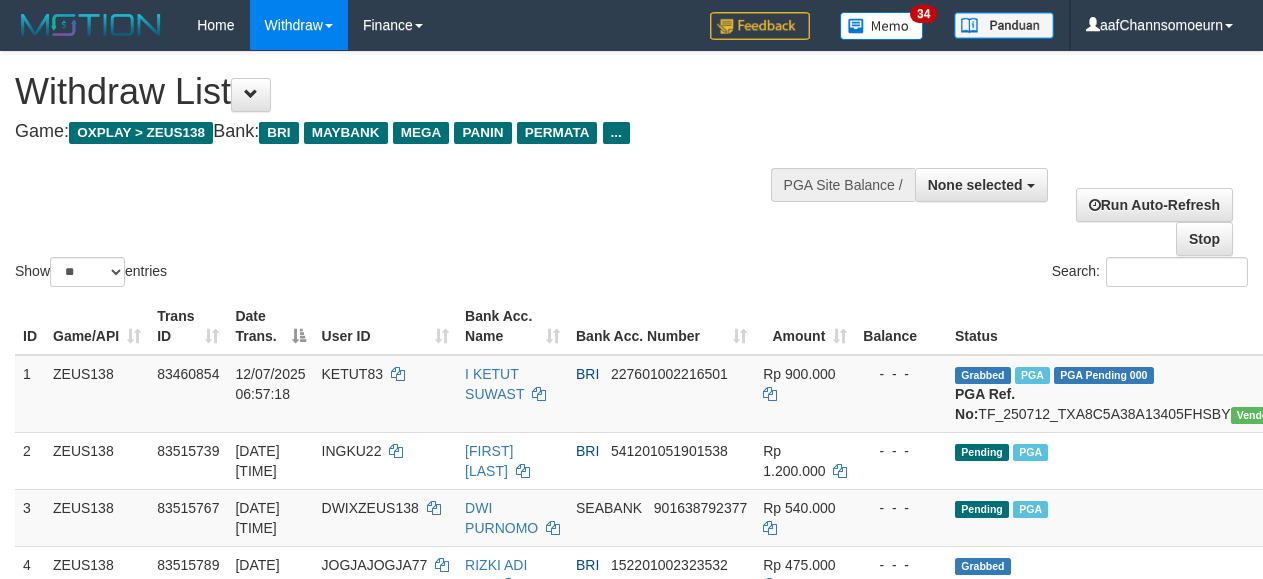select 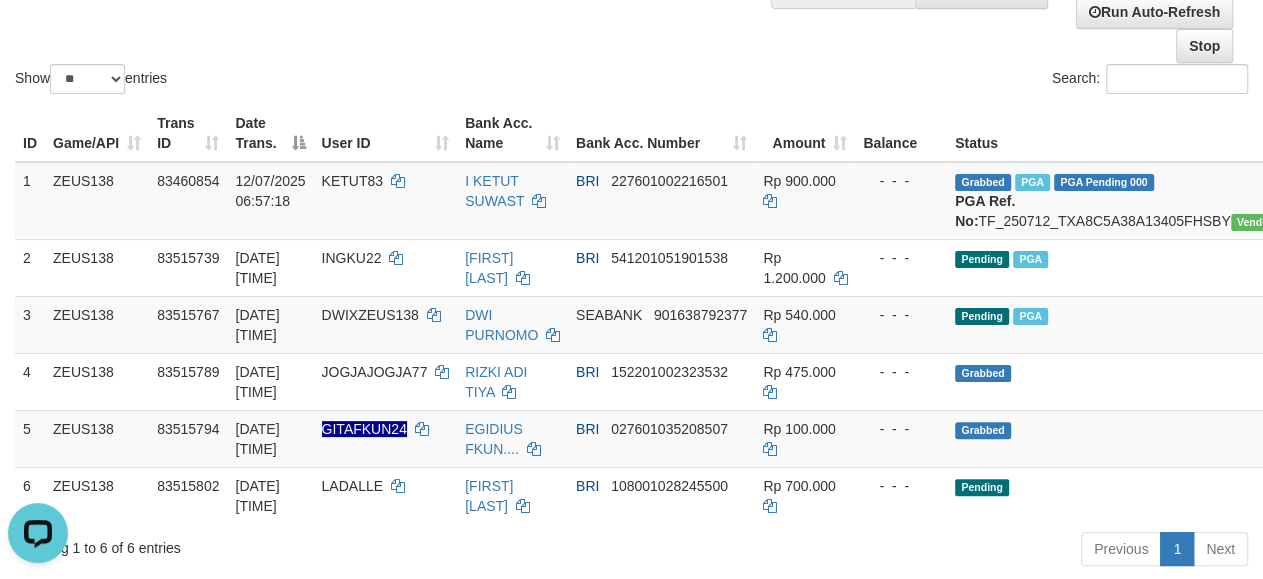 scroll, scrollTop: 0, scrollLeft: 0, axis: both 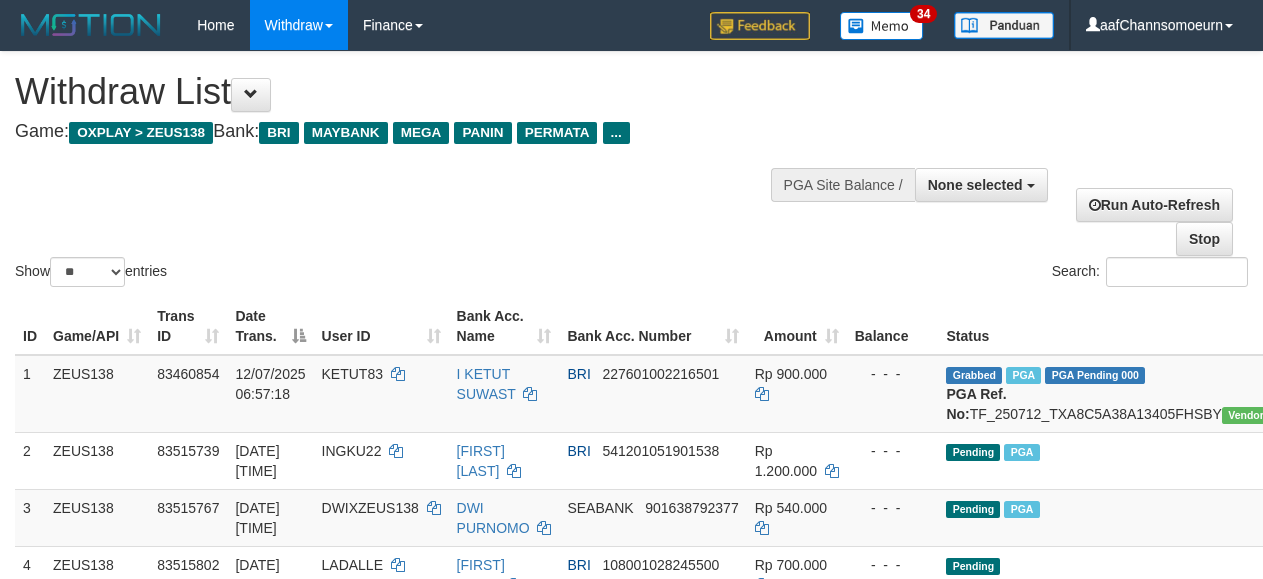select 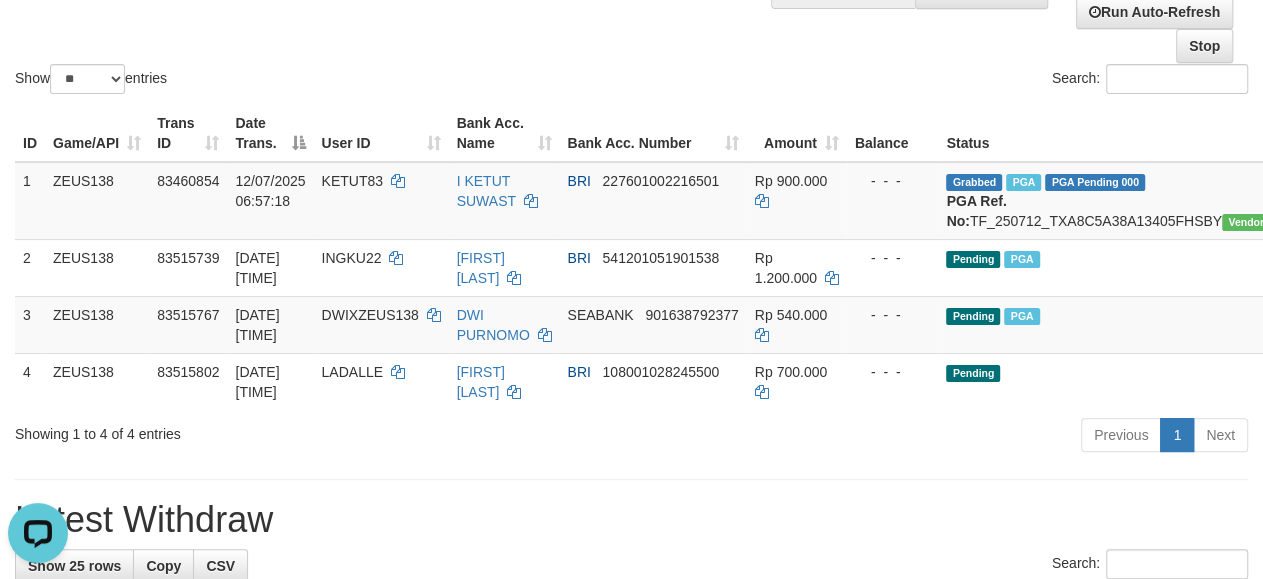 scroll, scrollTop: 0, scrollLeft: 0, axis: both 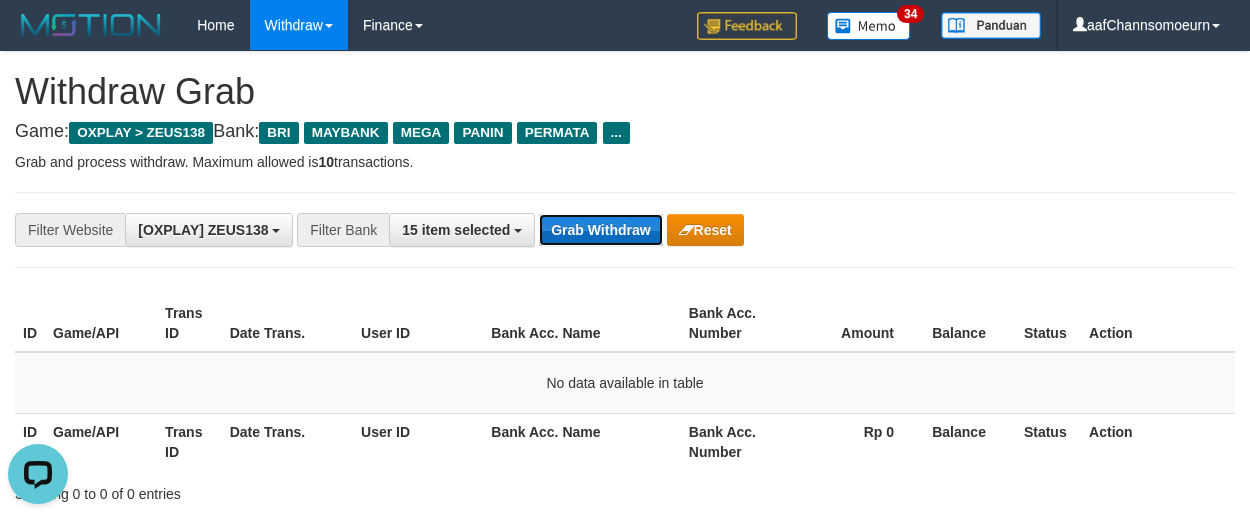 click on "Grab Withdraw" at bounding box center (600, 230) 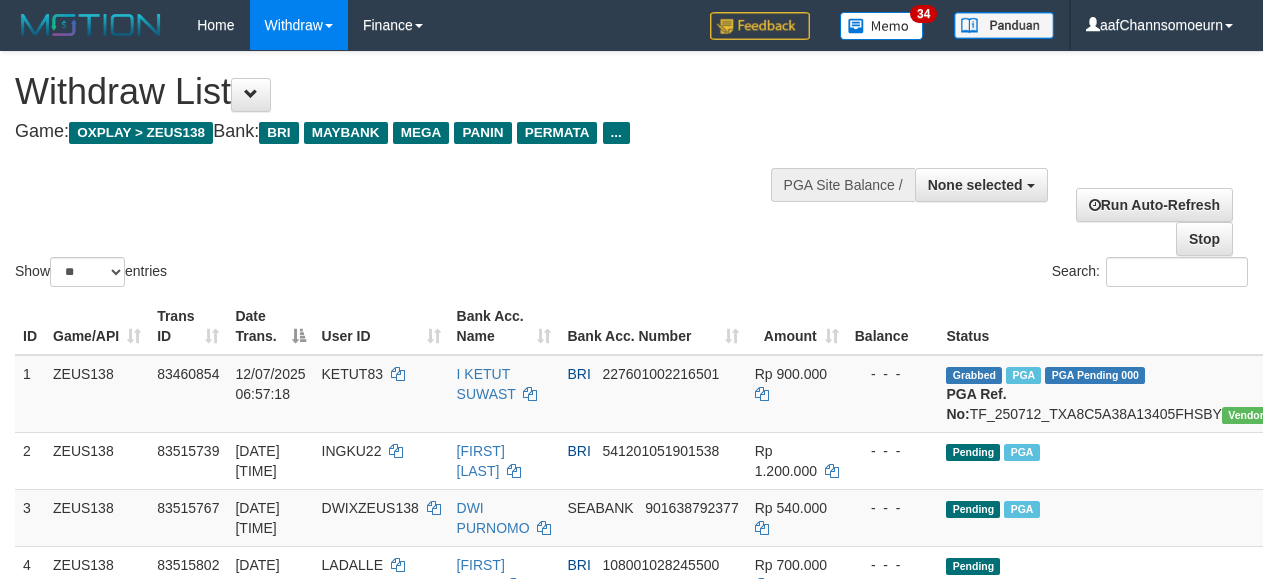 select 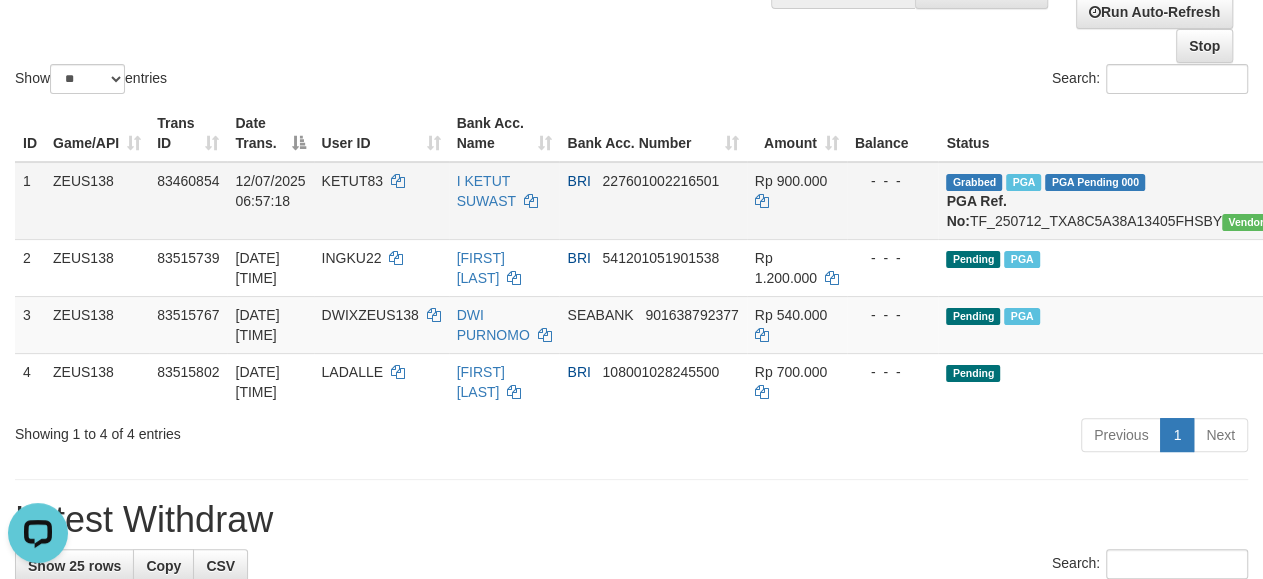 scroll, scrollTop: 0, scrollLeft: 0, axis: both 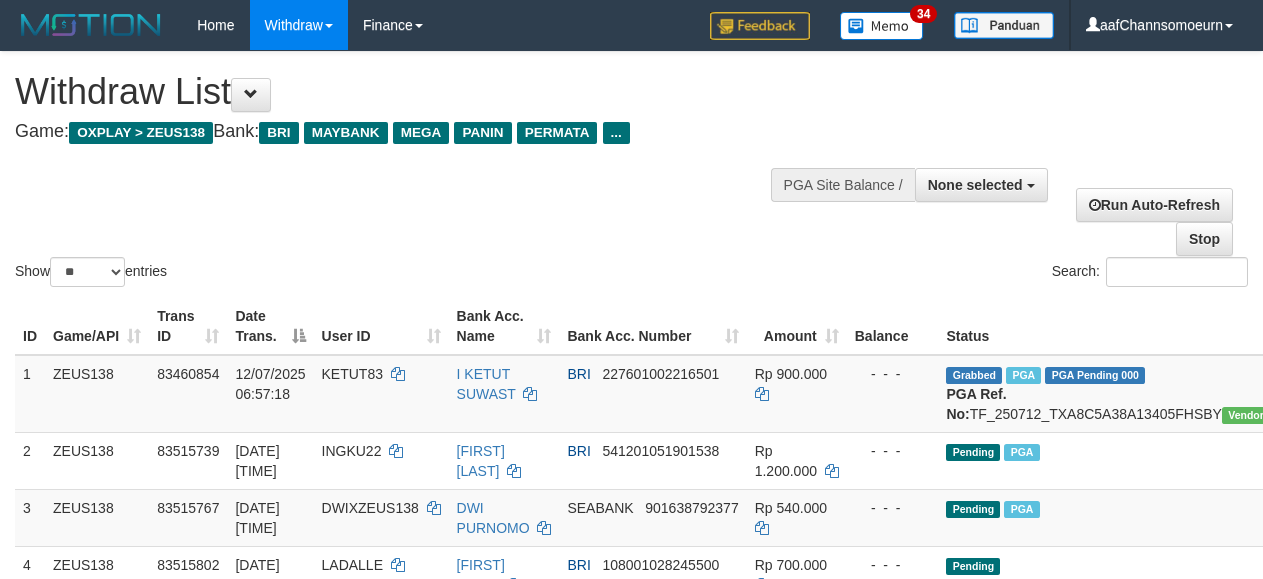 select 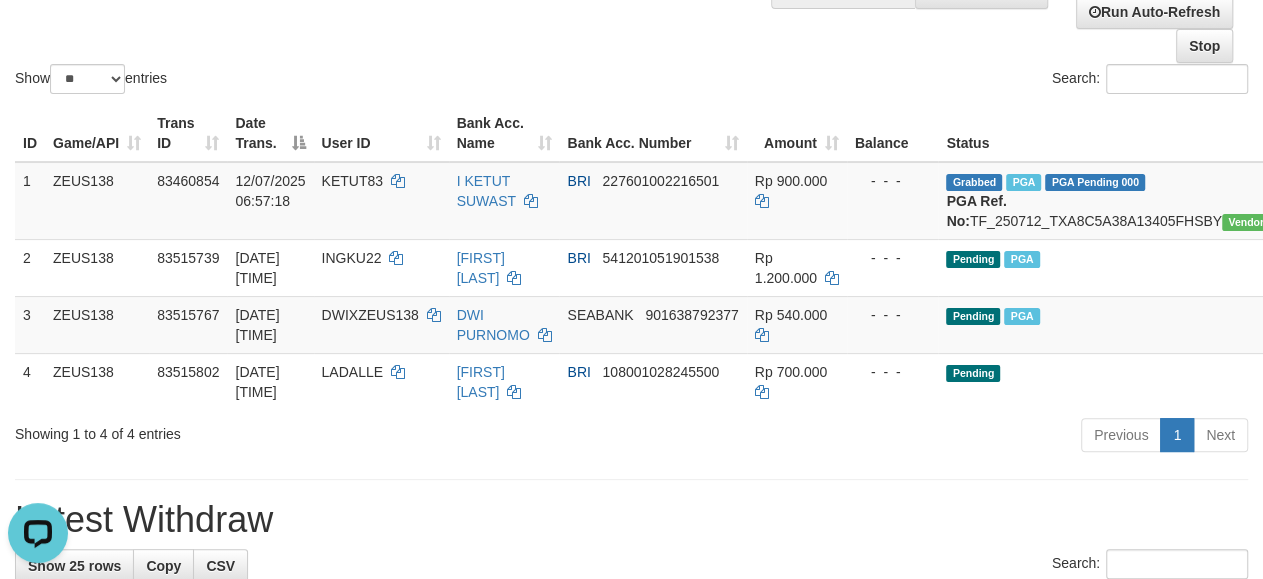 scroll, scrollTop: 0, scrollLeft: 0, axis: both 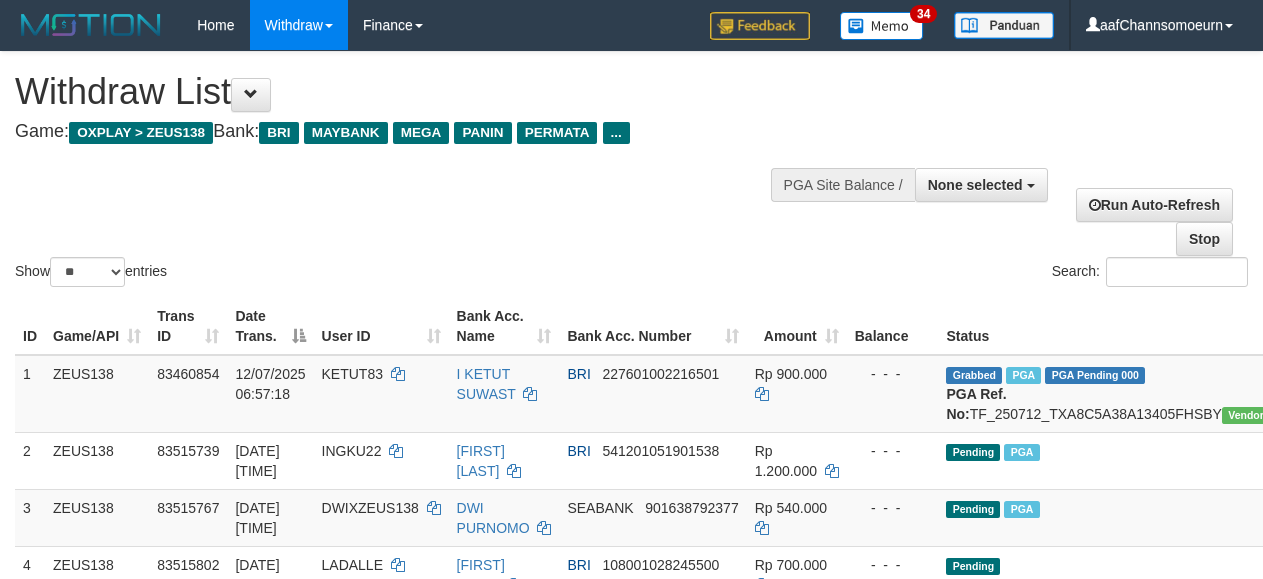 select 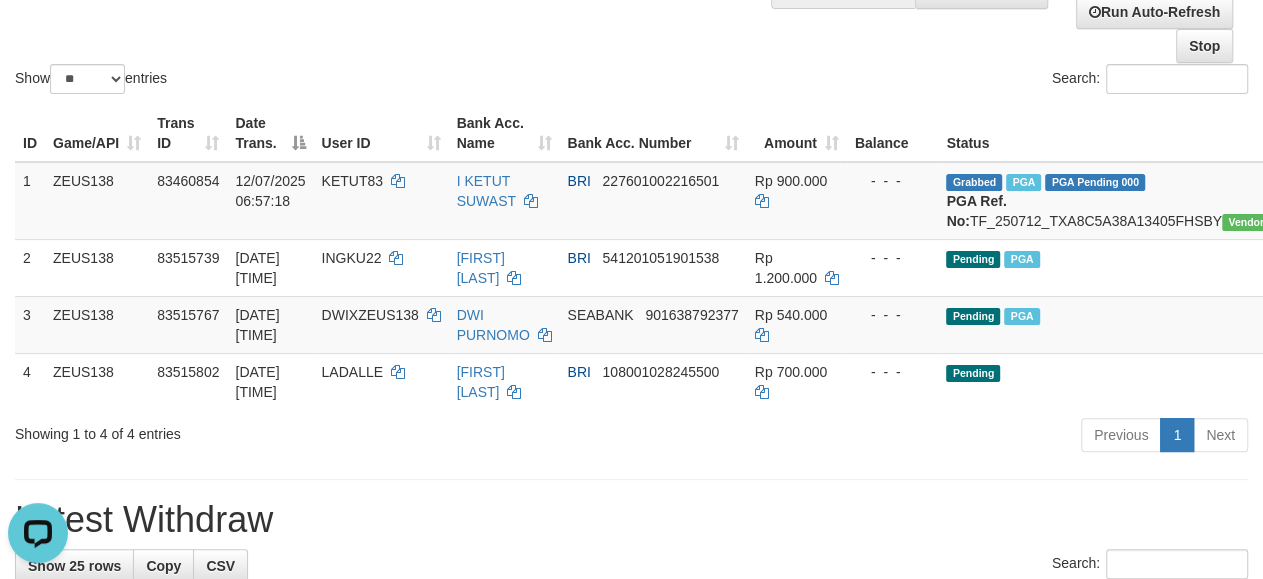 scroll, scrollTop: 0, scrollLeft: 0, axis: both 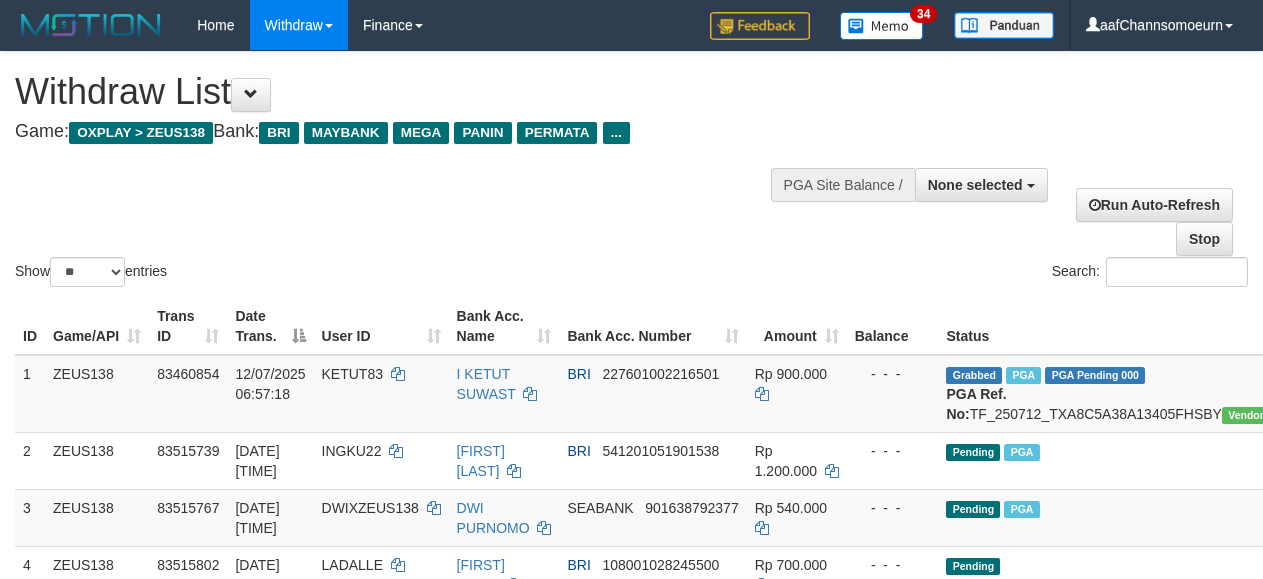 select 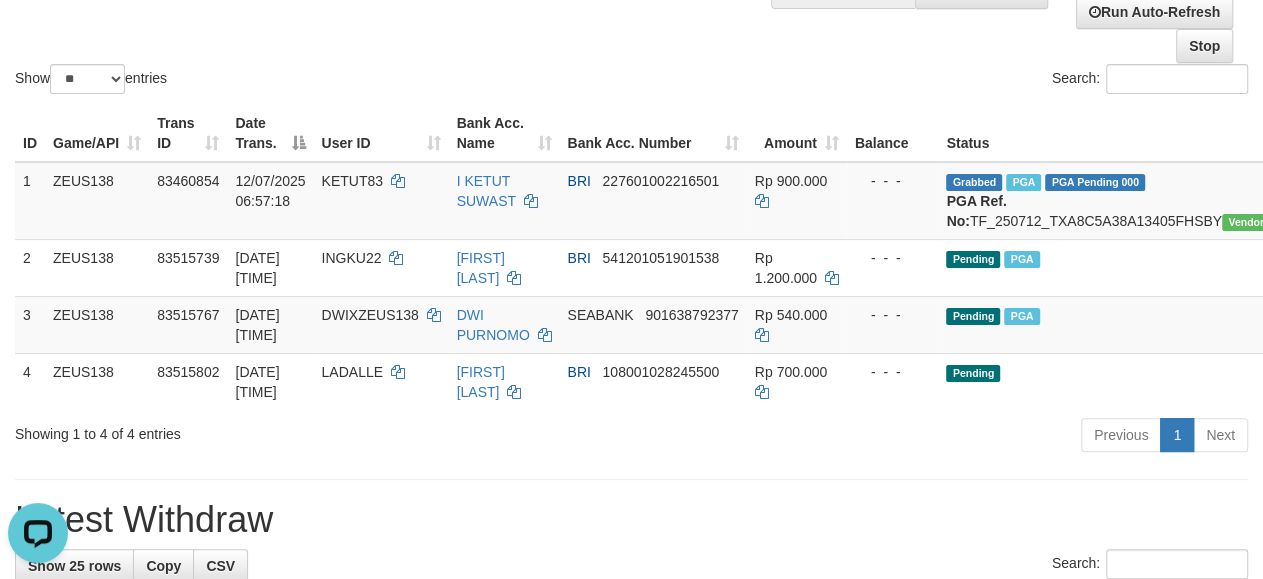 scroll, scrollTop: 0, scrollLeft: 0, axis: both 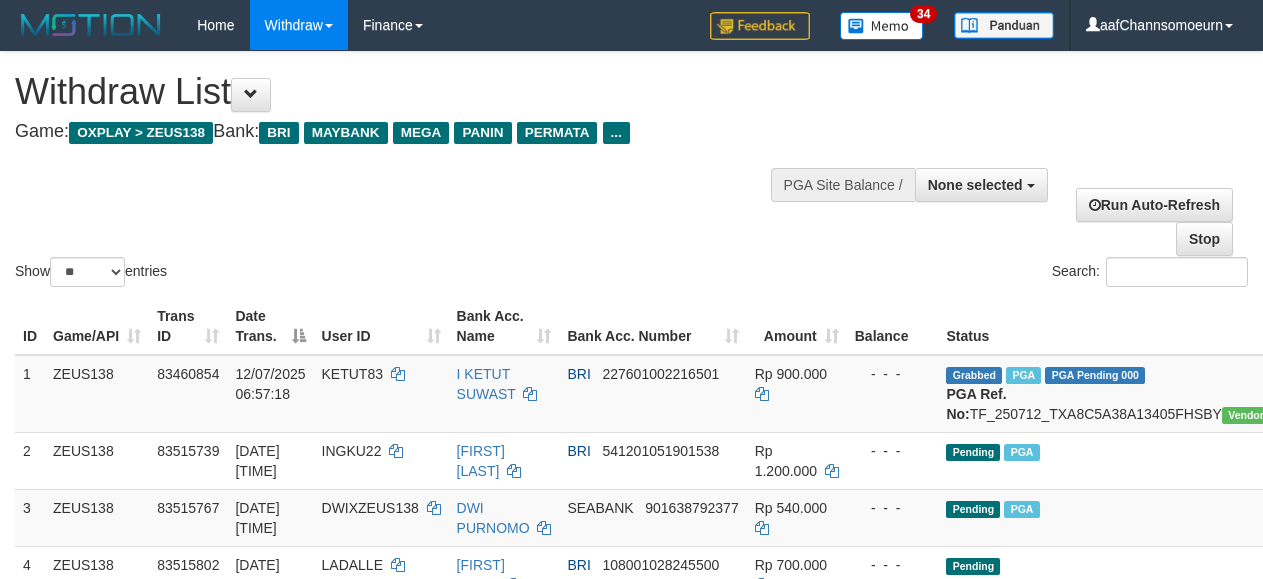 select 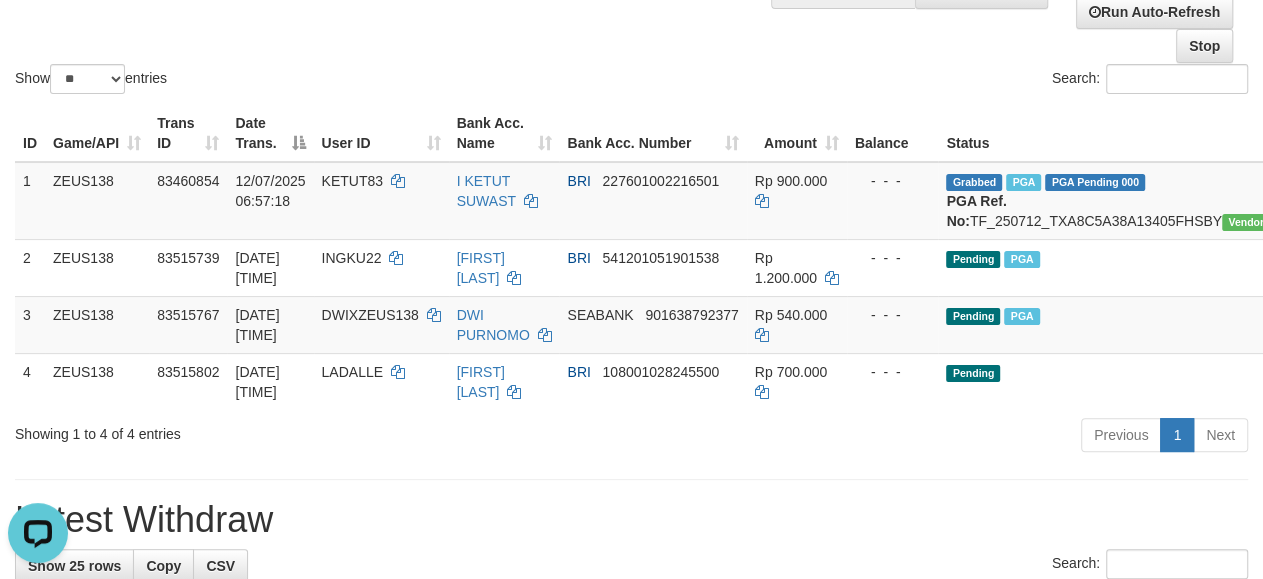 scroll, scrollTop: 0, scrollLeft: 0, axis: both 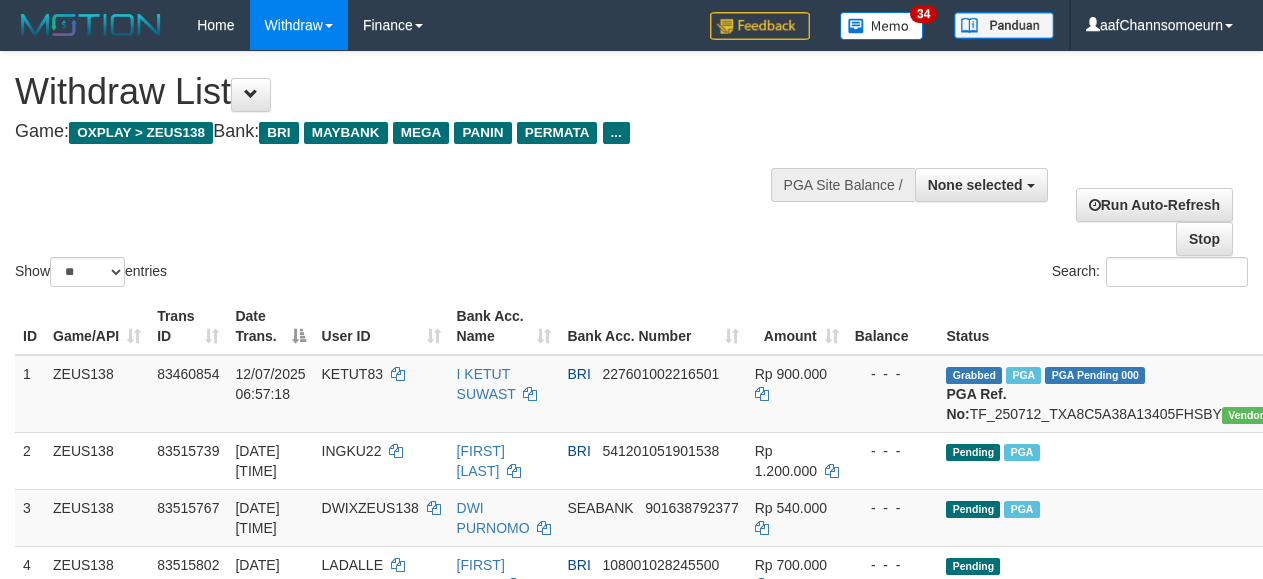 select 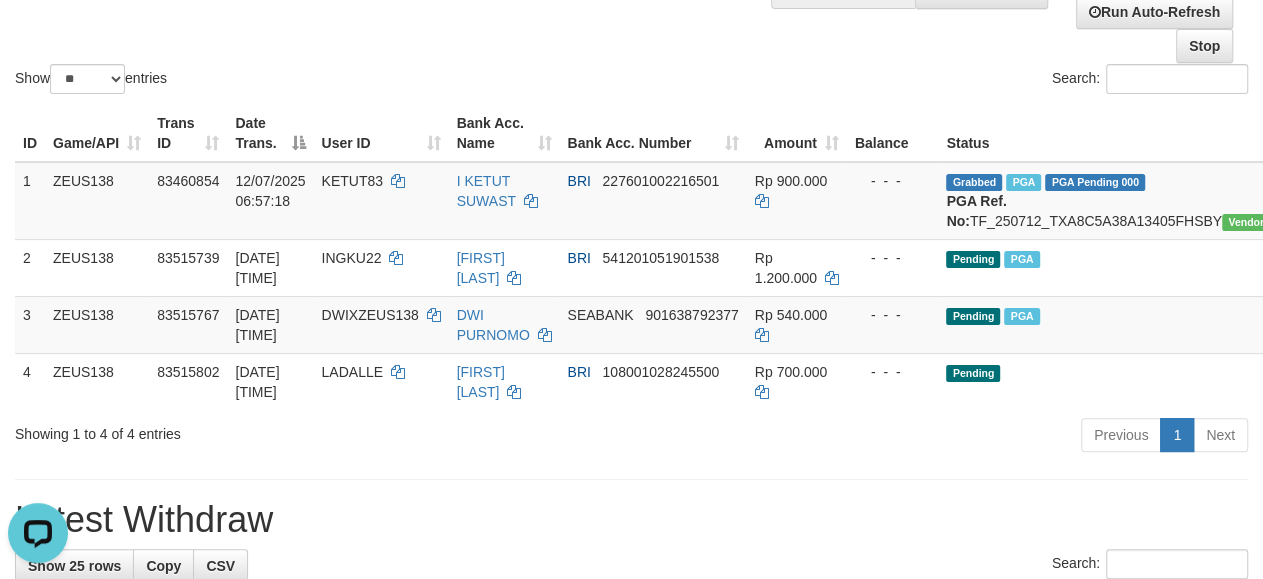 scroll, scrollTop: 0, scrollLeft: 0, axis: both 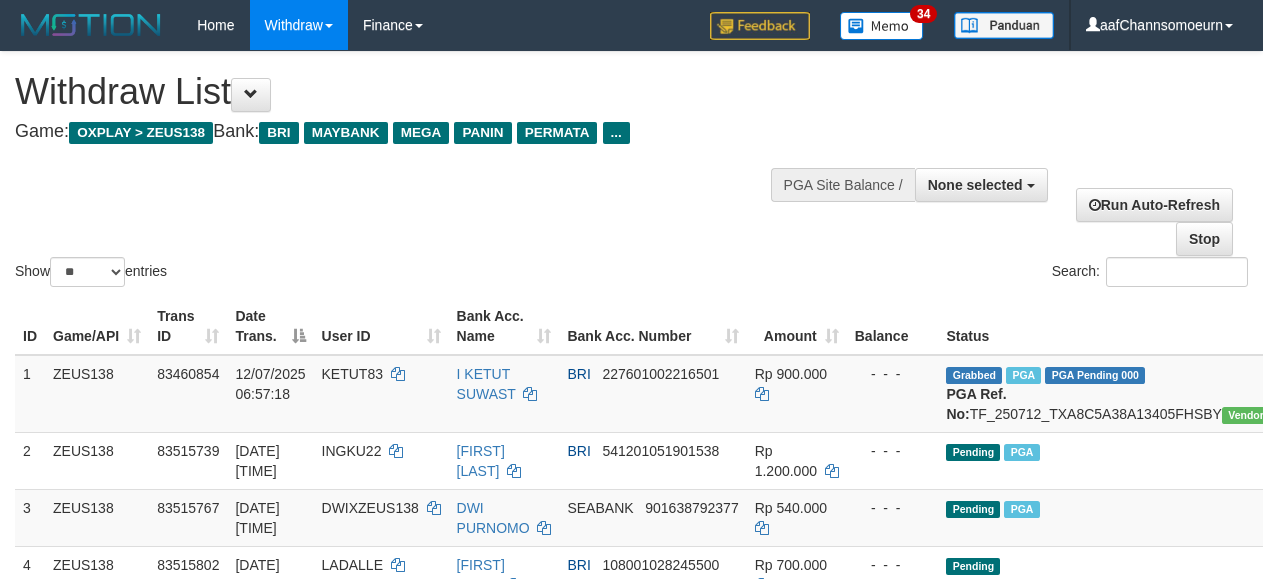 select 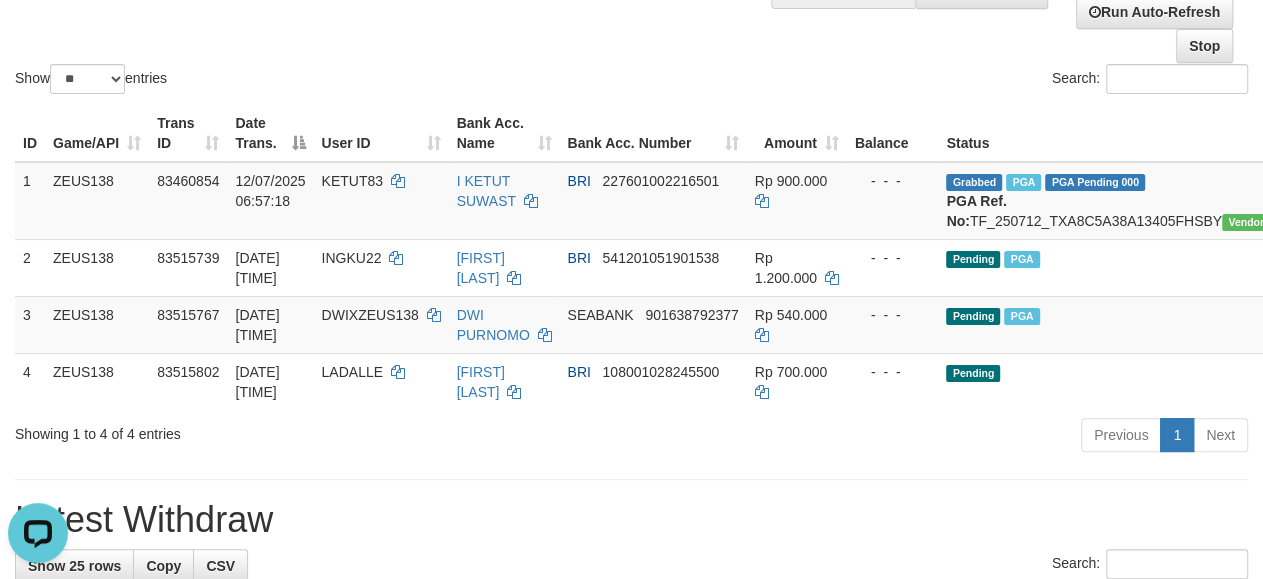 scroll, scrollTop: 0, scrollLeft: 0, axis: both 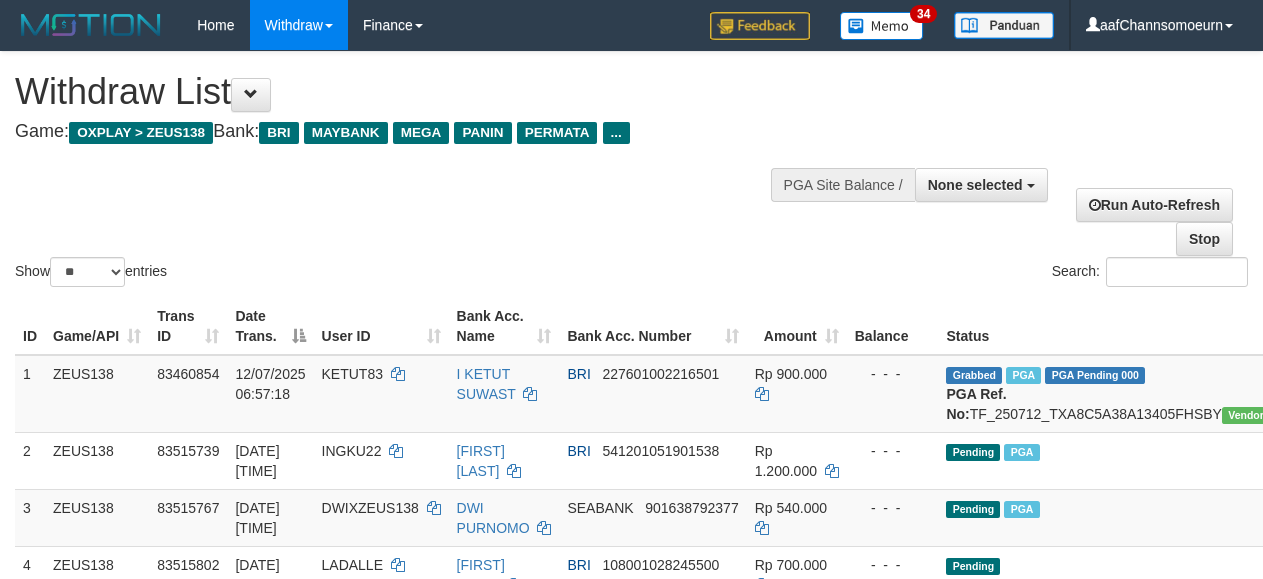 select 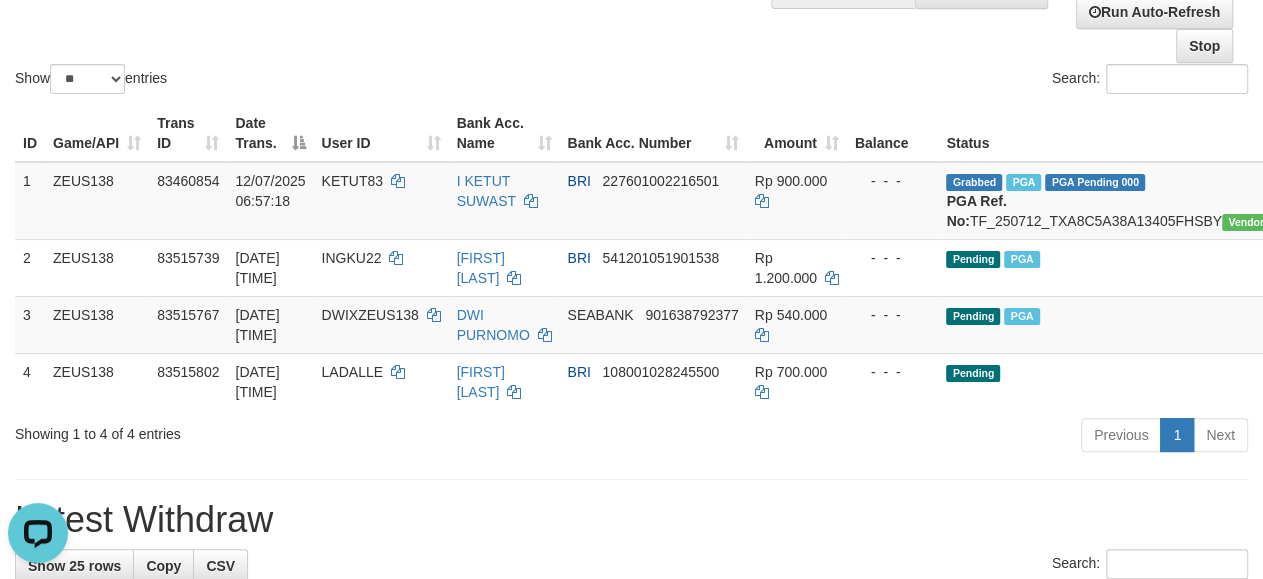 scroll, scrollTop: 0, scrollLeft: 0, axis: both 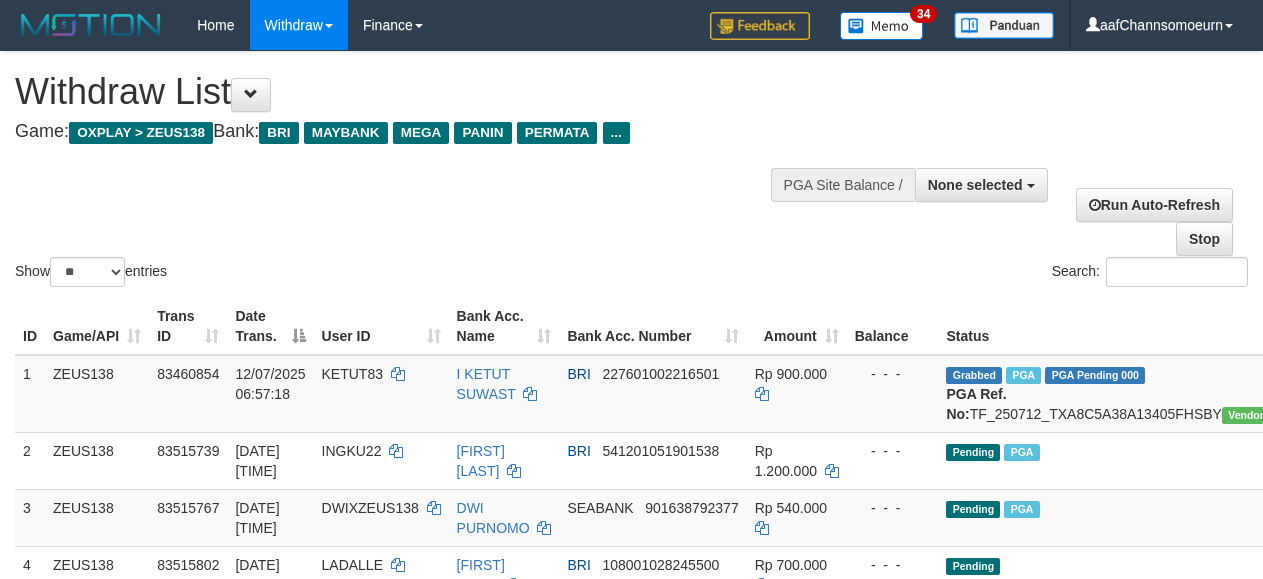 select 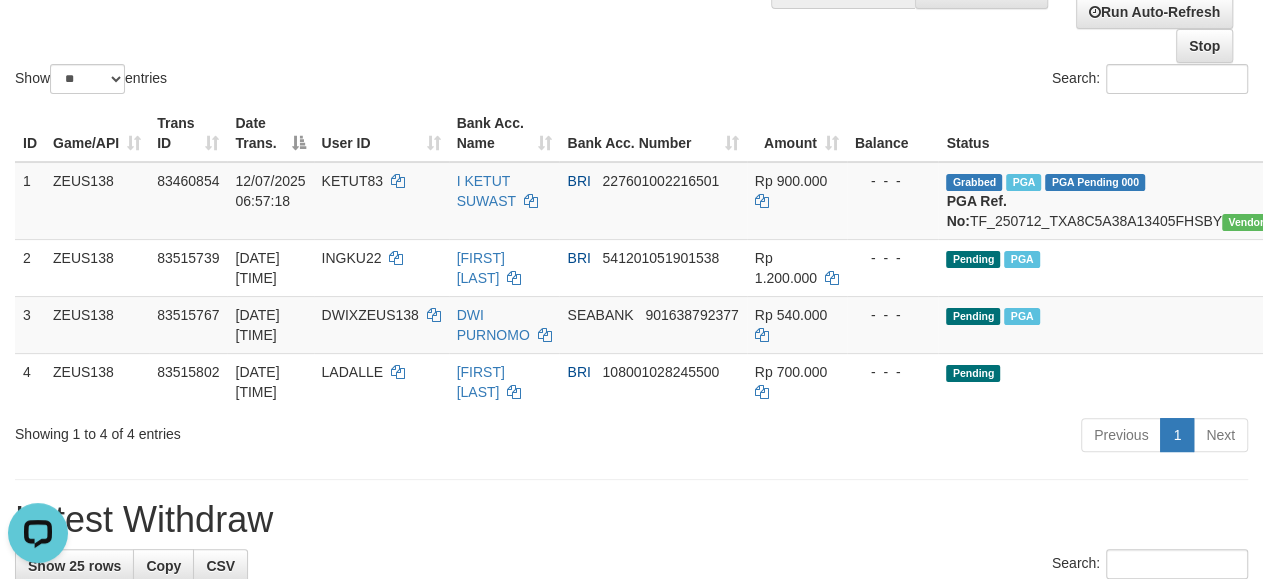scroll, scrollTop: 0, scrollLeft: 0, axis: both 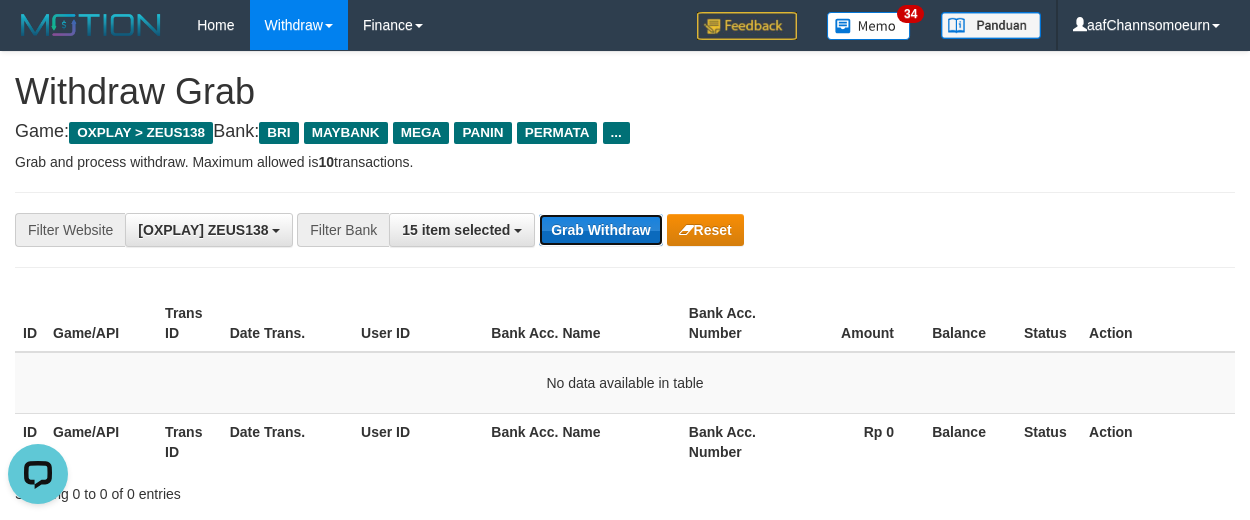 click on "Grab Withdraw" at bounding box center [600, 230] 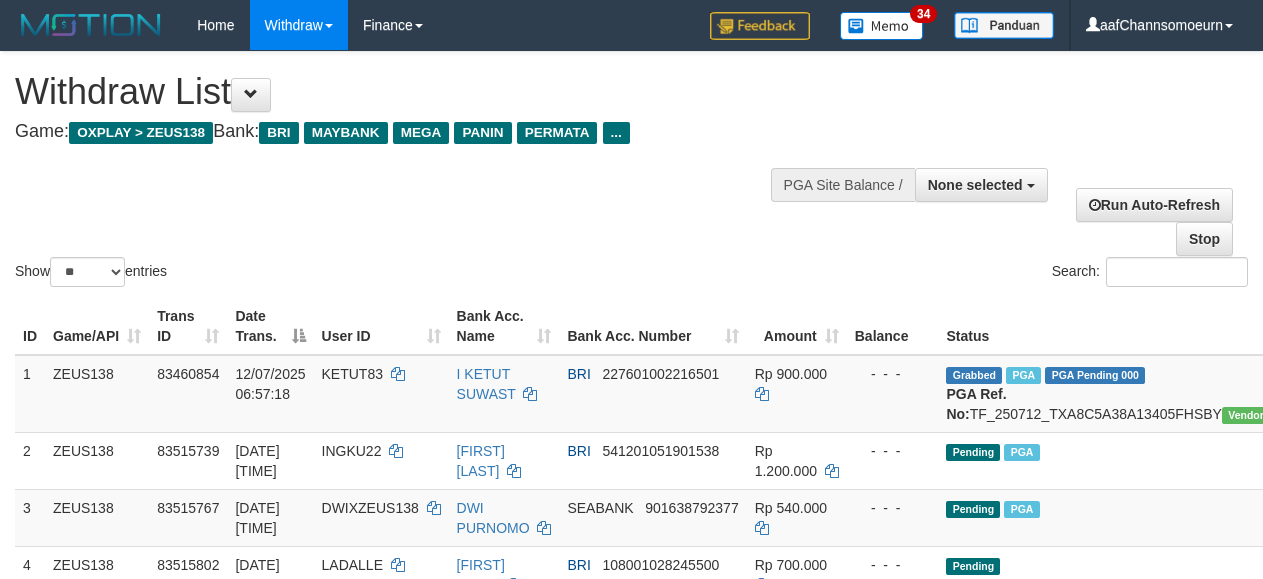 select 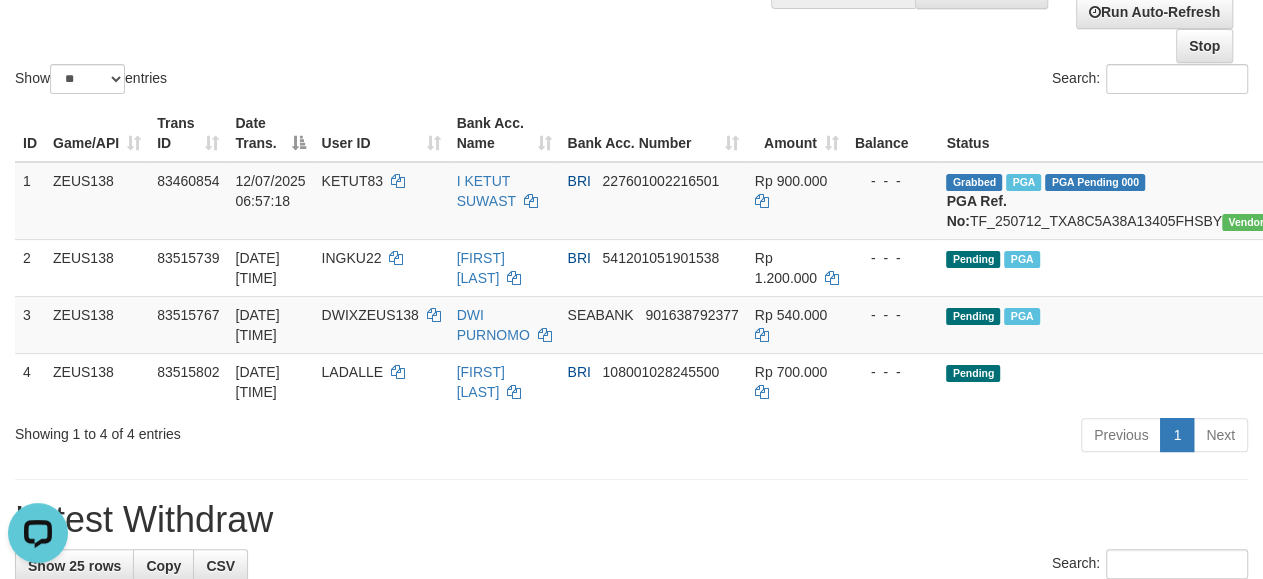 scroll, scrollTop: 0, scrollLeft: 0, axis: both 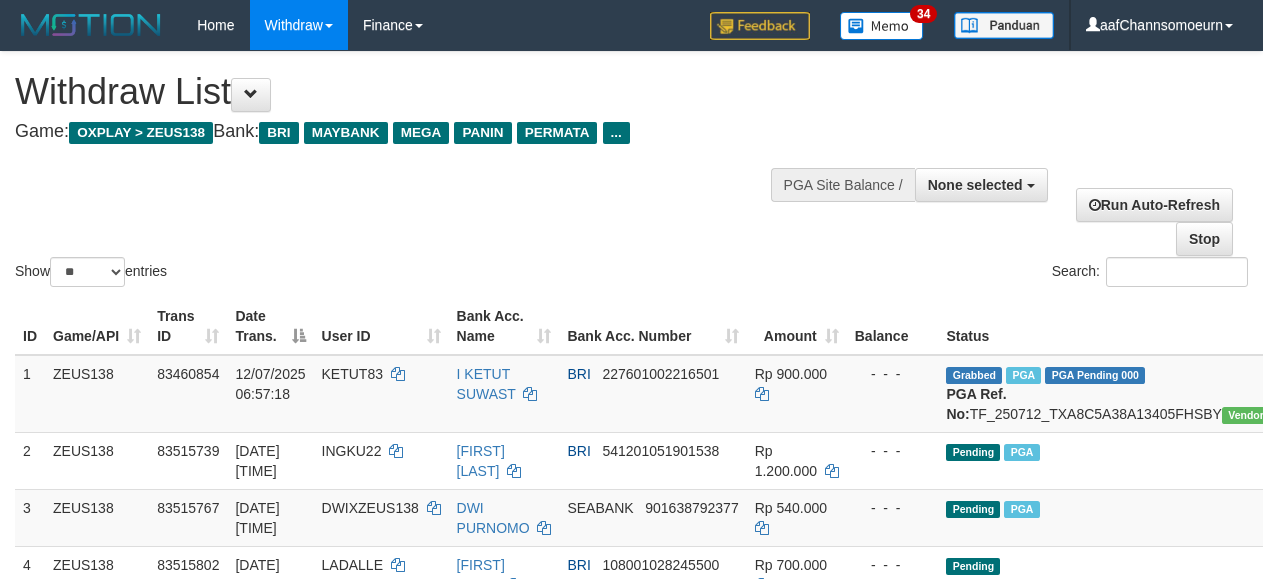 select 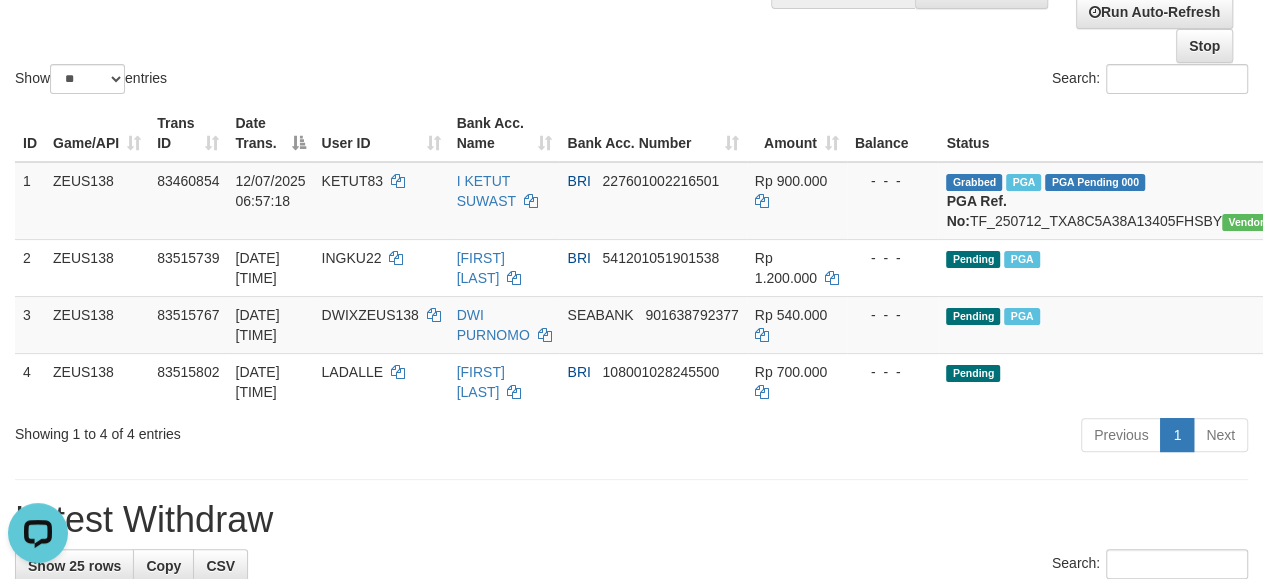 scroll, scrollTop: 0, scrollLeft: 0, axis: both 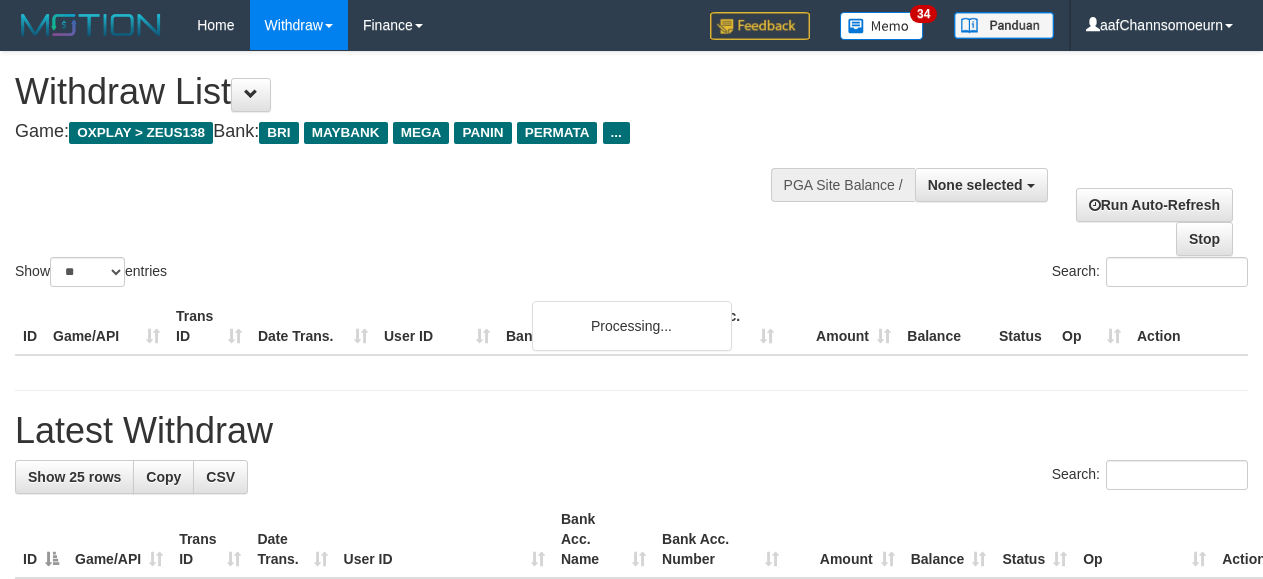 select 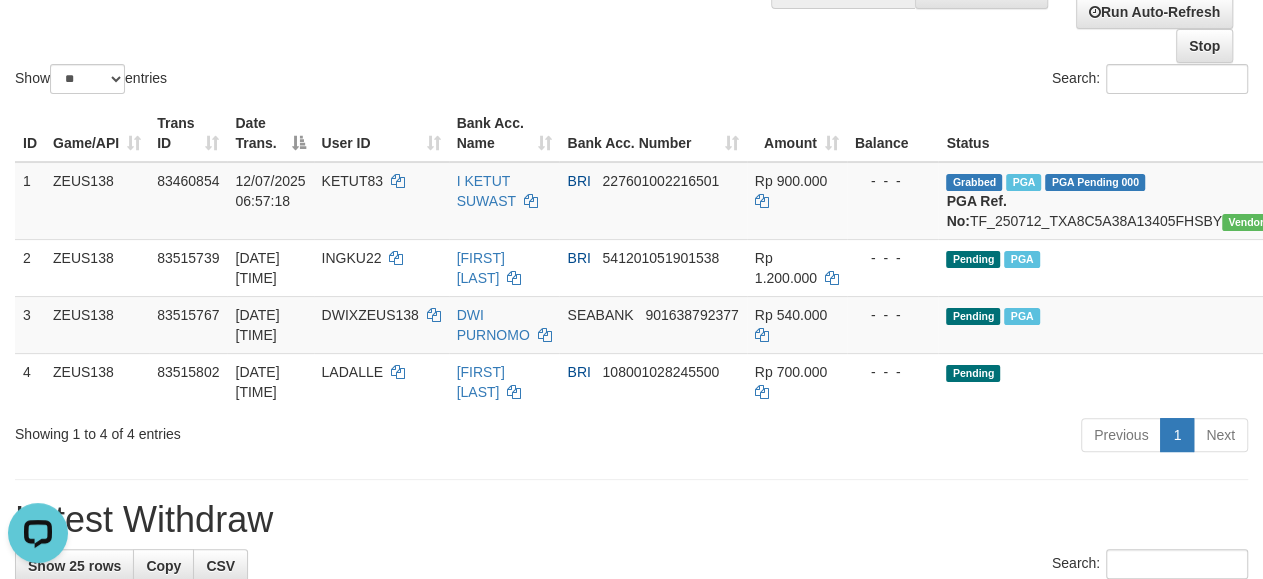 scroll, scrollTop: 0, scrollLeft: 0, axis: both 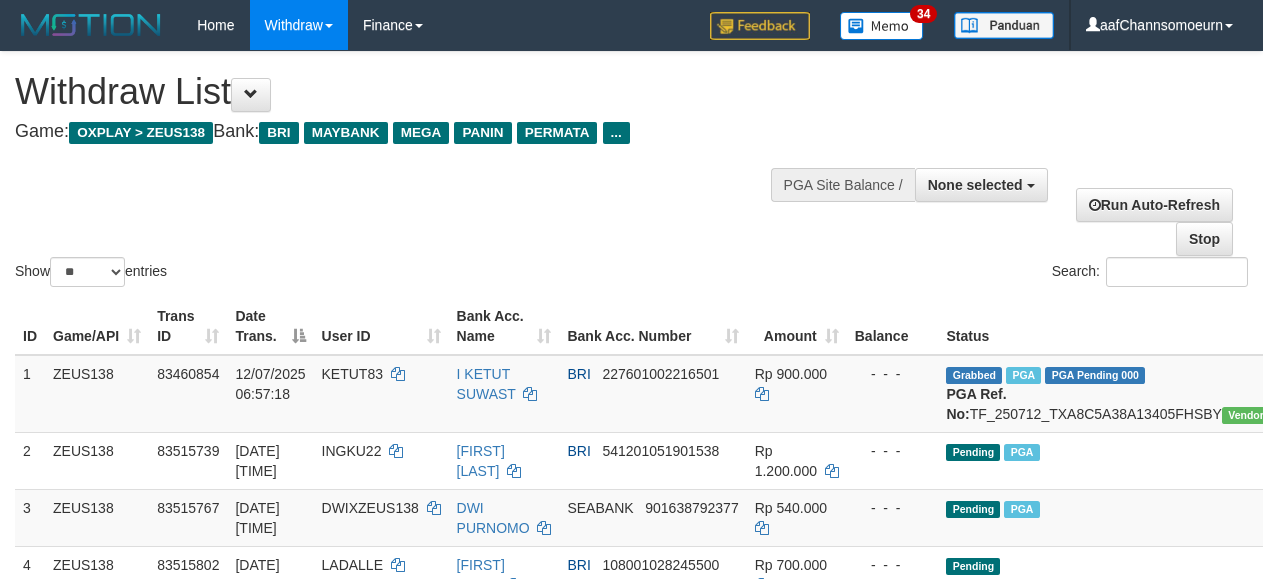select 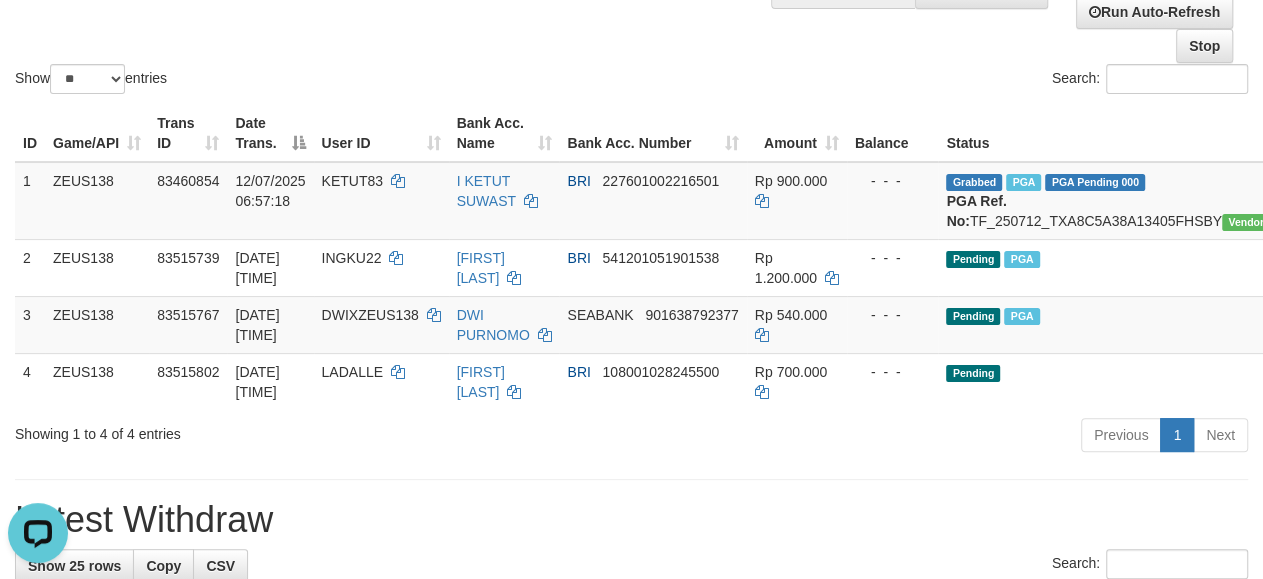 scroll, scrollTop: 0, scrollLeft: 0, axis: both 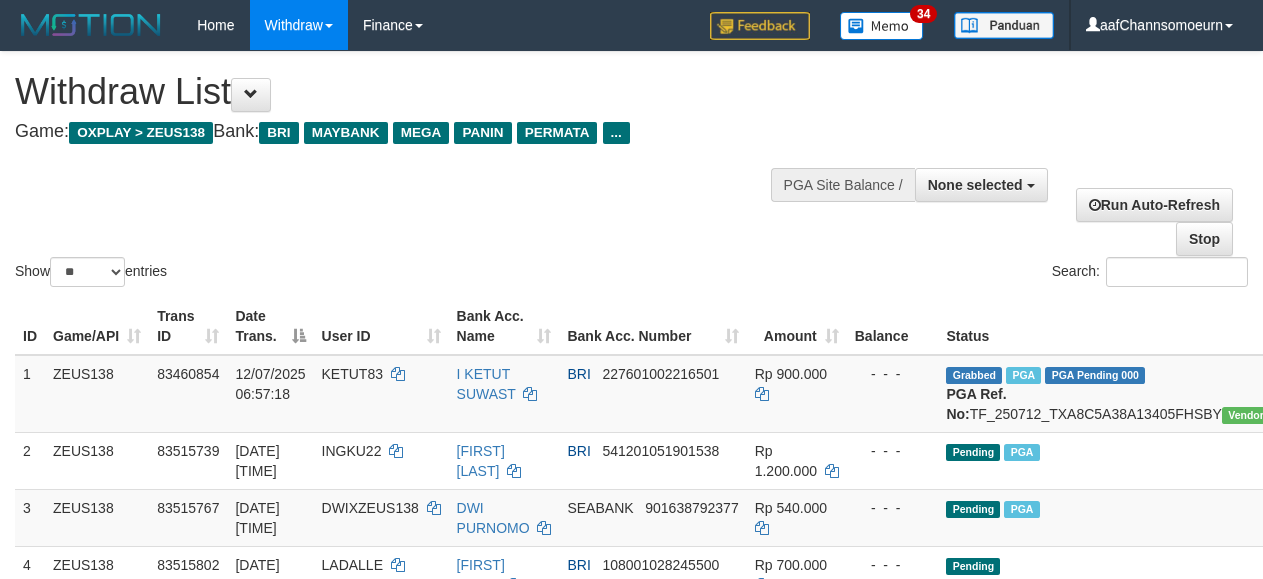 select 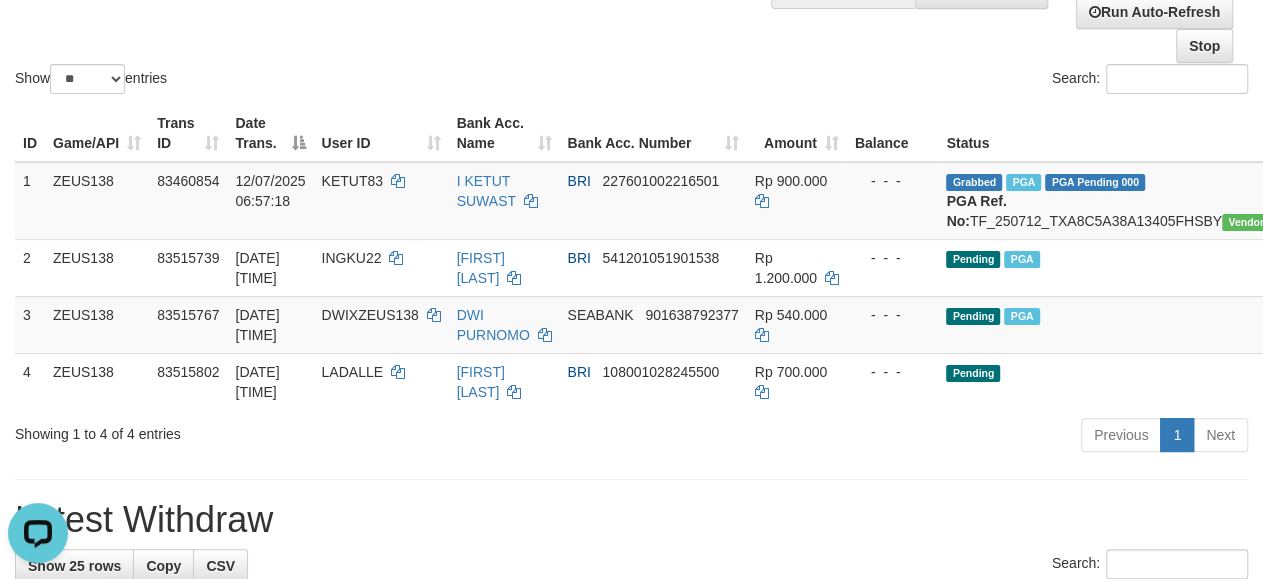 scroll, scrollTop: 0, scrollLeft: 0, axis: both 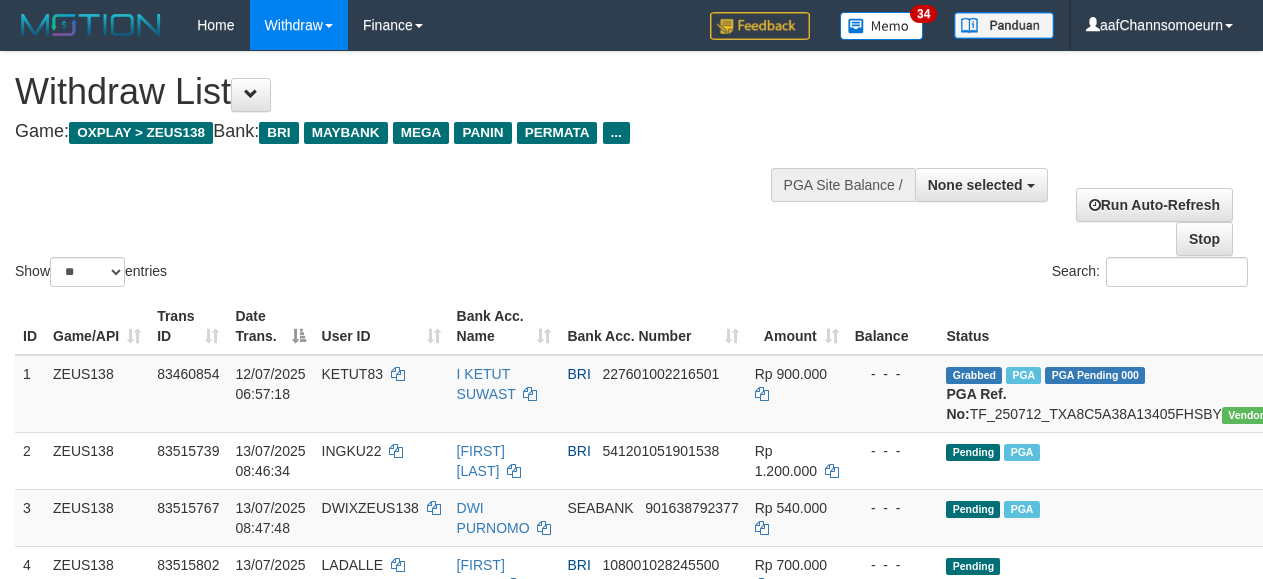 select 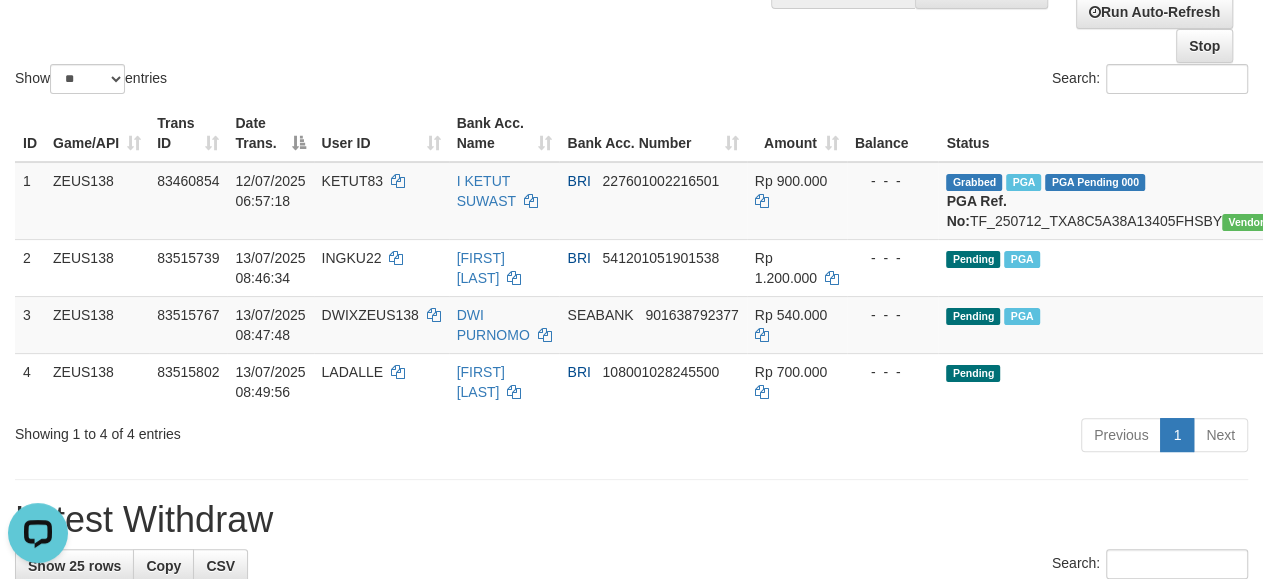 scroll, scrollTop: 0, scrollLeft: 0, axis: both 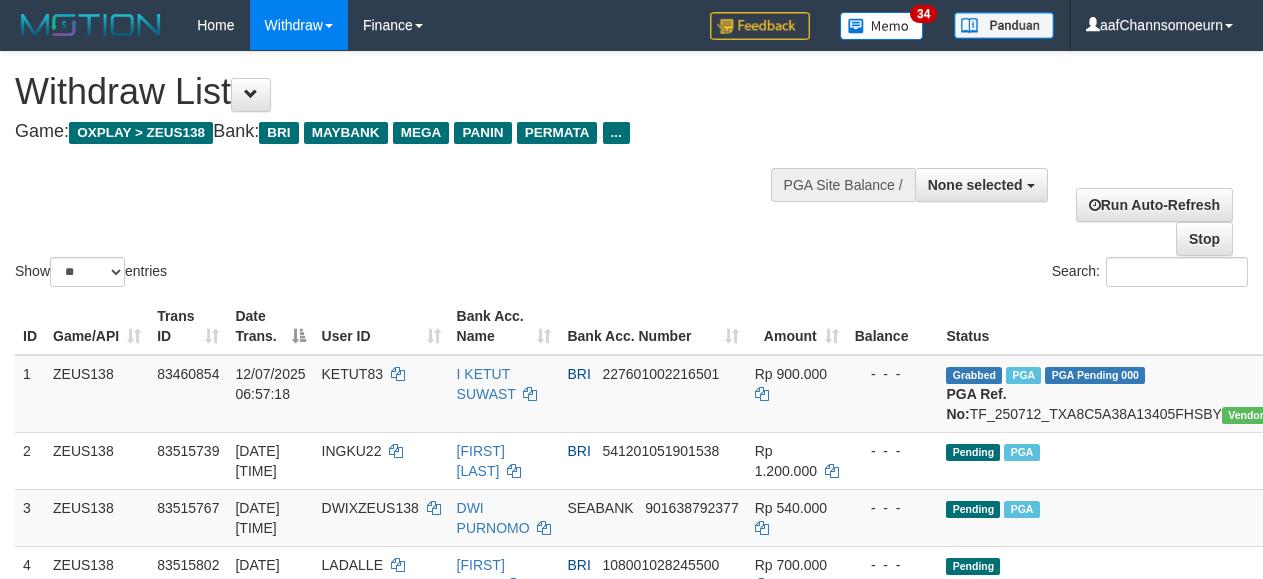 select 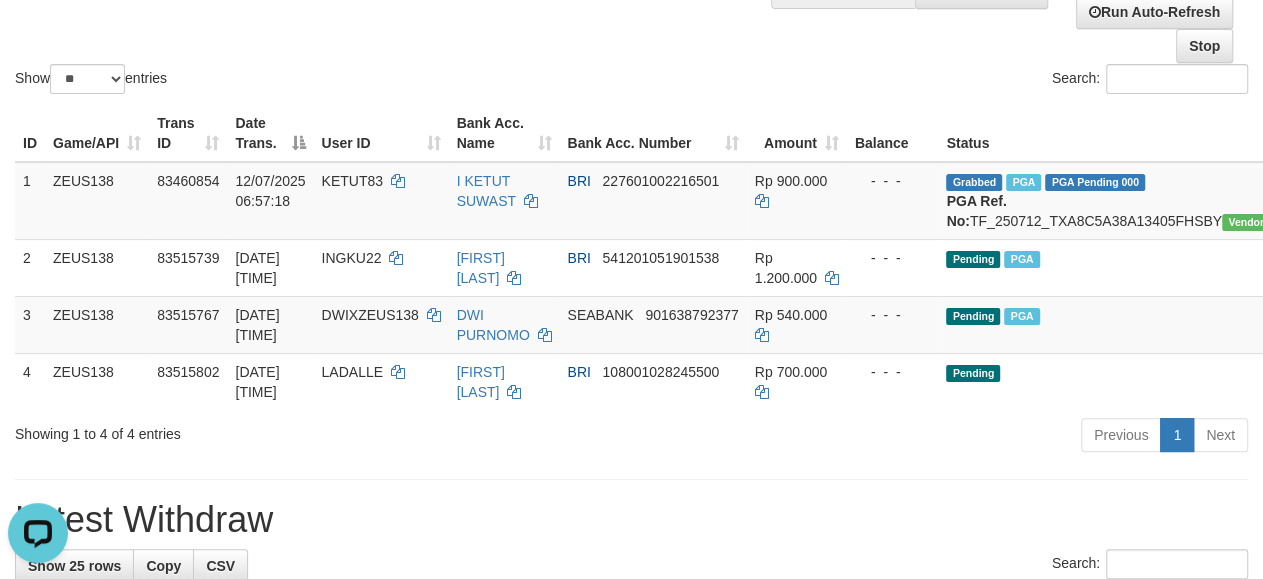 scroll, scrollTop: 0, scrollLeft: 0, axis: both 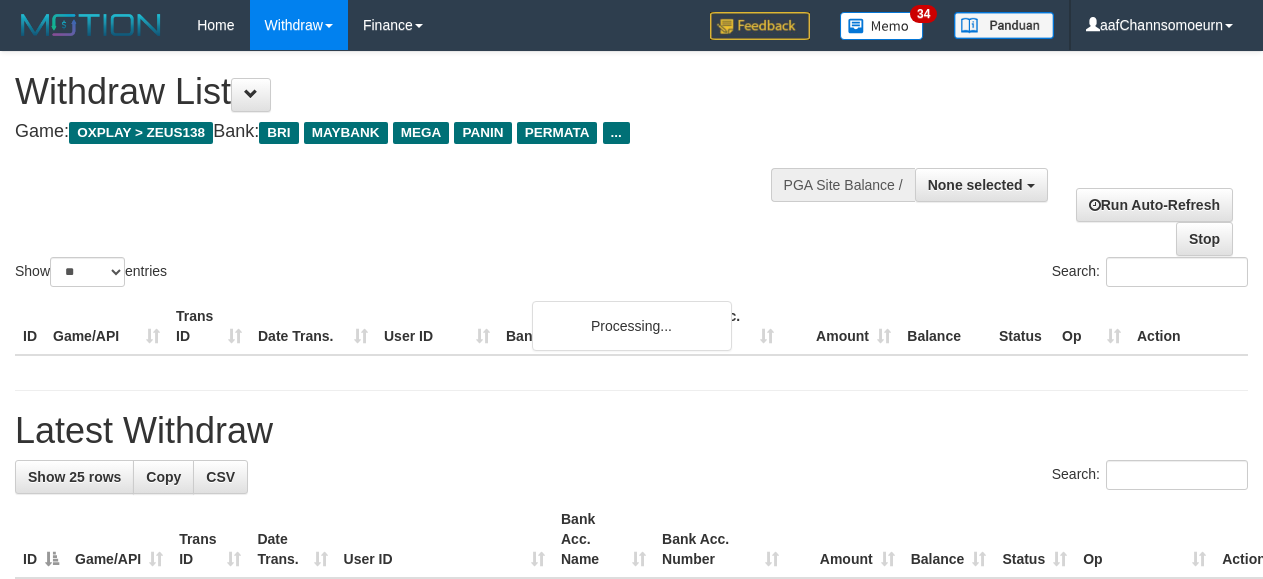 select 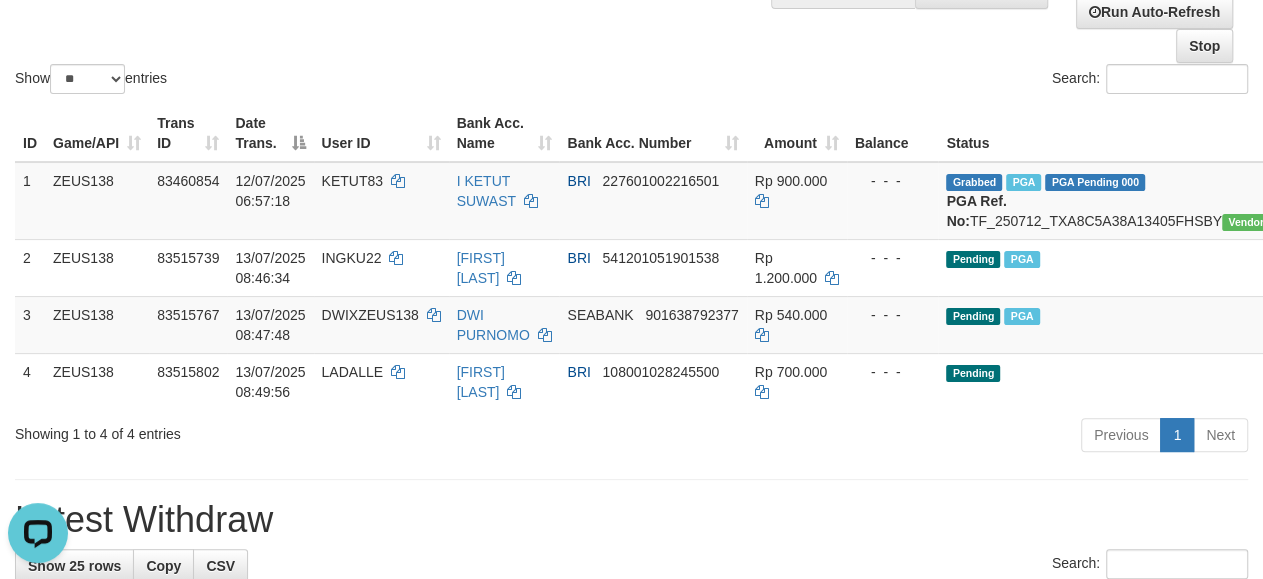 scroll, scrollTop: 0, scrollLeft: 0, axis: both 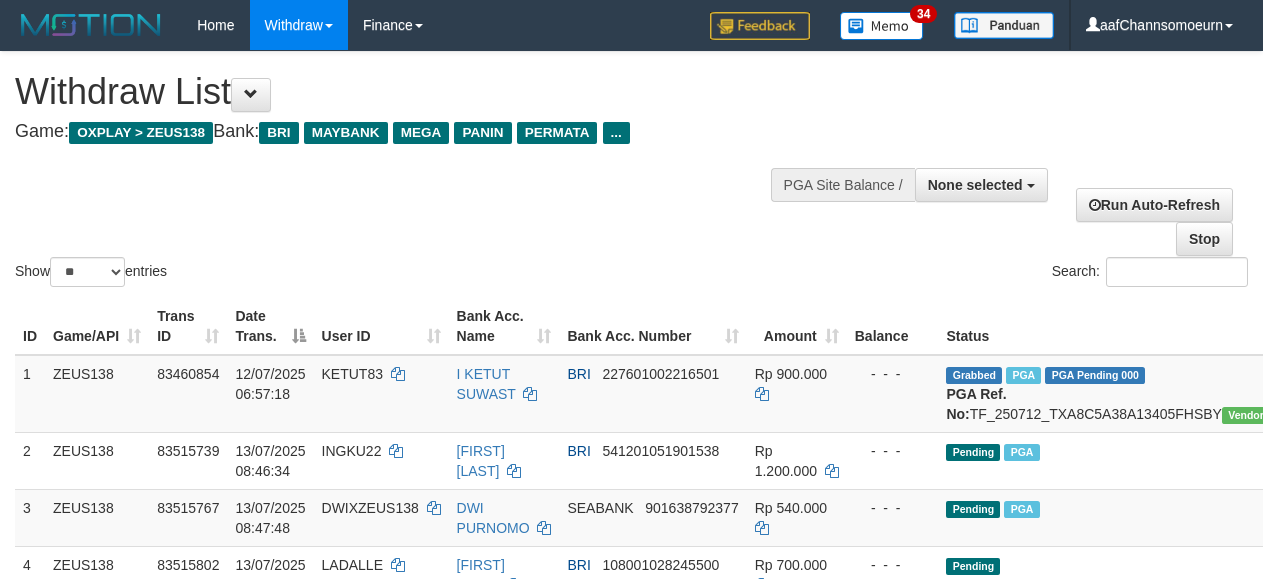 select 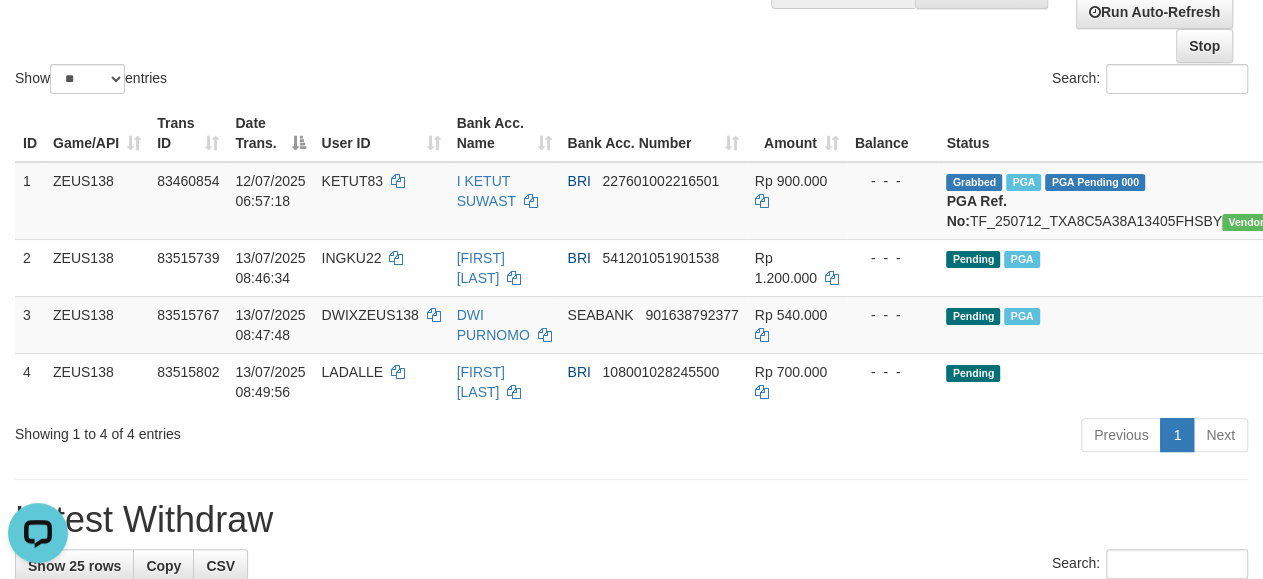 scroll, scrollTop: 0, scrollLeft: 0, axis: both 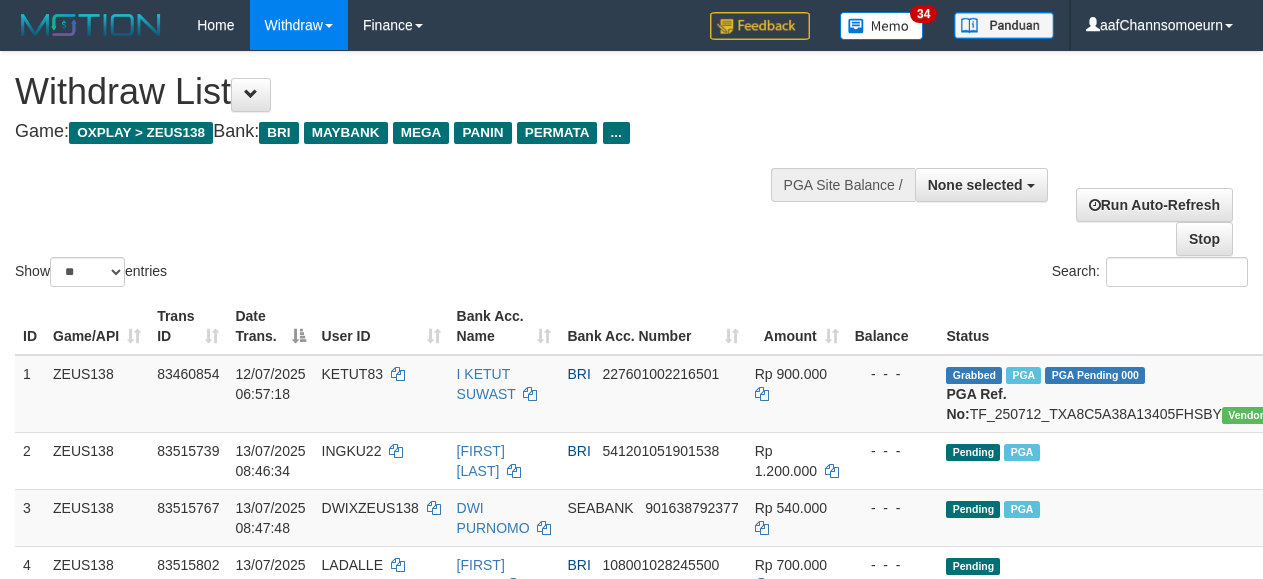 select 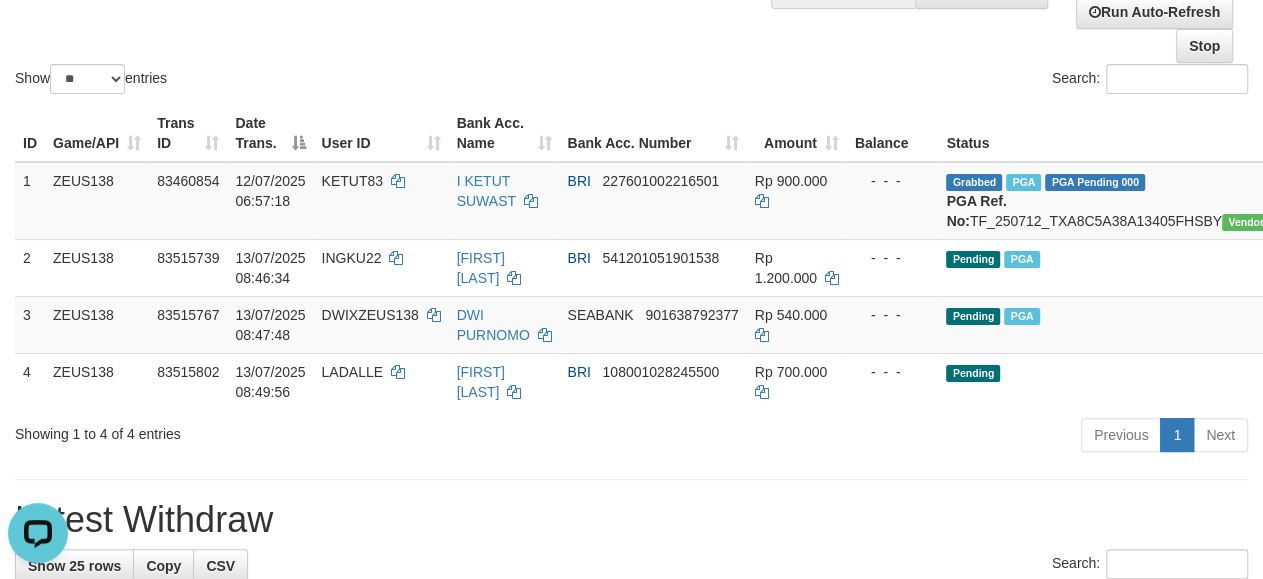 scroll, scrollTop: 0, scrollLeft: 0, axis: both 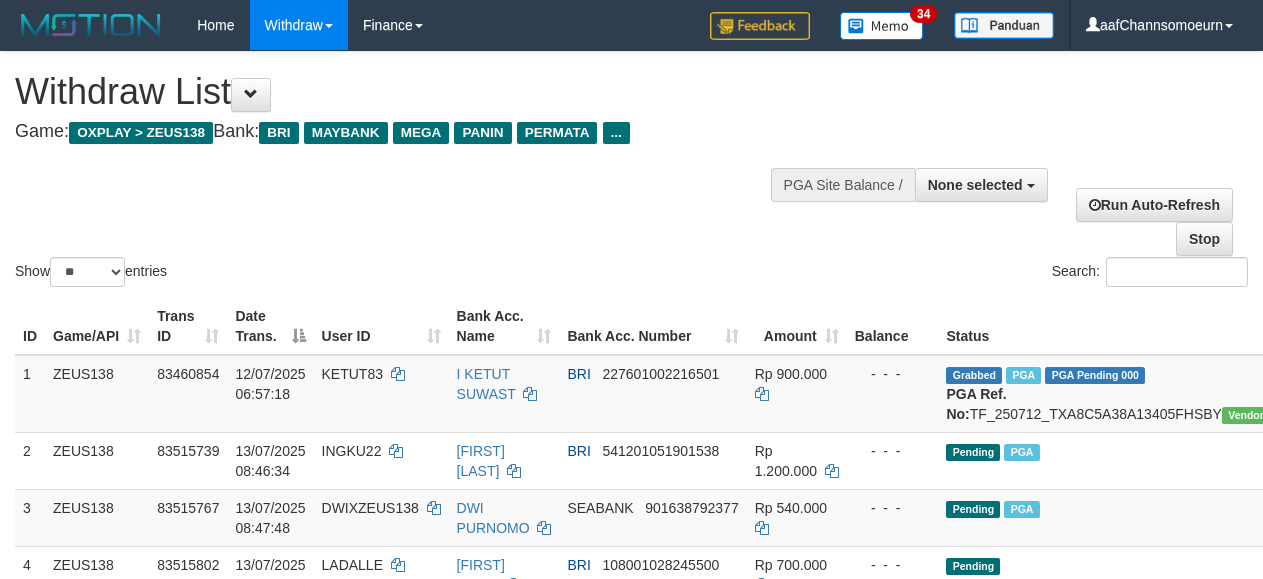 select 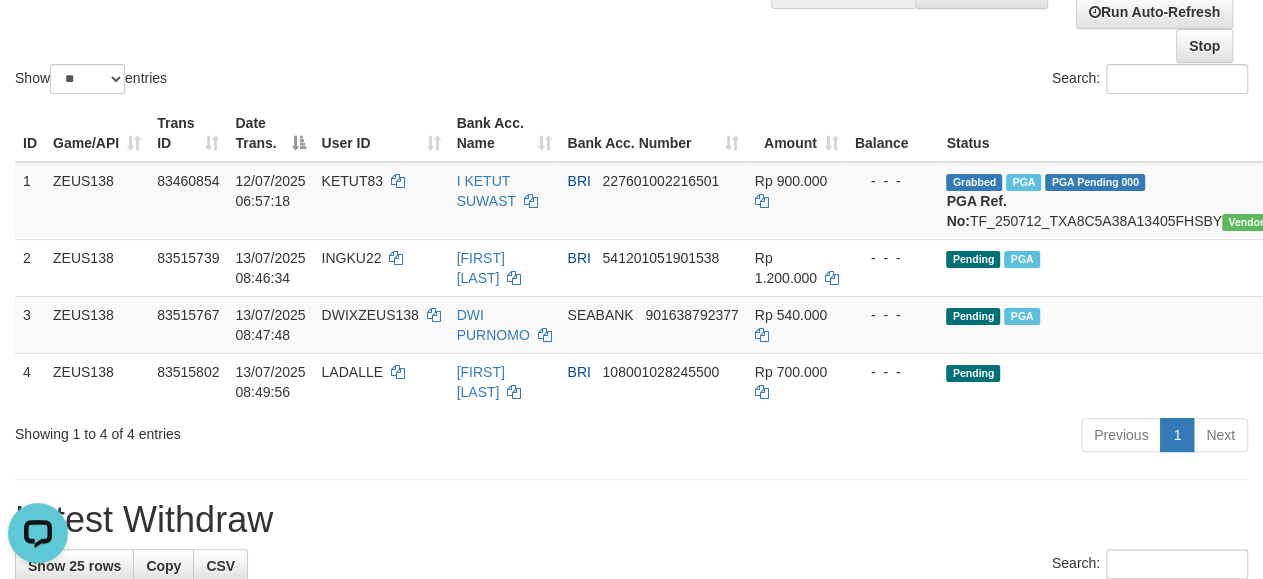 scroll, scrollTop: 0, scrollLeft: 0, axis: both 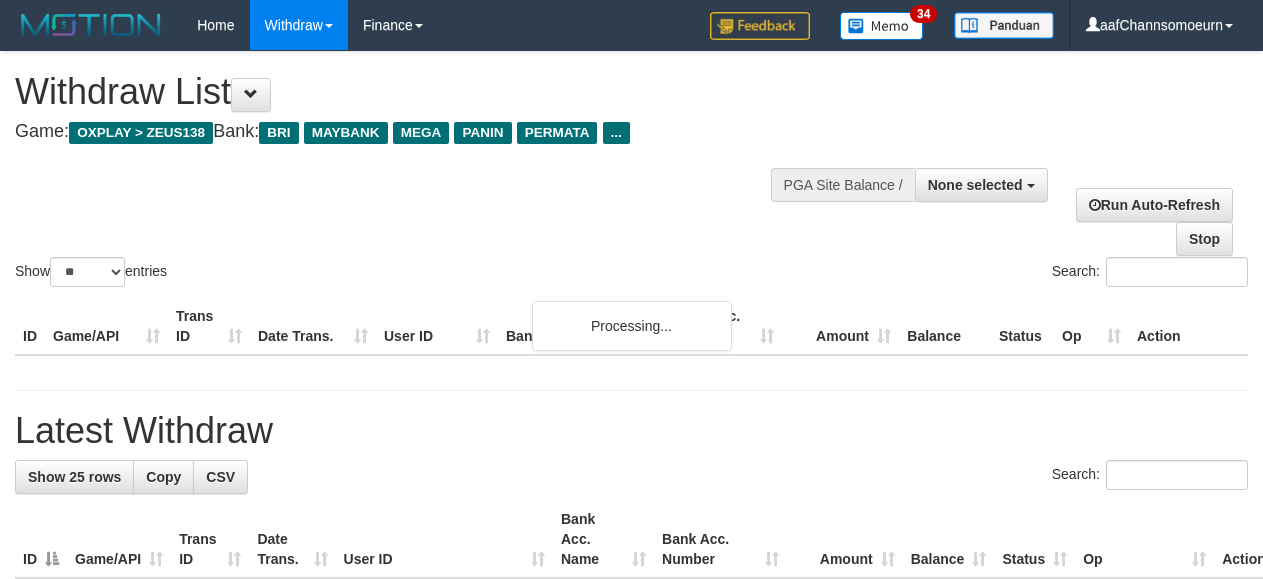 select 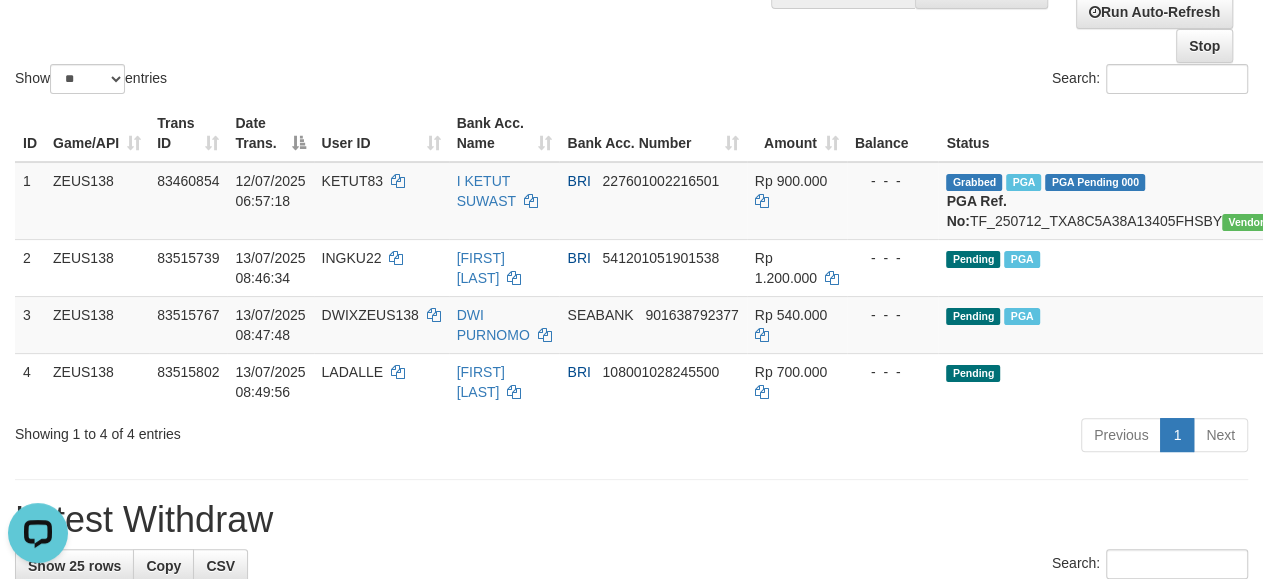scroll, scrollTop: 0, scrollLeft: 0, axis: both 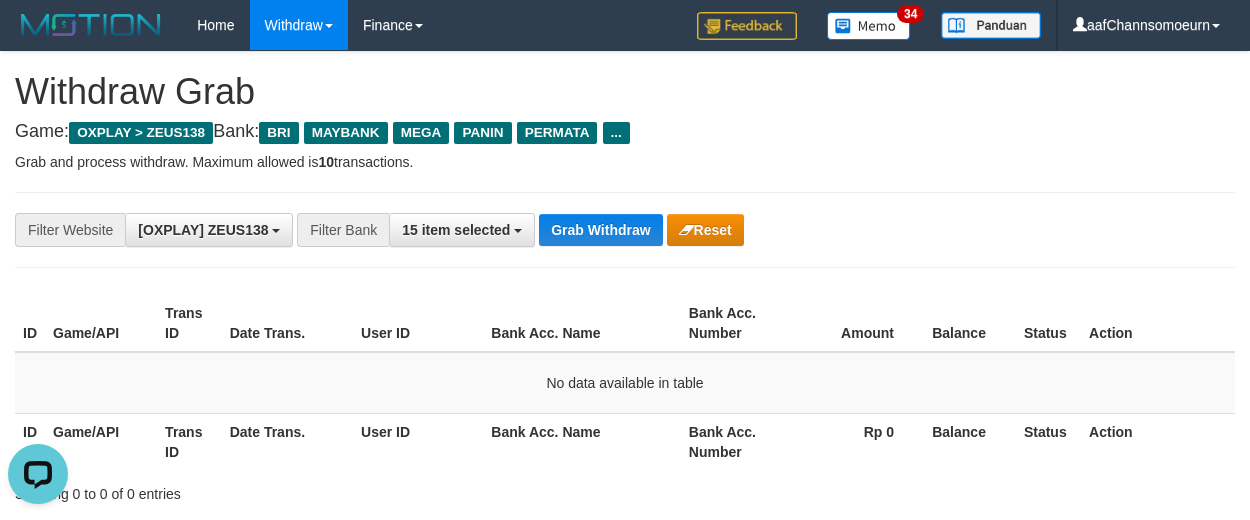 drag, startPoint x: 1044, startPoint y: 207, endPoint x: 1050, endPoint y: 224, distance: 18.027756 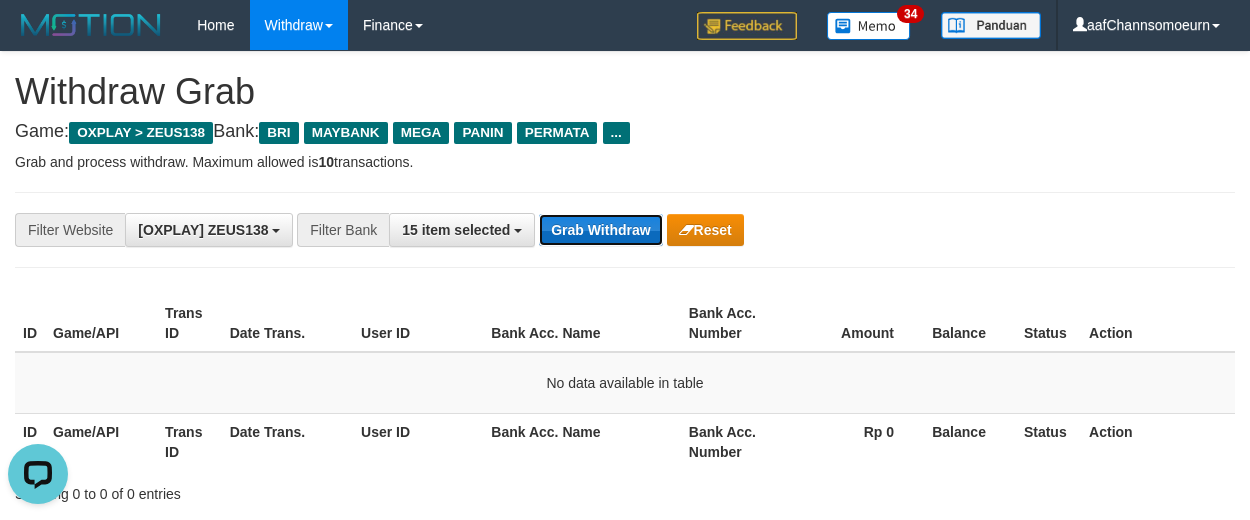click on "Grab Withdraw" at bounding box center (600, 230) 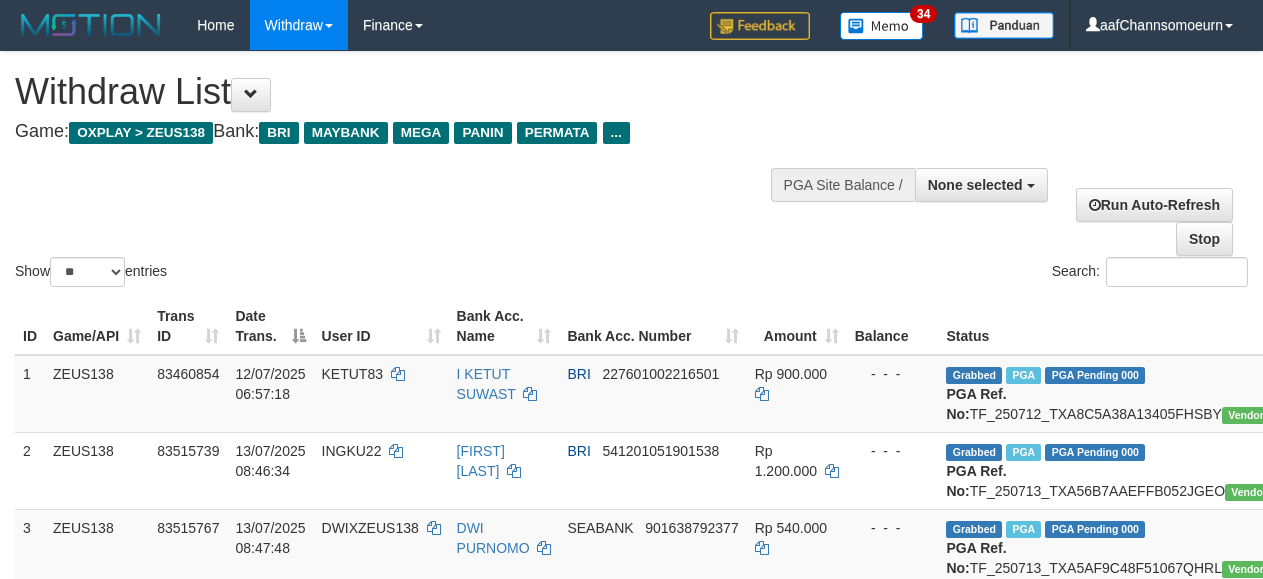 select 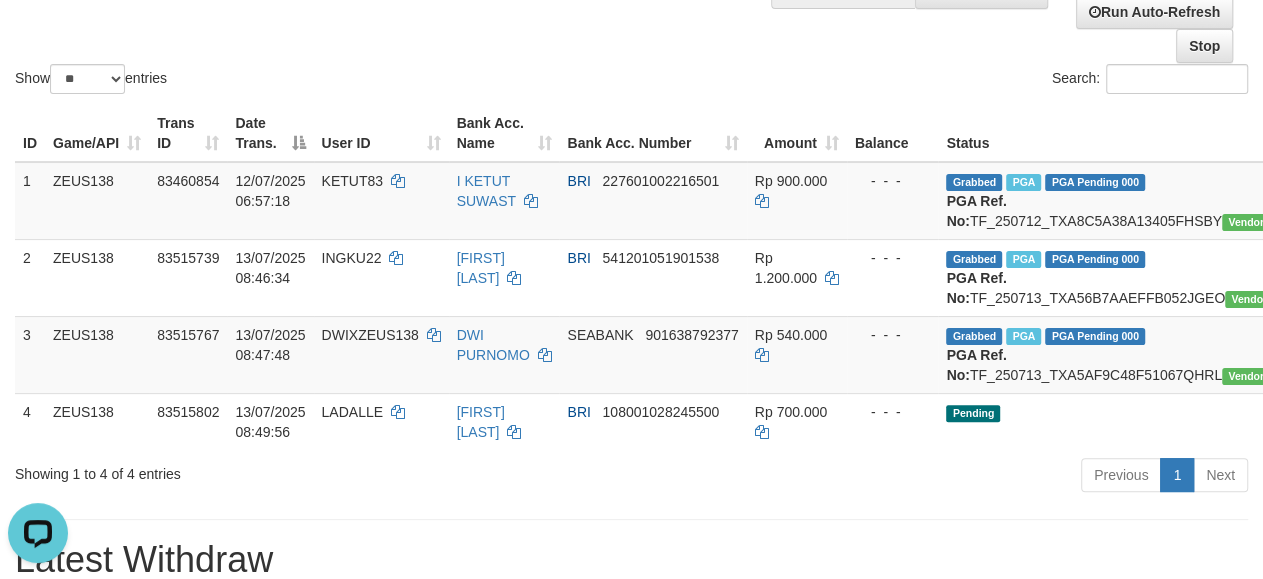 scroll, scrollTop: 0, scrollLeft: 0, axis: both 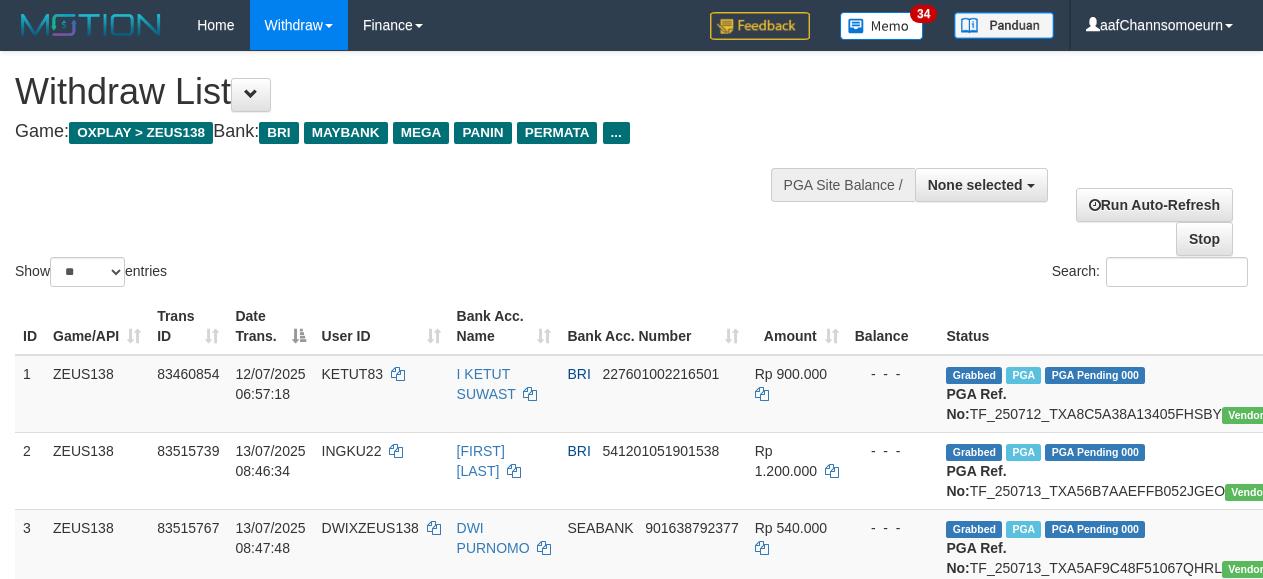 select 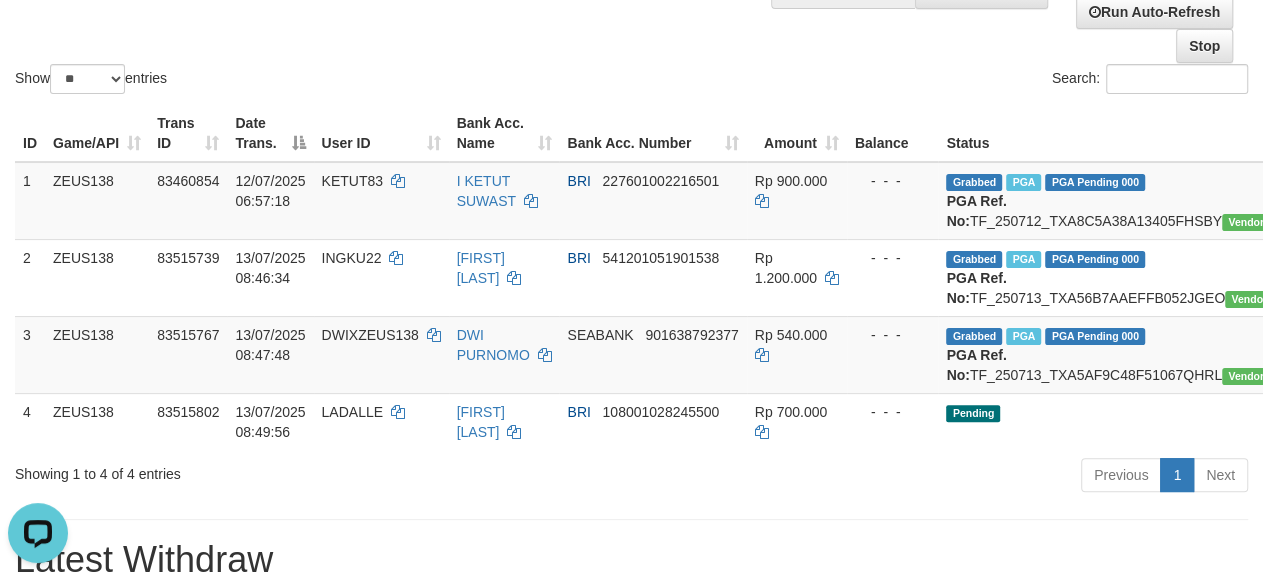 scroll, scrollTop: 0, scrollLeft: 0, axis: both 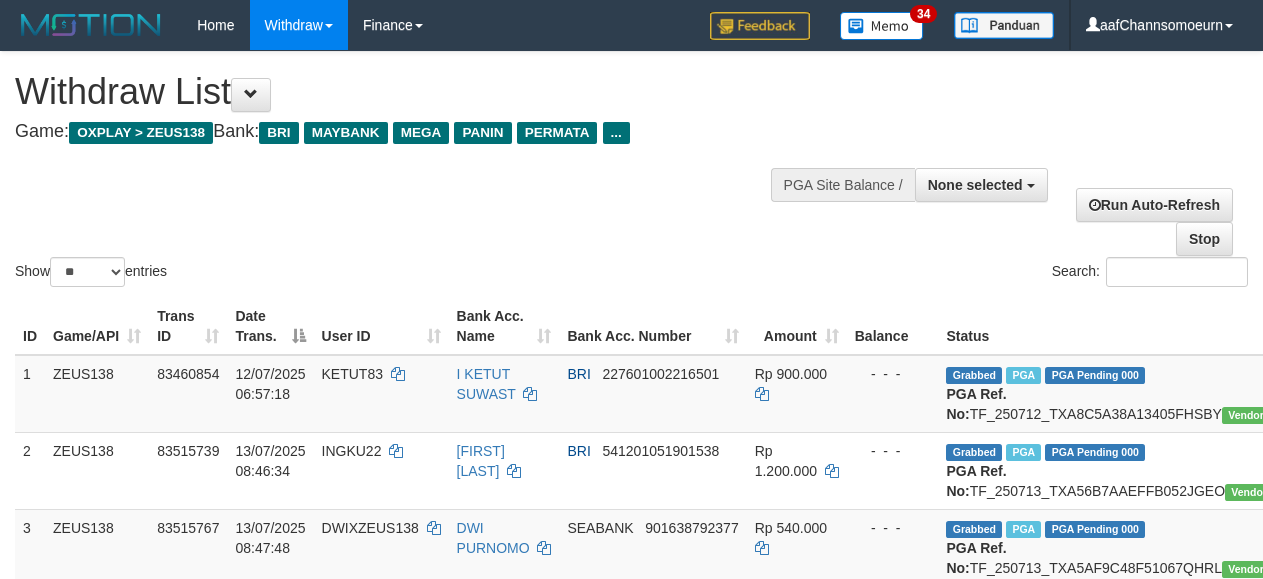 select 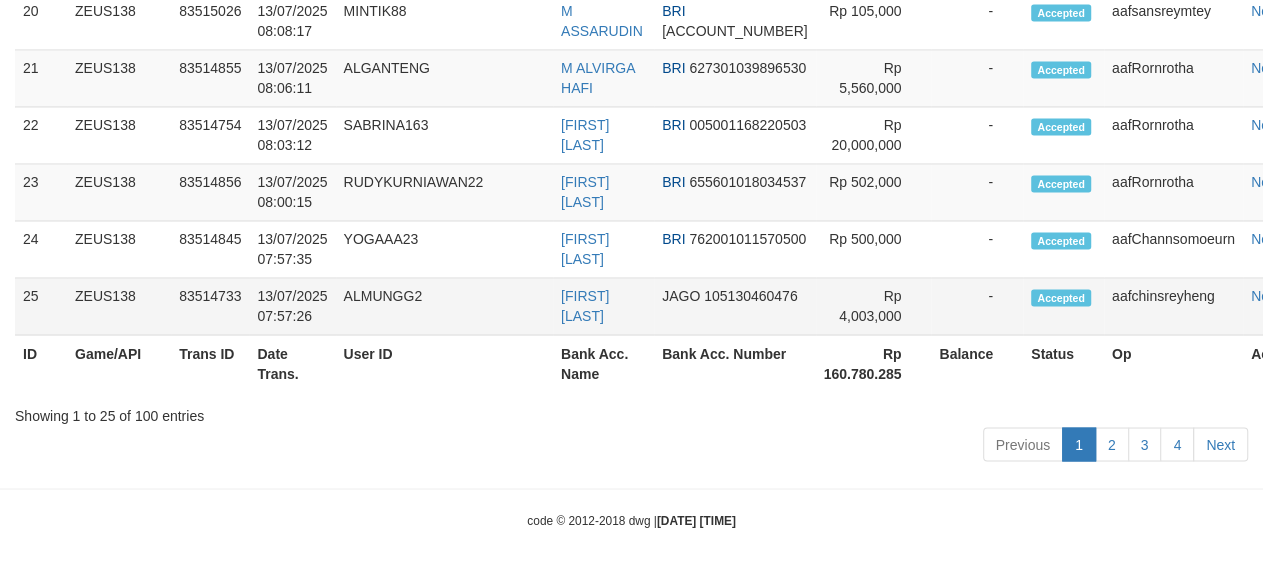 scroll, scrollTop: 2108, scrollLeft: 0, axis: vertical 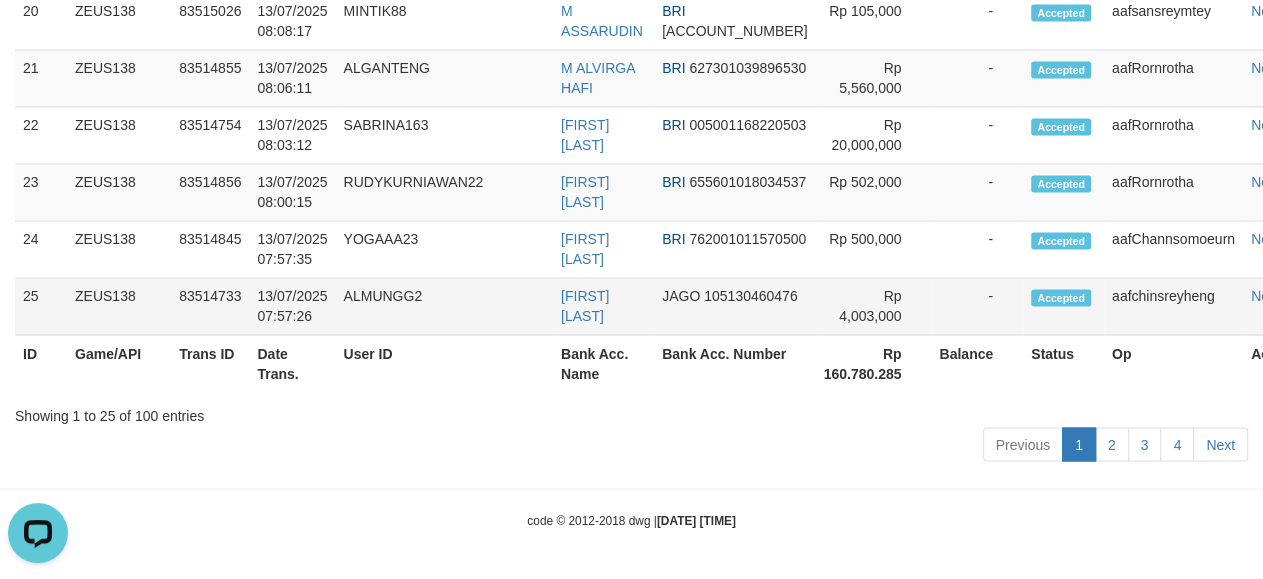 click on "Note" at bounding box center [1273, 306] 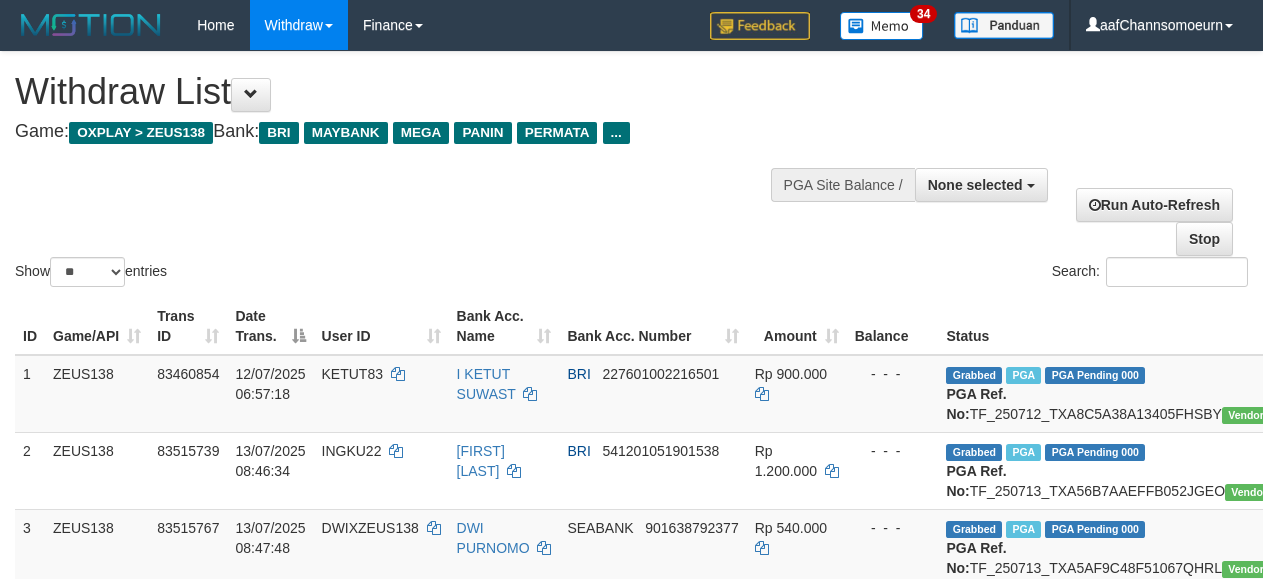 select 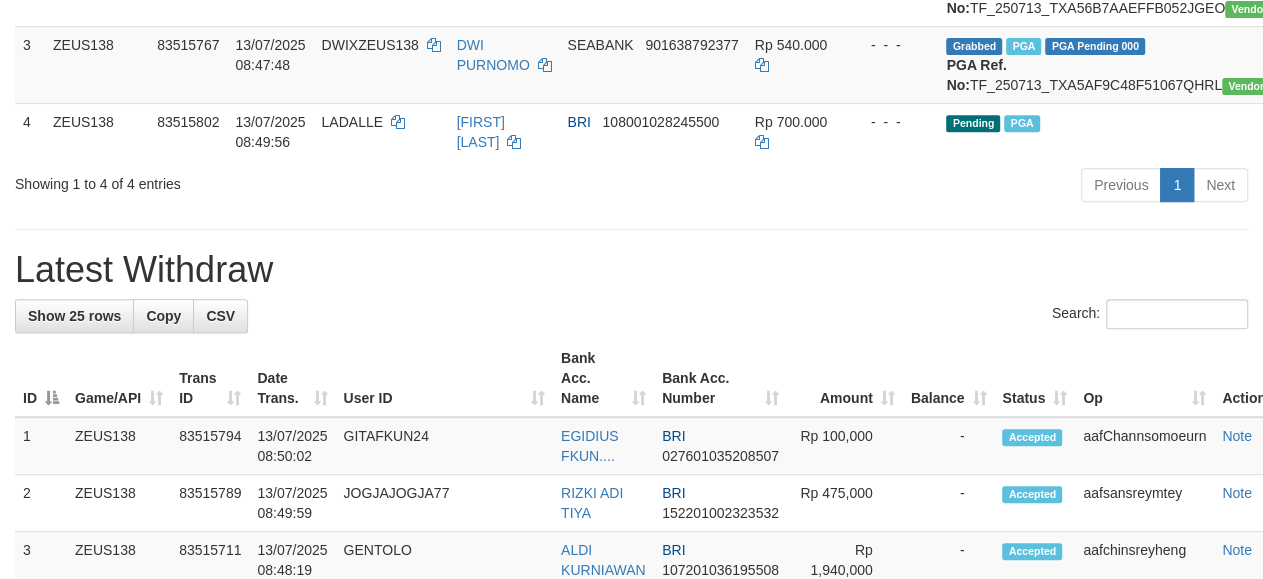 scroll, scrollTop: 398, scrollLeft: 0, axis: vertical 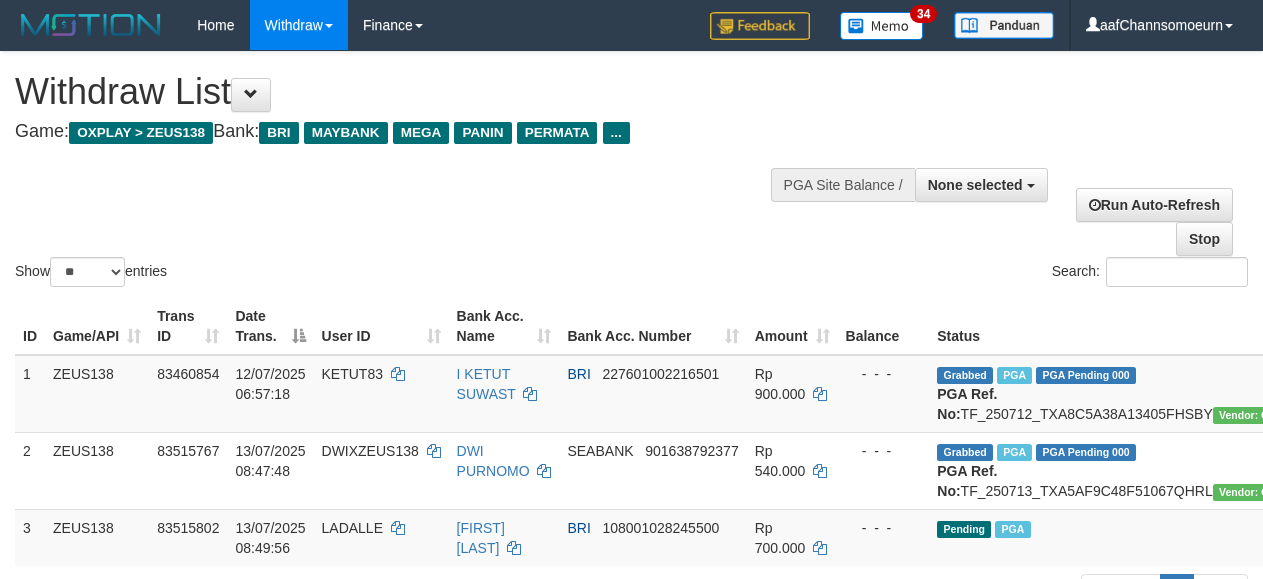 select 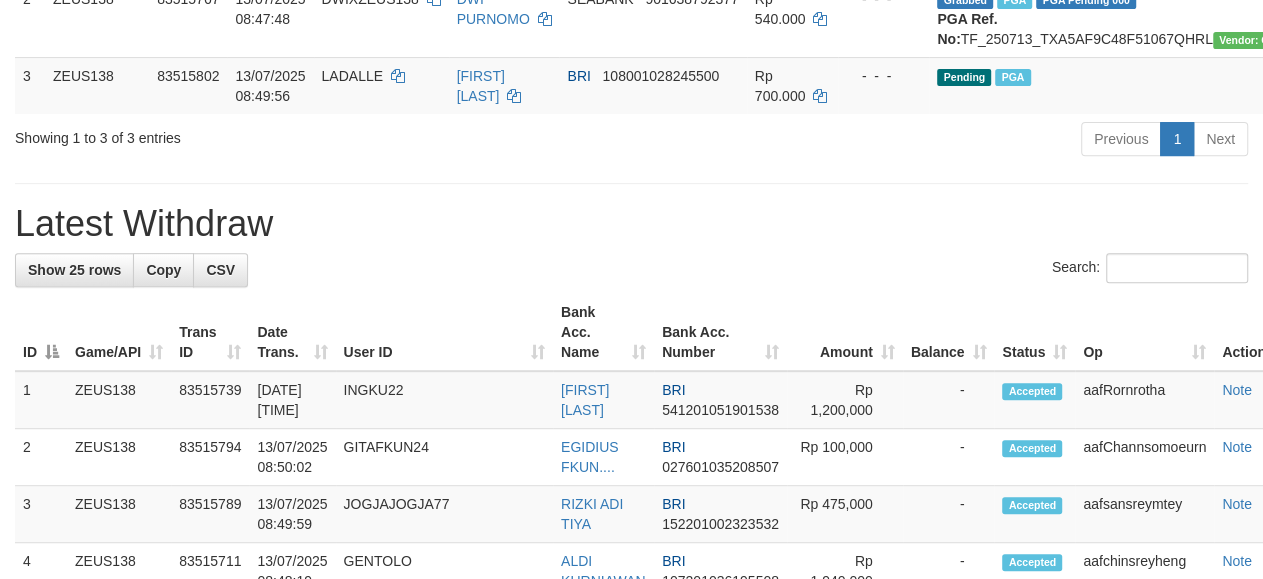 scroll, scrollTop: 398, scrollLeft: 0, axis: vertical 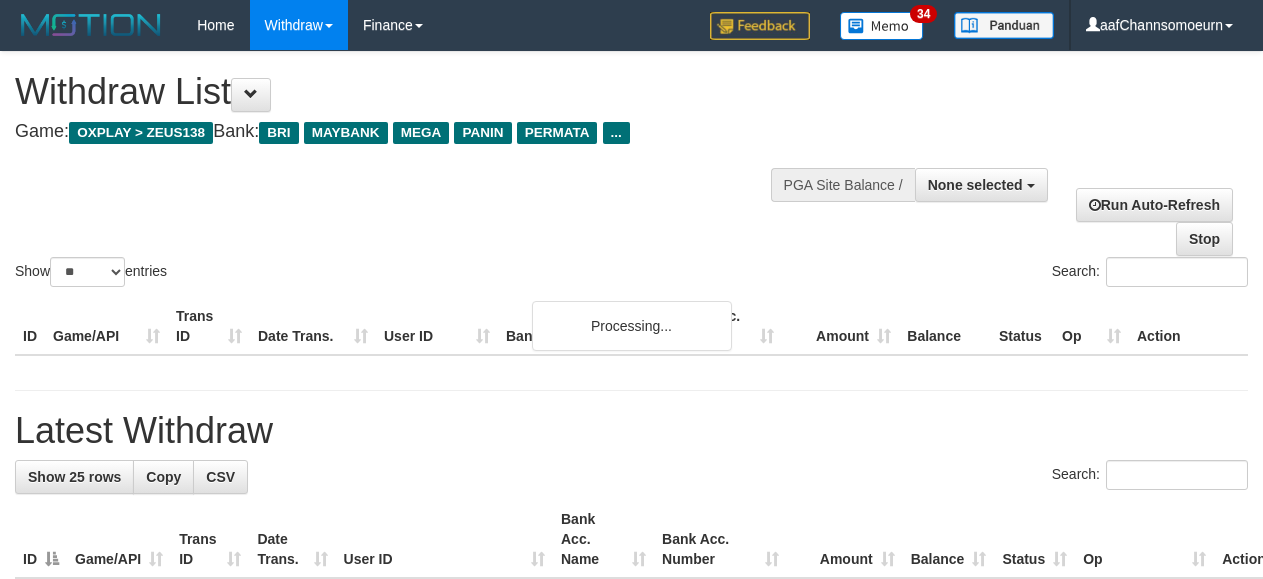 select 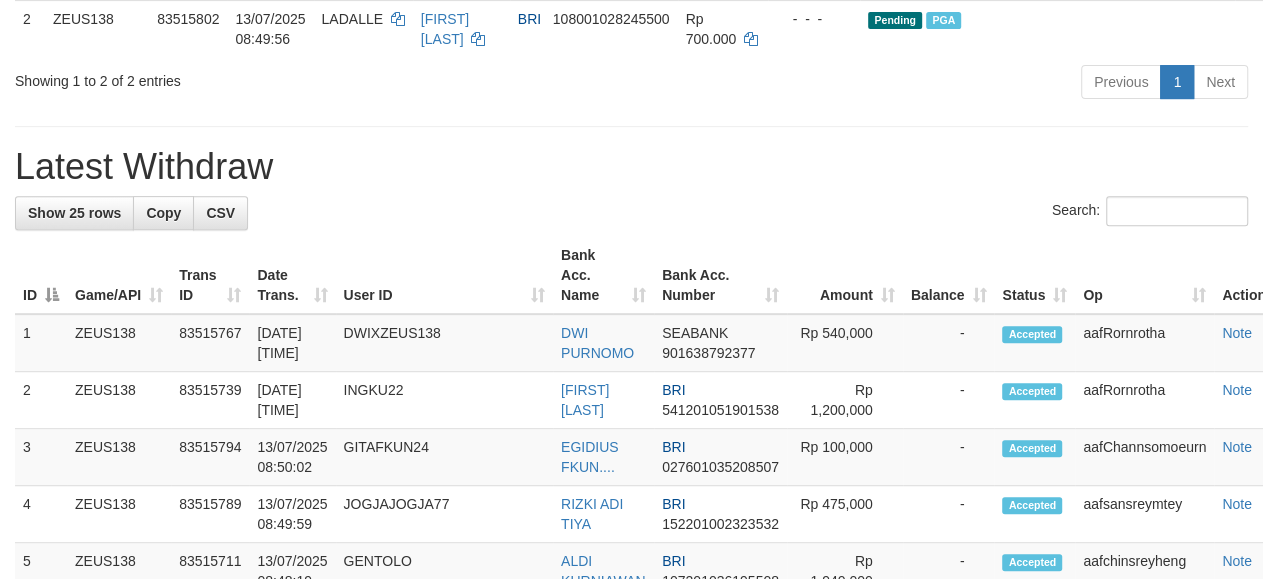 scroll, scrollTop: 398, scrollLeft: 0, axis: vertical 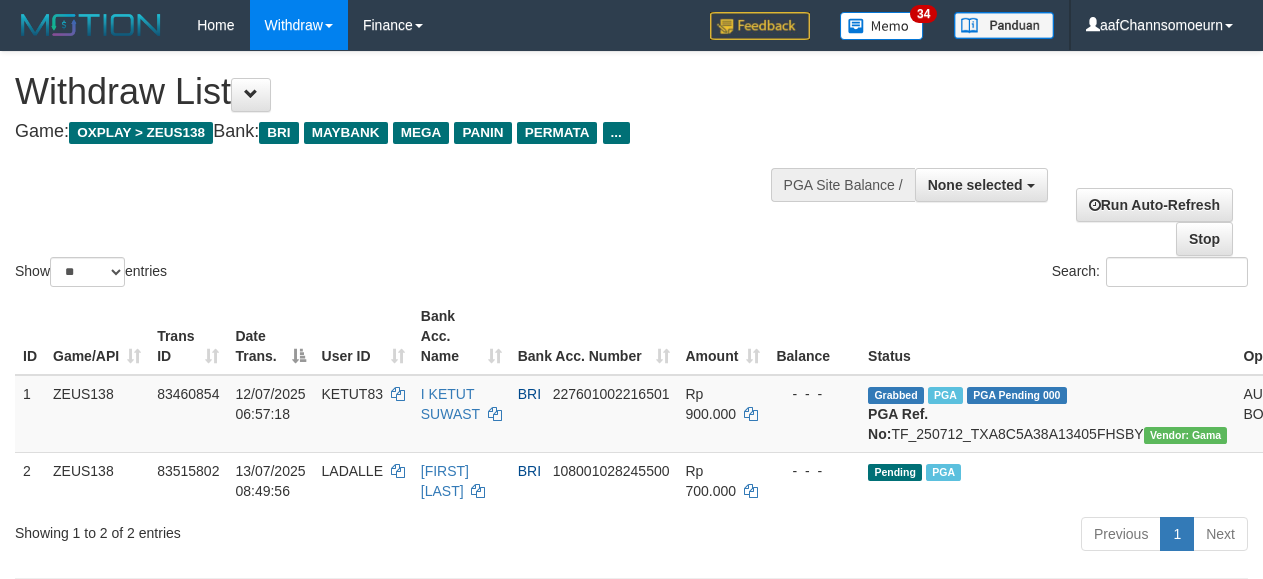 select 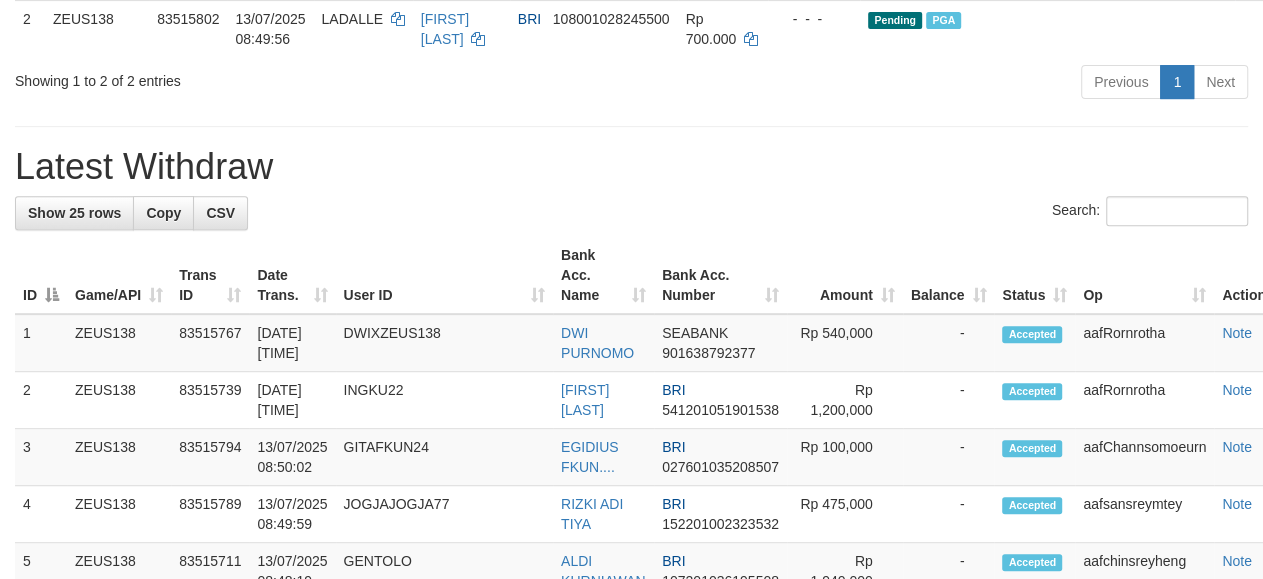 scroll, scrollTop: 398, scrollLeft: 0, axis: vertical 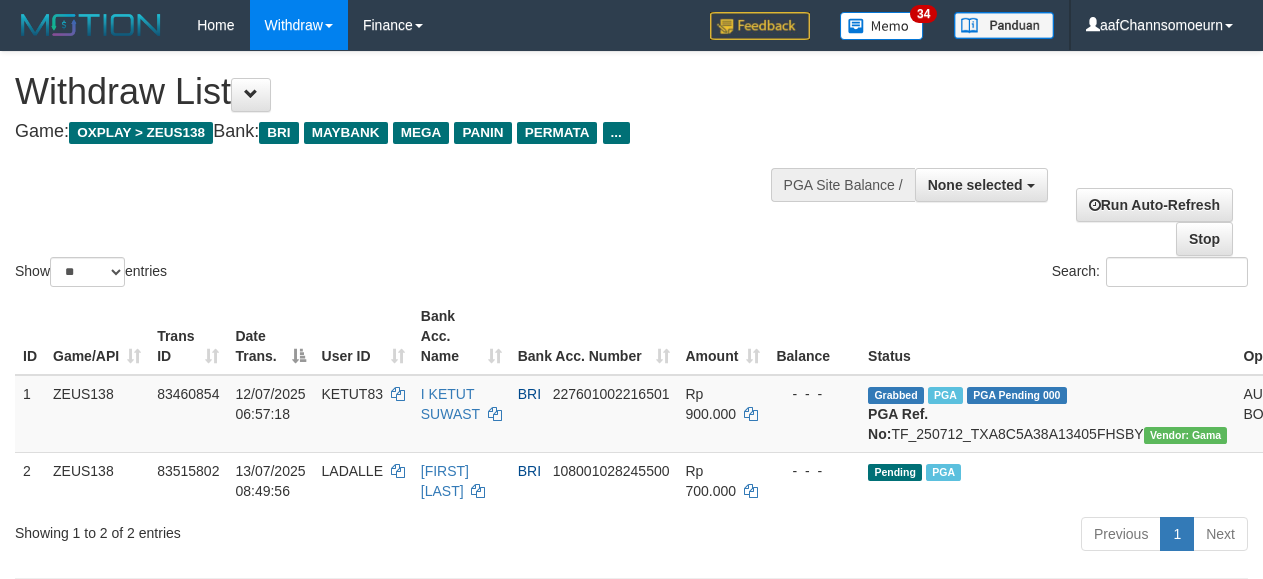 select 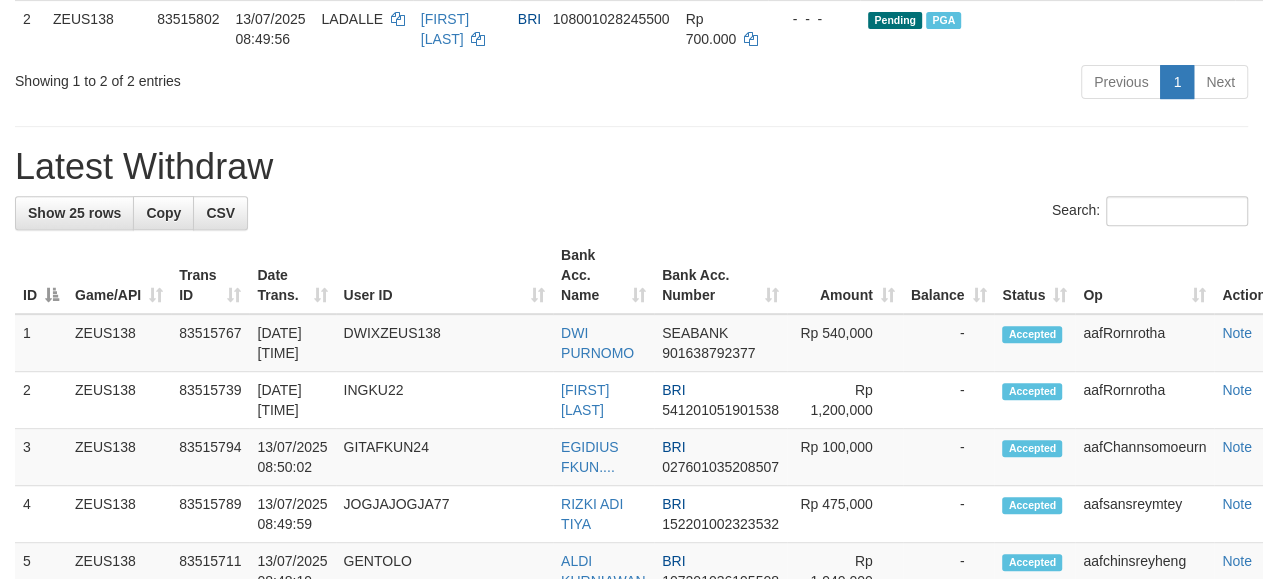 scroll, scrollTop: 398, scrollLeft: 0, axis: vertical 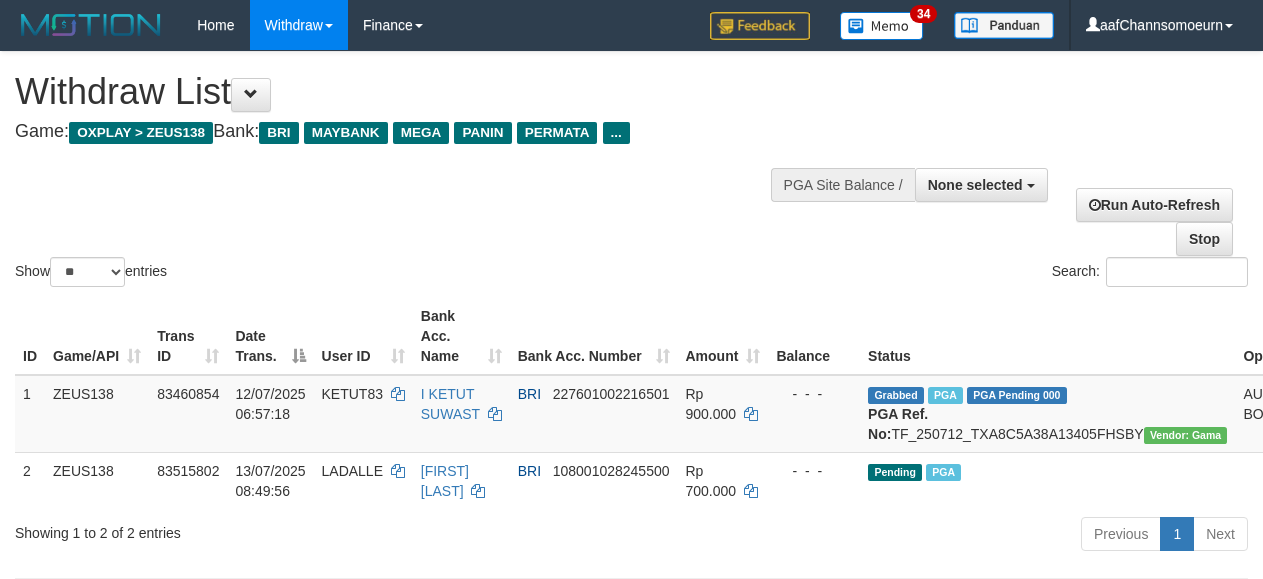 select 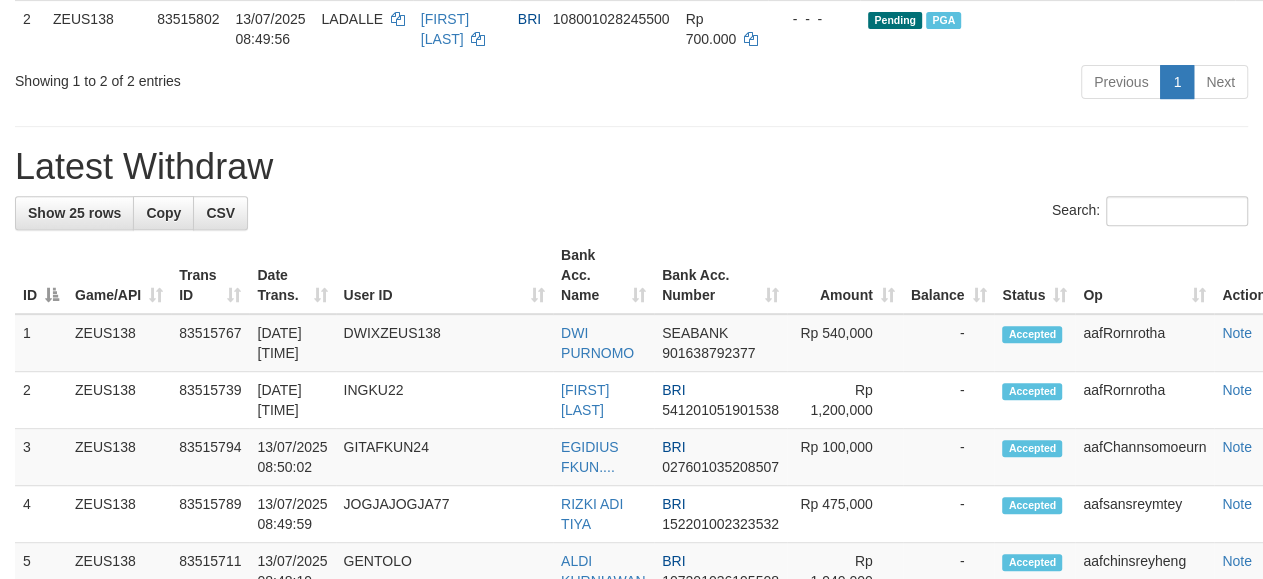 scroll, scrollTop: 398, scrollLeft: 0, axis: vertical 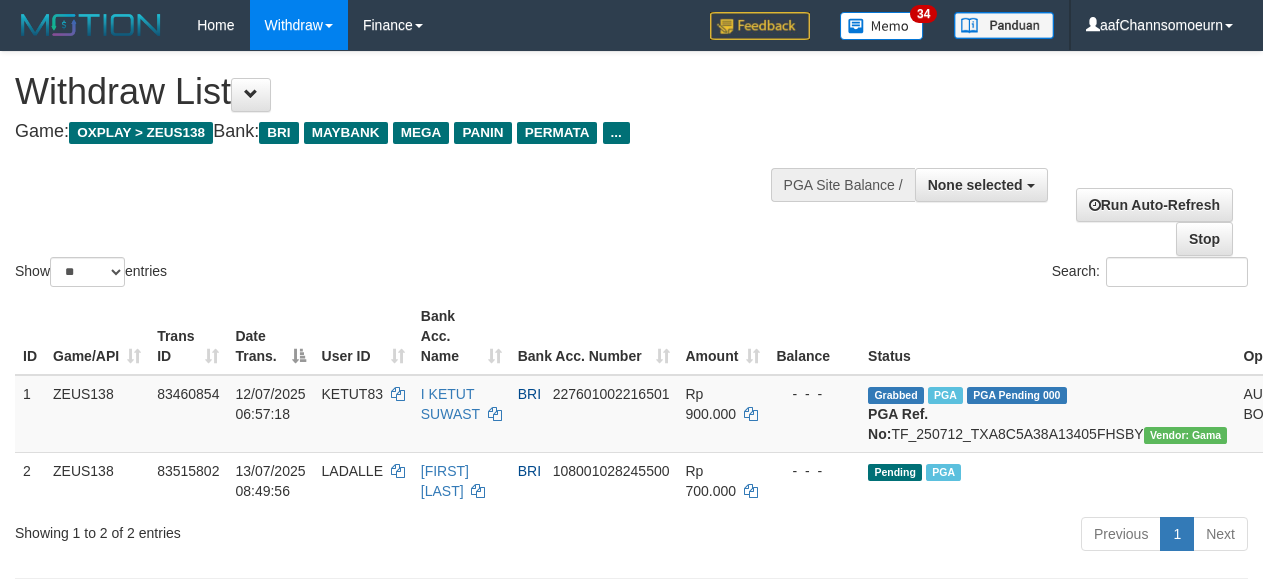 select 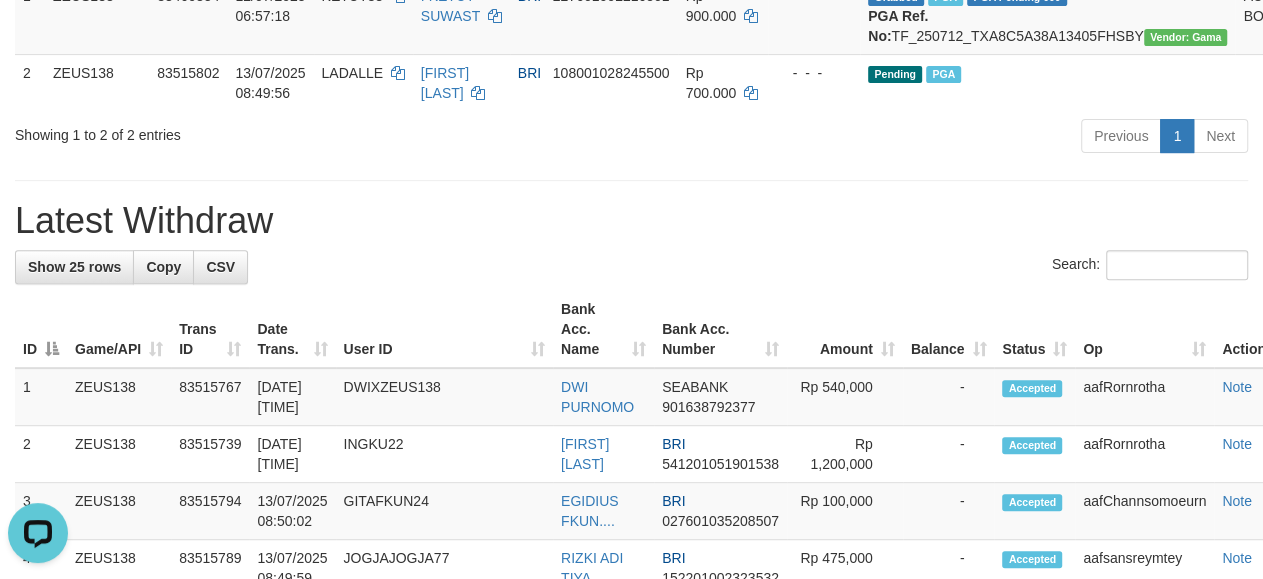 scroll, scrollTop: 0, scrollLeft: 0, axis: both 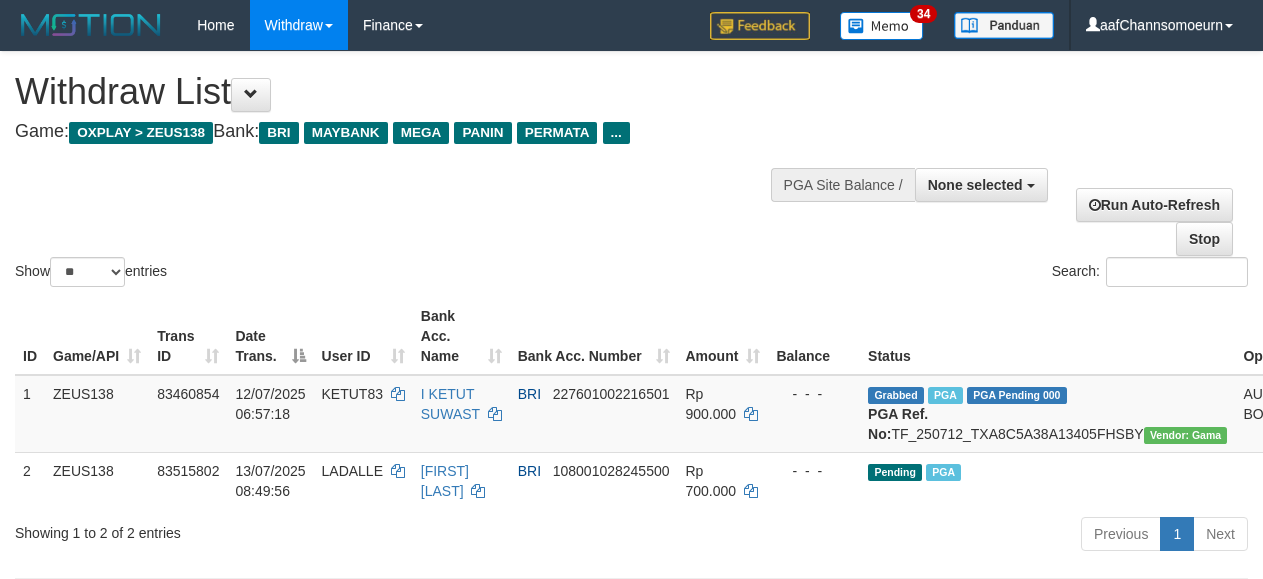 select 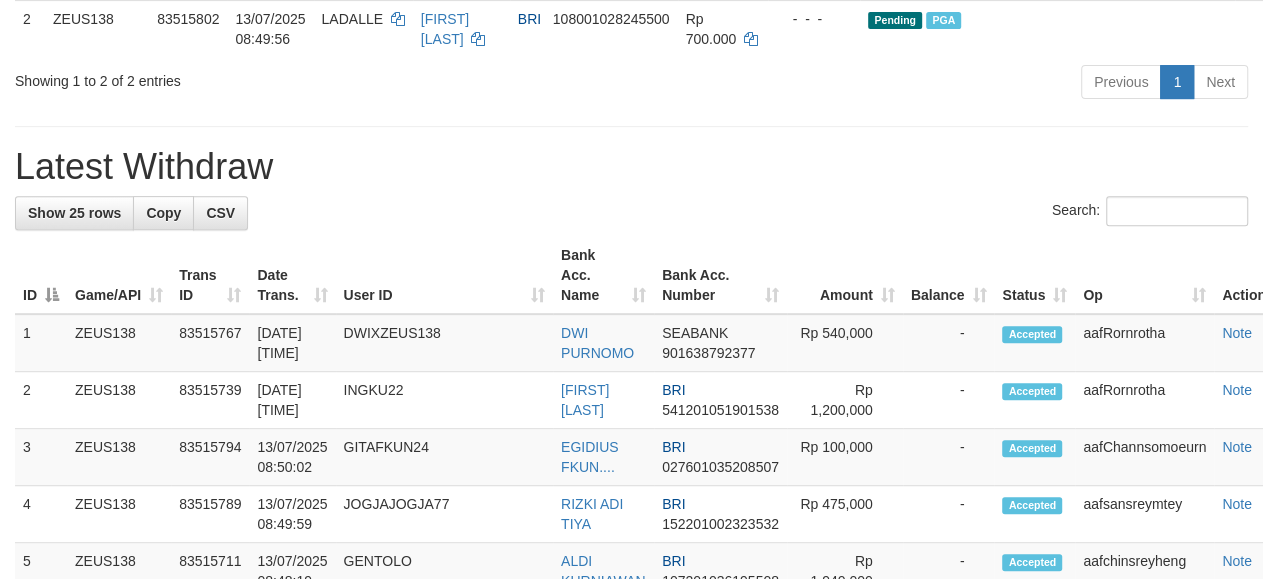 scroll, scrollTop: 398, scrollLeft: 0, axis: vertical 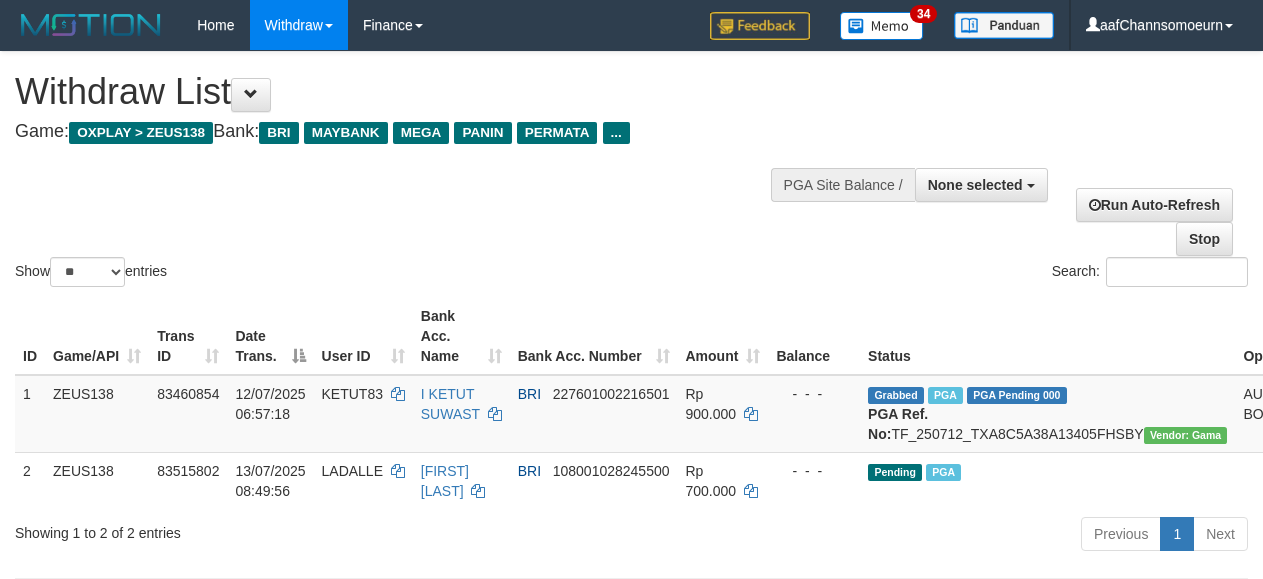 select 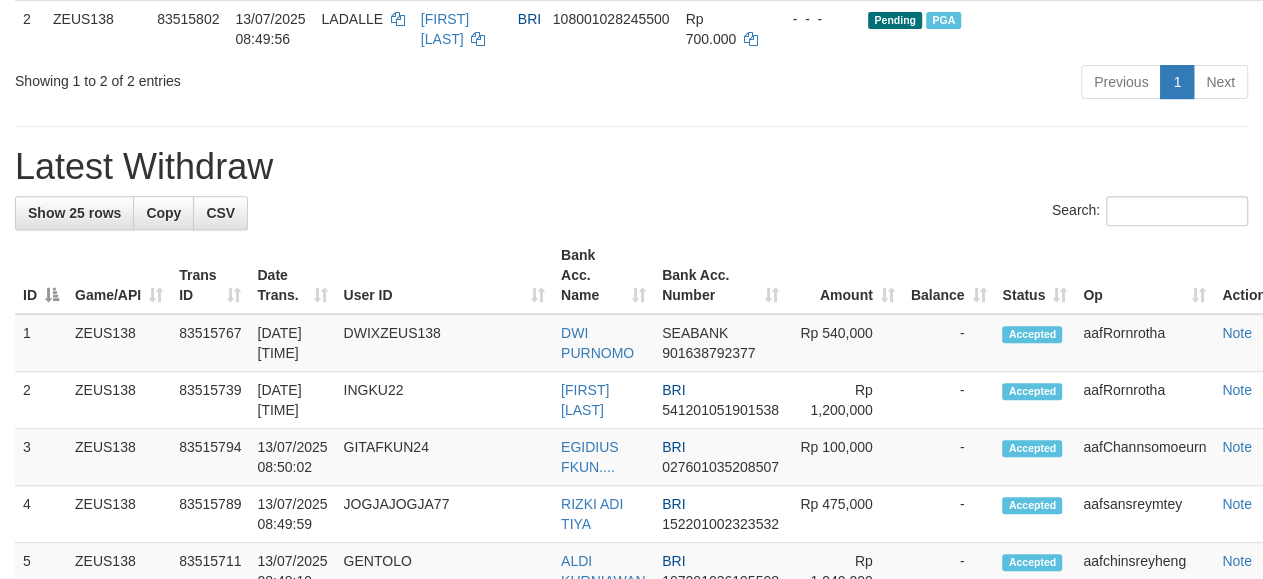 scroll, scrollTop: 398, scrollLeft: 0, axis: vertical 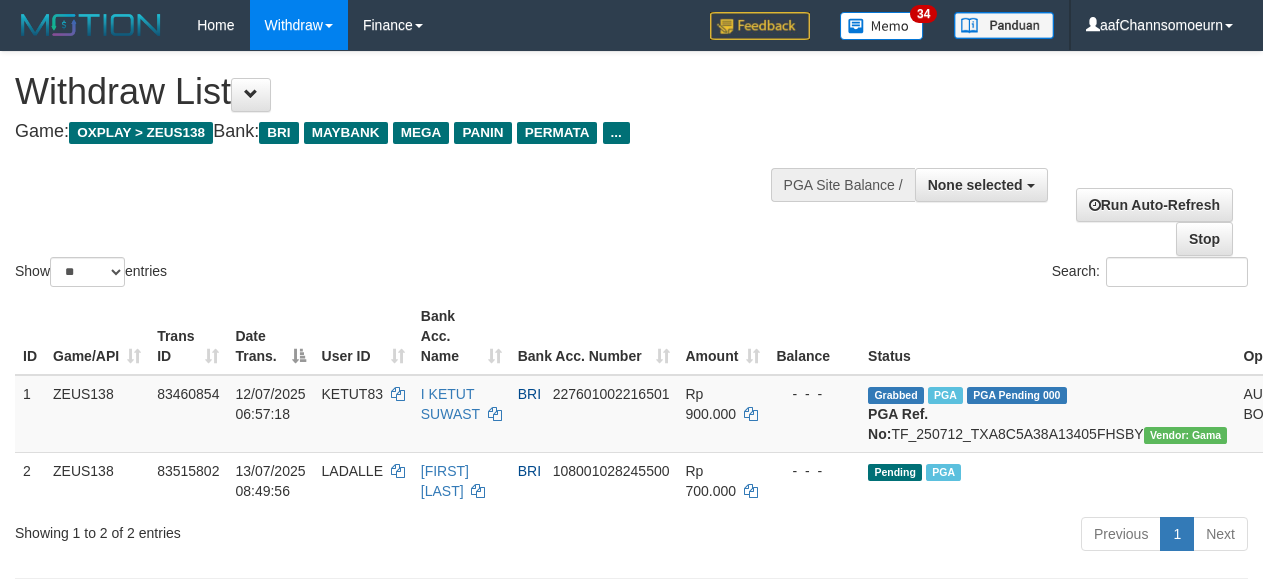 select 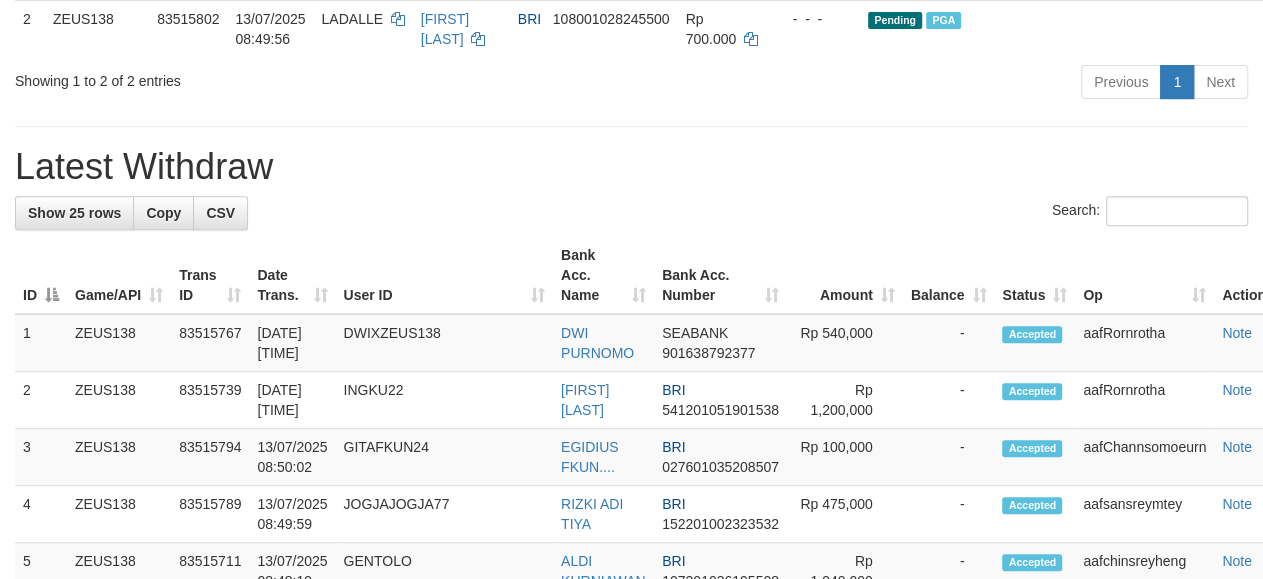 scroll, scrollTop: 398, scrollLeft: 0, axis: vertical 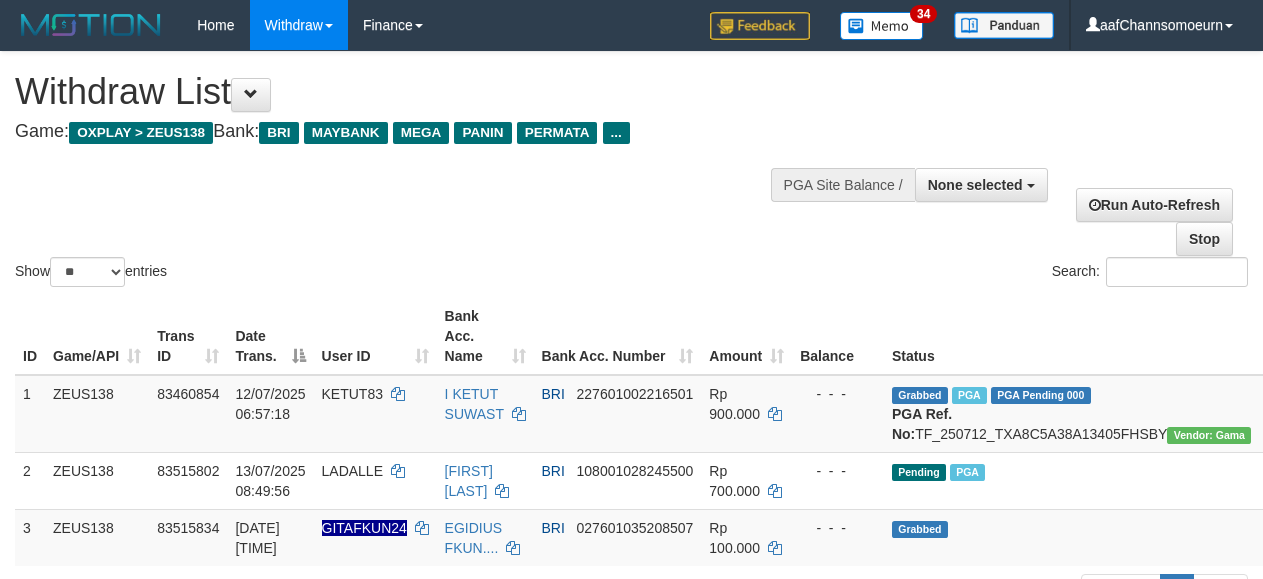 select 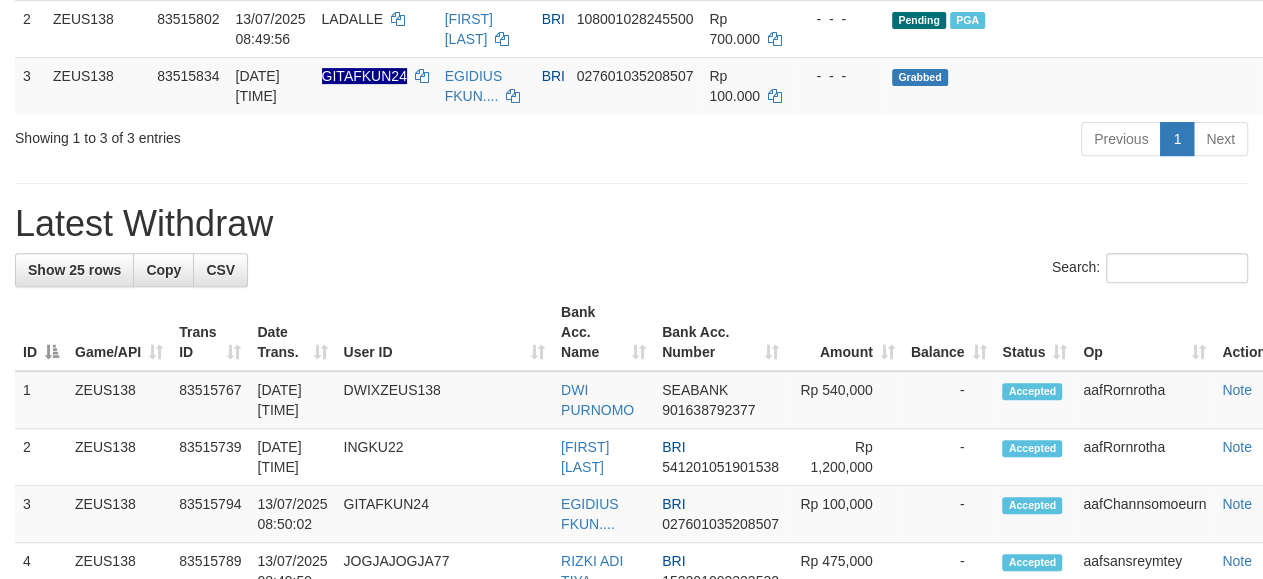 scroll, scrollTop: 398, scrollLeft: 0, axis: vertical 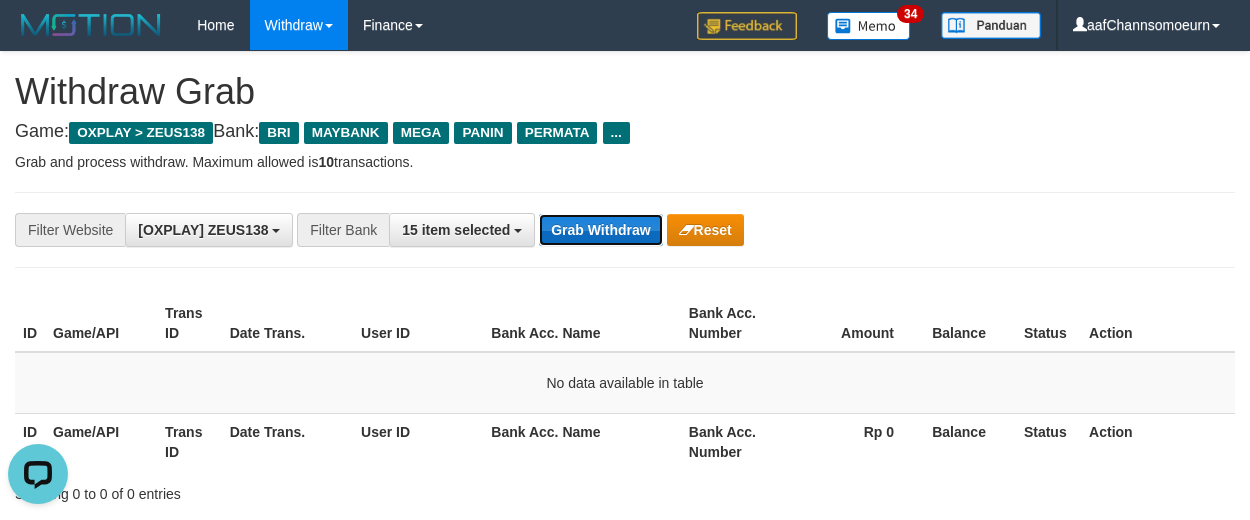 click on "Grab Withdraw" at bounding box center (600, 230) 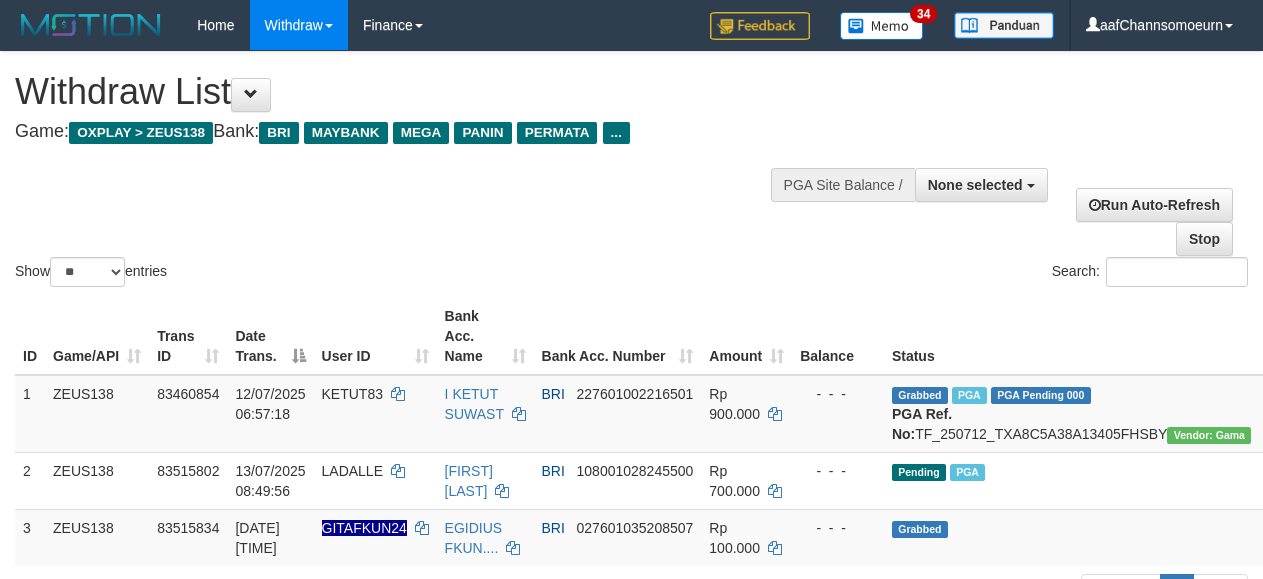 select 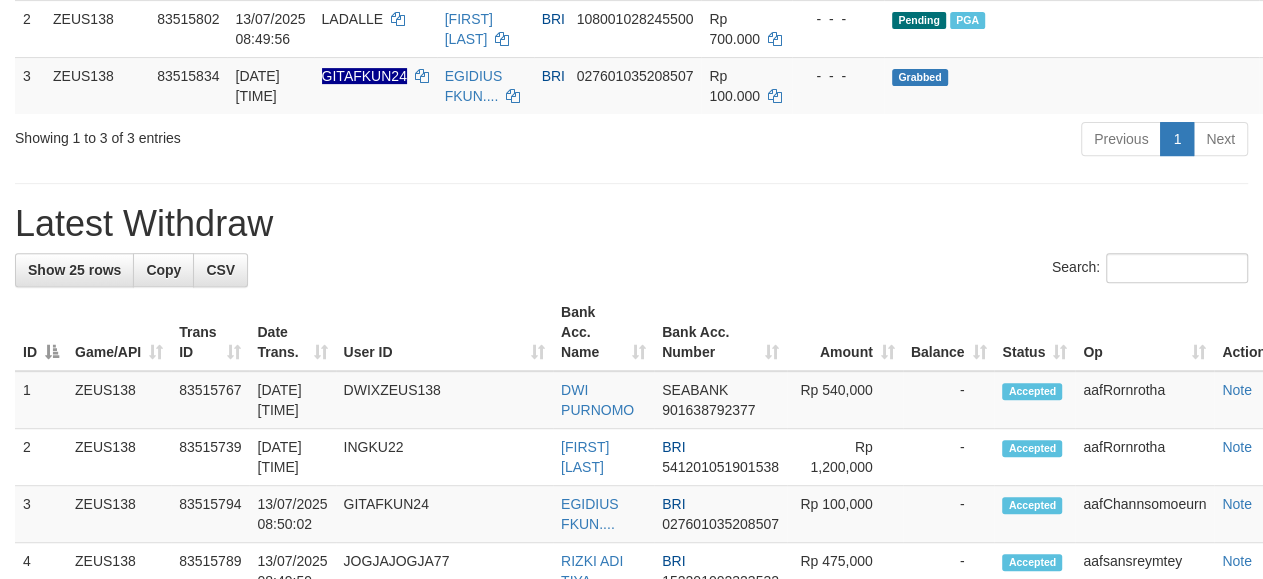 scroll, scrollTop: 398, scrollLeft: 0, axis: vertical 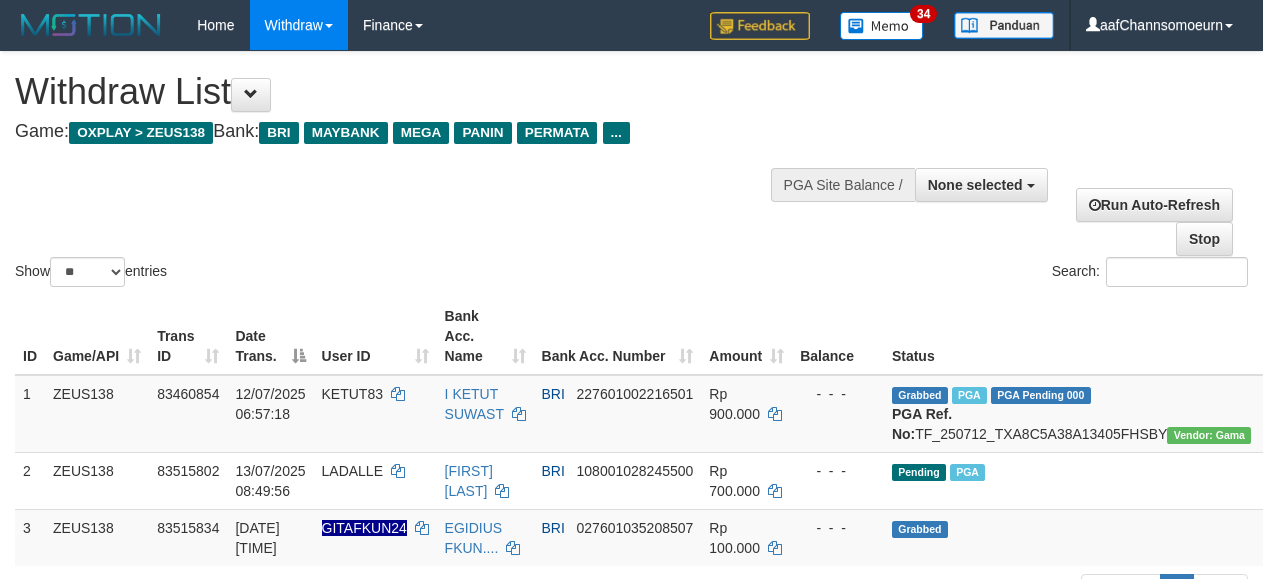 select 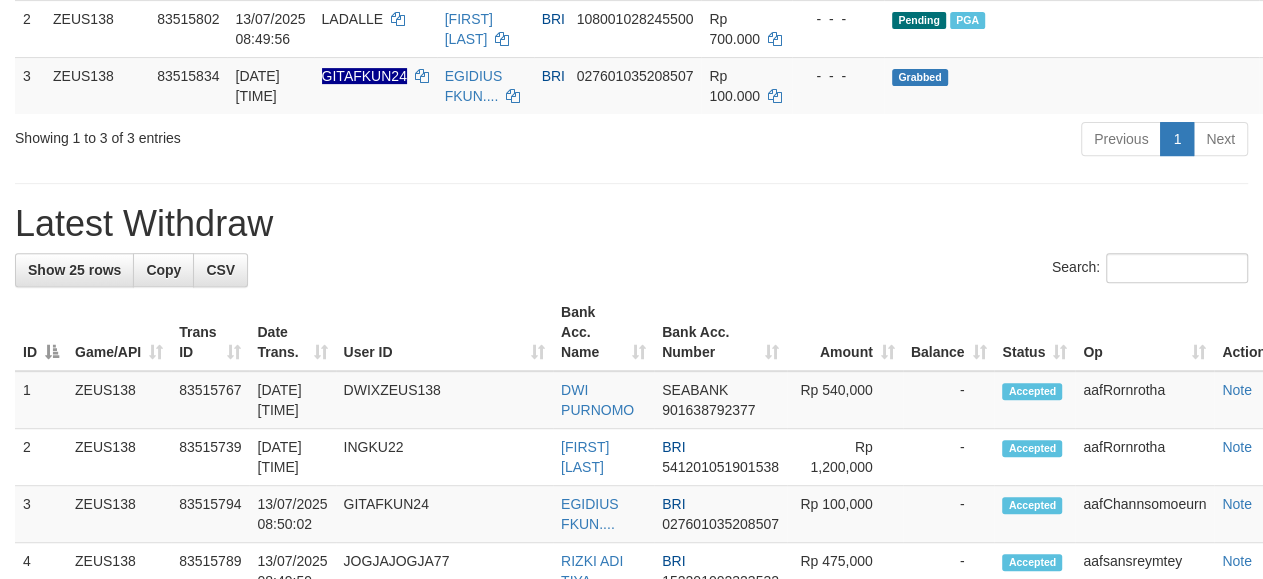 scroll, scrollTop: 398, scrollLeft: 0, axis: vertical 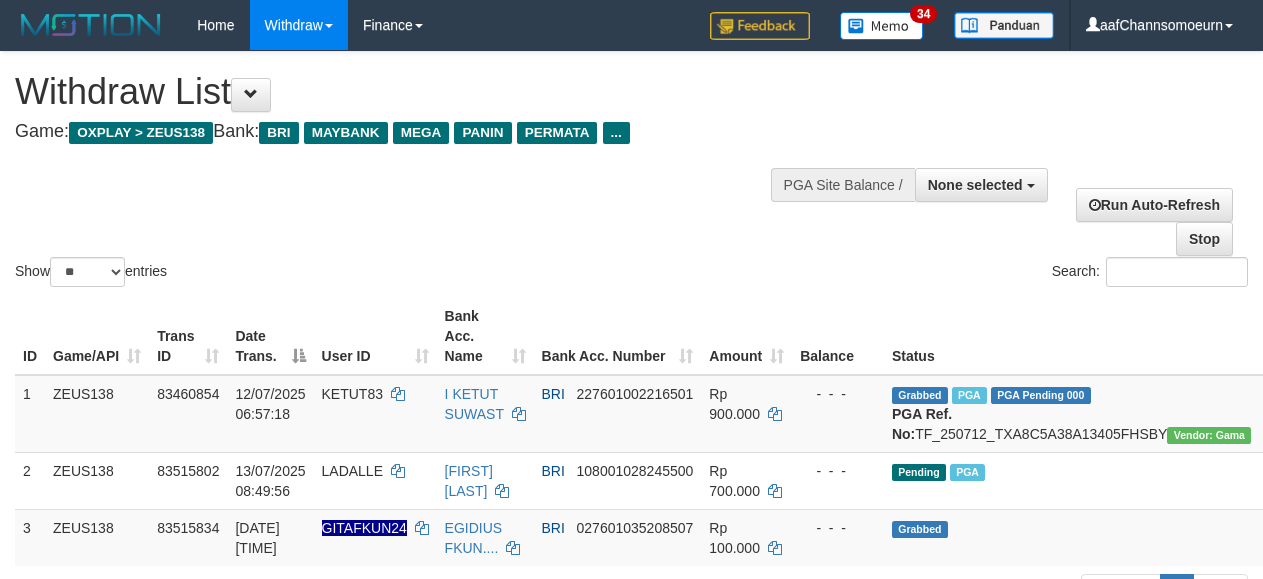 select 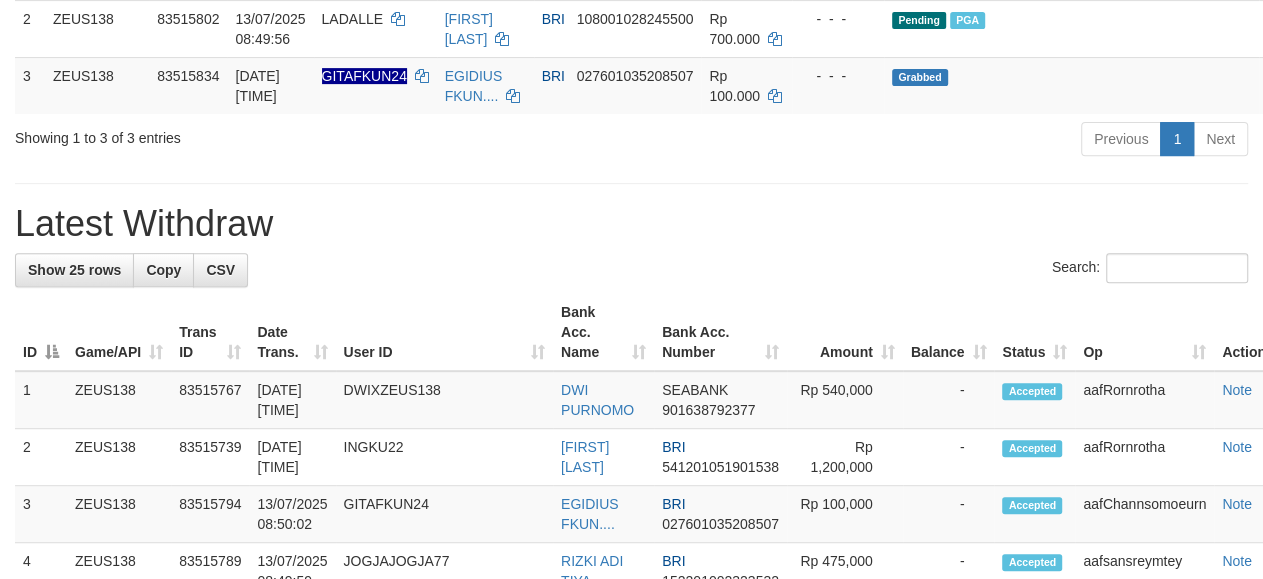 scroll, scrollTop: 398, scrollLeft: 0, axis: vertical 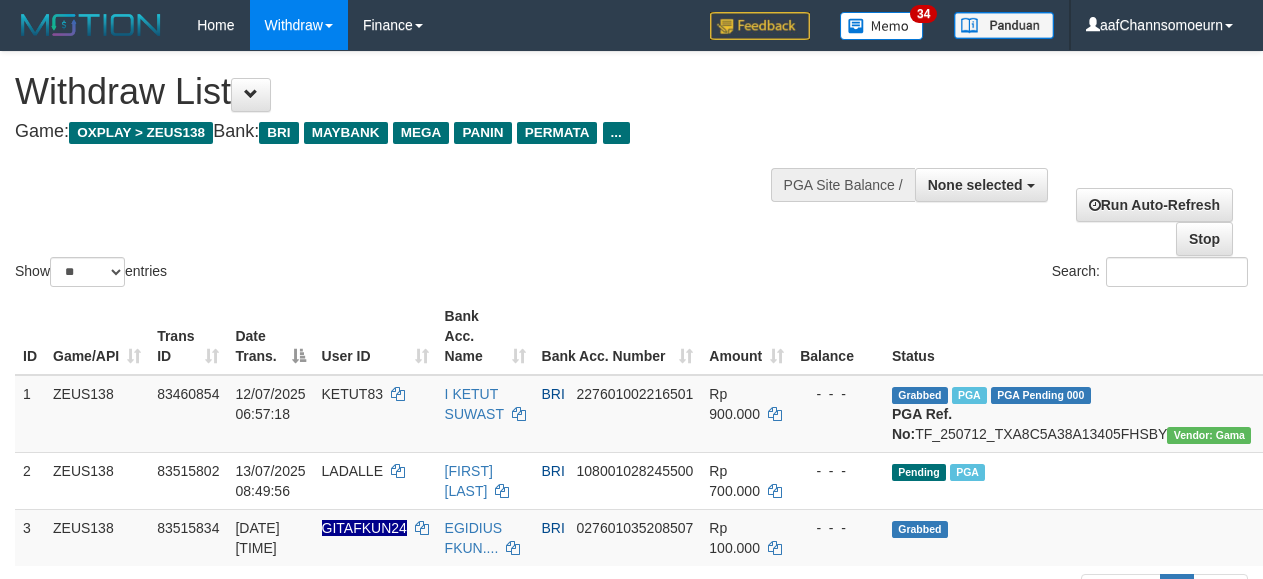 select 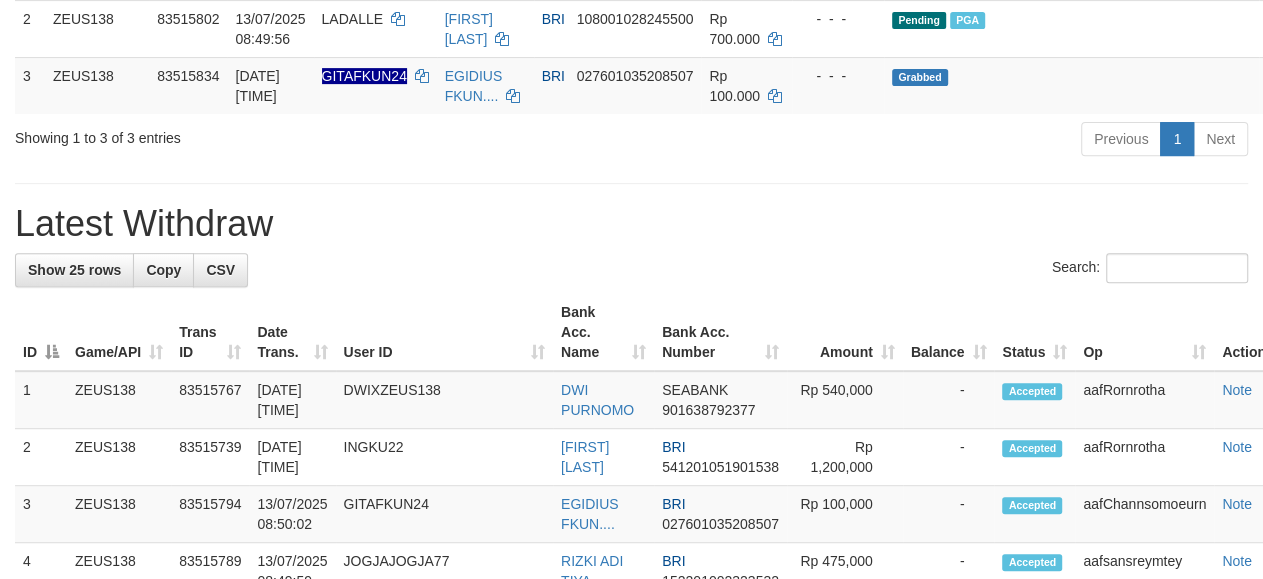scroll, scrollTop: 398, scrollLeft: 0, axis: vertical 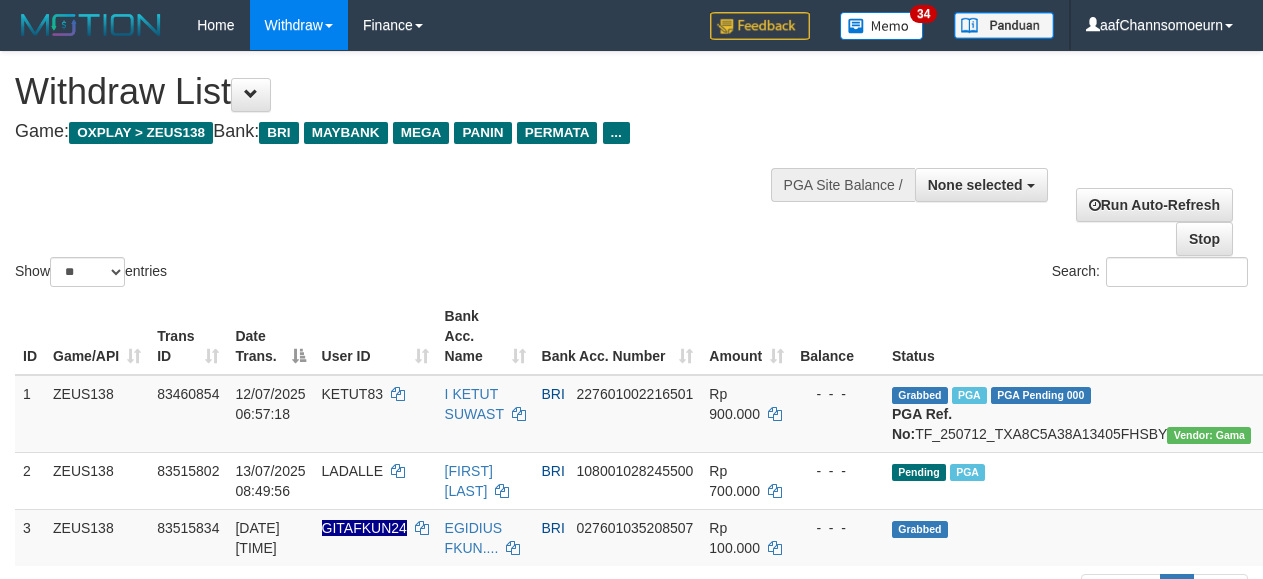 select 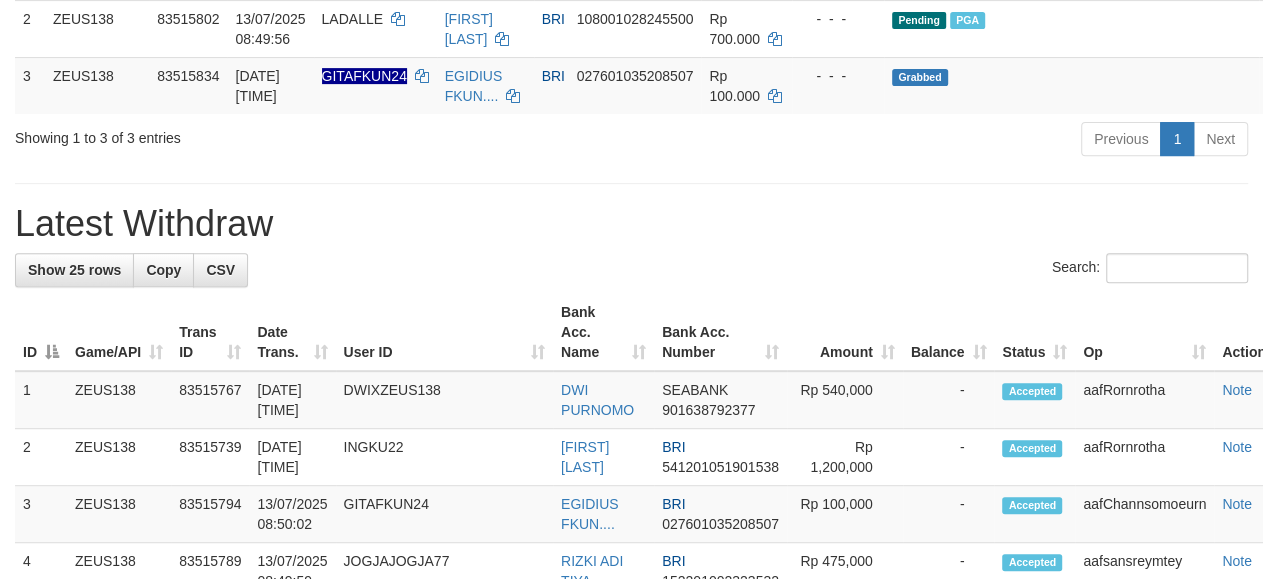 scroll, scrollTop: 398, scrollLeft: 0, axis: vertical 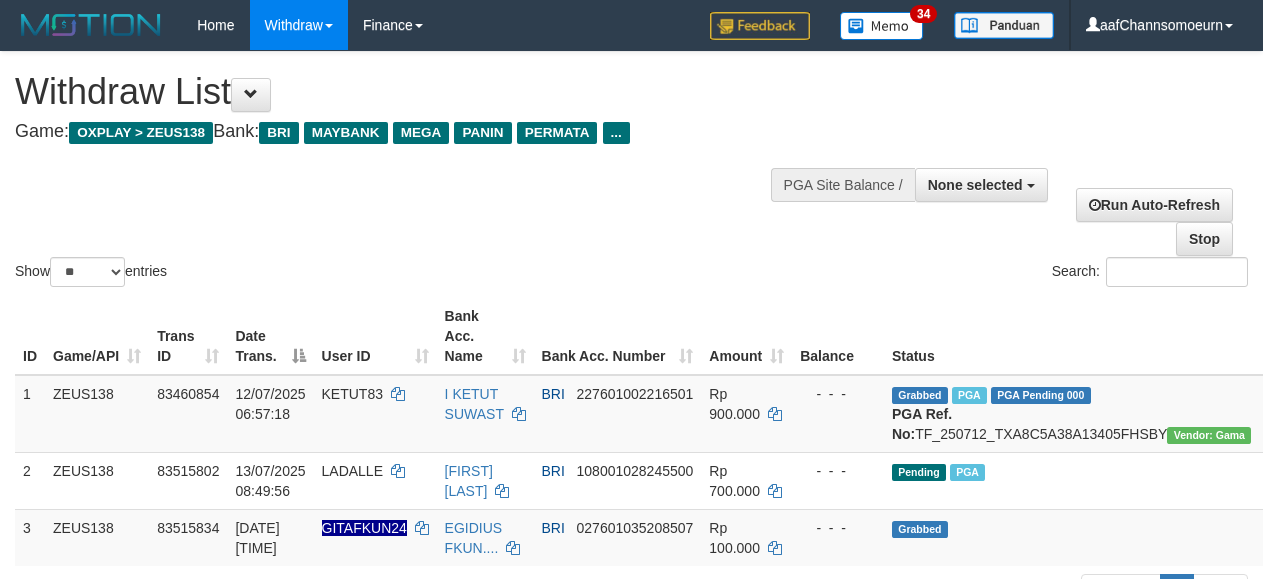 select 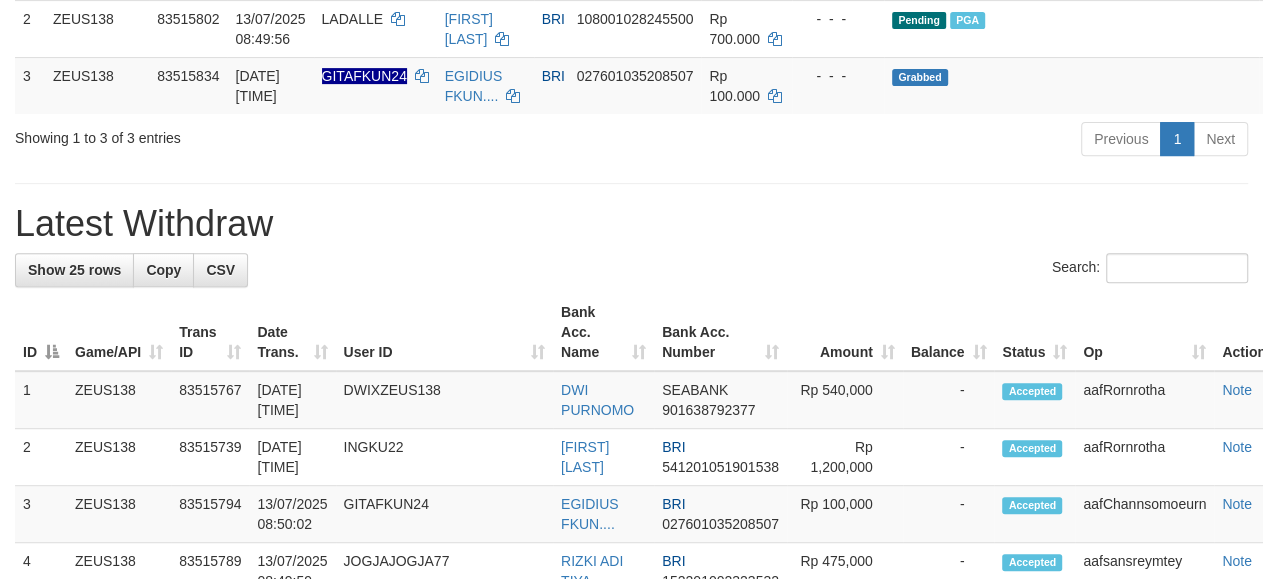 scroll, scrollTop: 398, scrollLeft: 0, axis: vertical 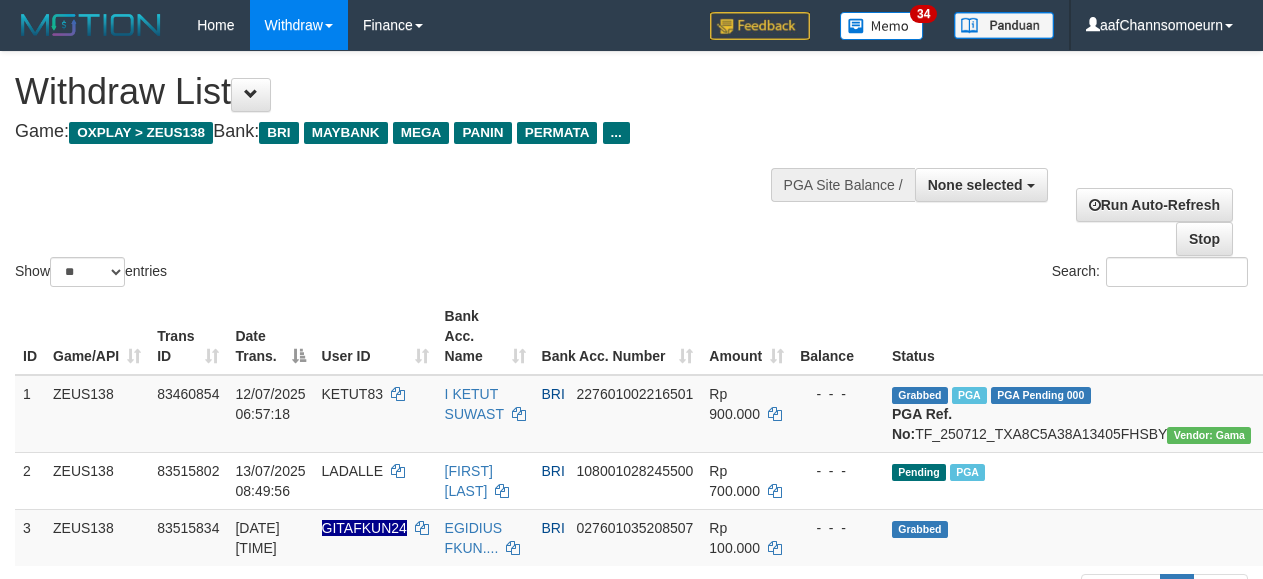 select 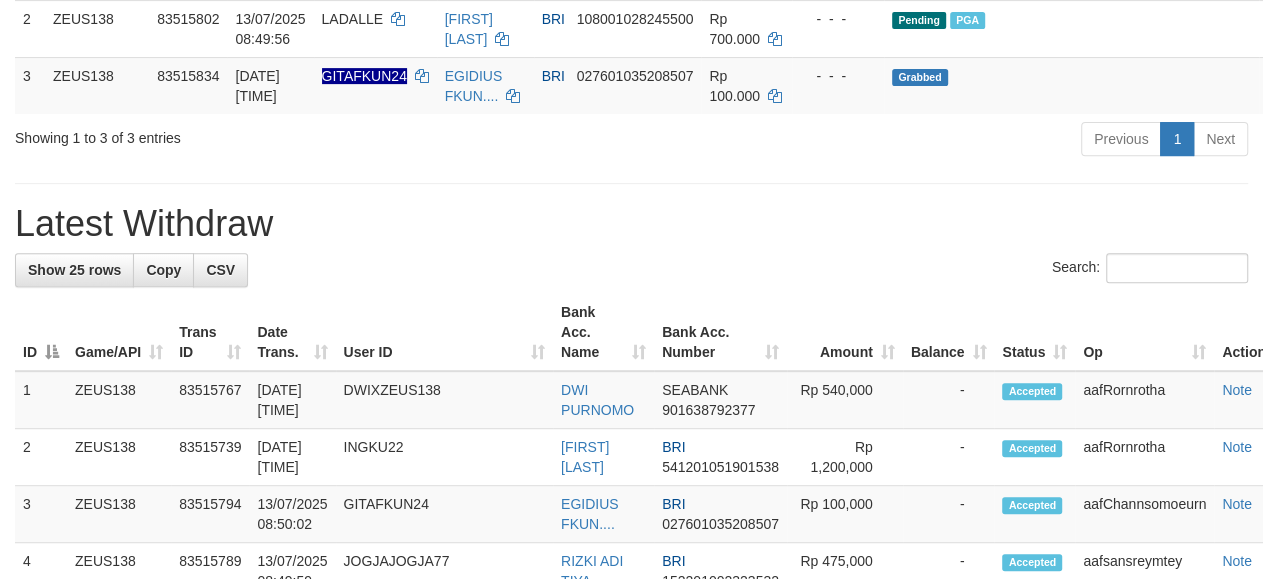 scroll, scrollTop: 398, scrollLeft: 0, axis: vertical 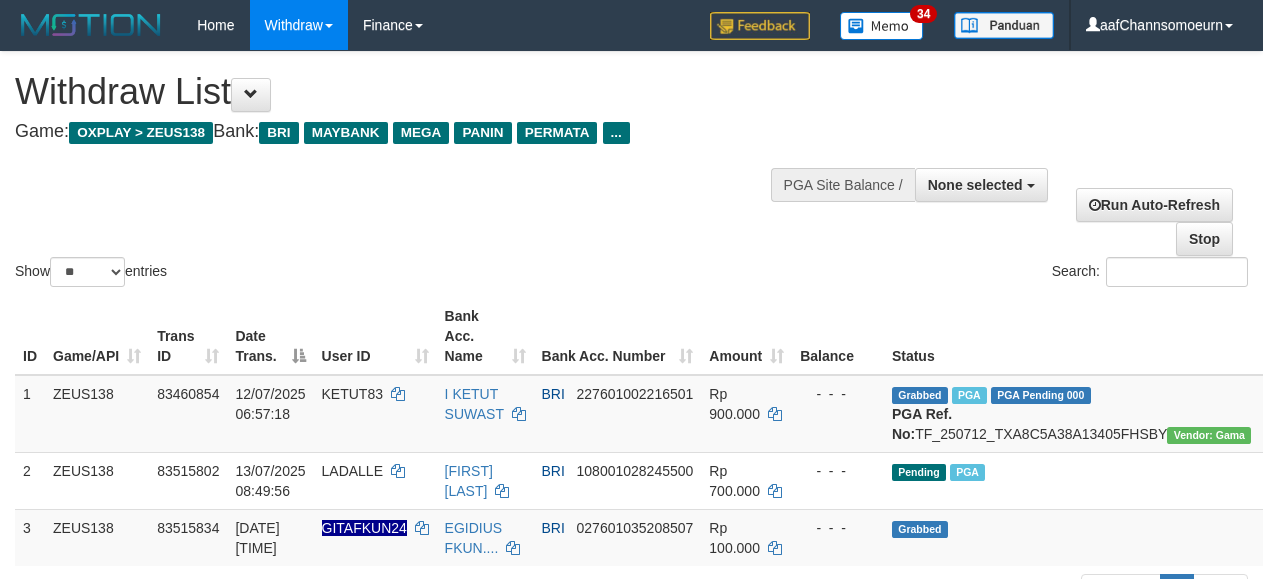 select 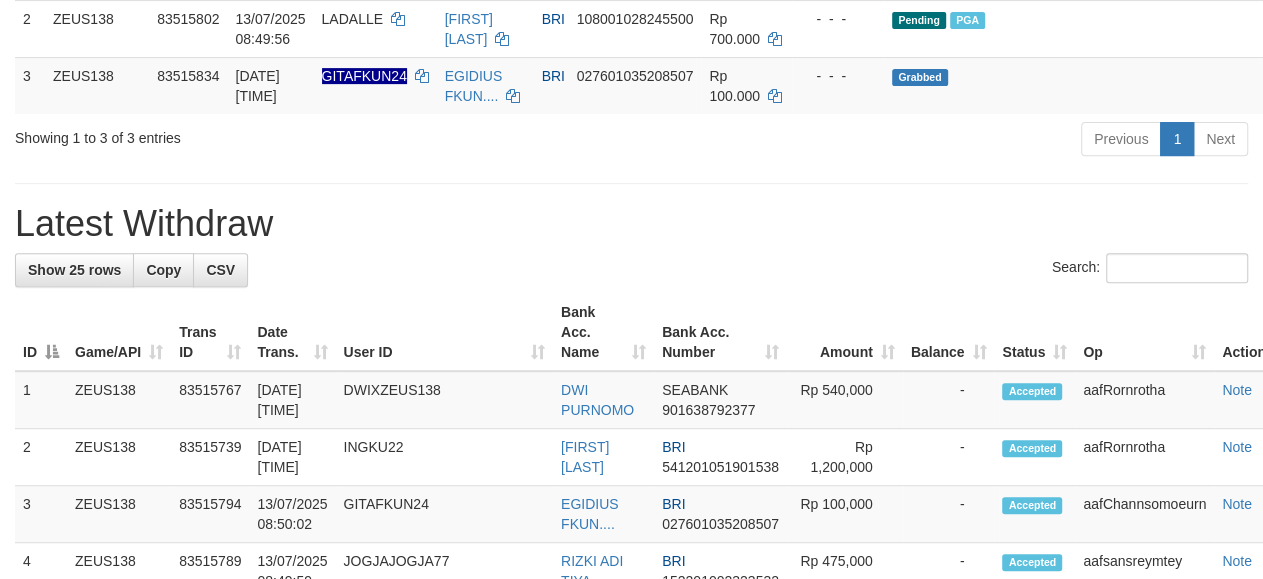 scroll, scrollTop: 398, scrollLeft: 0, axis: vertical 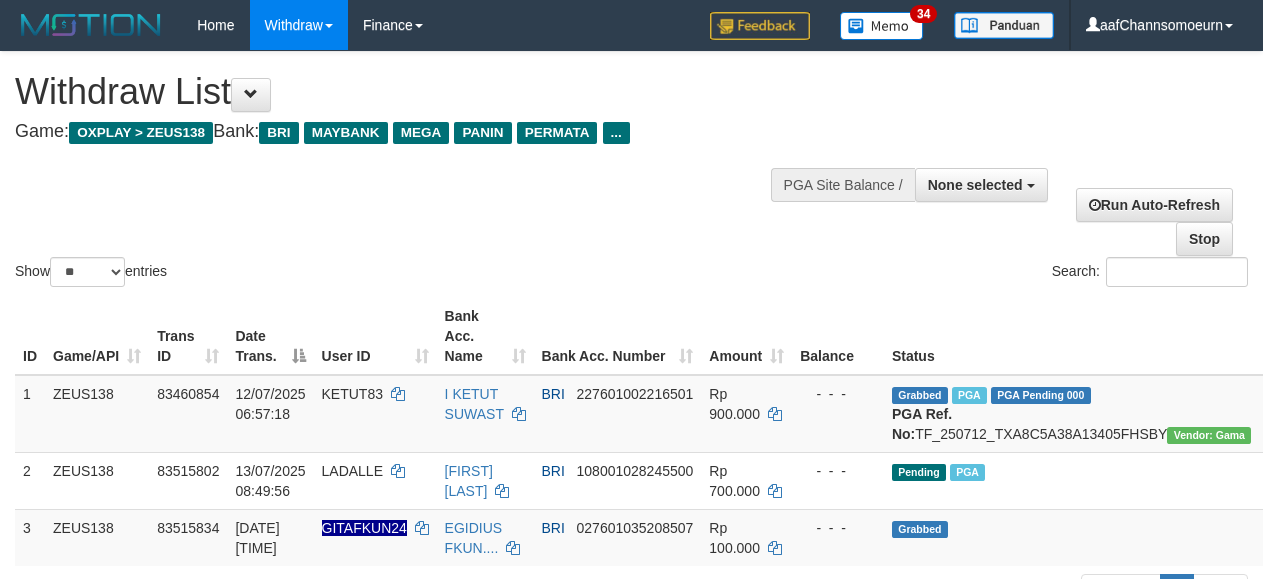 select 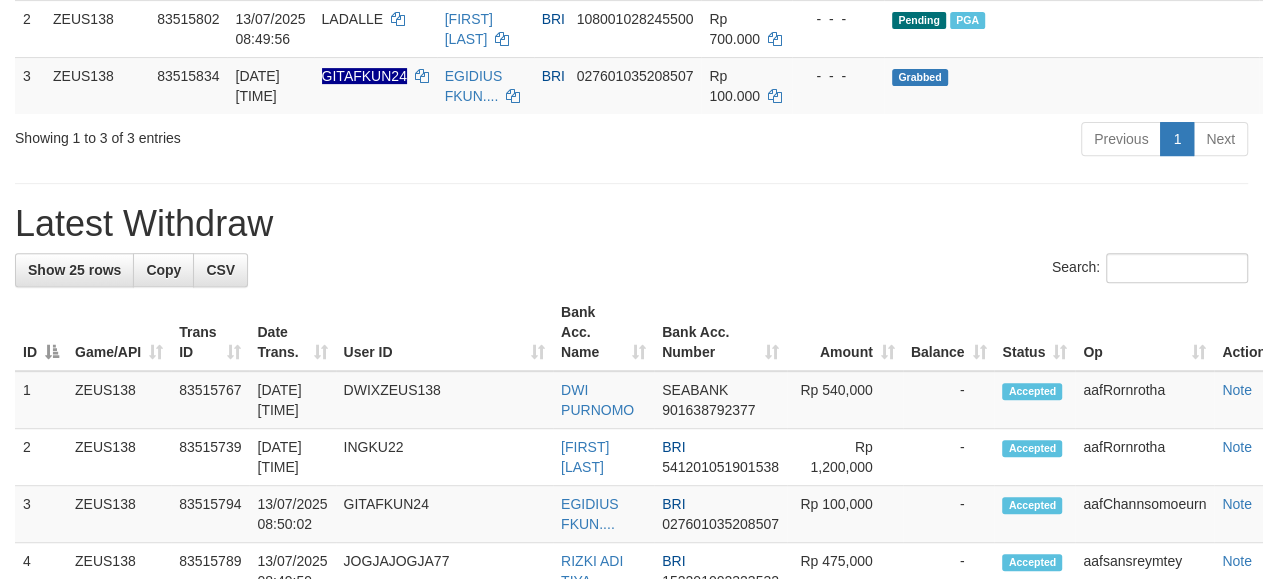scroll, scrollTop: 398, scrollLeft: 0, axis: vertical 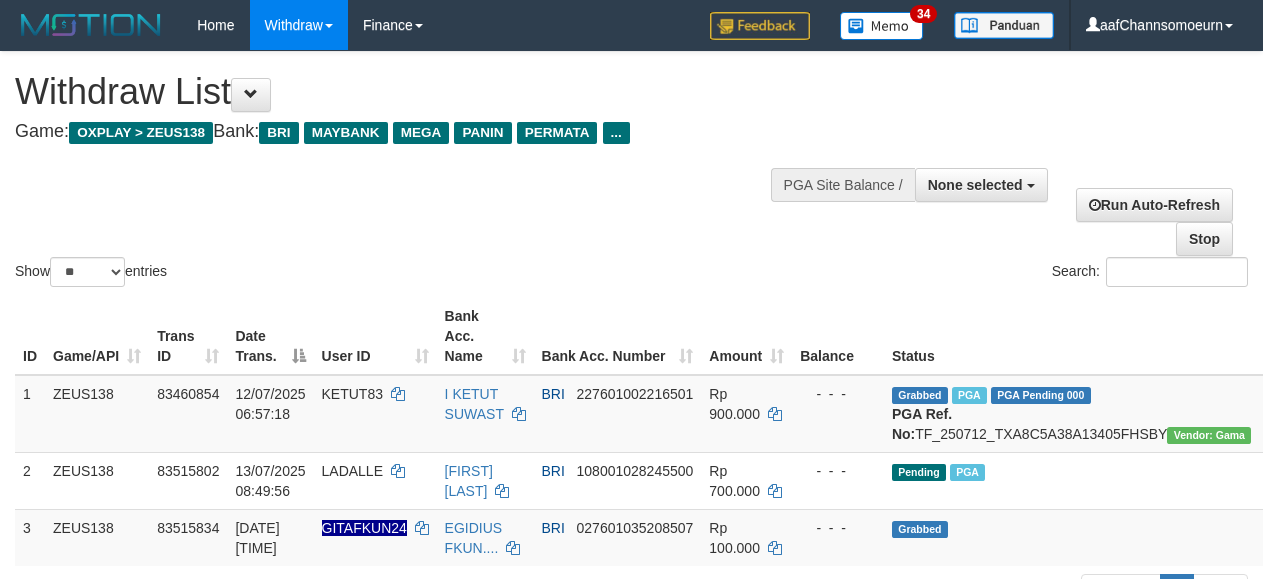 select 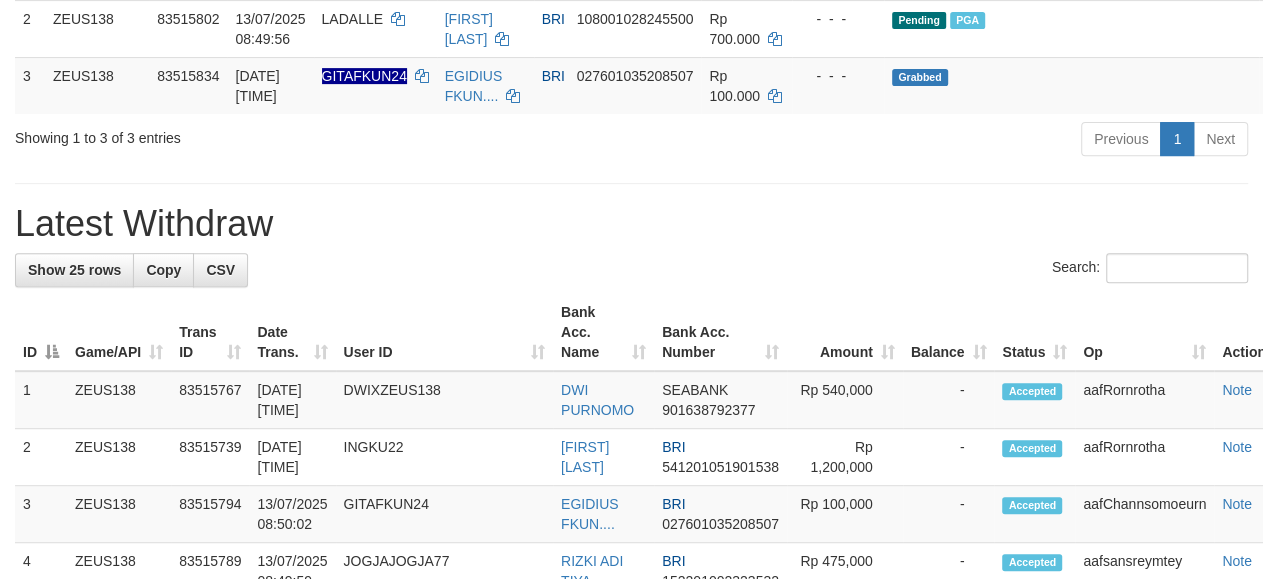 scroll, scrollTop: 398, scrollLeft: 0, axis: vertical 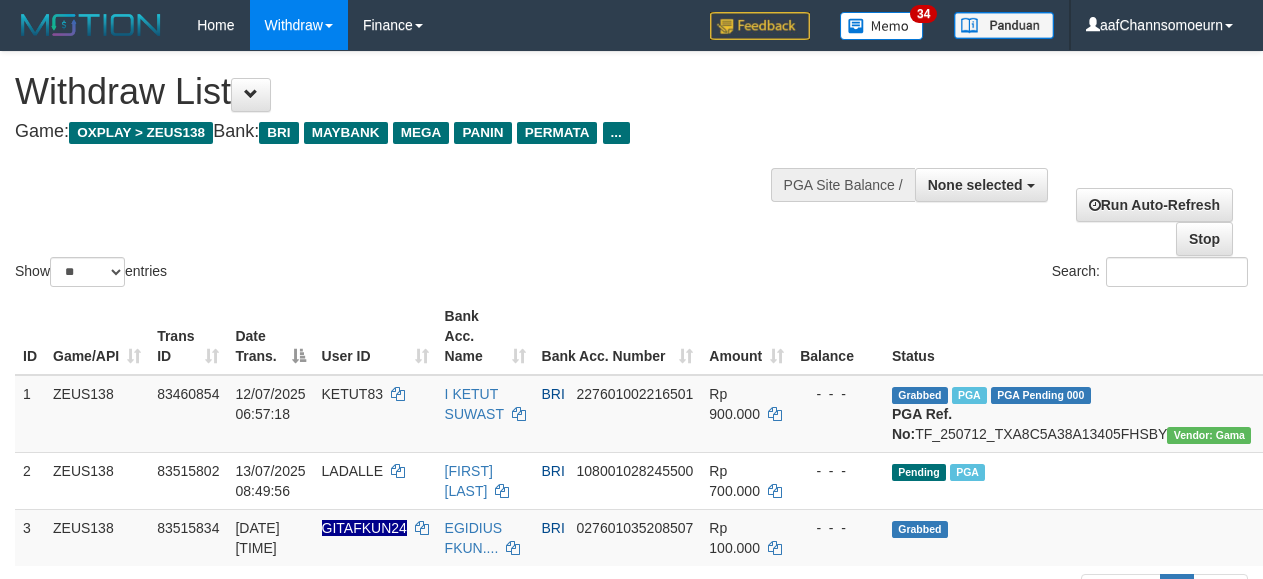 select 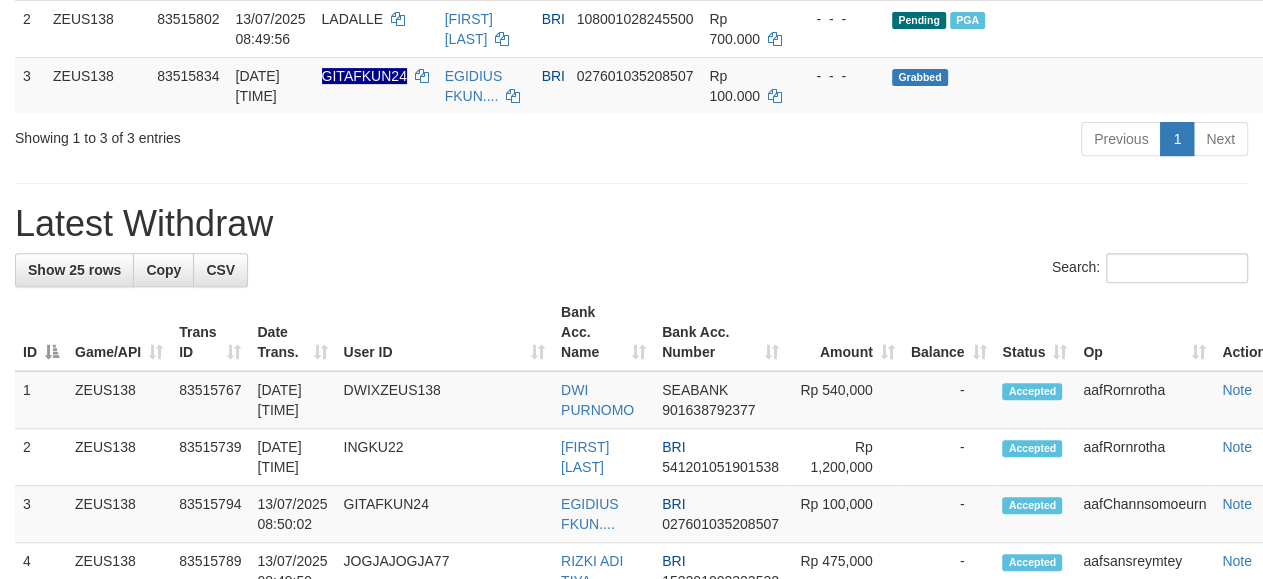 scroll, scrollTop: 398, scrollLeft: 0, axis: vertical 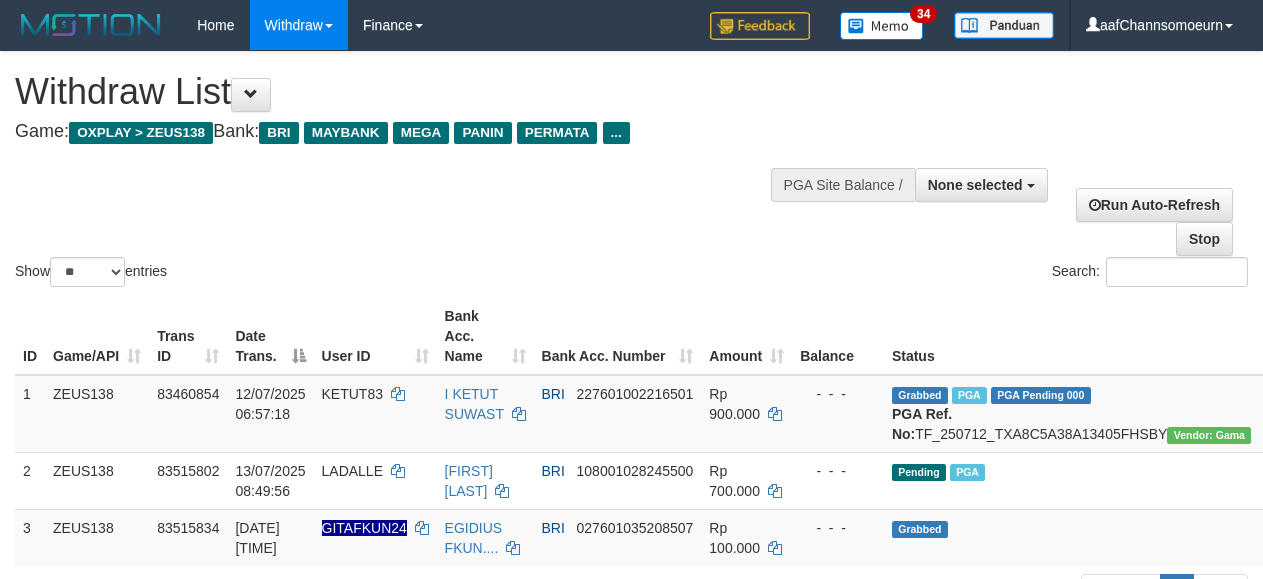select 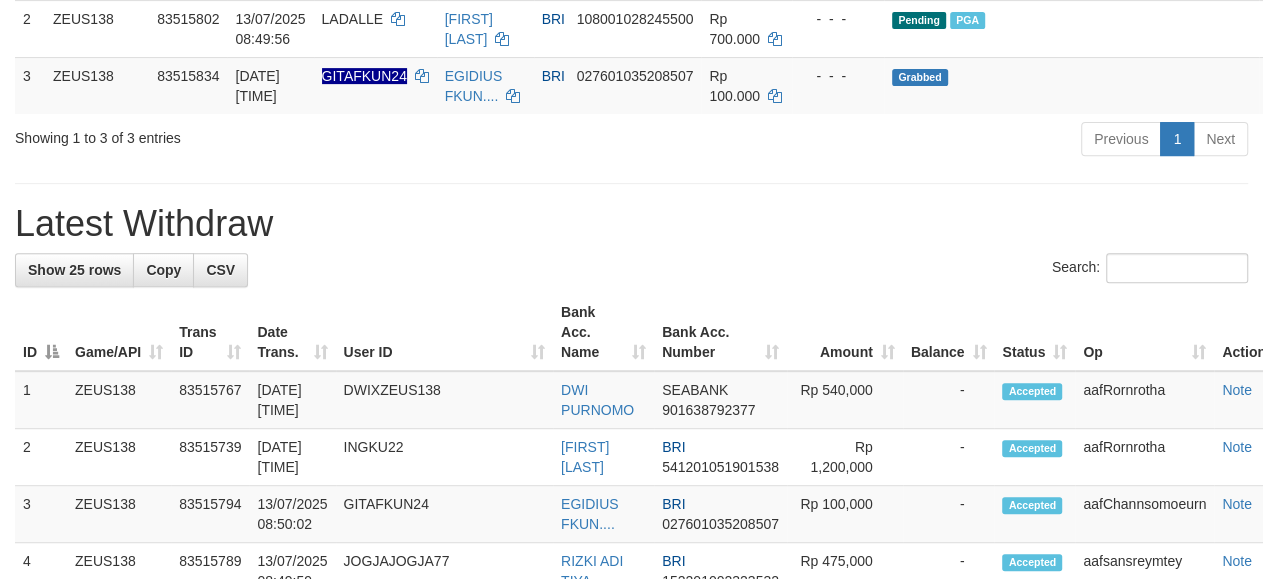 scroll, scrollTop: 398, scrollLeft: 0, axis: vertical 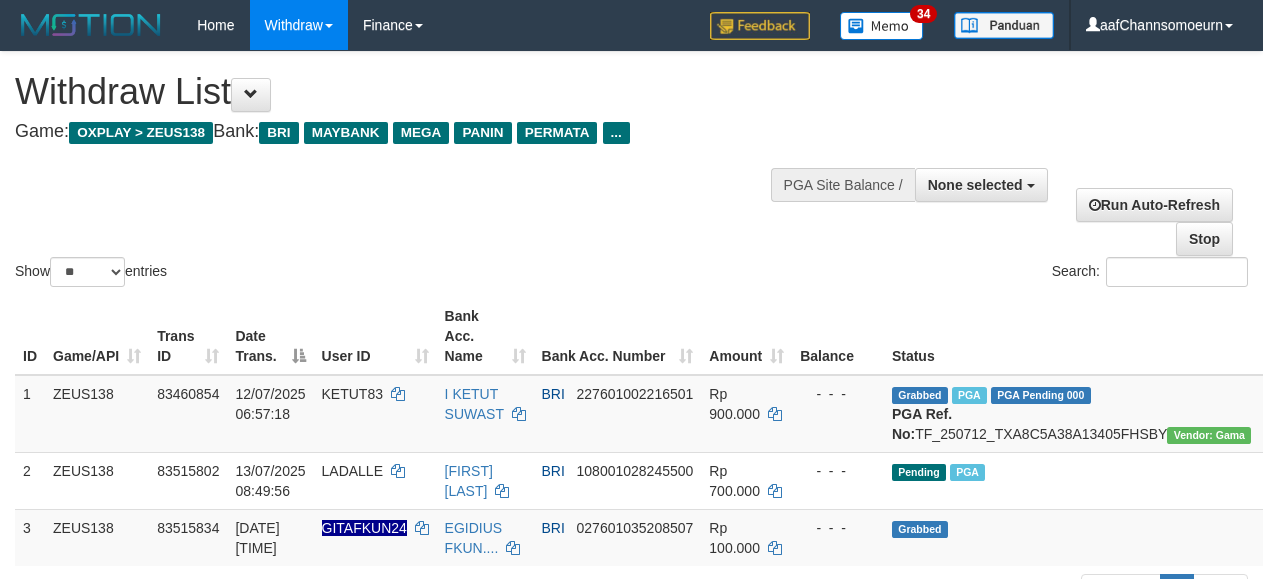 select 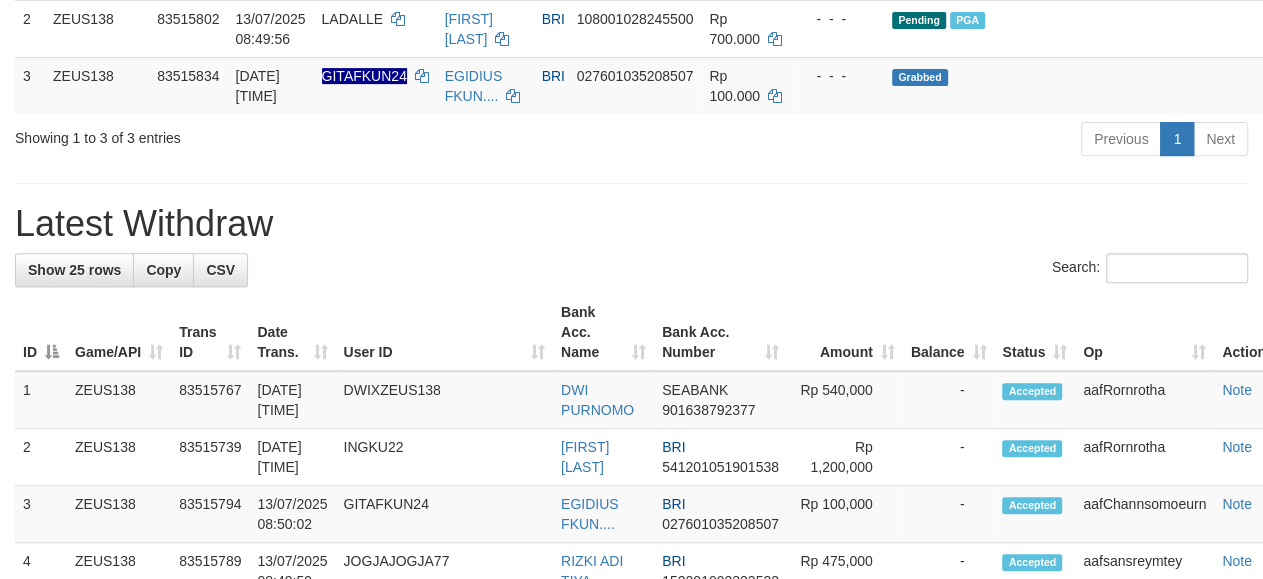 scroll, scrollTop: 398, scrollLeft: 0, axis: vertical 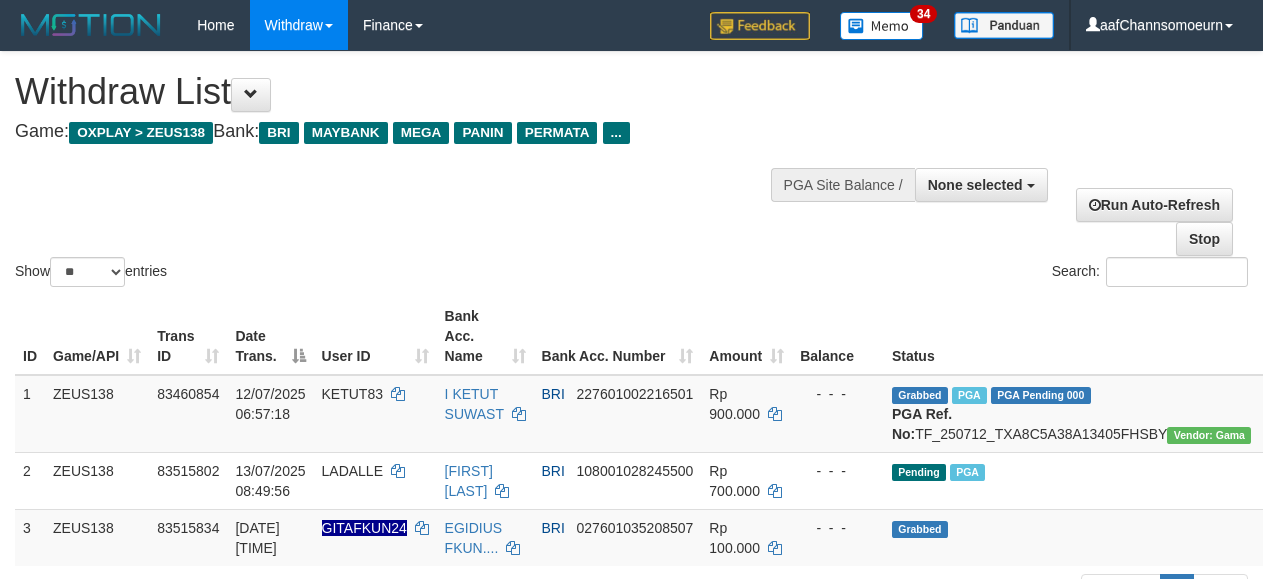 select 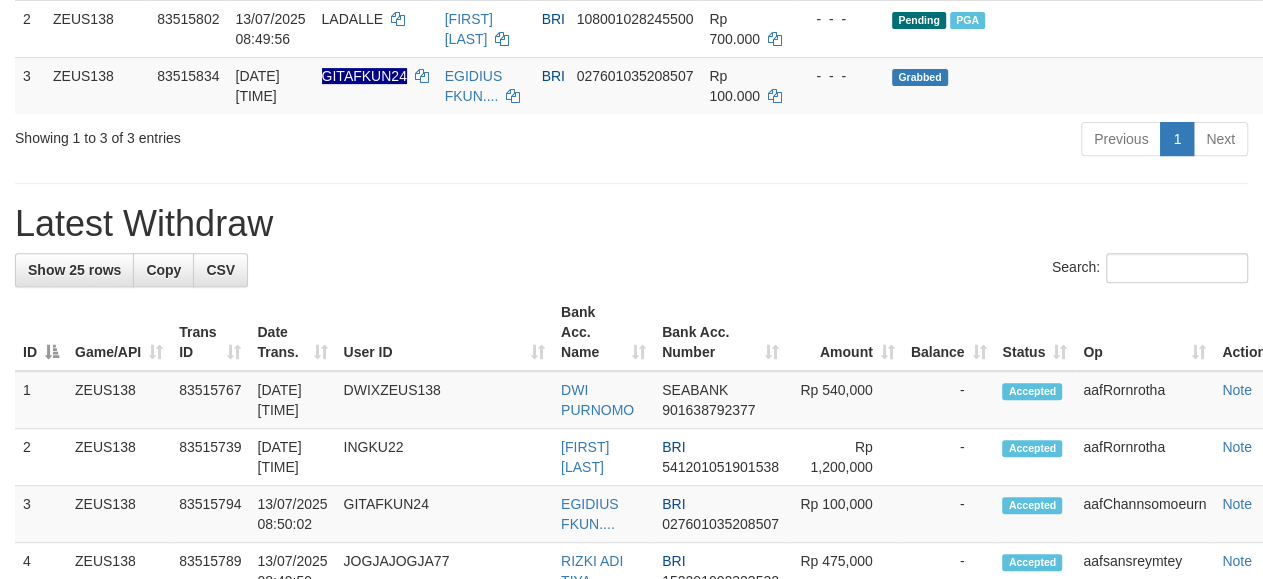 scroll, scrollTop: 398, scrollLeft: 0, axis: vertical 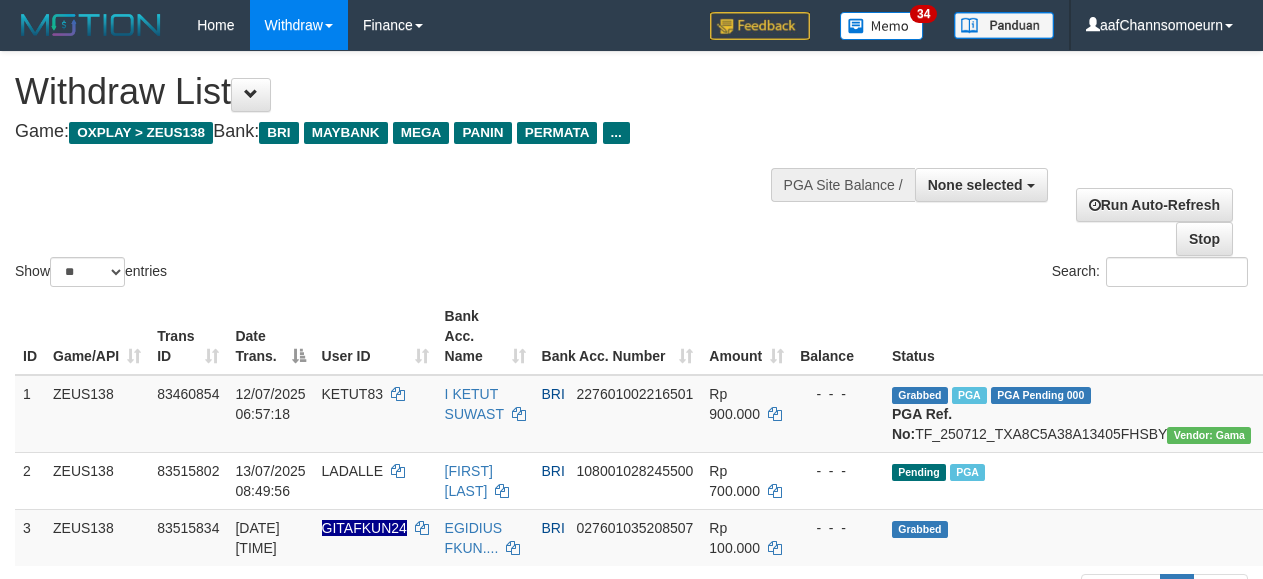 select 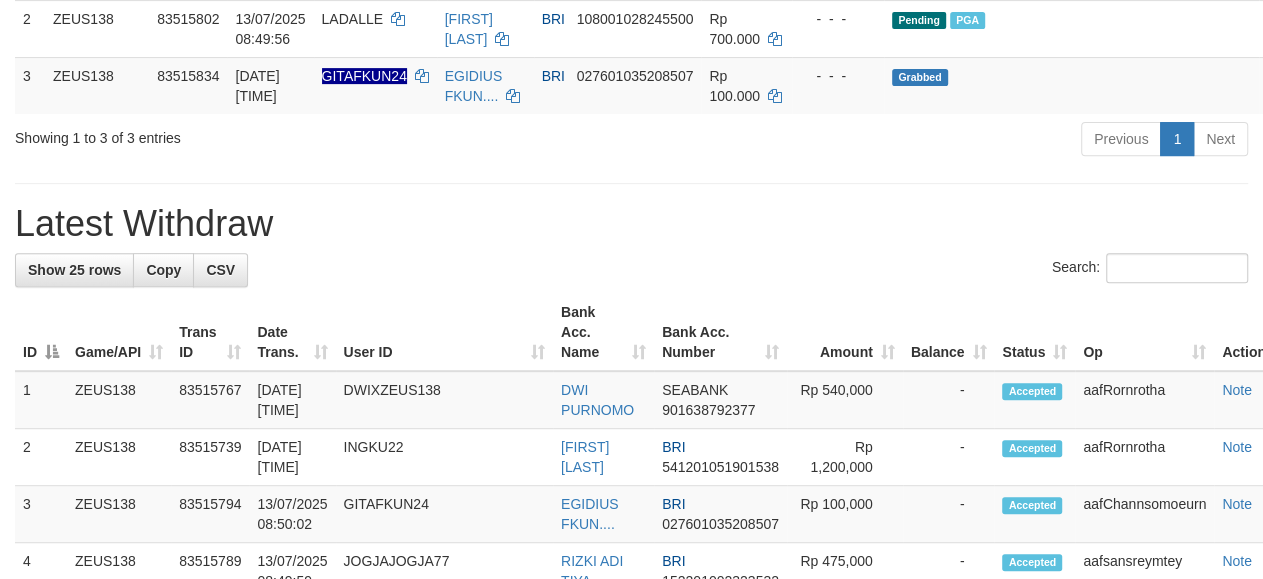 scroll, scrollTop: 398, scrollLeft: 0, axis: vertical 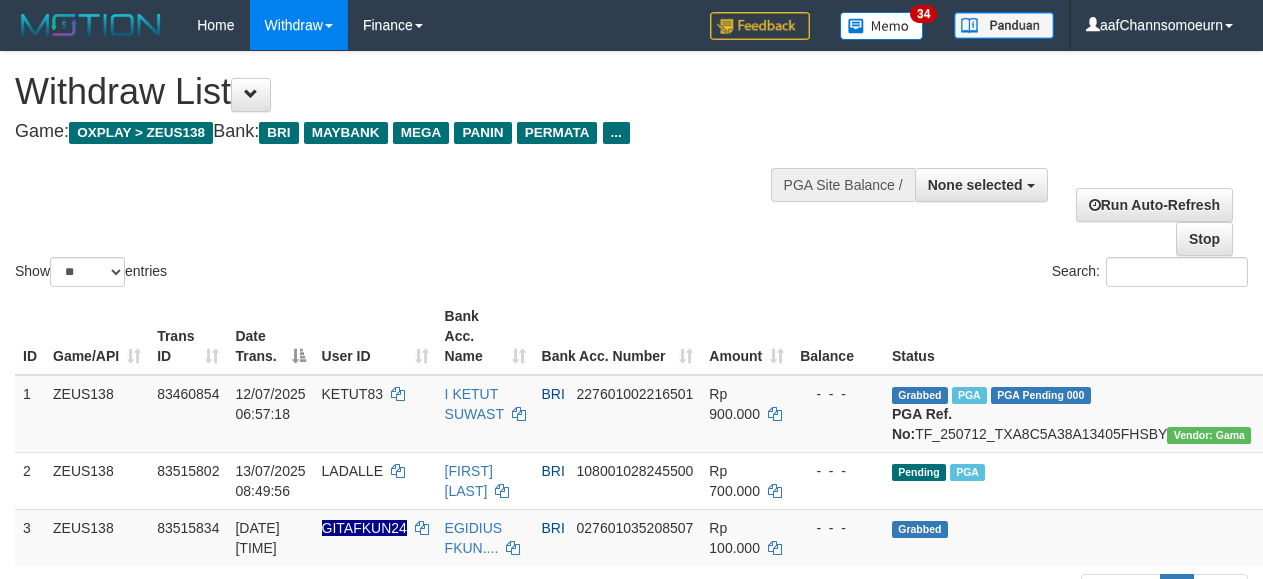 select 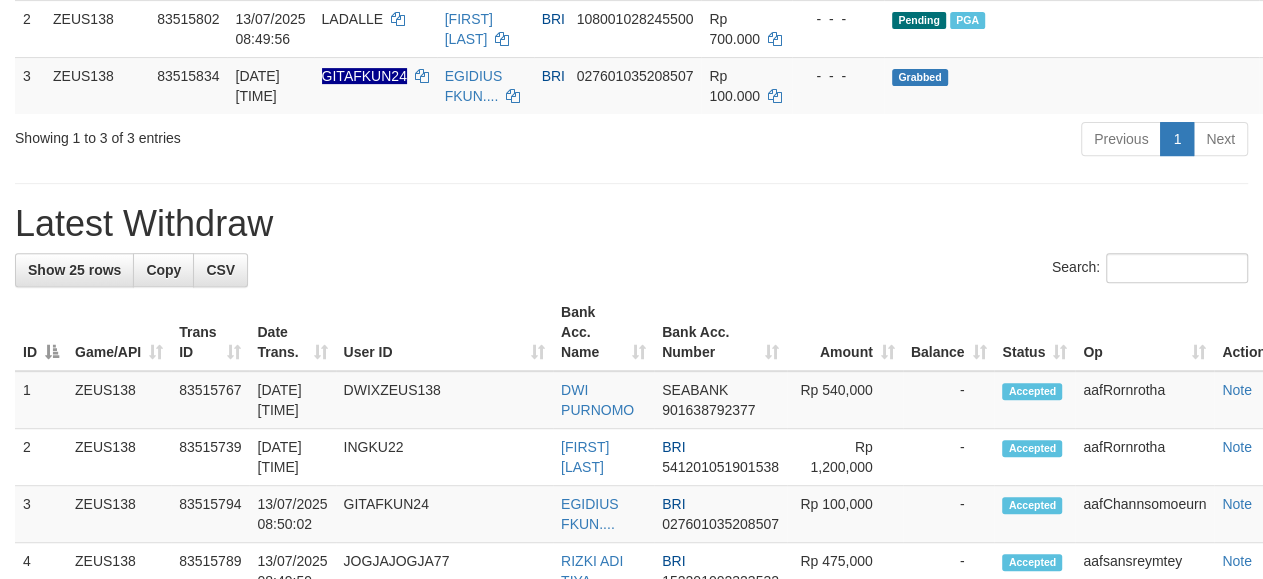 scroll, scrollTop: 398, scrollLeft: 0, axis: vertical 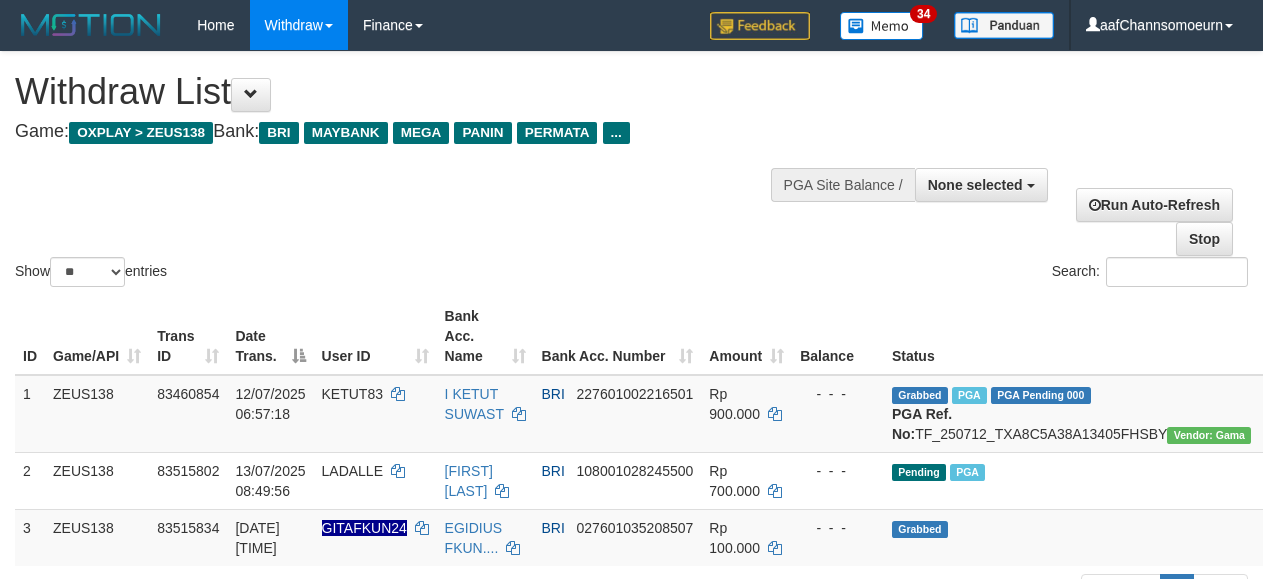 select 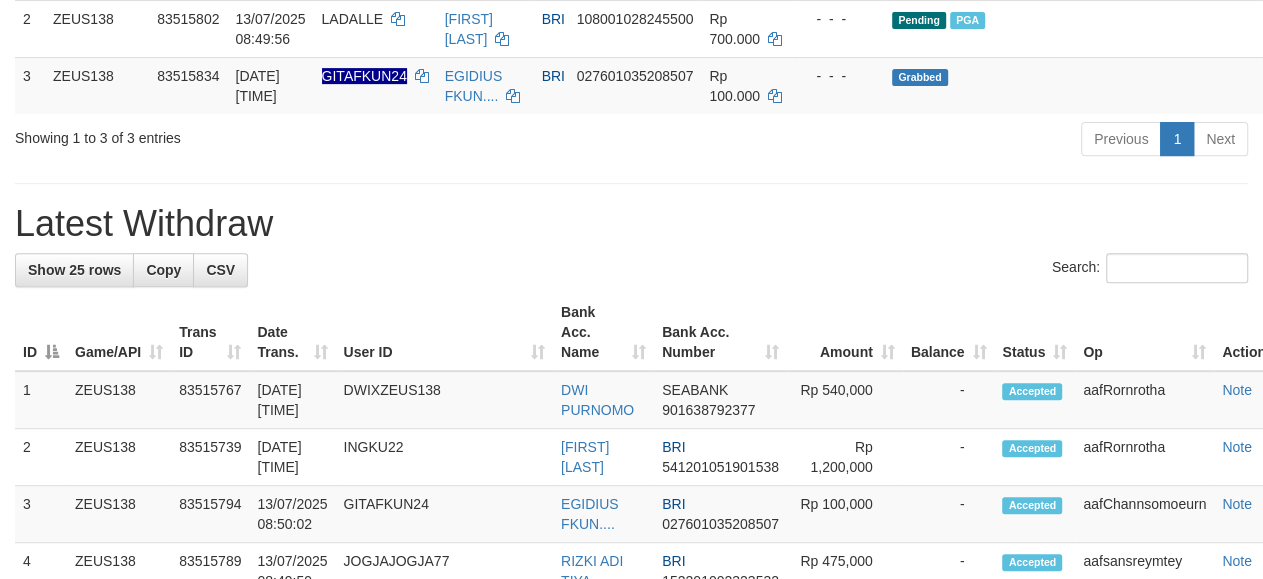 scroll, scrollTop: 398, scrollLeft: 0, axis: vertical 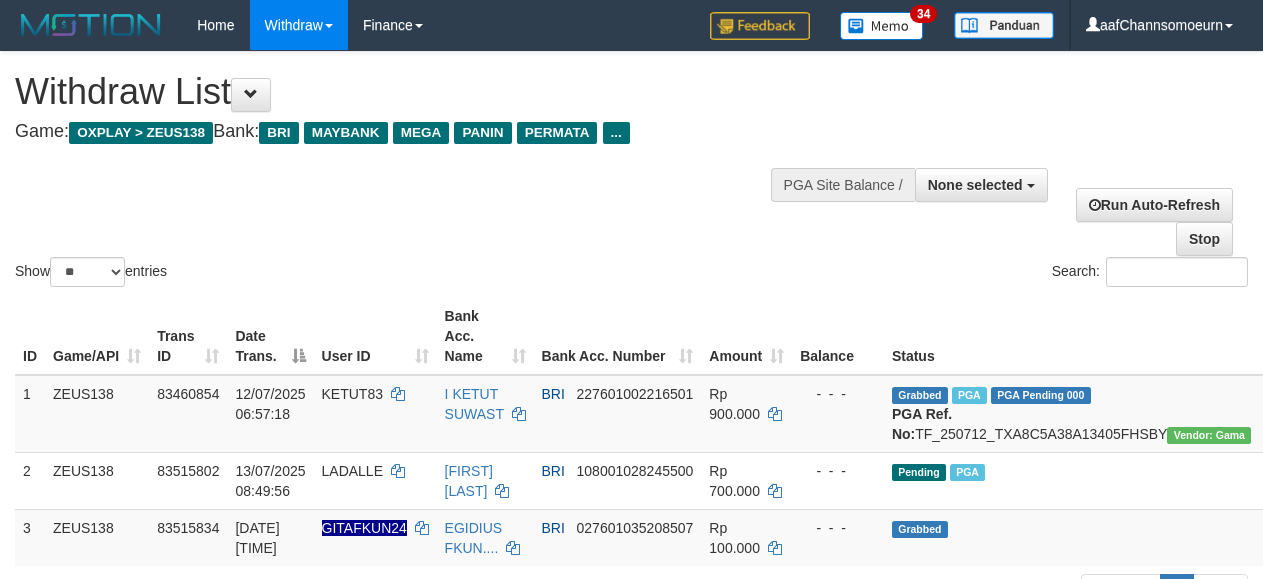 select 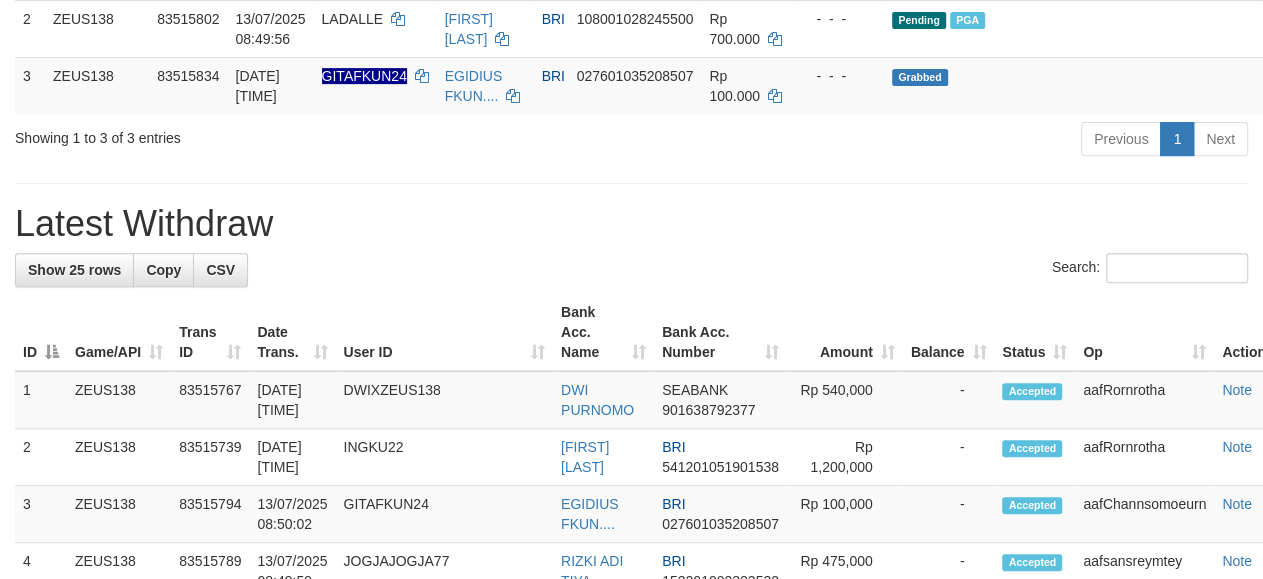 scroll, scrollTop: 398, scrollLeft: 0, axis: vertical 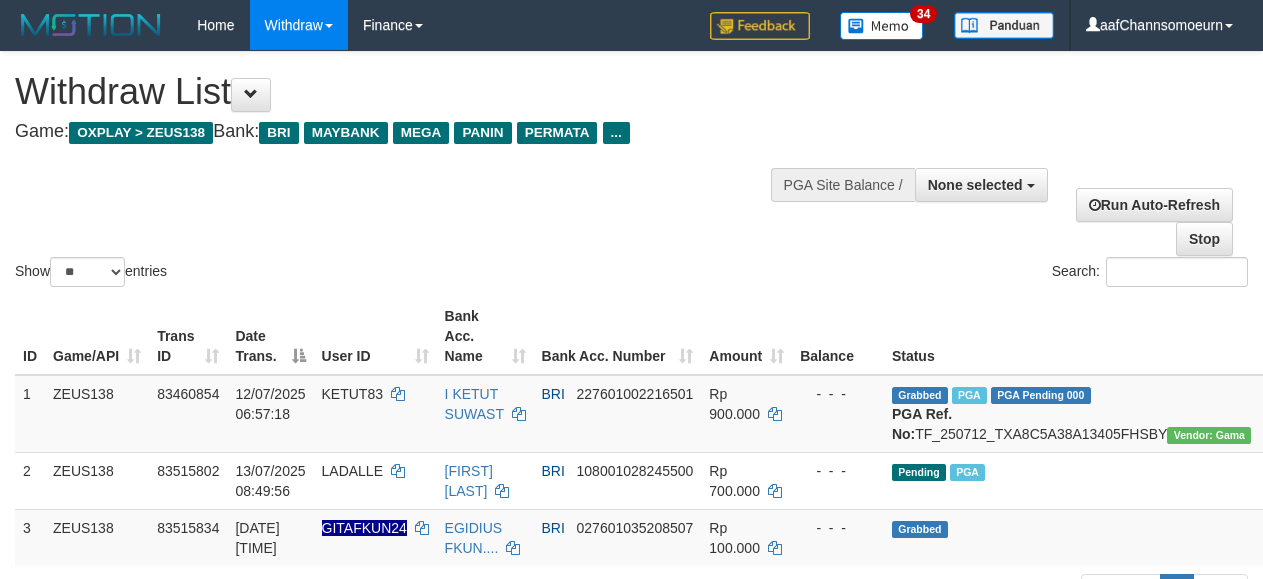 select 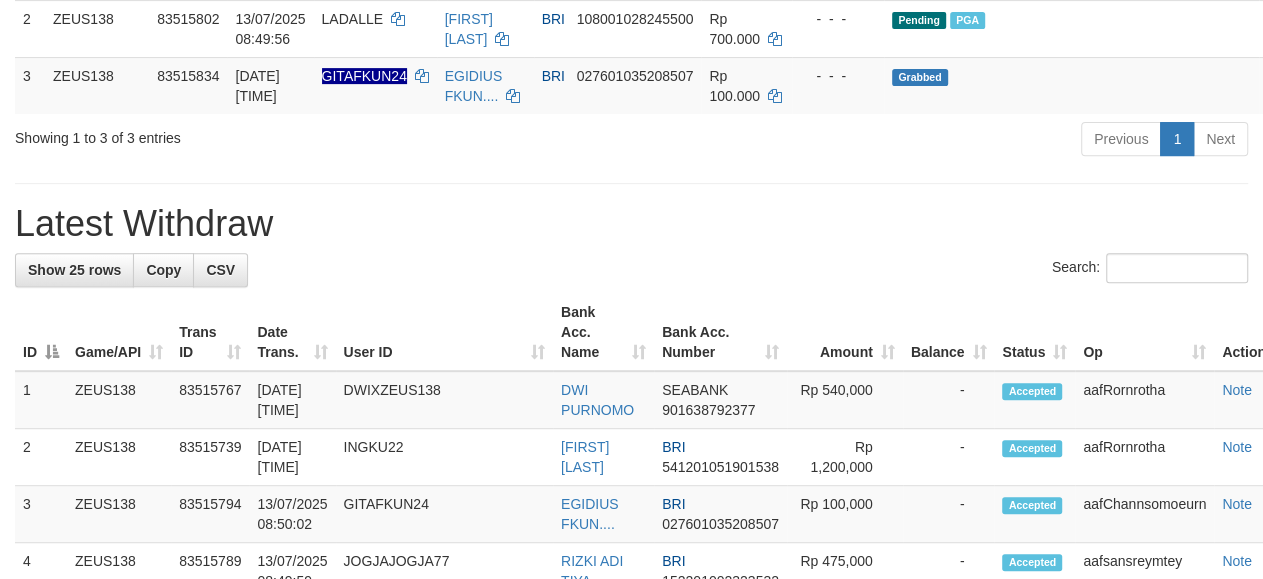 scroll, scrollTop: 398, scrollLeft: 0, axis: vertical 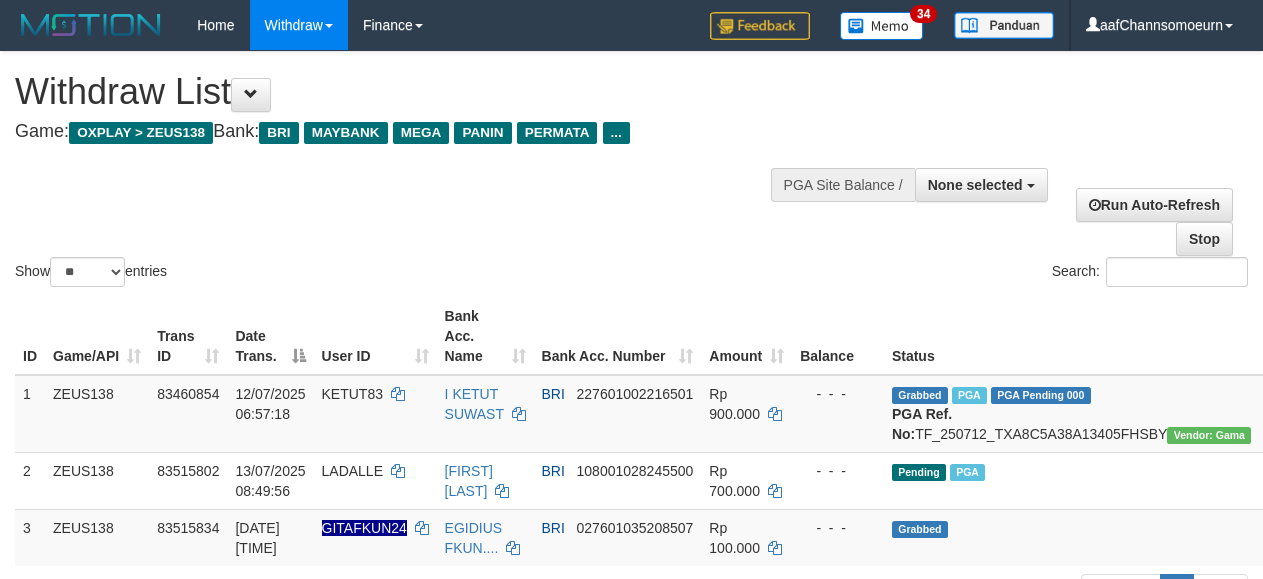 select 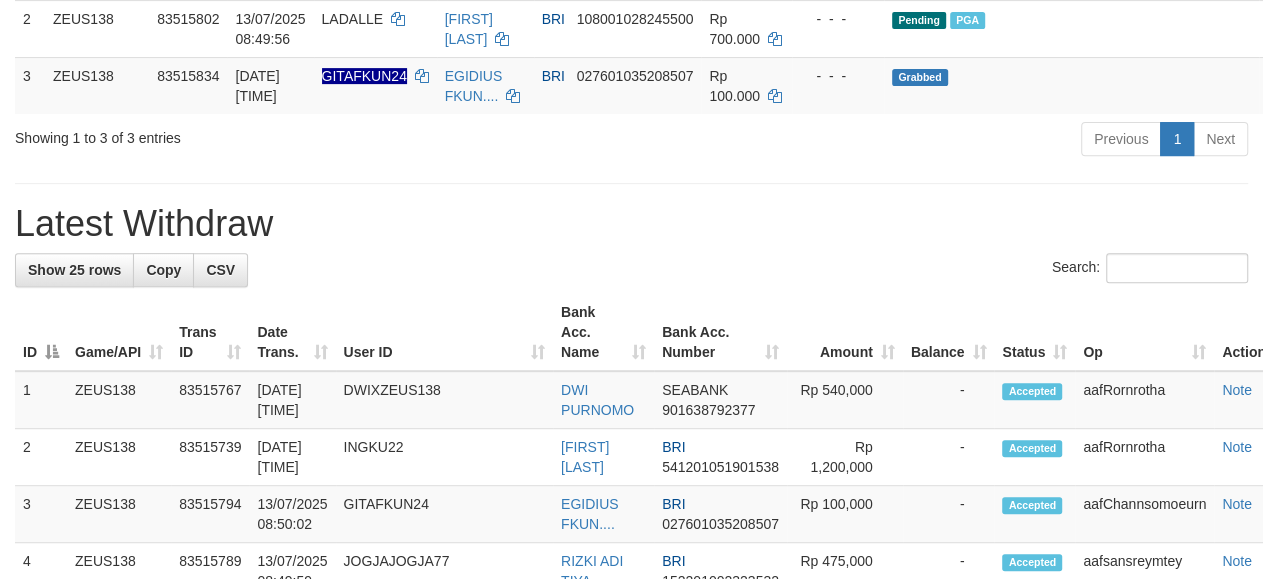scroll, scrollTop: 398, scrollLeft: 0, axis: vertical 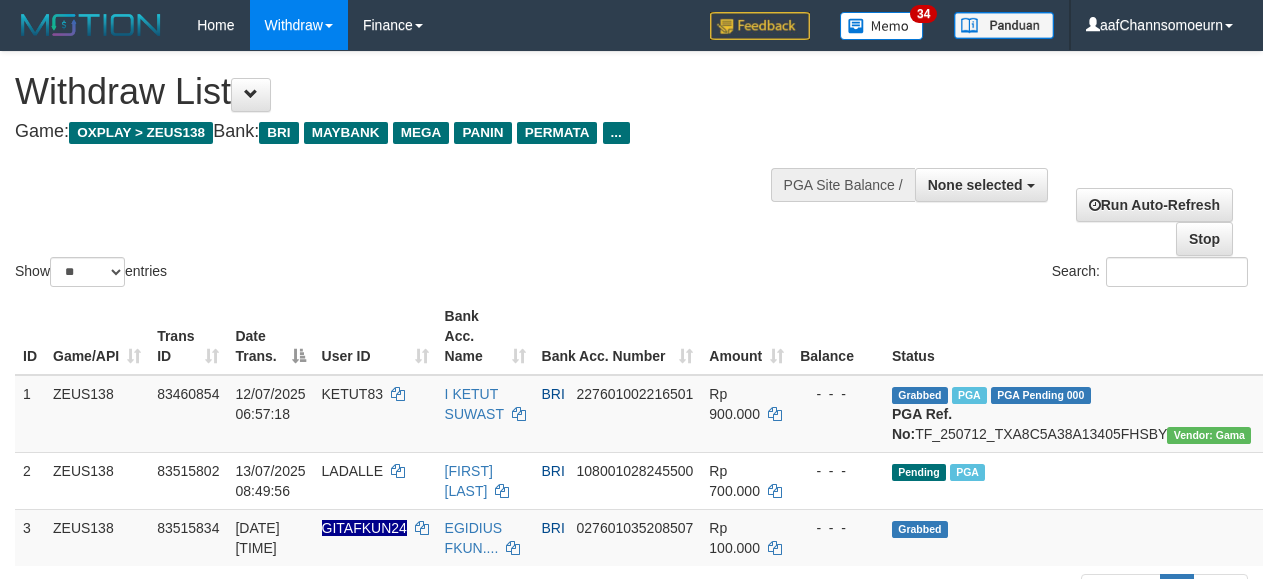 select 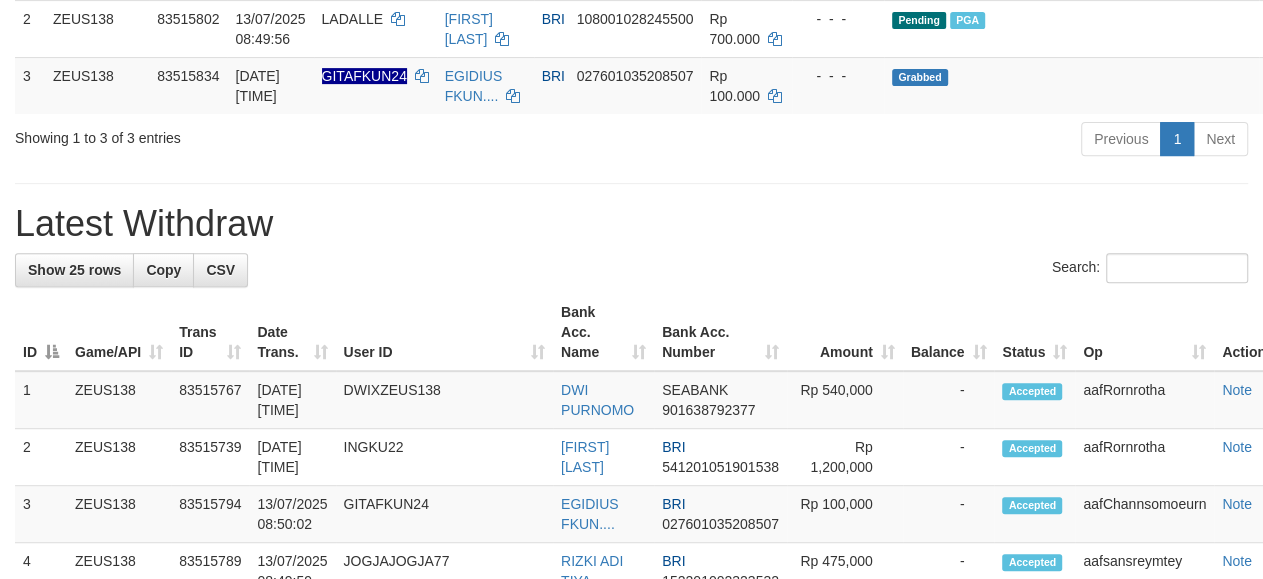 scroll, scrollTop: 398, scrollLeft: 0, axis: vertical 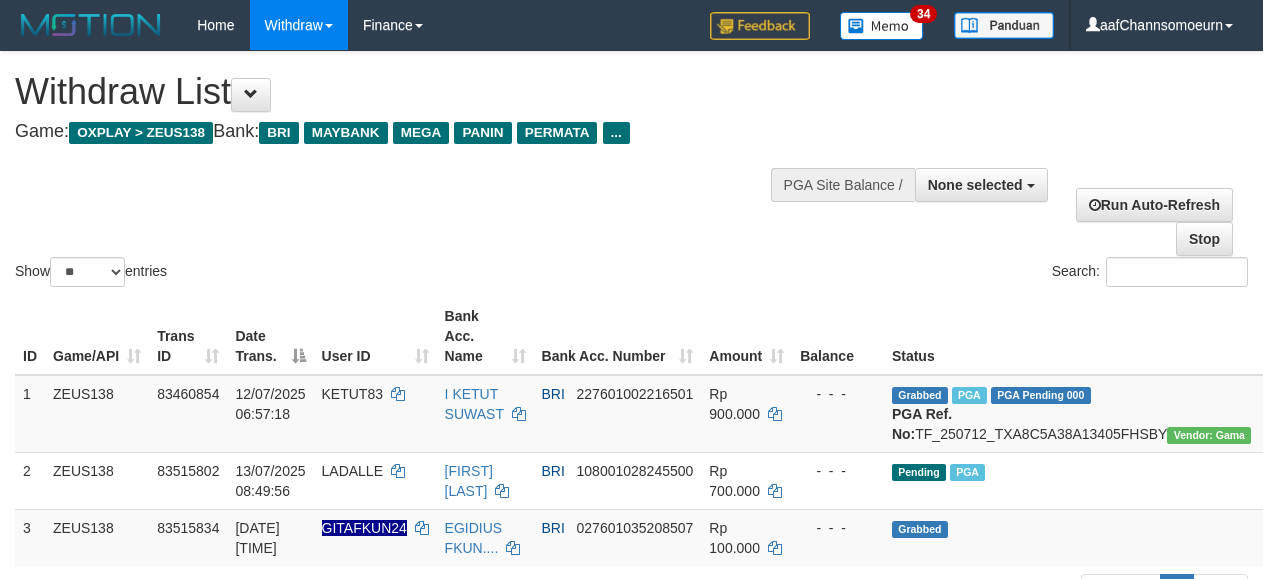 select 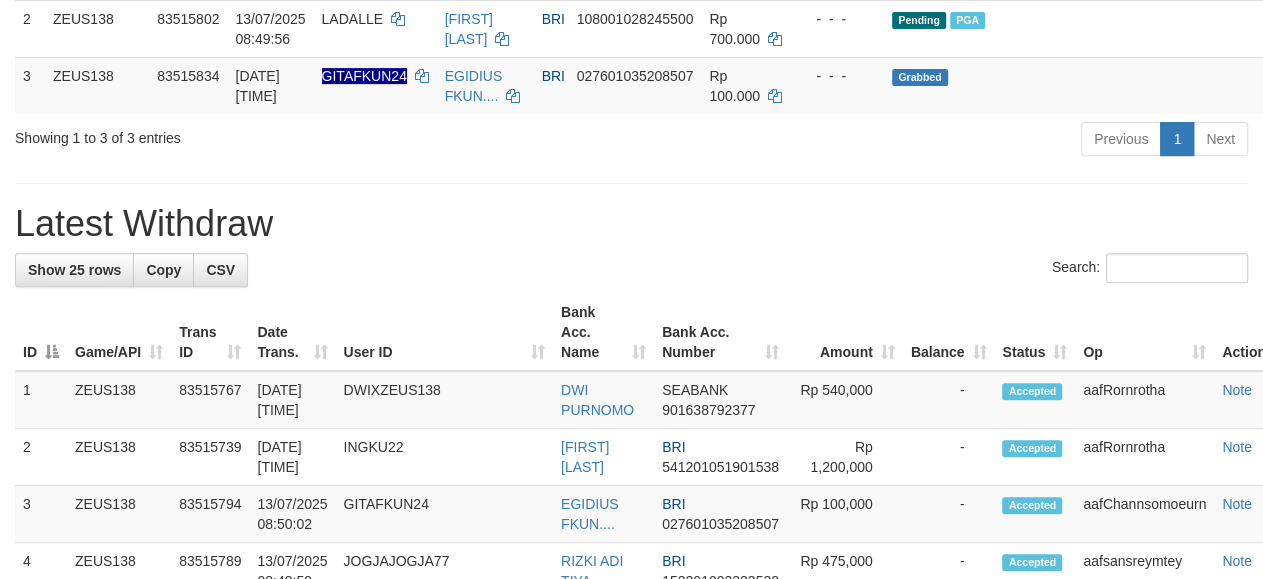 scroll, scrollTop: 398, scrollLeft: 0, axis: vertical 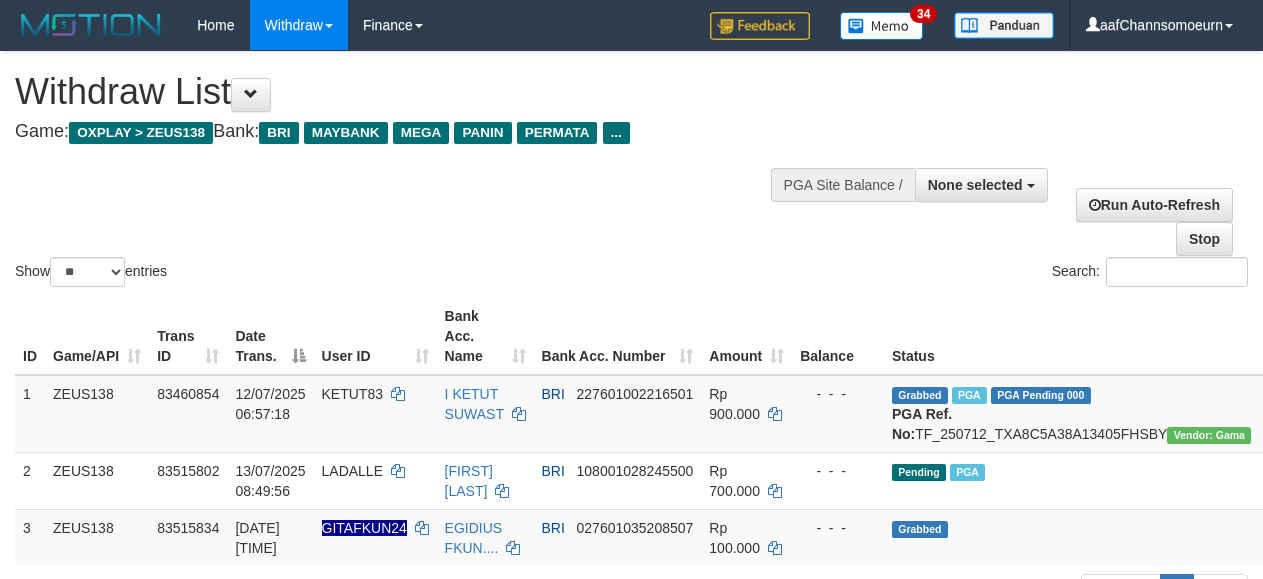 select 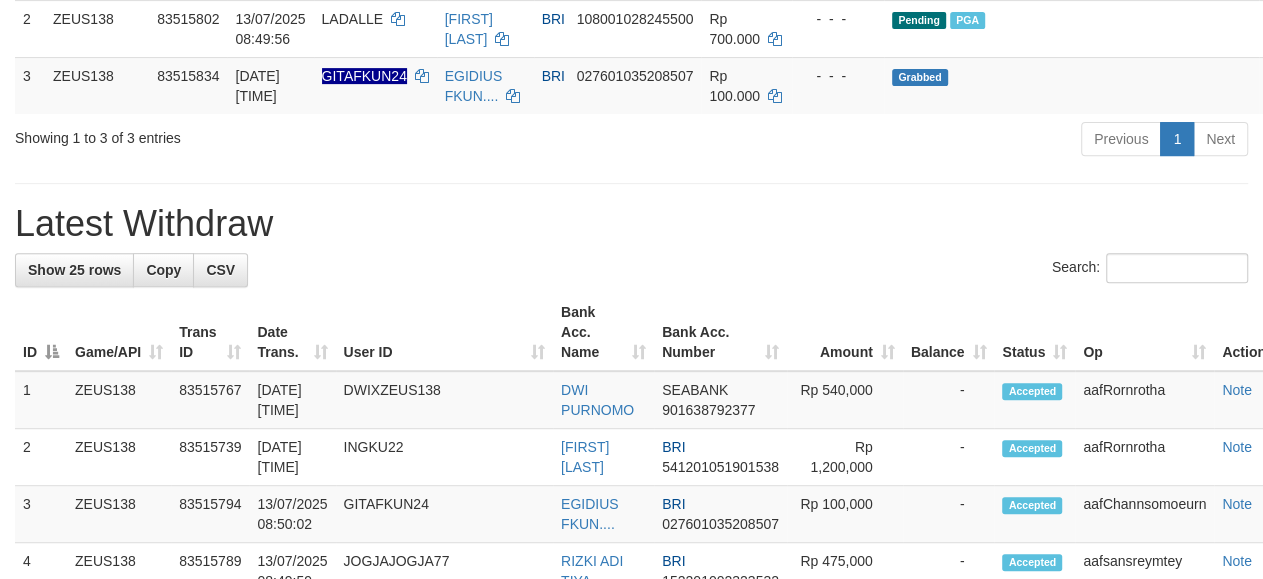 scroll, scrollTop: 398, scrollLeft: 0, axis: vertical 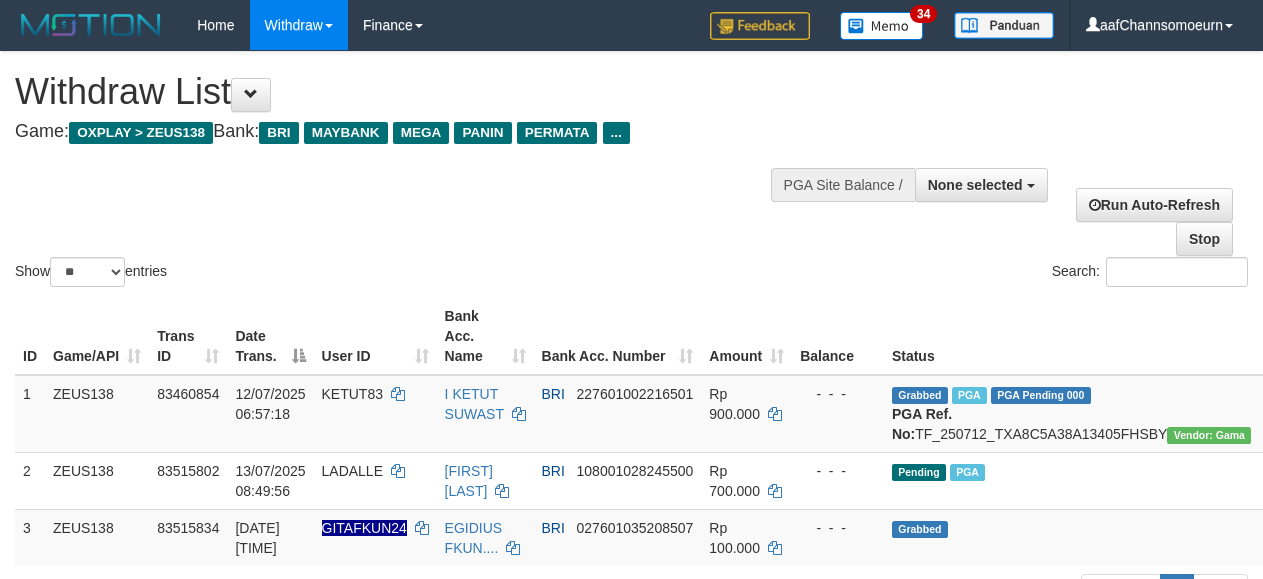 select 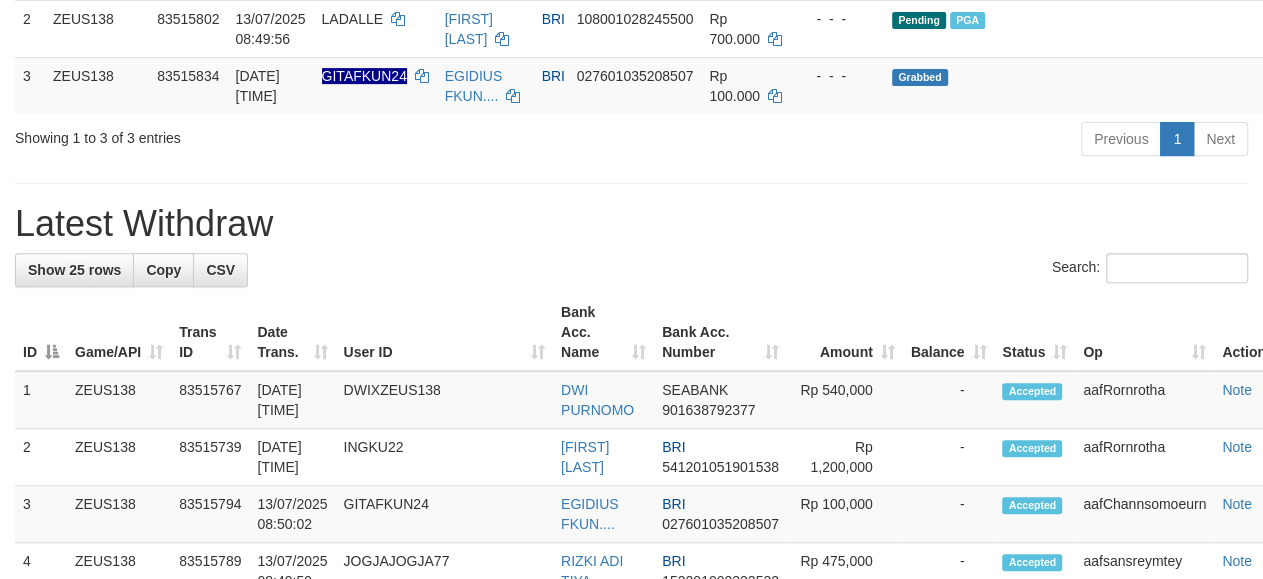 scroll, scrollTop: 398, scrollLeft: 0, axis: vertical 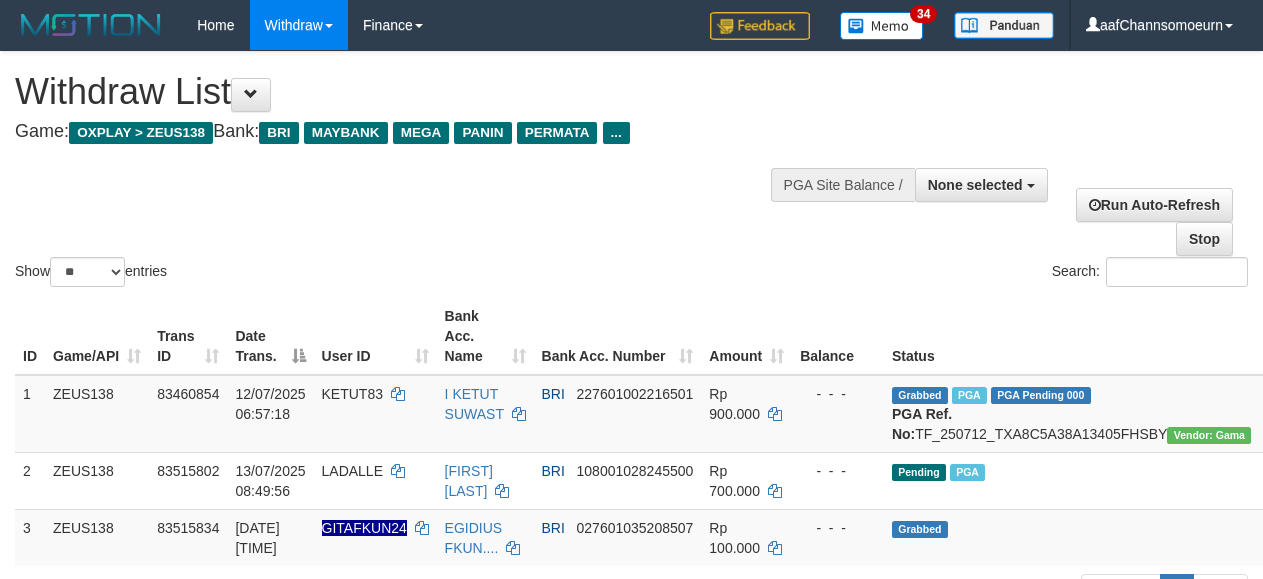 select 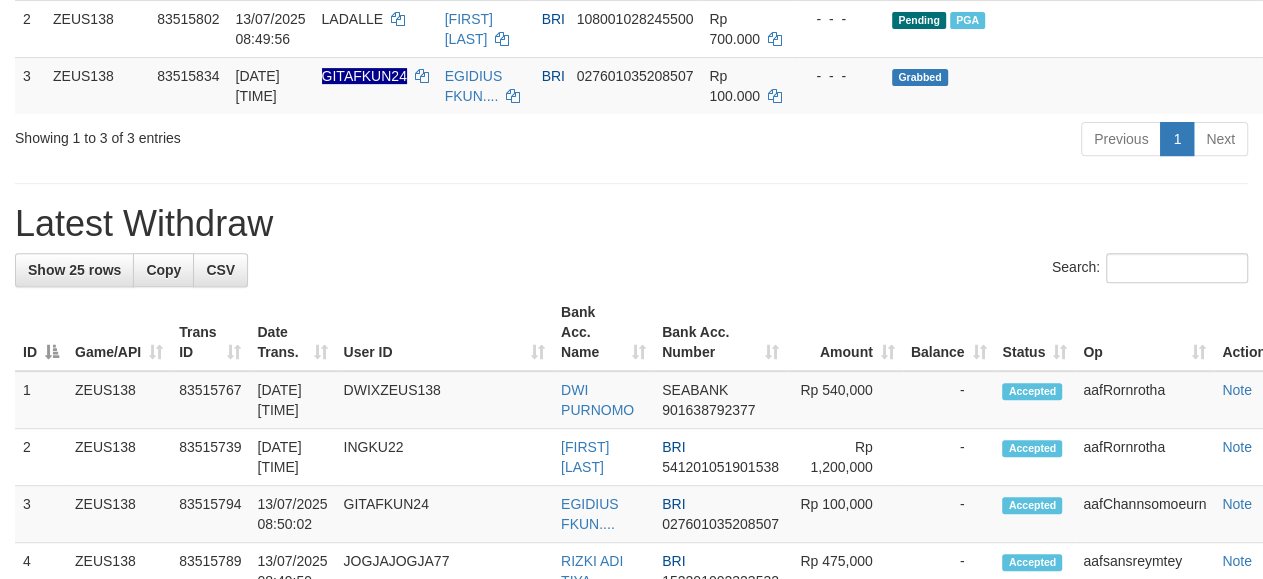 scroll, scrollTop: 398, scrollLeft: 0, axis: vertical 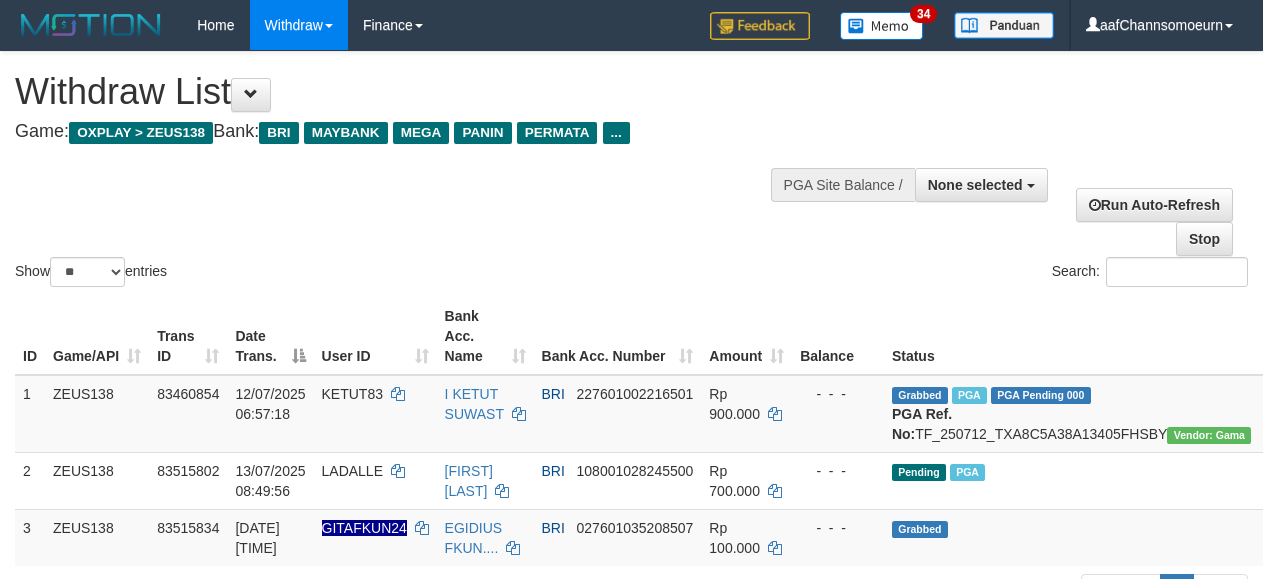select 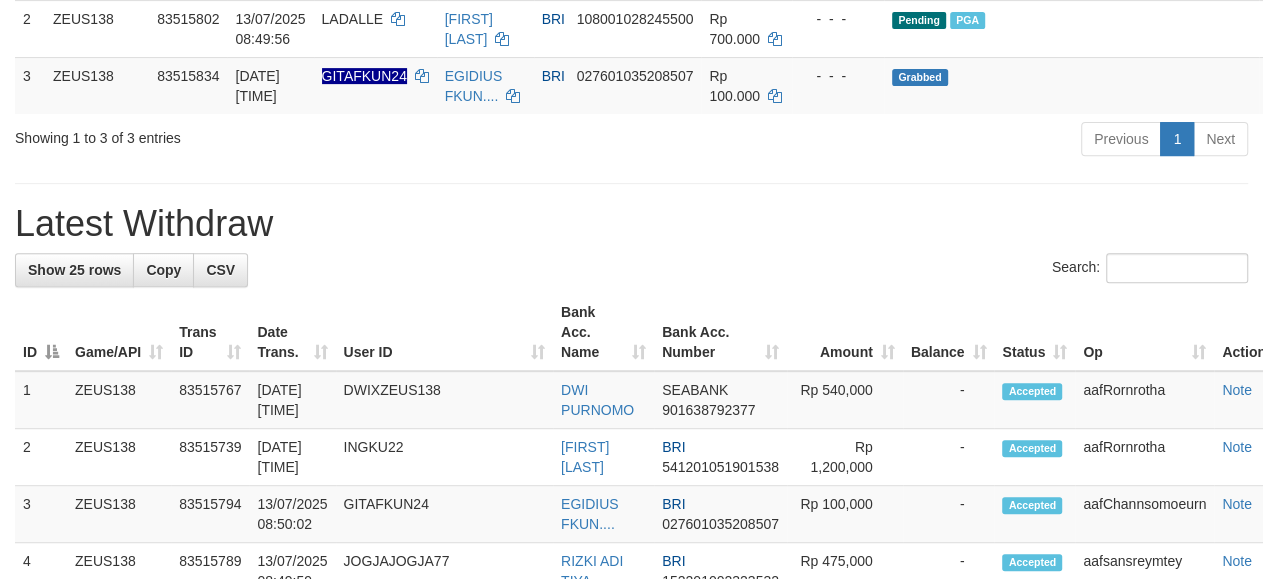 scroll, scrollTop: 398, scrollLeft: 0, axis: vertical 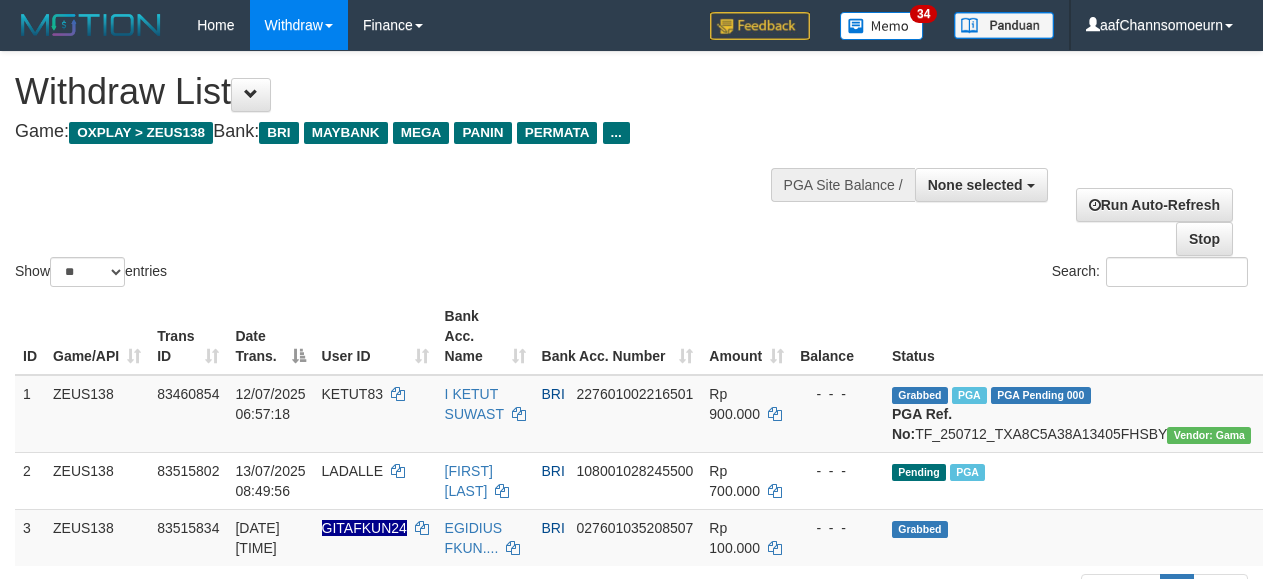 select 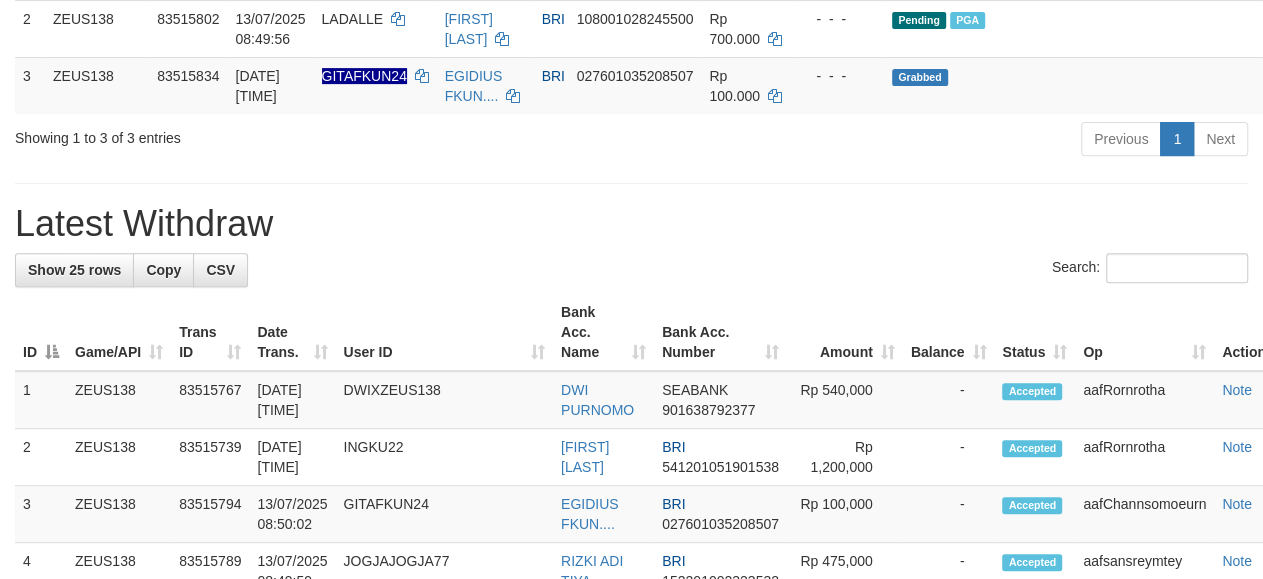 scroll, scrollTop: 398, scrollLeft: 0, axis: vertical 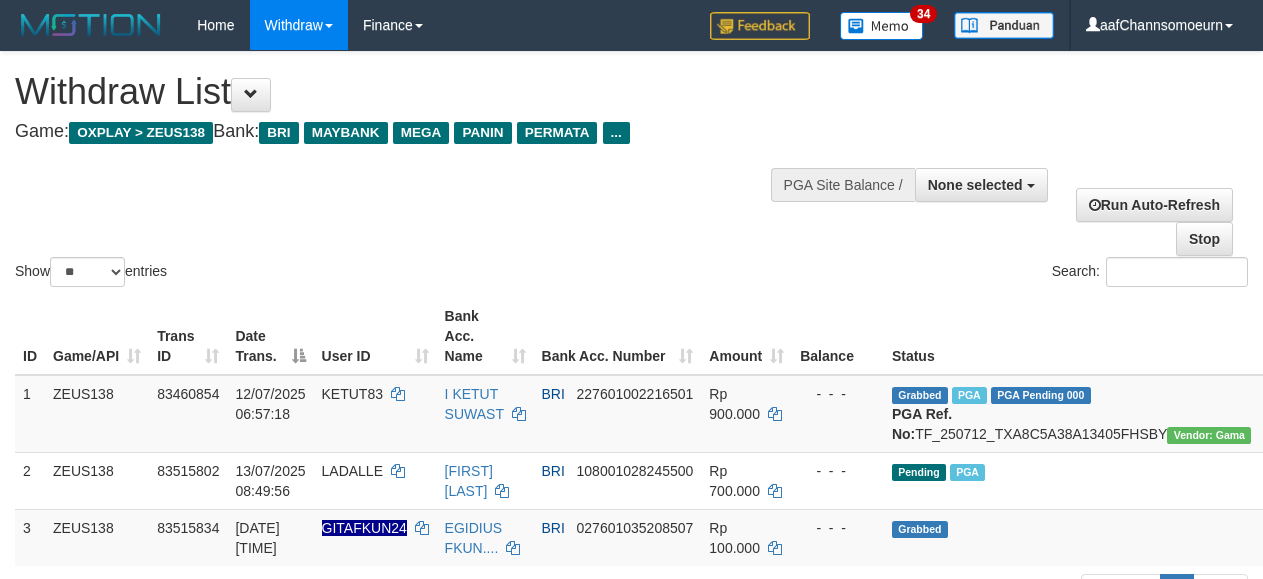 select 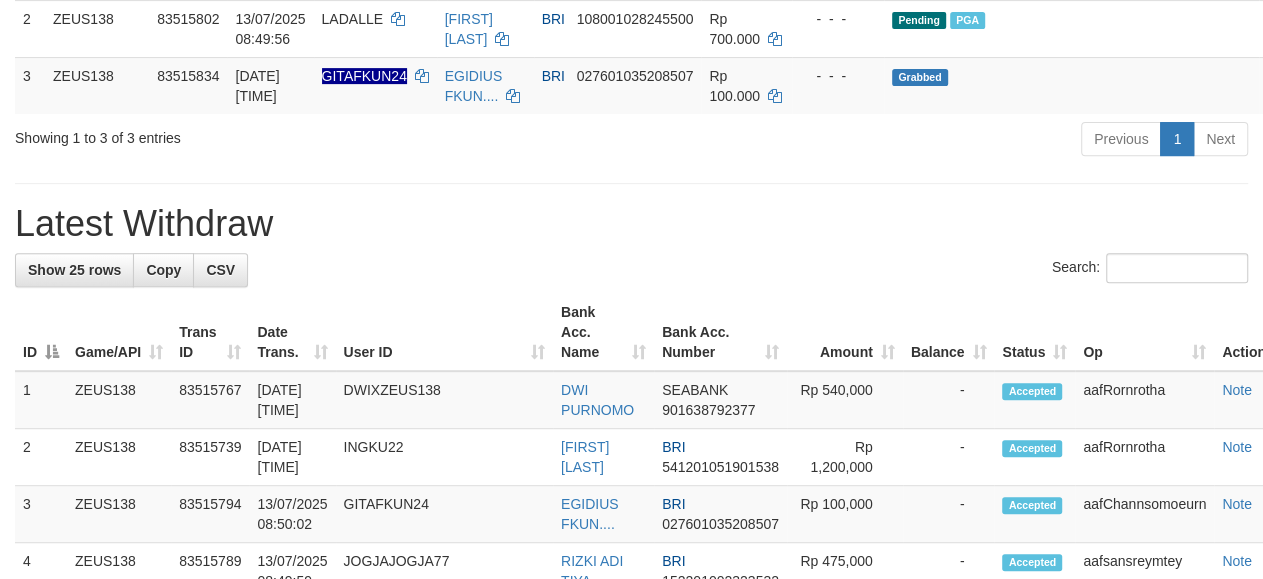 scroll, scrollTop: 398, scrollLeft: 0, axis: vertical 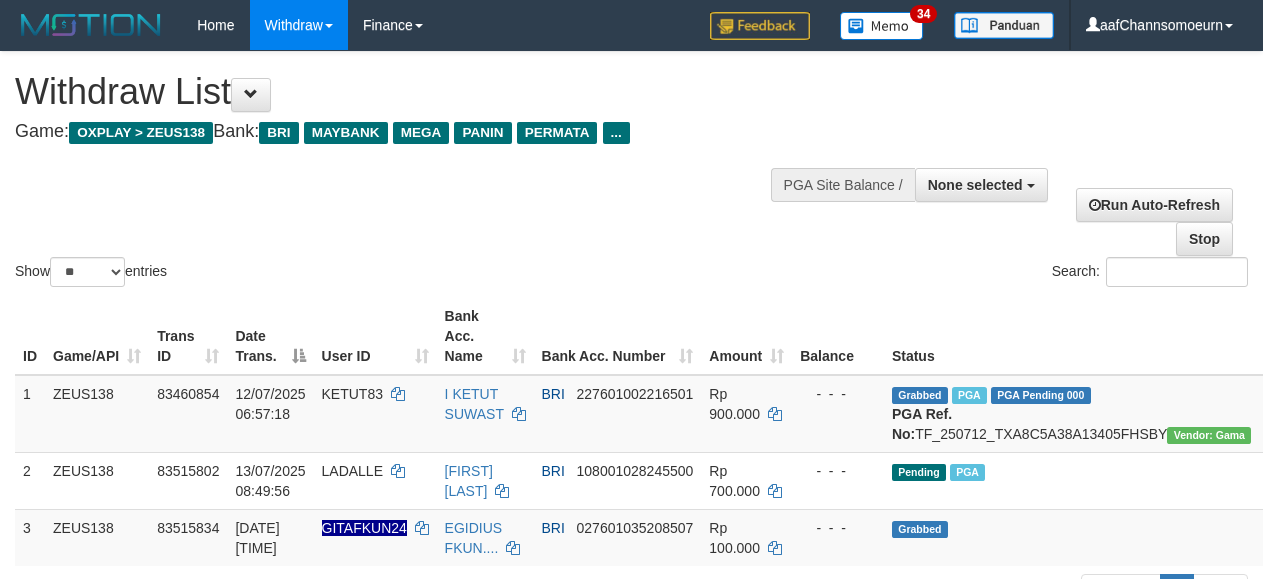 select 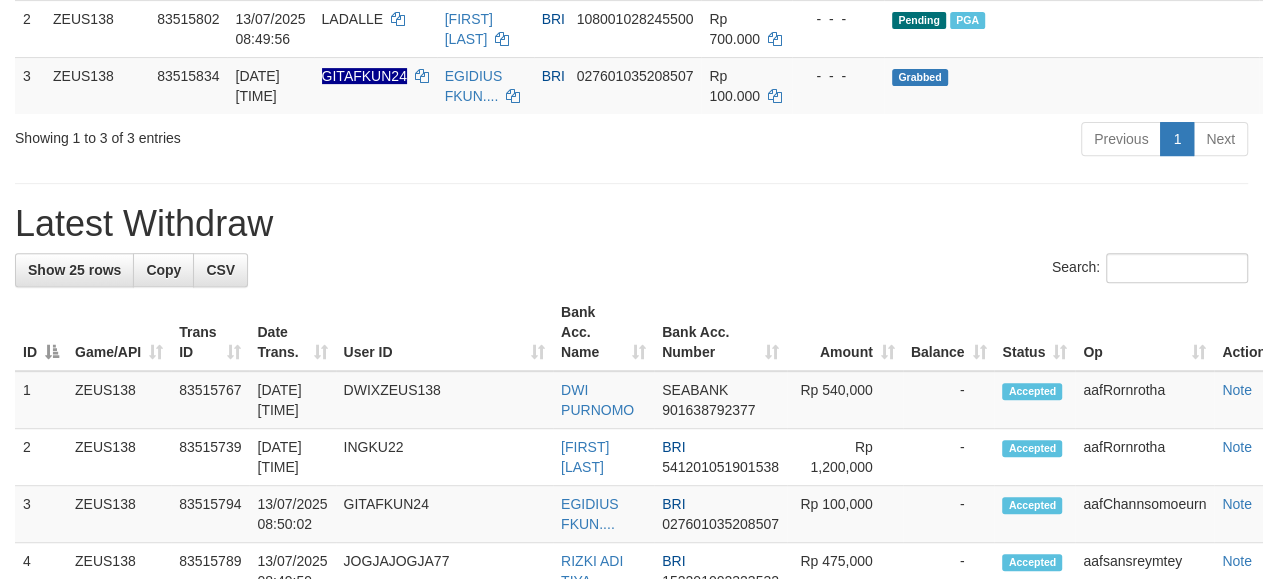 scroll, scrollTop: 398, scrollLeft: 0, axis: vertical 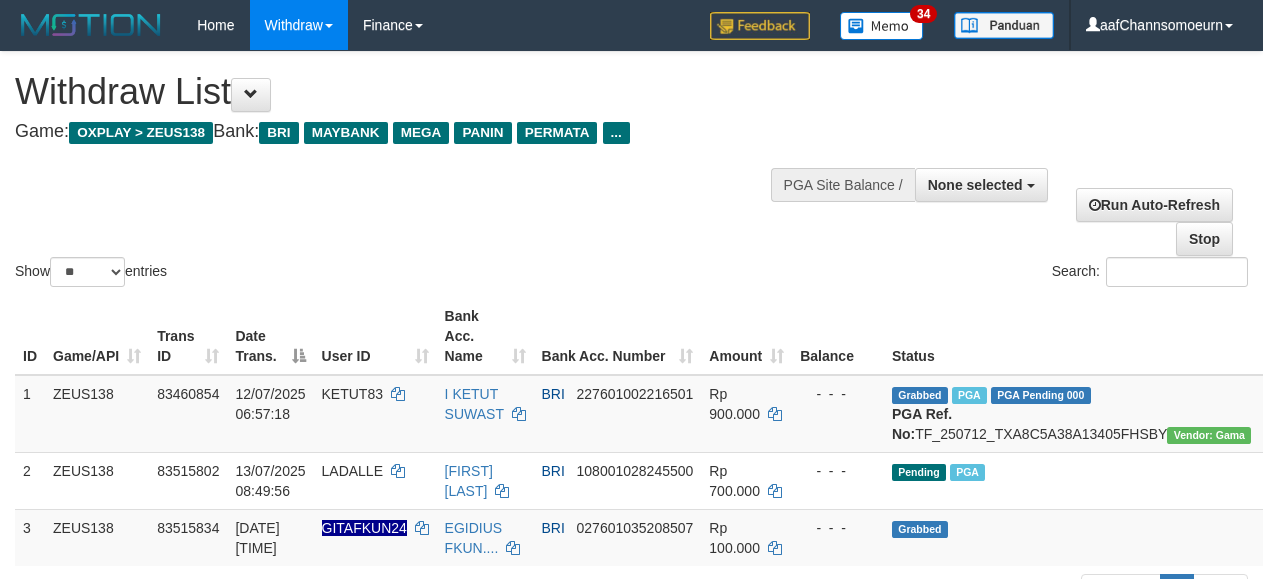 select 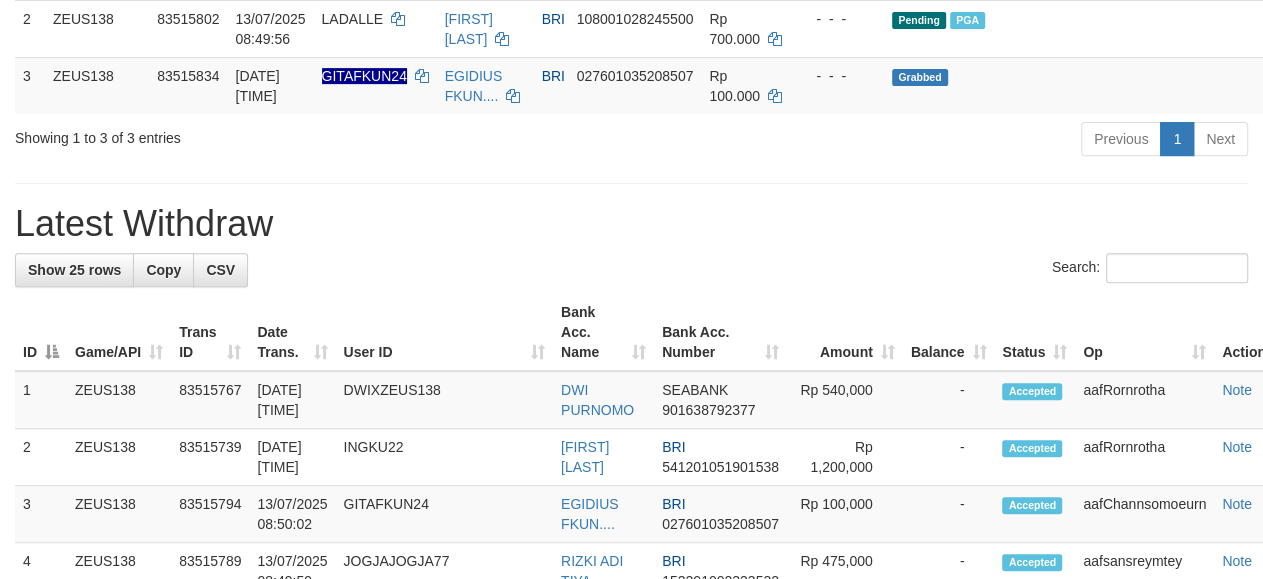 scroll, scrollTop: 398, scrollLeft: 0, axis: vertical 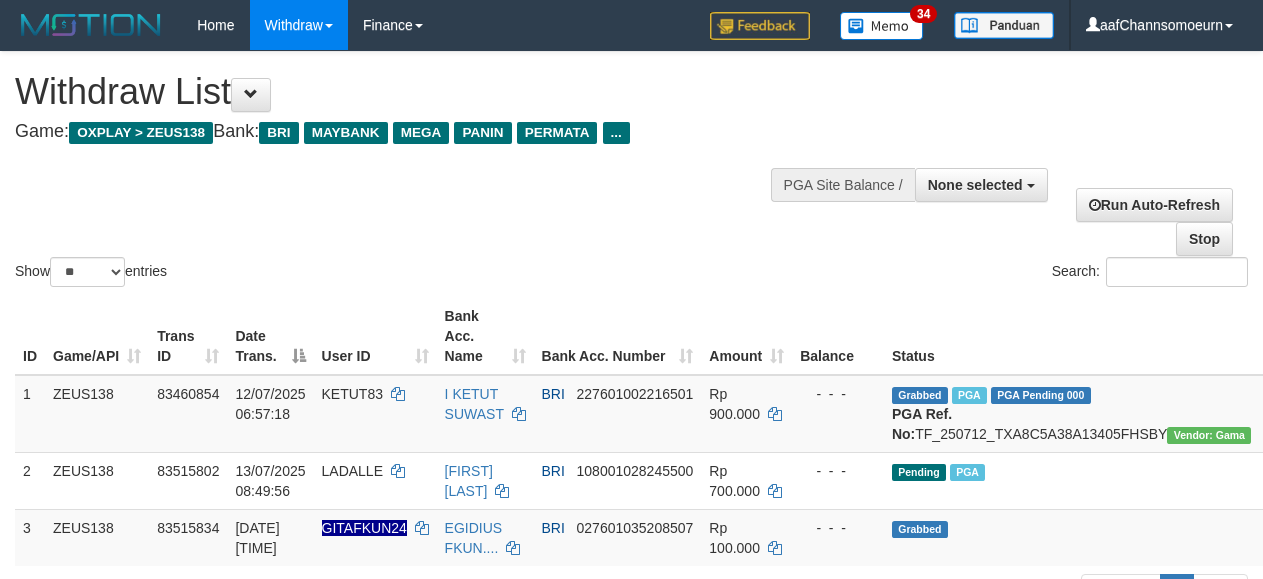 select 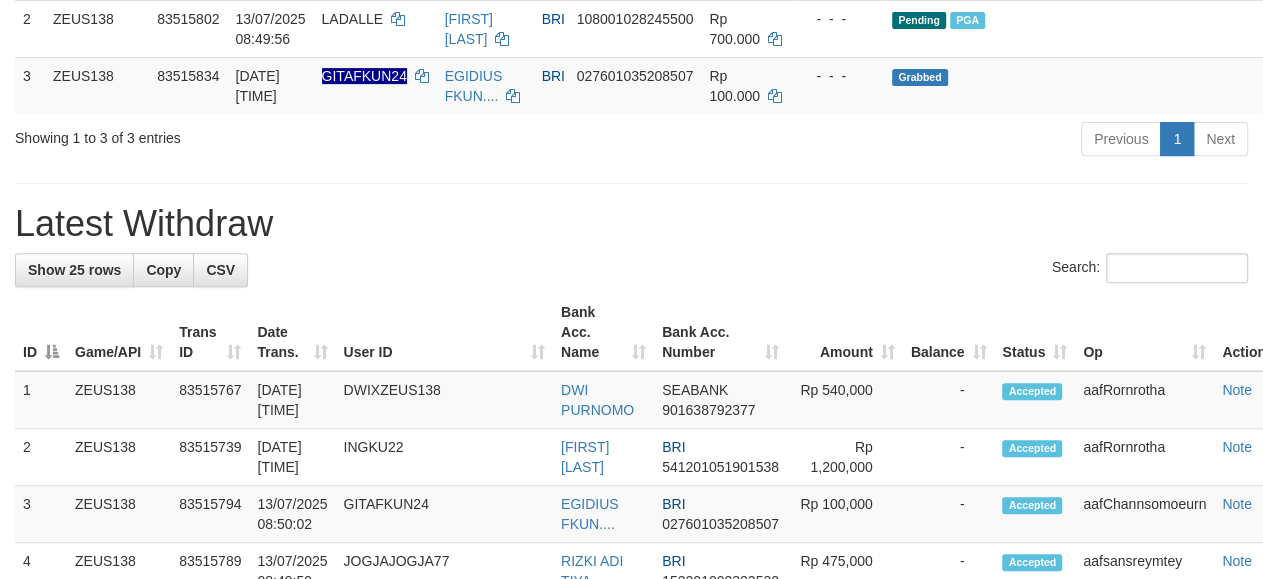 scroll, scrollTop: 398, scrollLeft: 0, axis: vertical 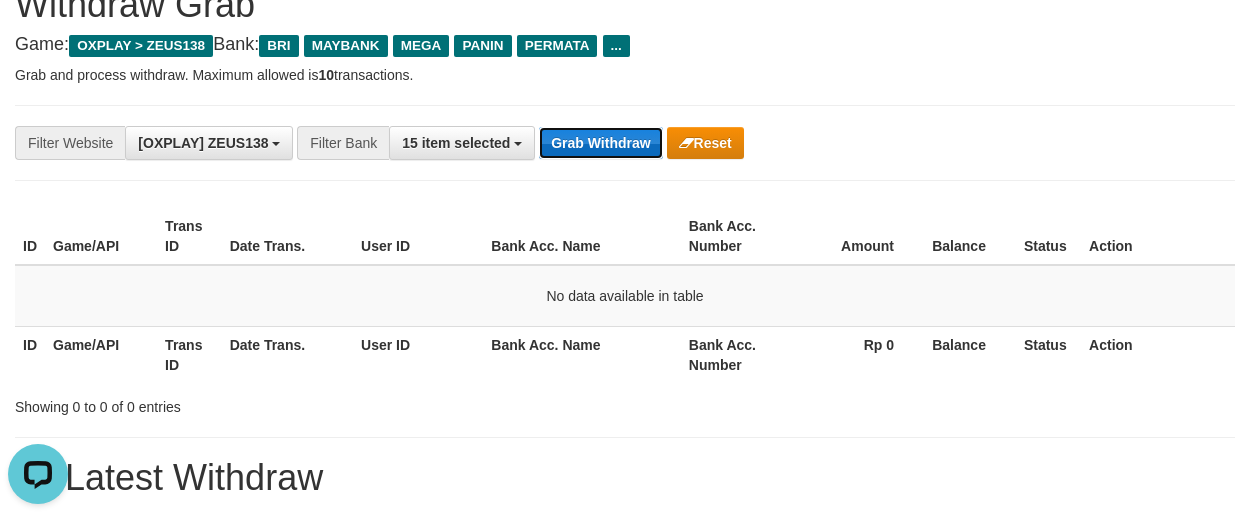 click on "Grab Withdraw" at bounding box center [600, 143] 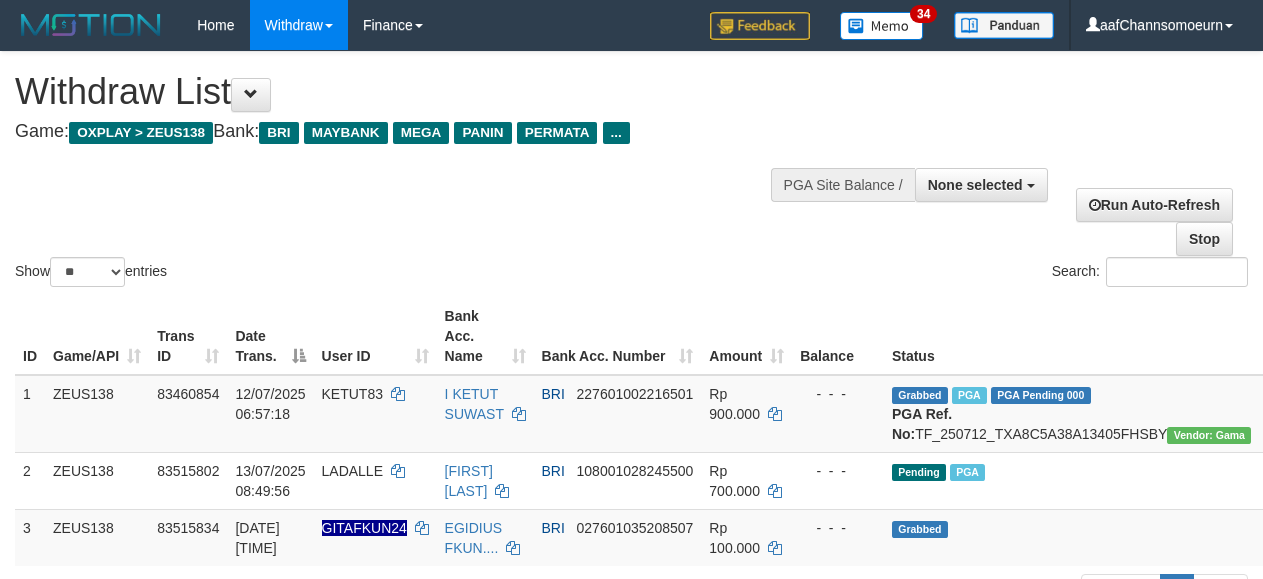 select 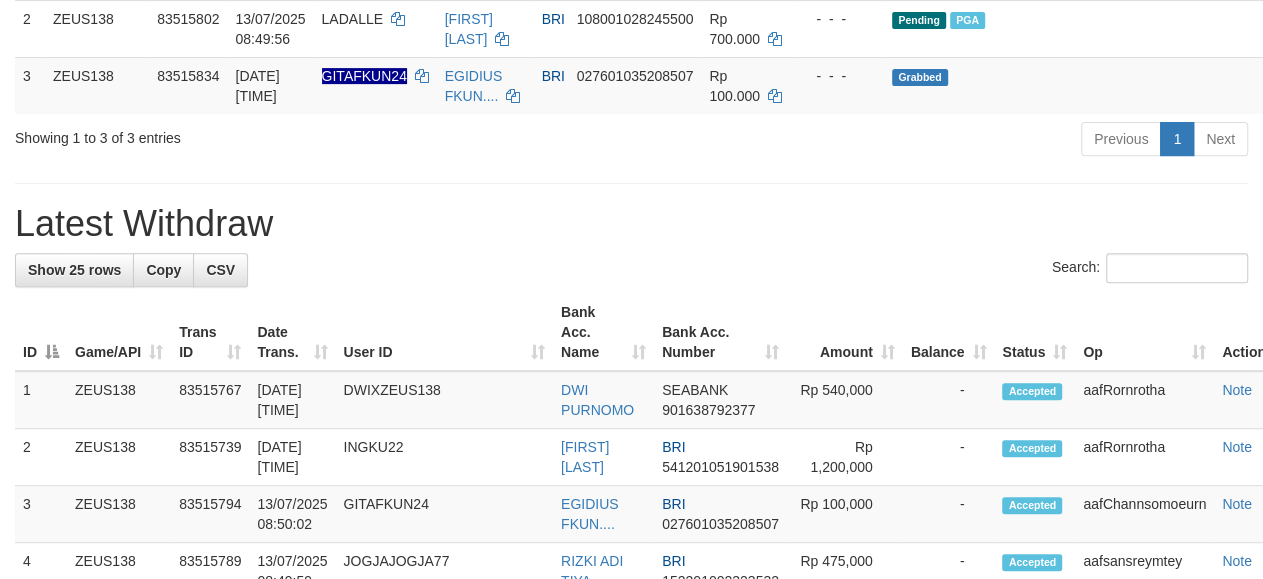 scroll, scrollTop: 398, scrollLeft: 0, axis: vertical 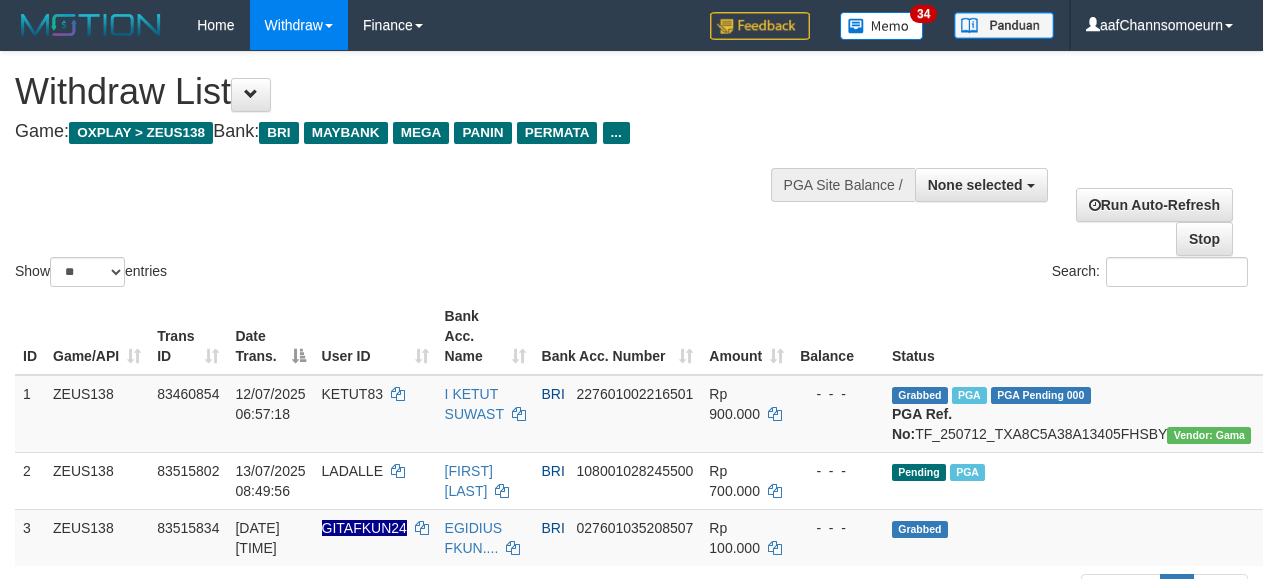 select 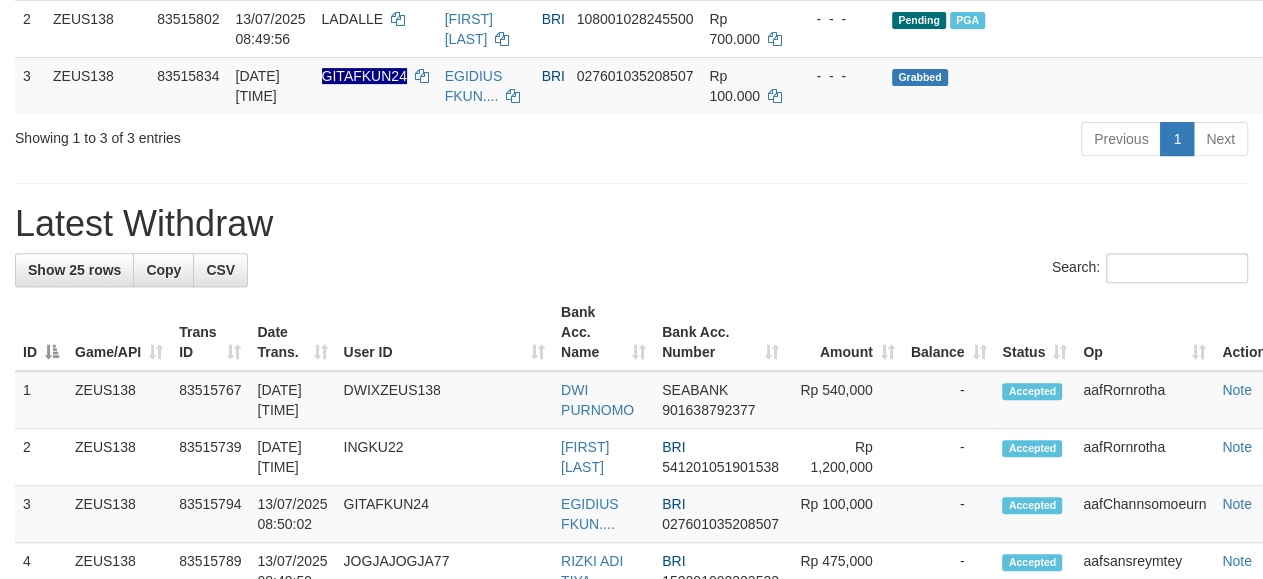 scroll, scrollTop: 398, scrollLeft: 0, axis: vertical 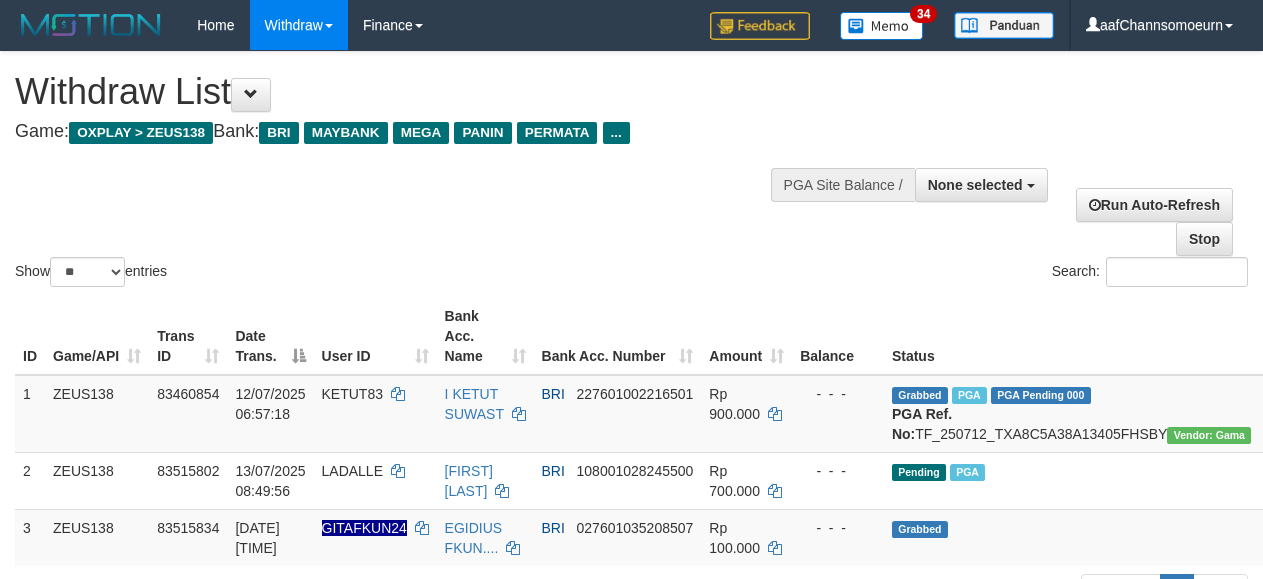 select 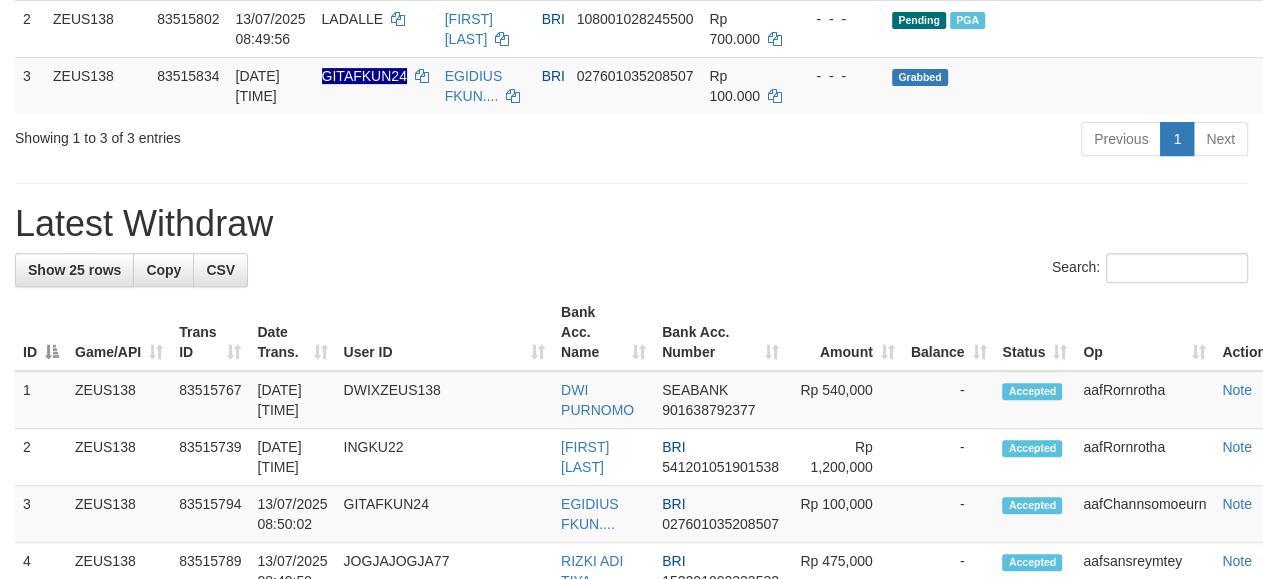 scroll, scrollTop: 398, scrollLeft: 0, axis: vertical 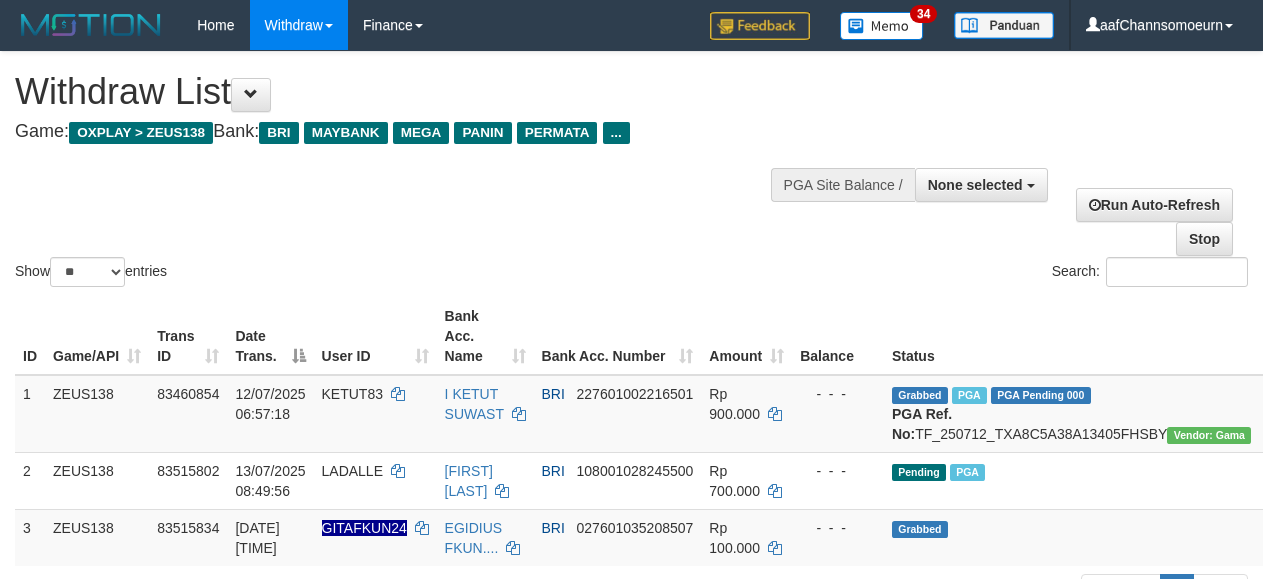 select 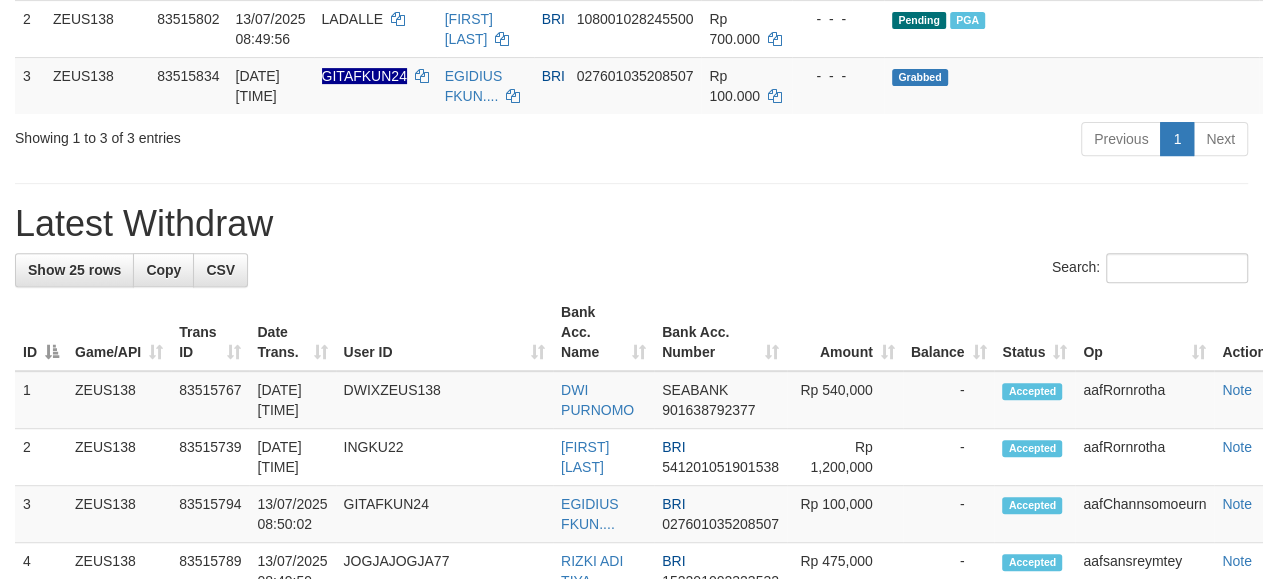 scroll, scrollTop: 398, scrollLeft: 0, axis: vertical 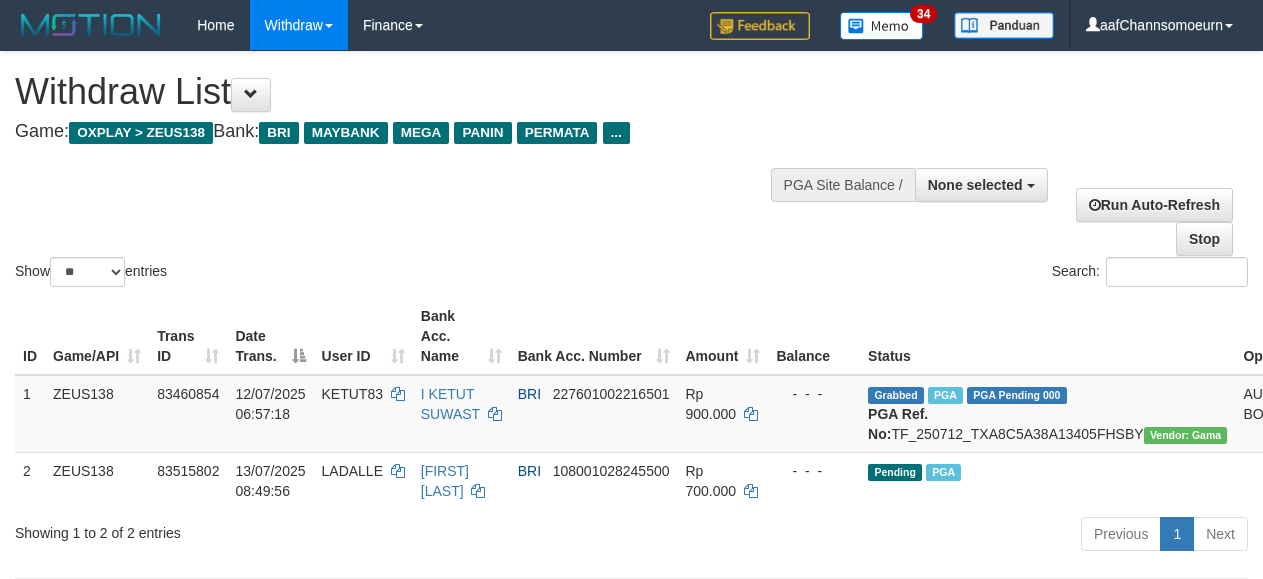 select 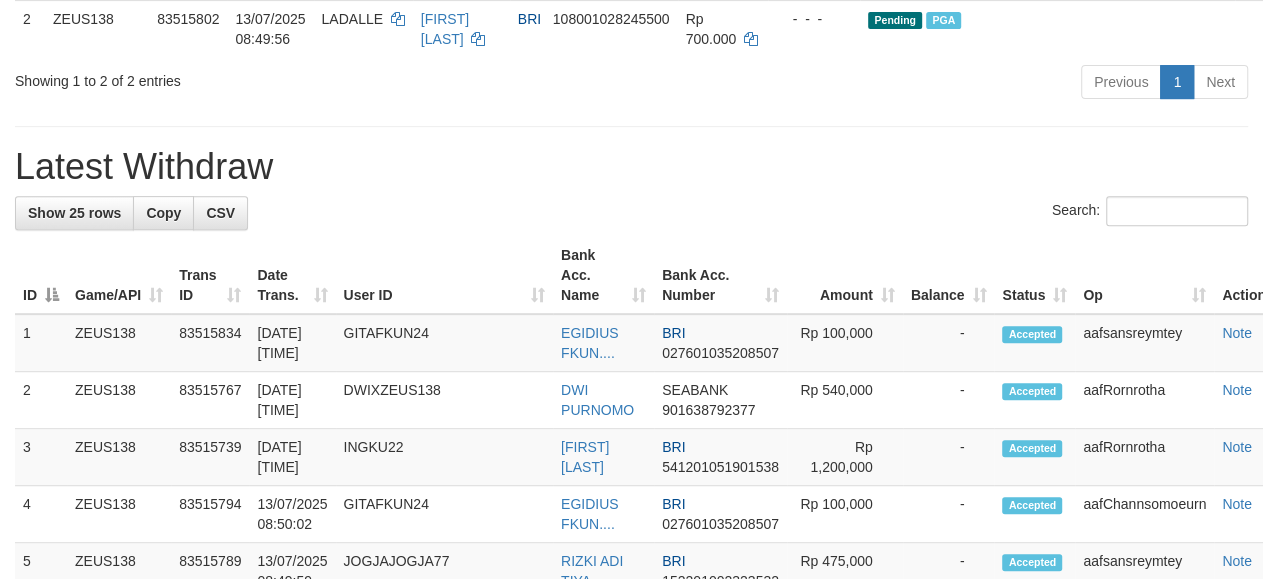 scroll, scrollTop: 398, scrollLeft: 0, axis: vertical 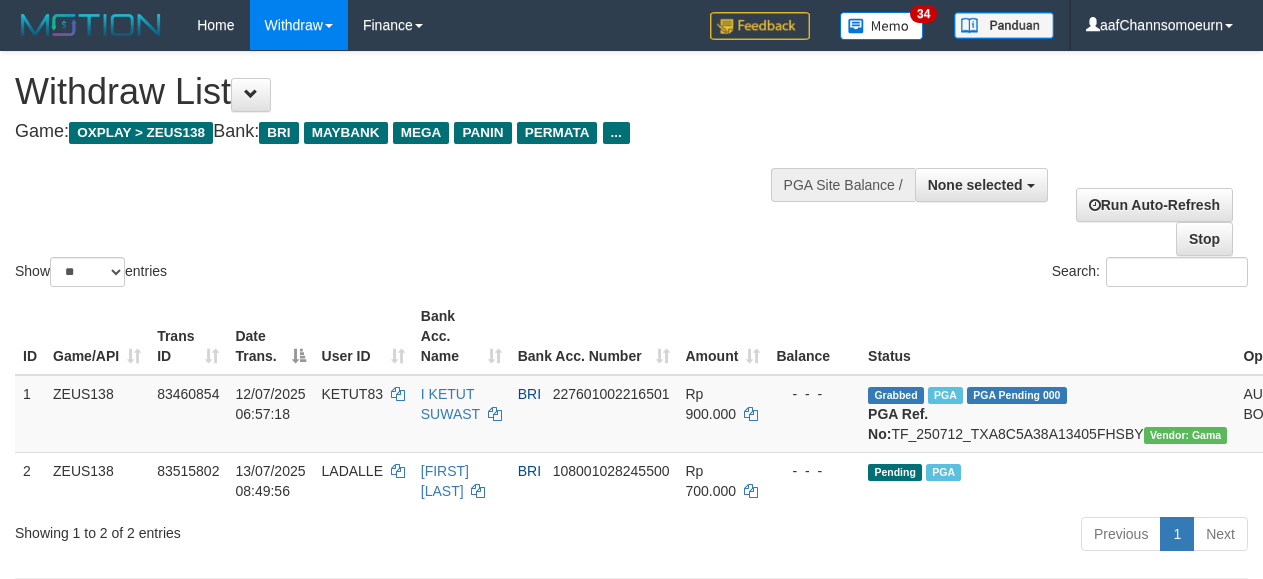 select 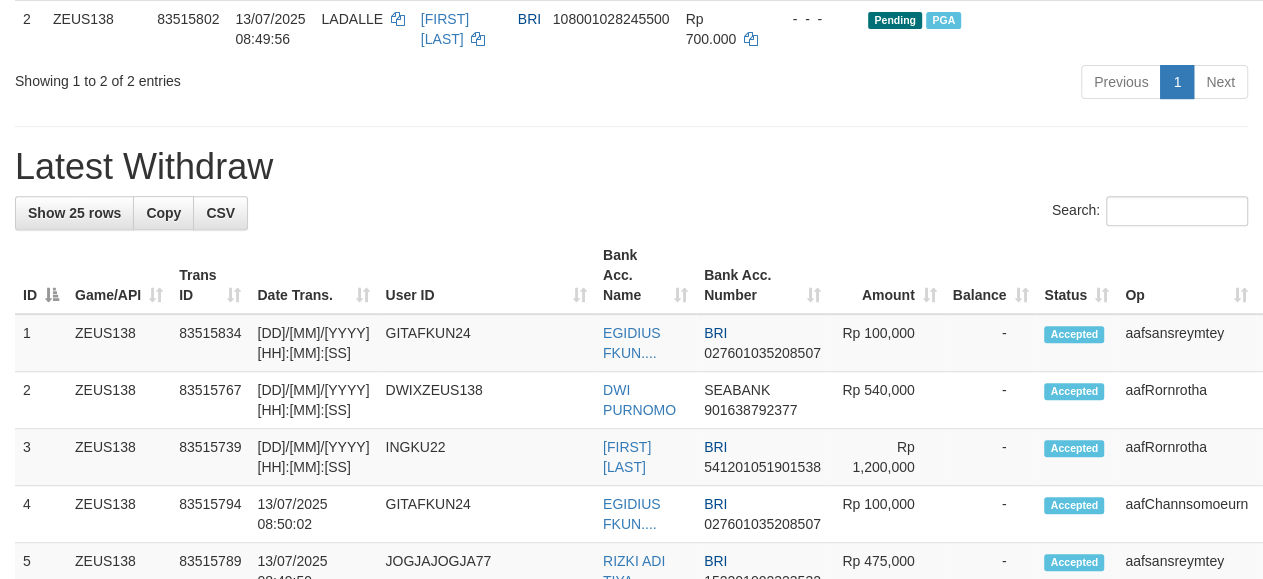 scroll, scrollTop: 398, scrollLeft: 0, axis: vertical 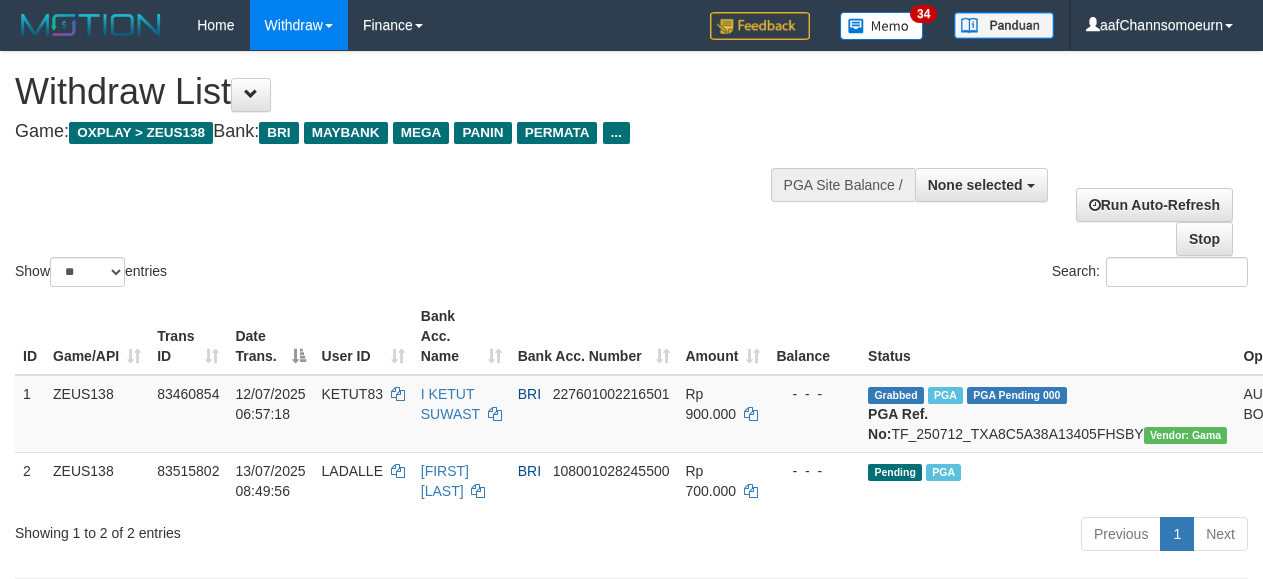 select 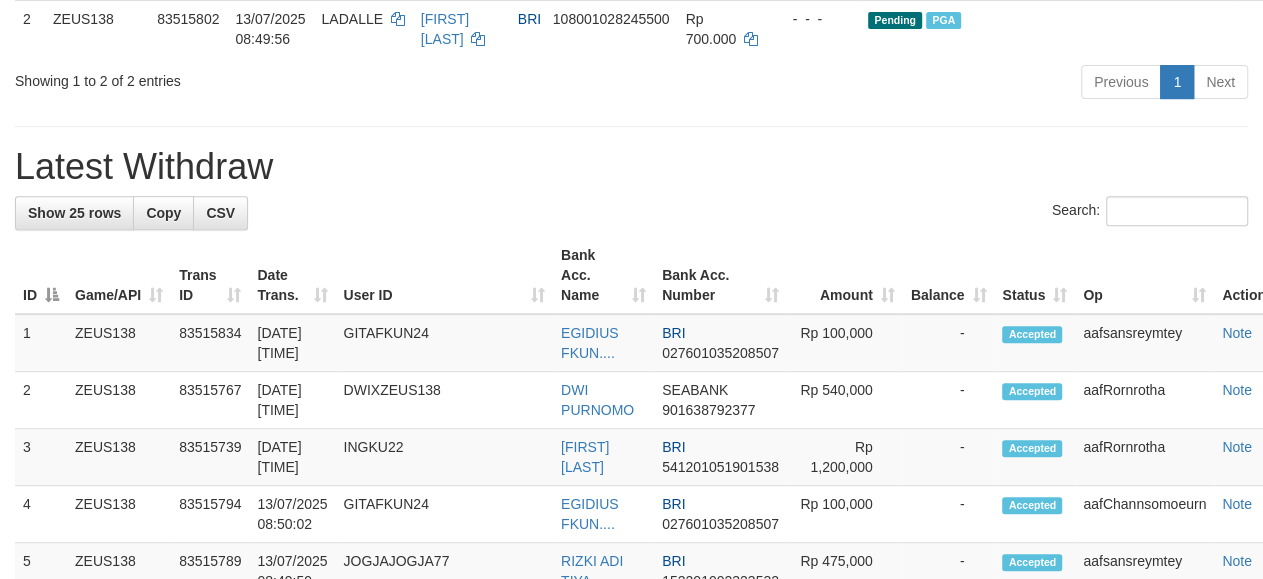 scroll, scrollTop: 398, scrollLeft: 0, axis: vertical 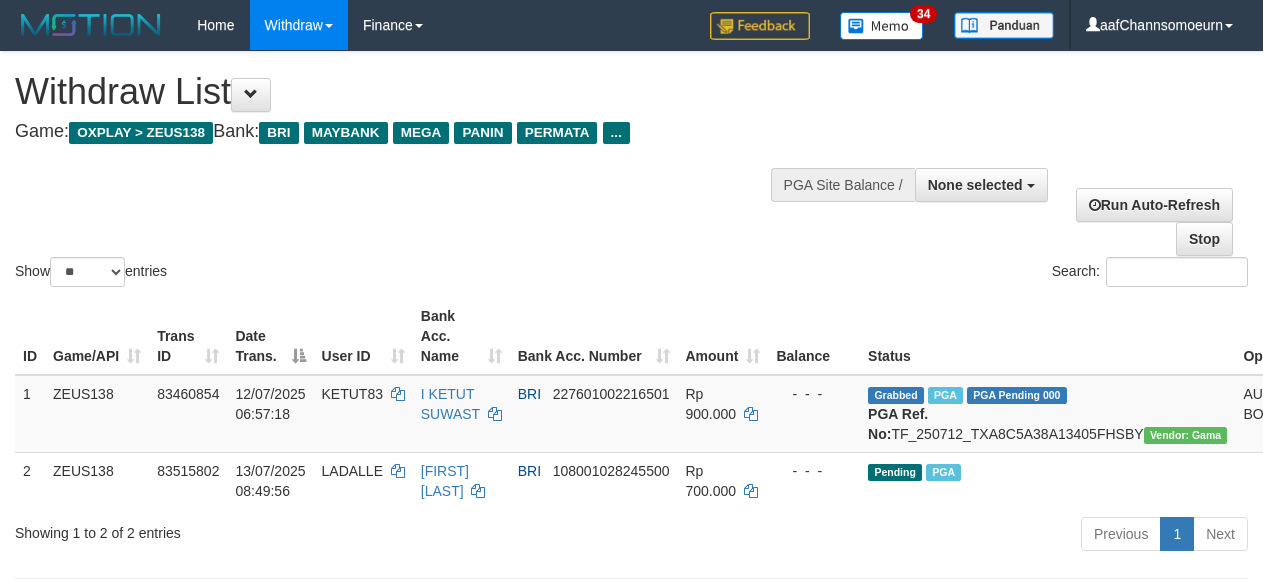 select 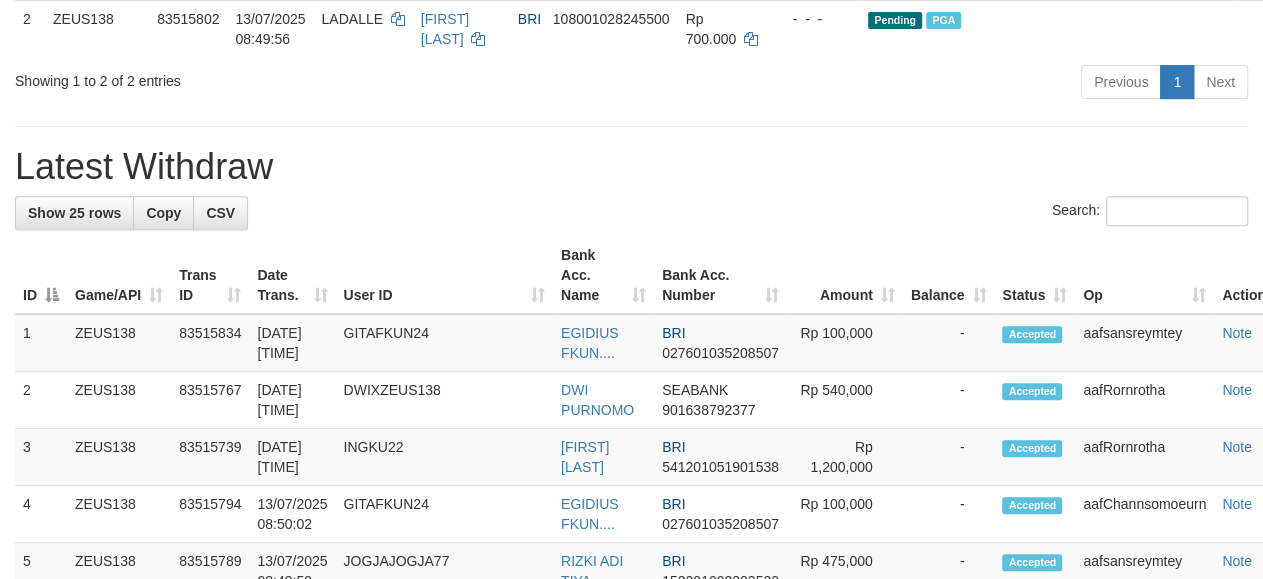 scroll, scrollTop: 398, scrollLeft: 0, axis: vertical 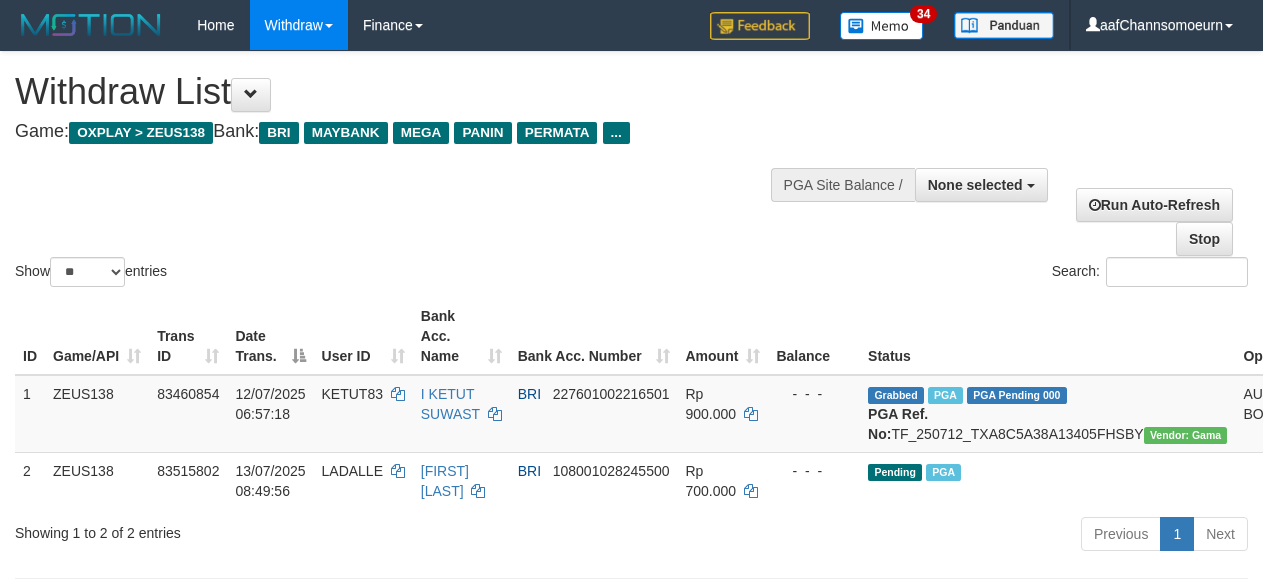select 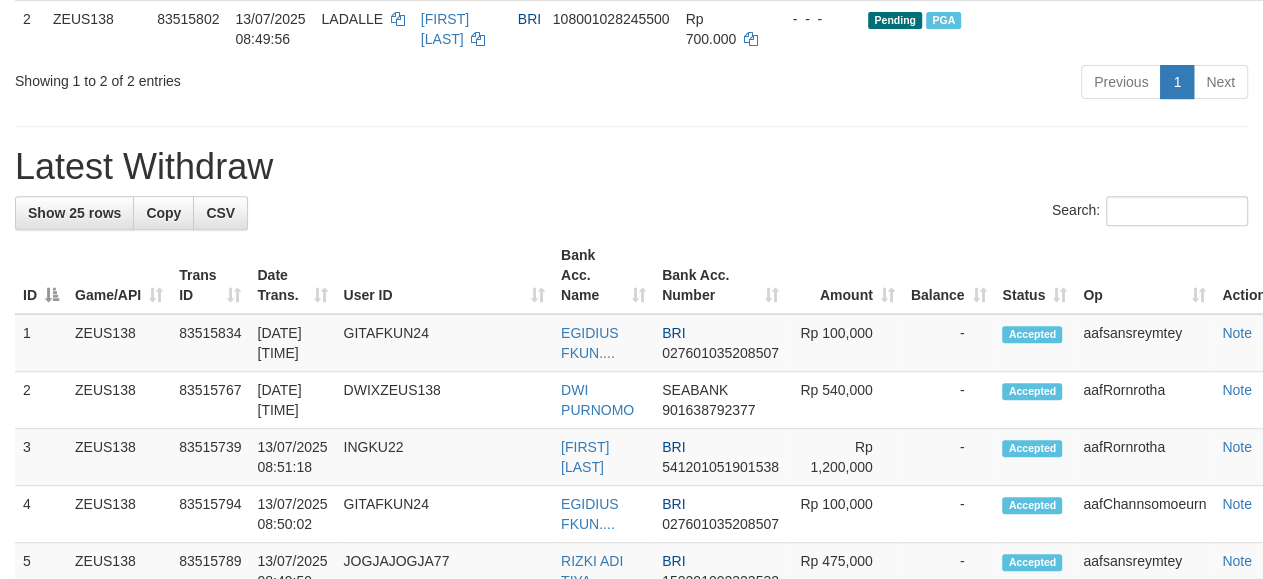 scroll, scrollTop: 398, scrollLeft: 0, axis: vertical 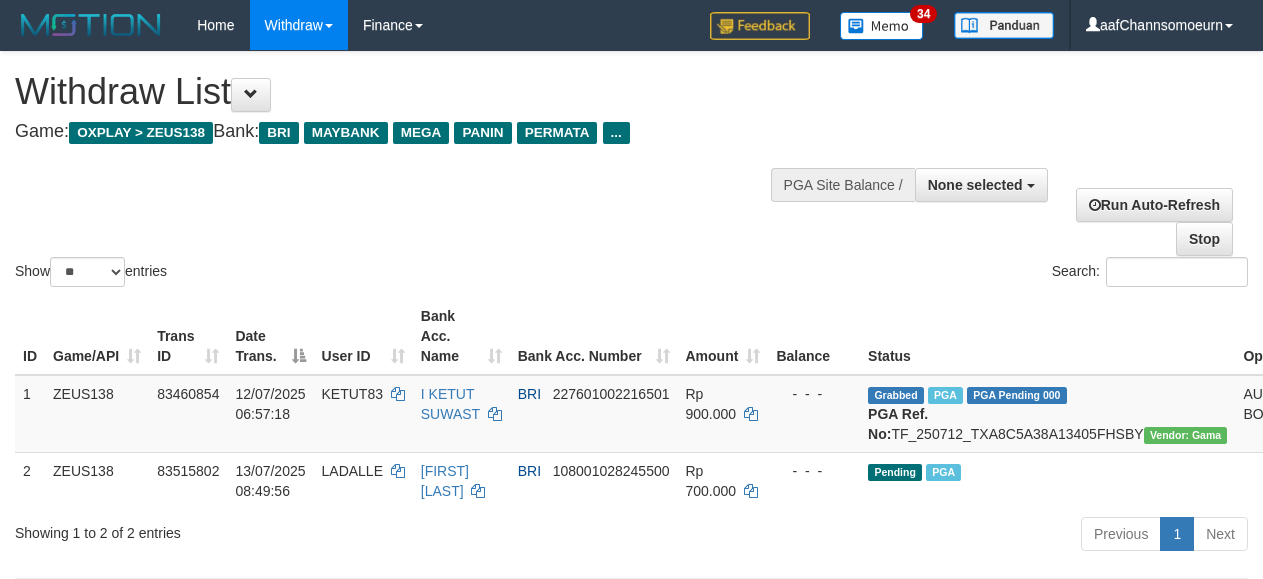 select 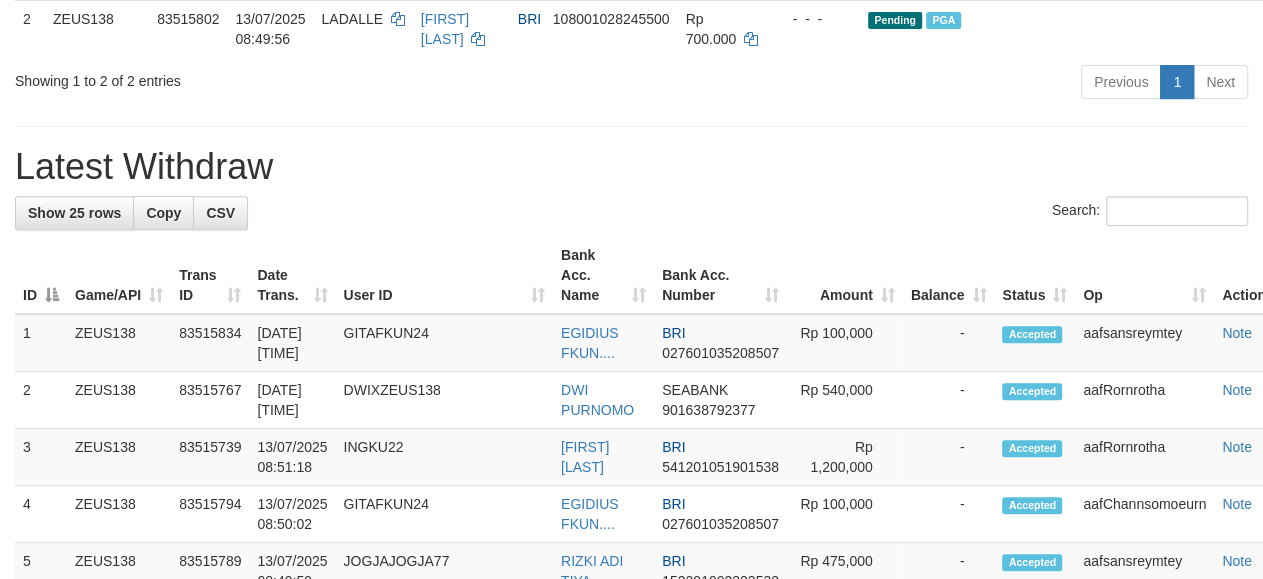 scroll, scrollTop: 398, scrollLeft: 0, axis: vertical 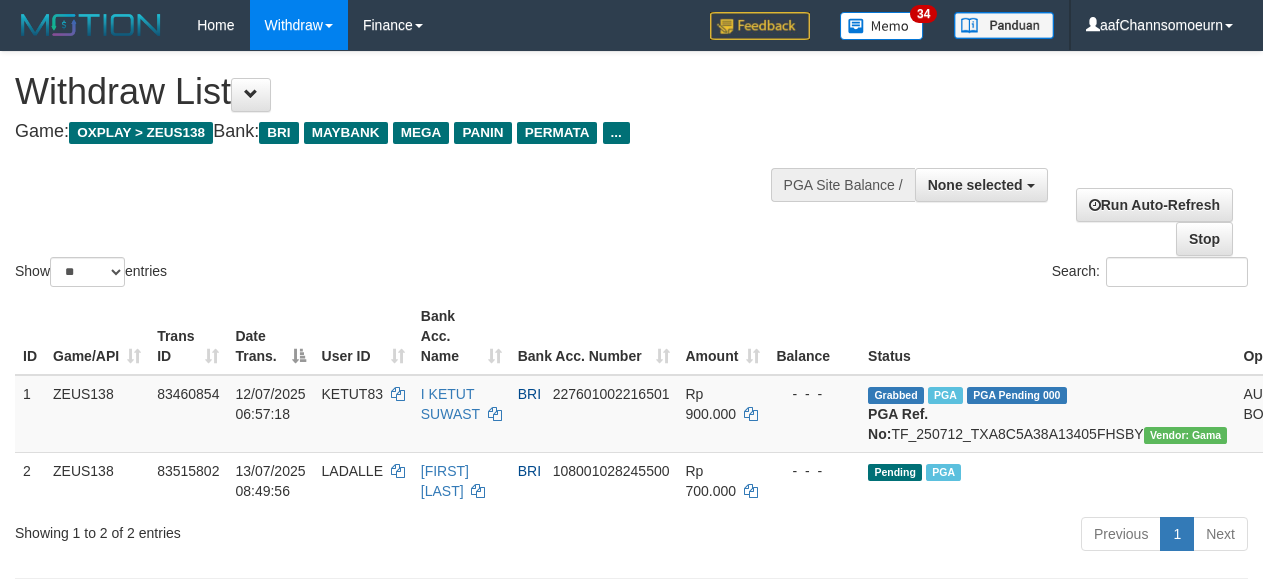select 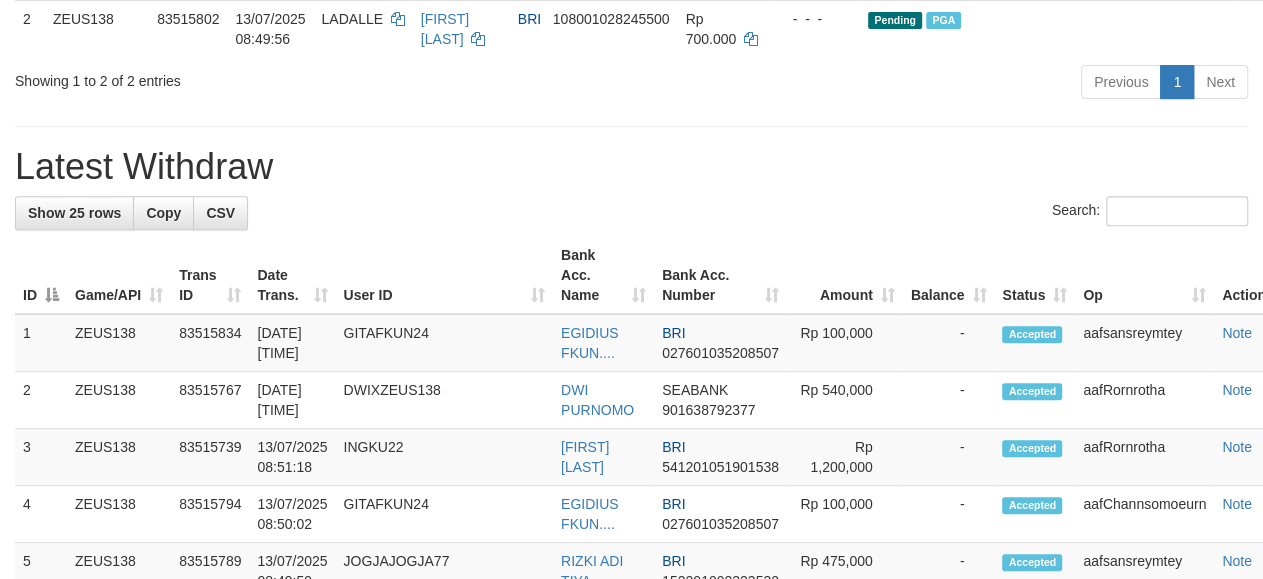 scroll, scrollTop: 398, scrollLeft: 0, axis: vertical 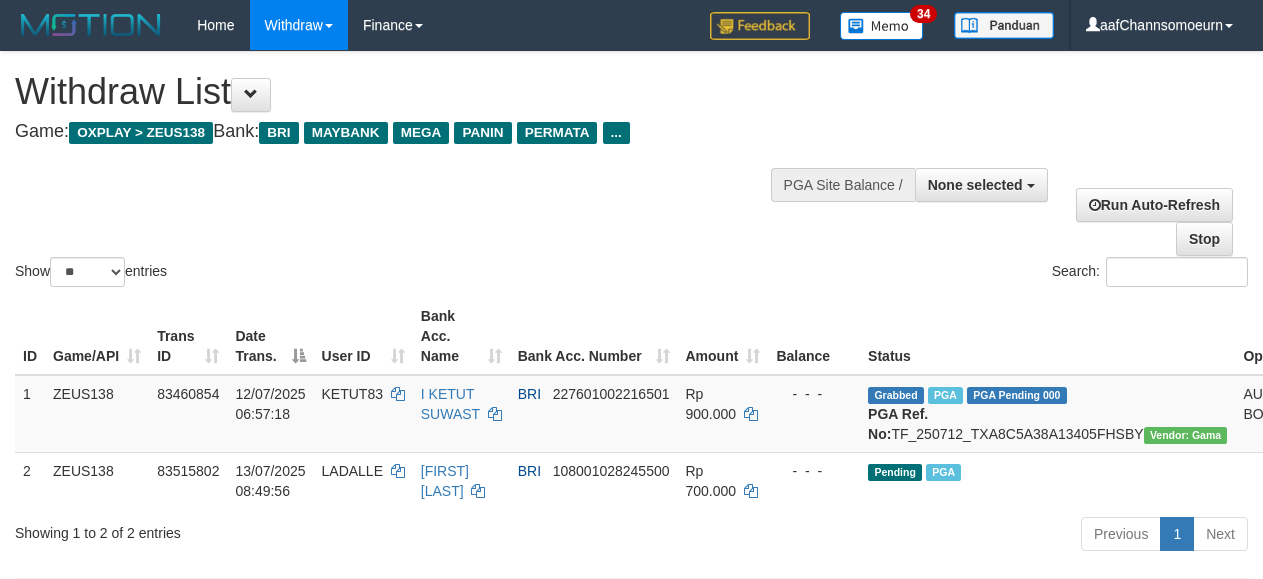 select 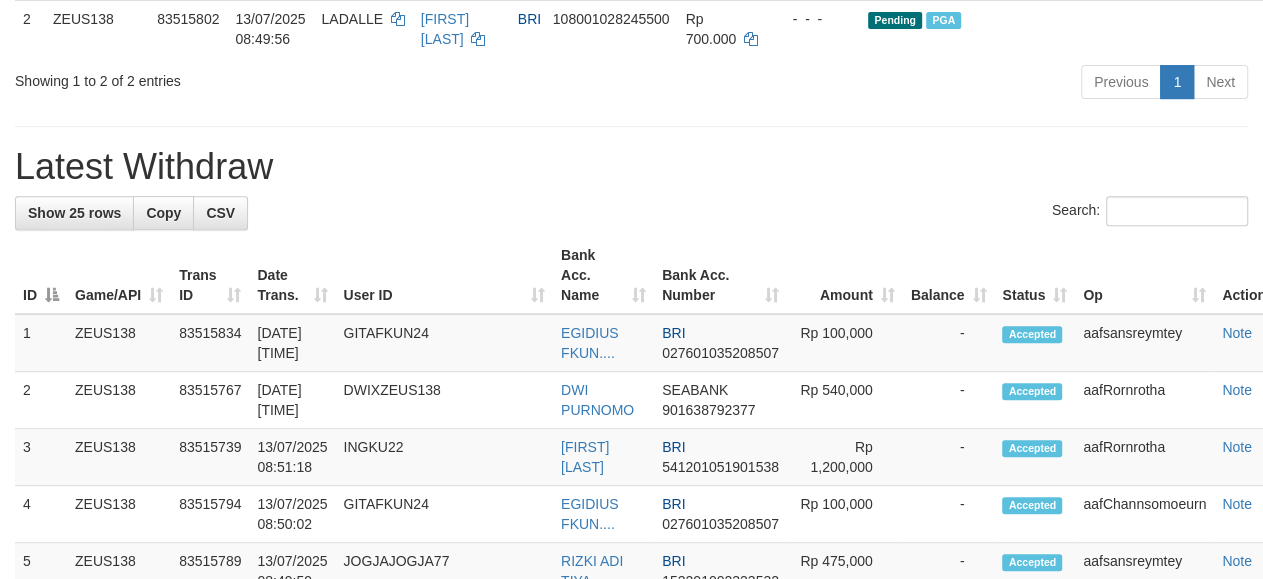 scroll, scrollTop: 398, scrollLeft: 0, axis: vertical 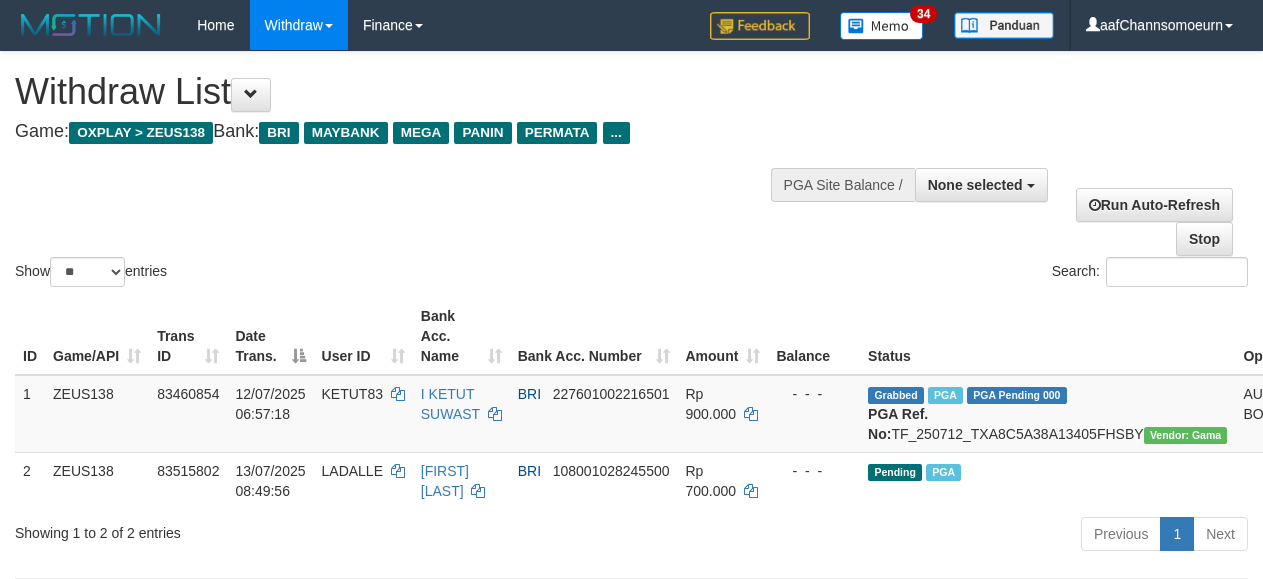 select 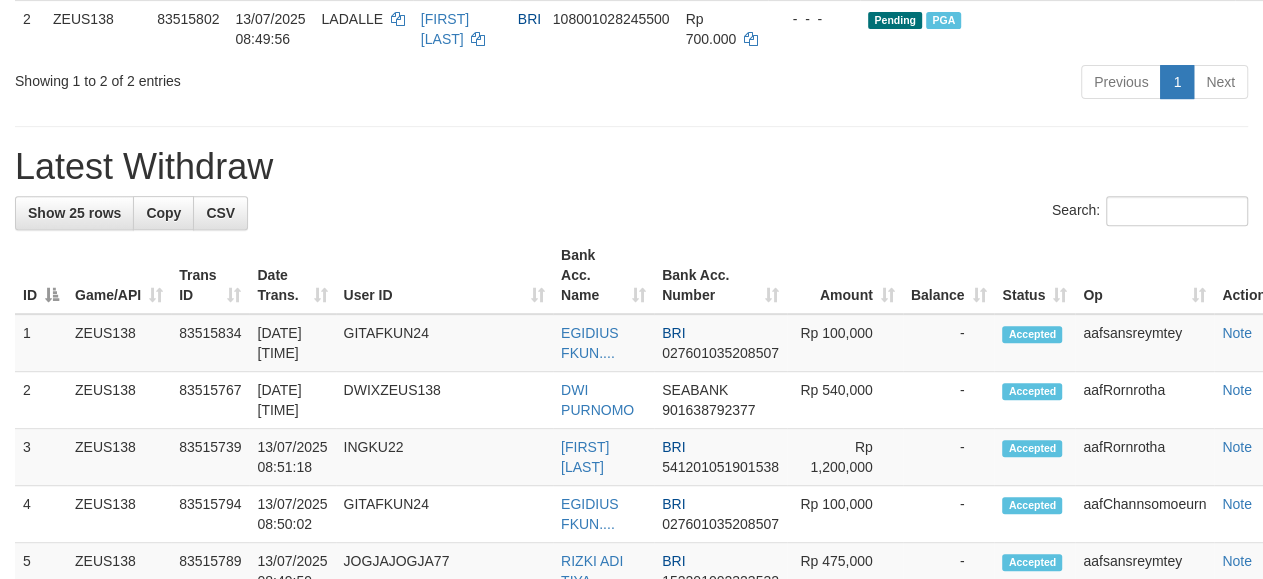 scroll, scrollTop: 398, scrollLeft: 0, axis: vertical 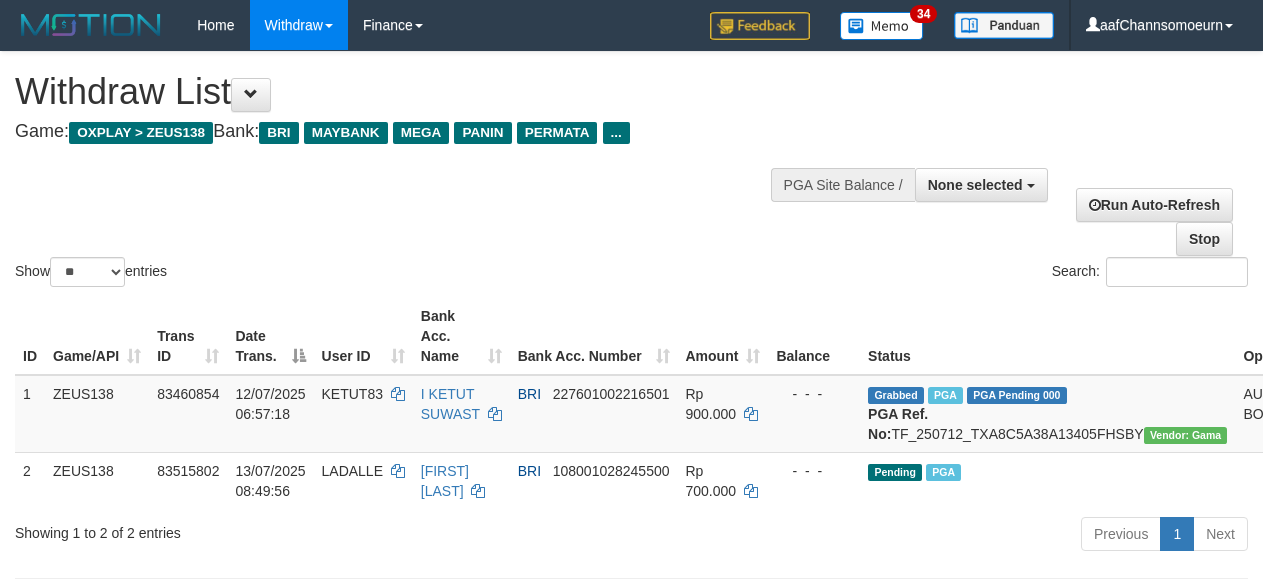 select 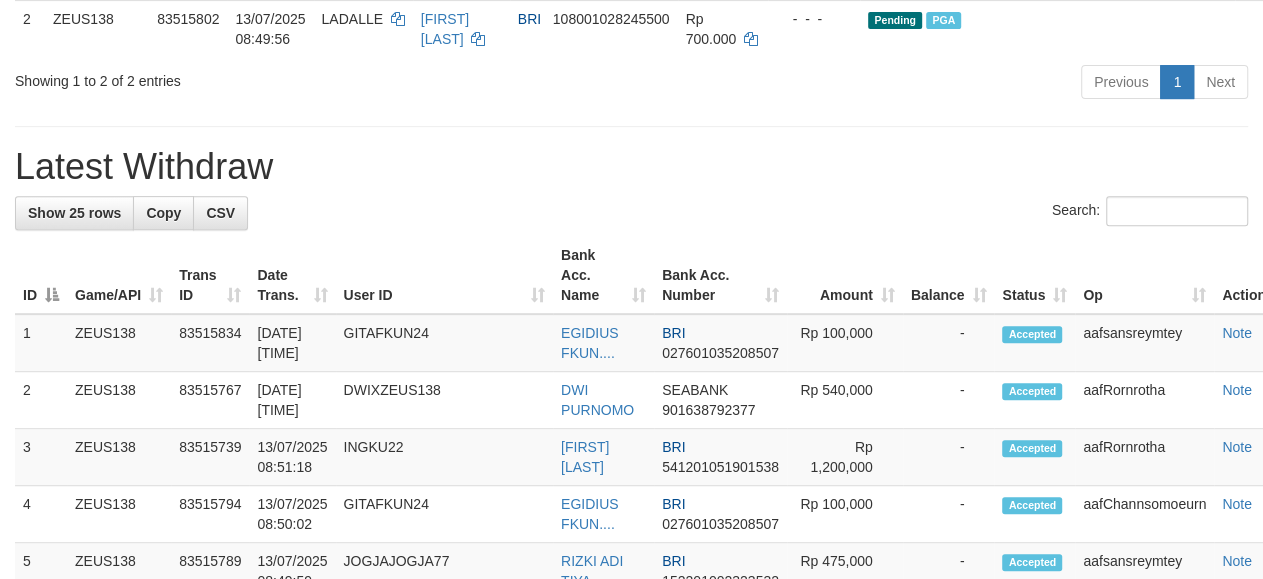 scroll, scrollTop: 398, scrollLeft: 0, axis: vertical 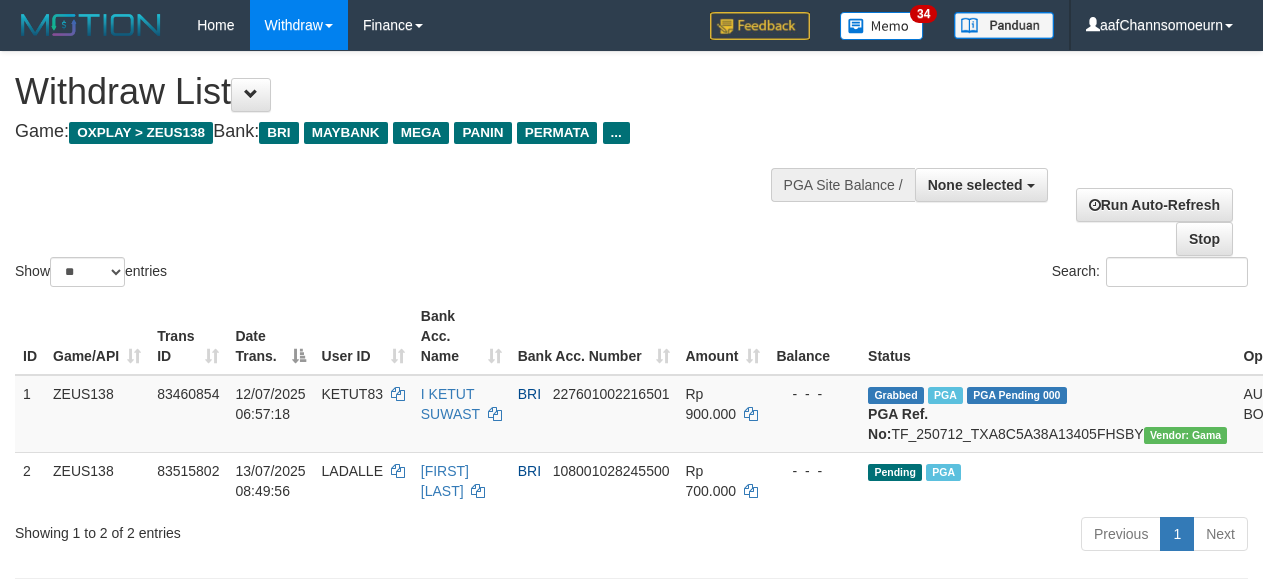 select 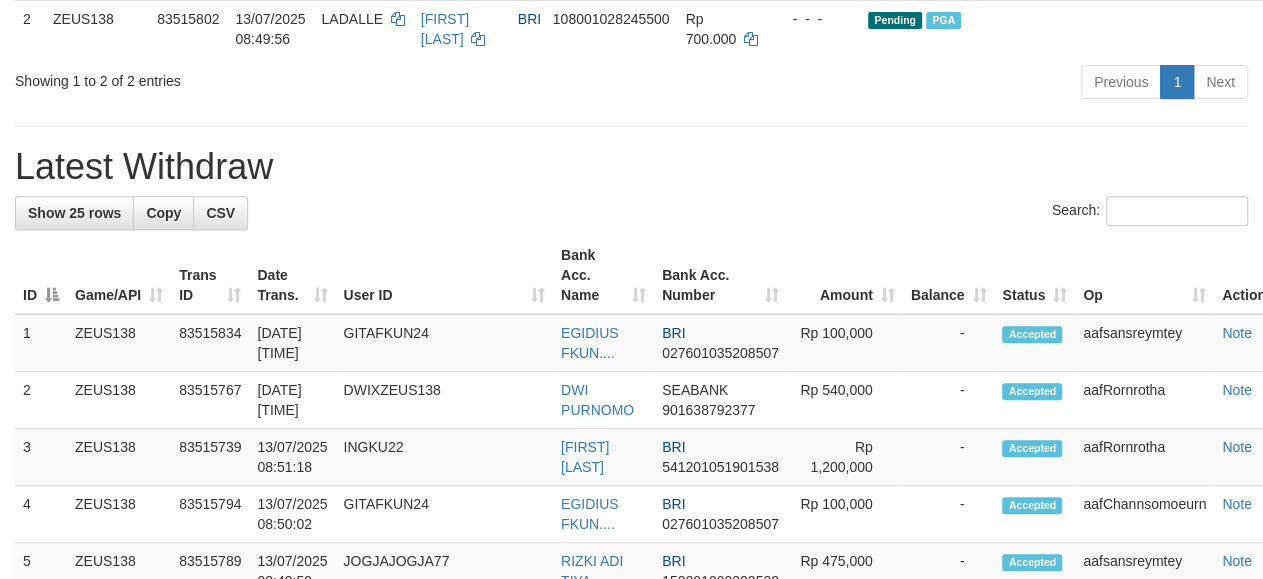 scroll, scrollTop: 398, scrollLeft: 0, axis: vertical 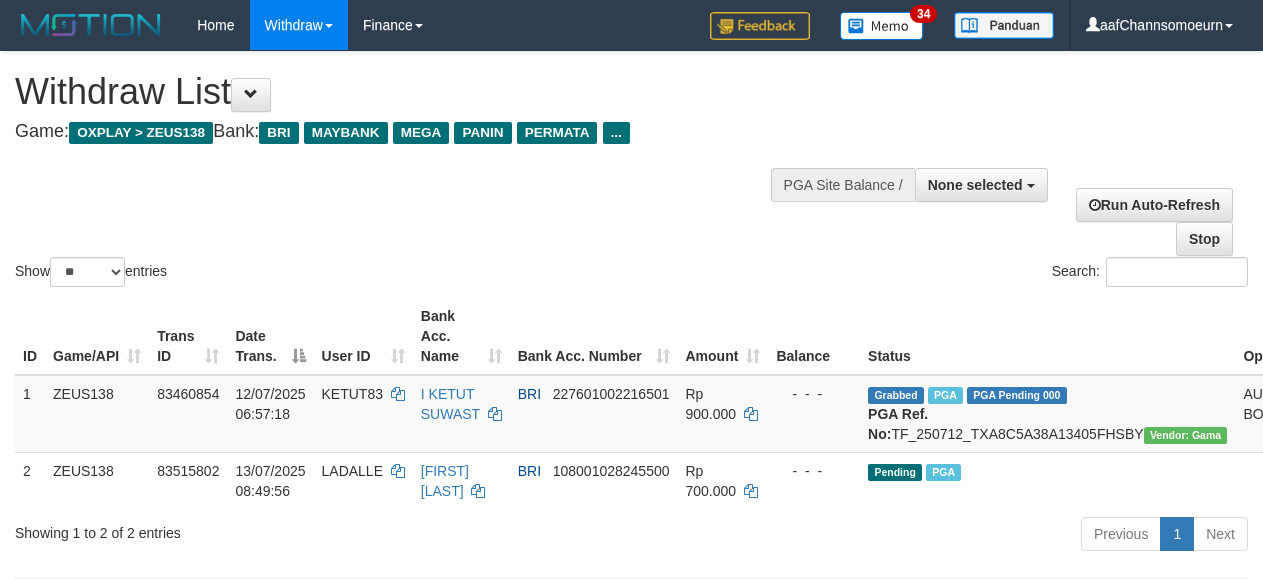 select 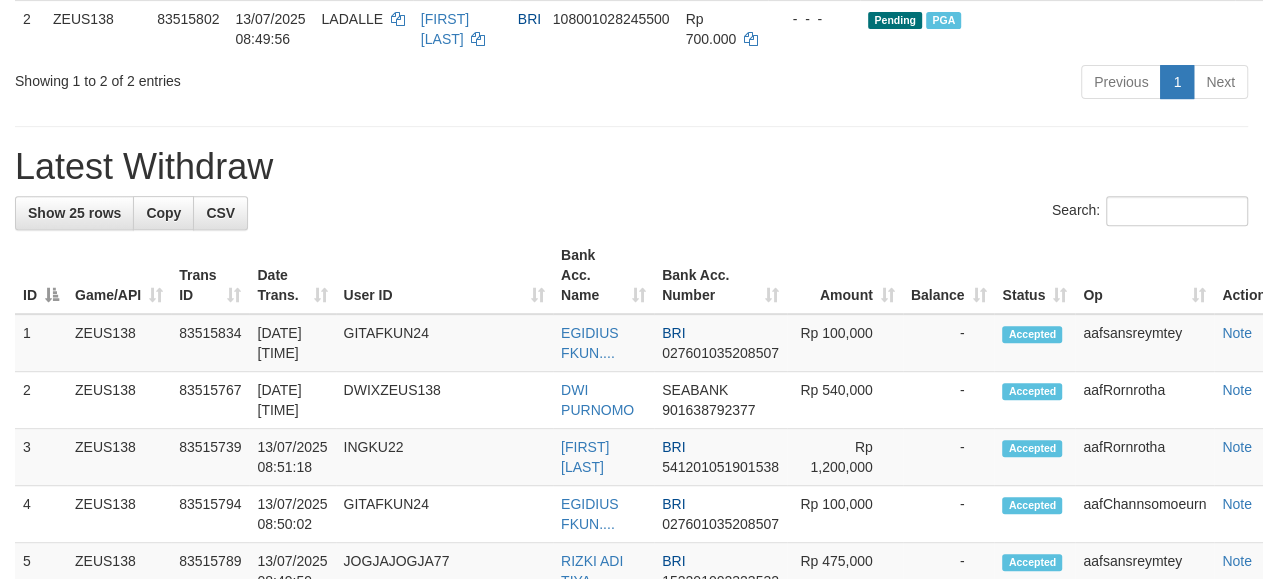 scroll, scrollTop: 398, scrollLeft: 0, axis: vertical 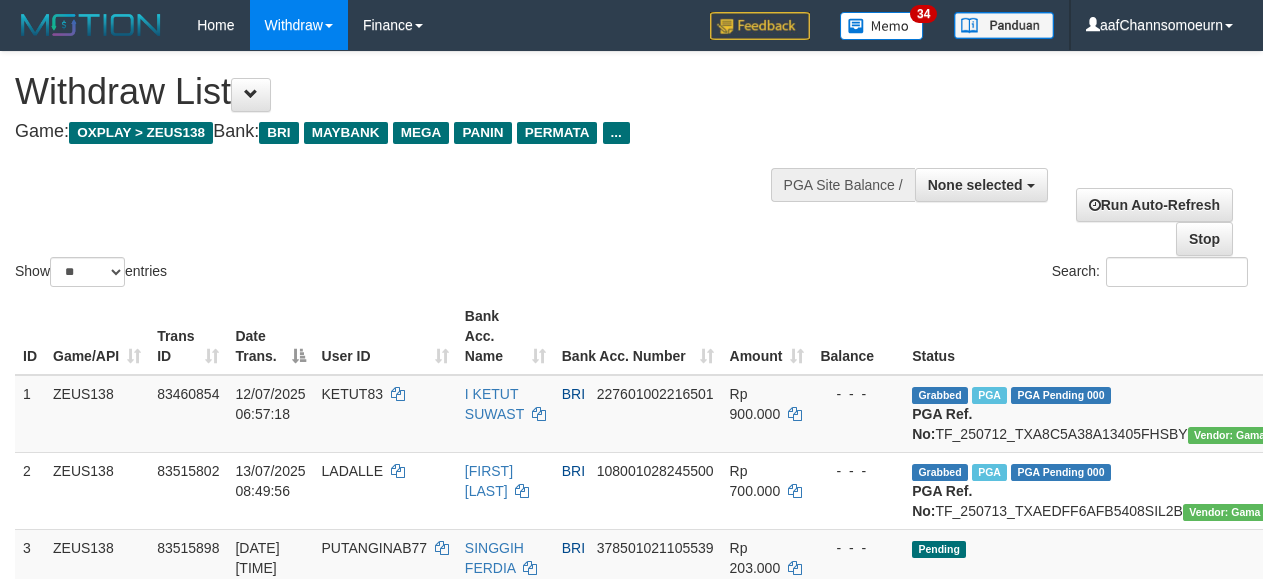 select 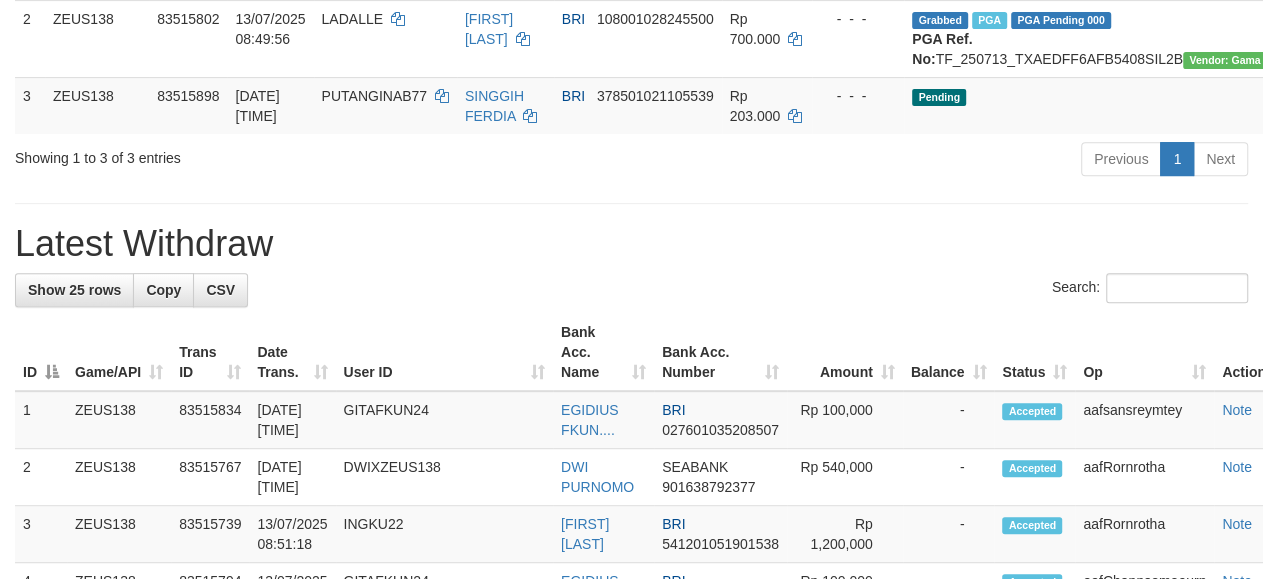 scroll, scrollTop: 398, scrollLeft: 0, axis: vertical 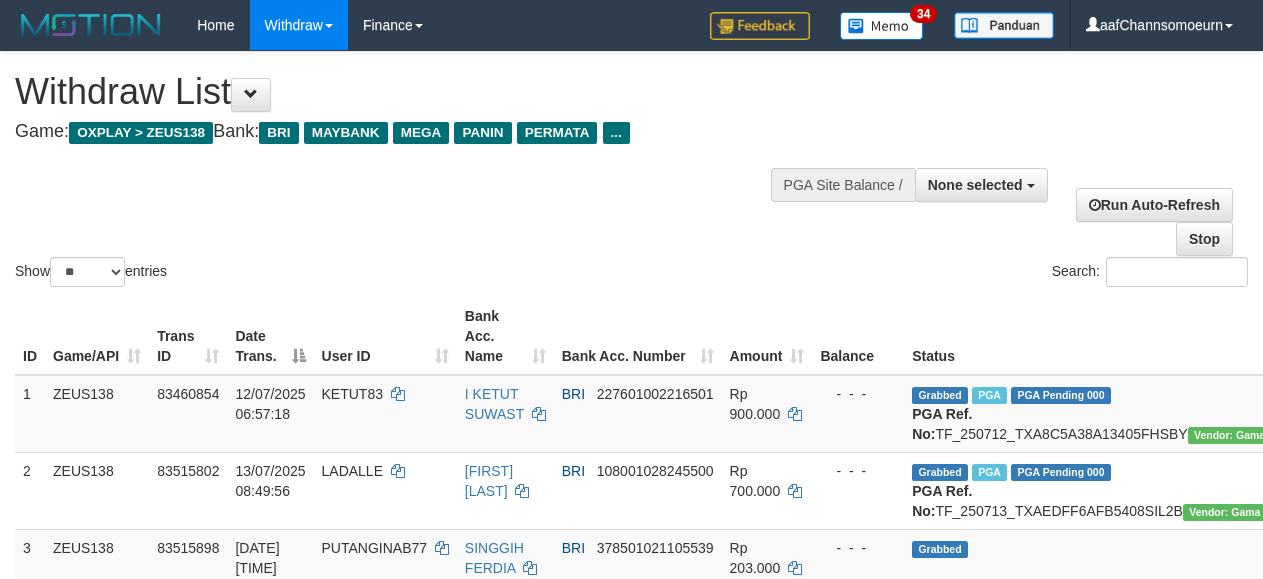 select 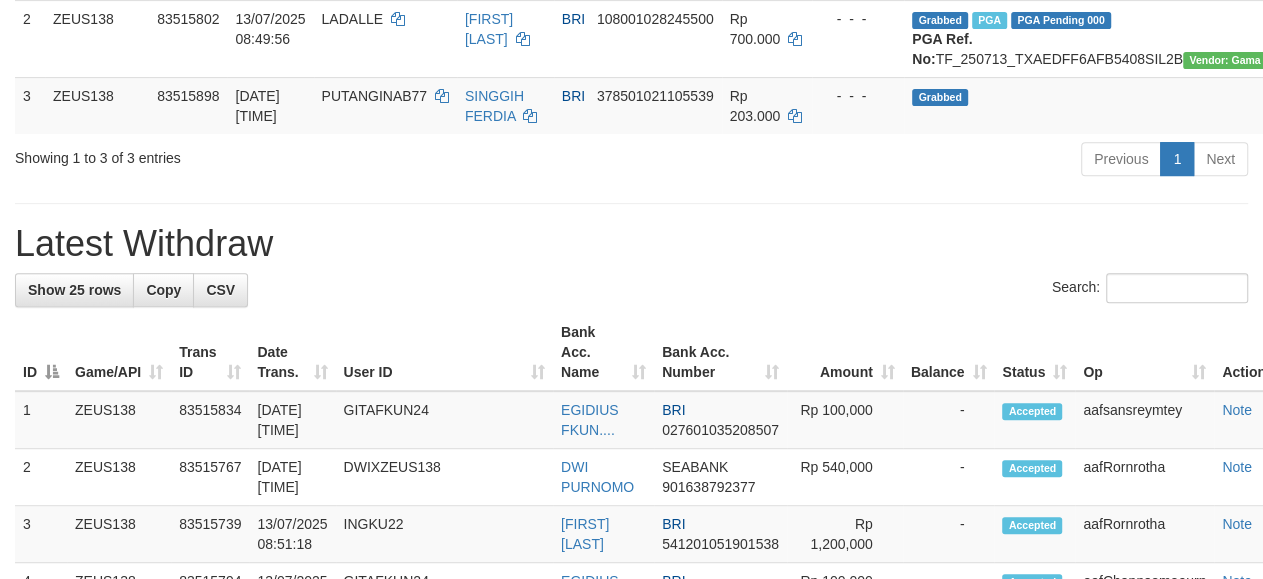 scroll, scrollTop: 398, scrollLeft: 0, axis: vertical 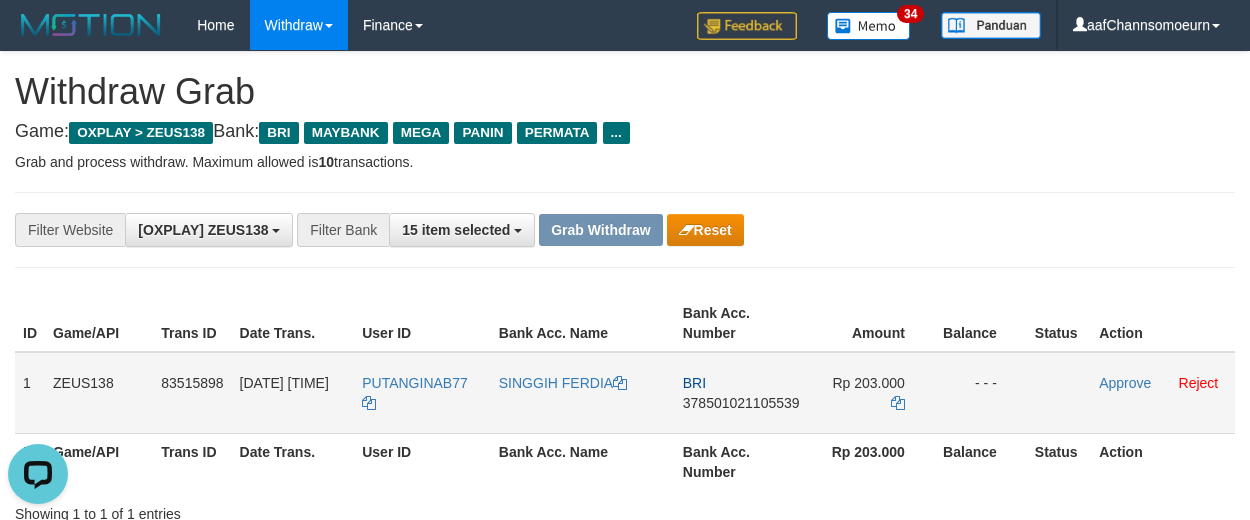 click on "PUTANGINAB77" at bounding box center (422, 393) 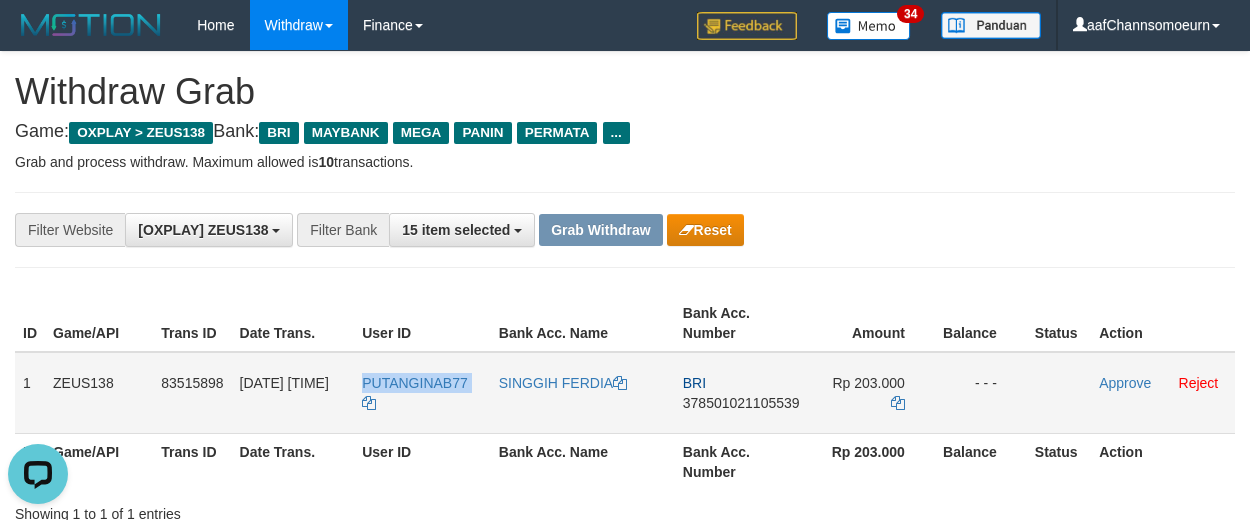click on "PUTANGINAB77" at bounding box center (422, 393) 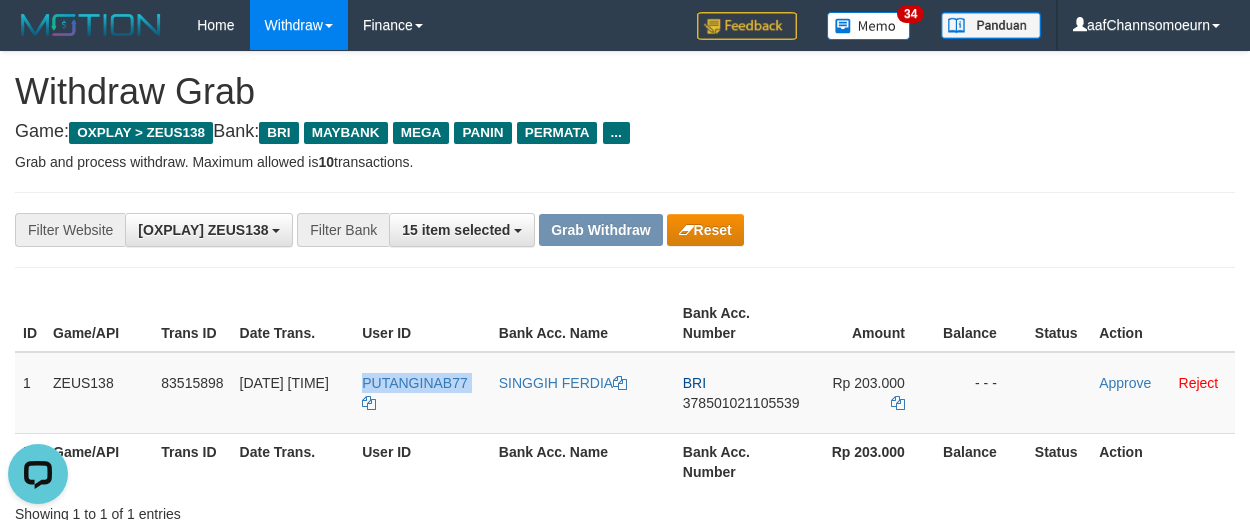 copy on "PUTANGINAB77" 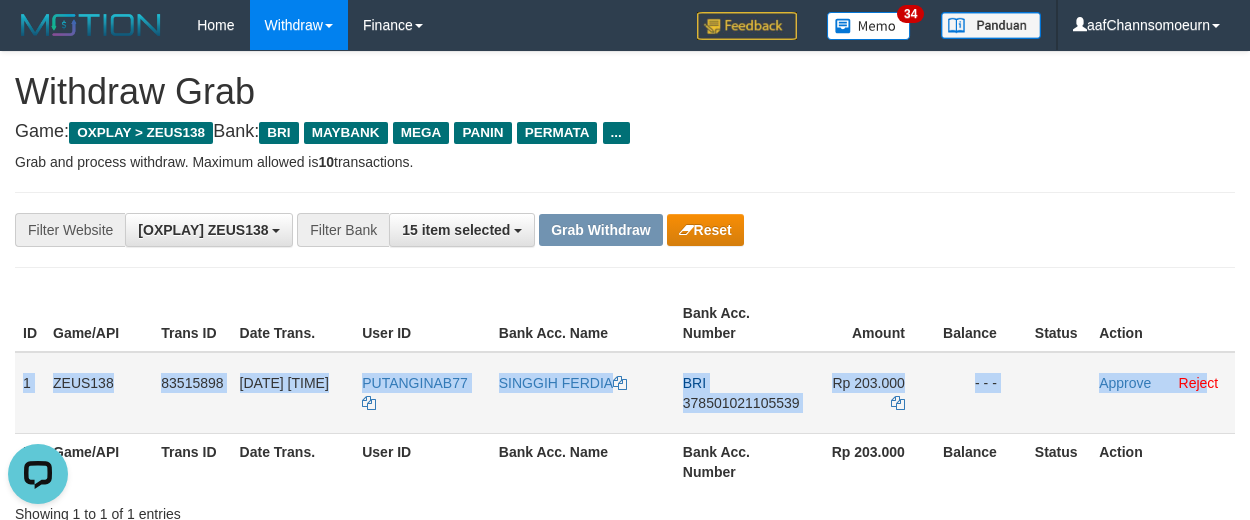 drag, startPoint x: 24, startPoint y: 367, endPoint x: 1205, endPoint y: 371, distance: 1181.0067 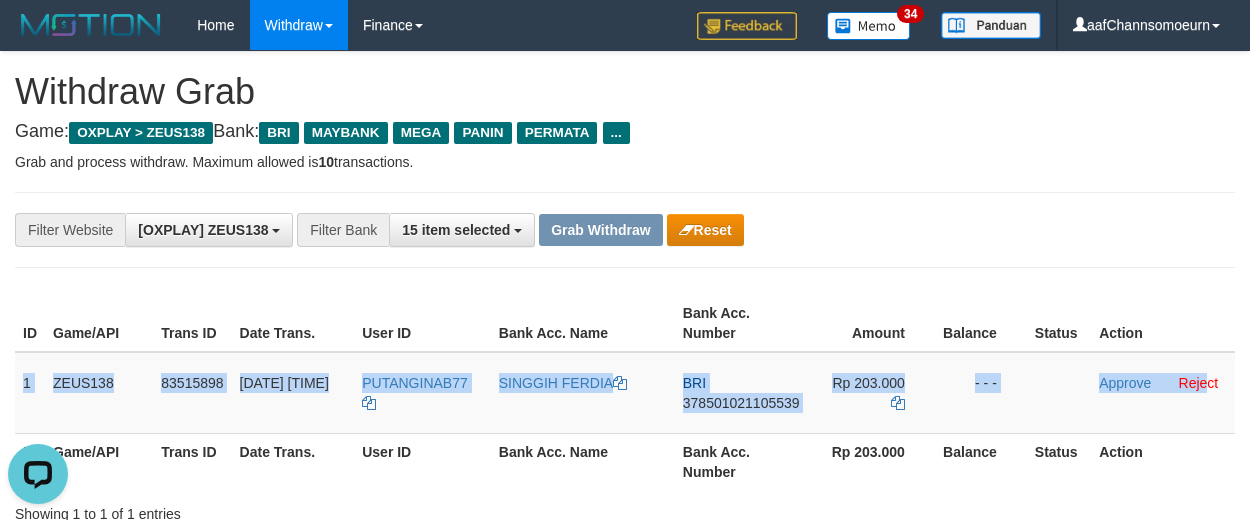 copy on "1
ZEUS138
83515898
13/07/2025 08:54:08
PUTANGINAB77
SINGGIH FERDIA
BRI
378501021105539
Rp 203.000
- - -
Approve
Reje" 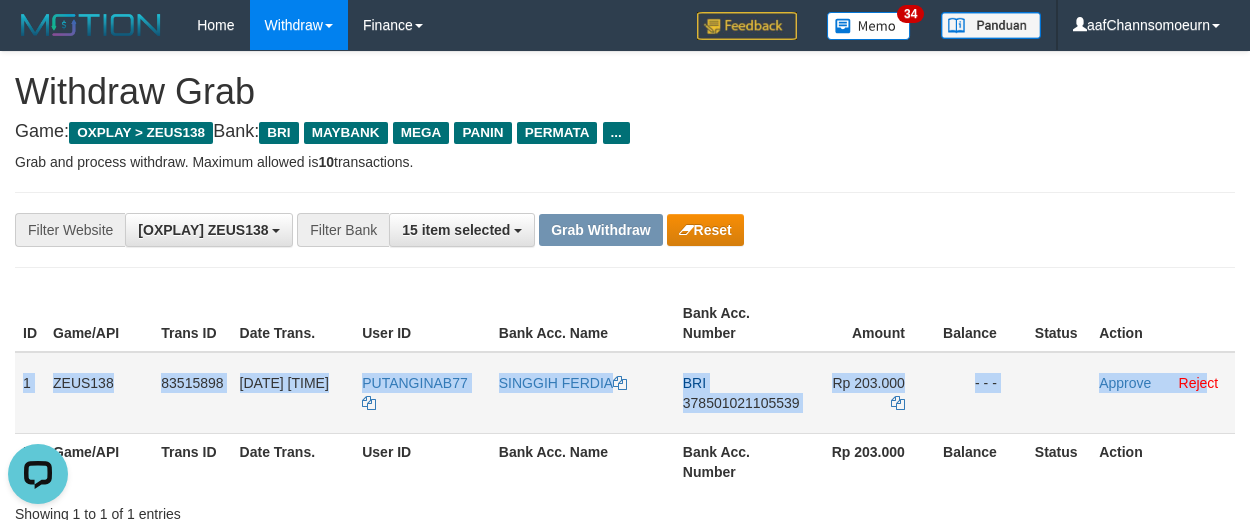 click on "378501021105539" at bounding box center (741, 403) 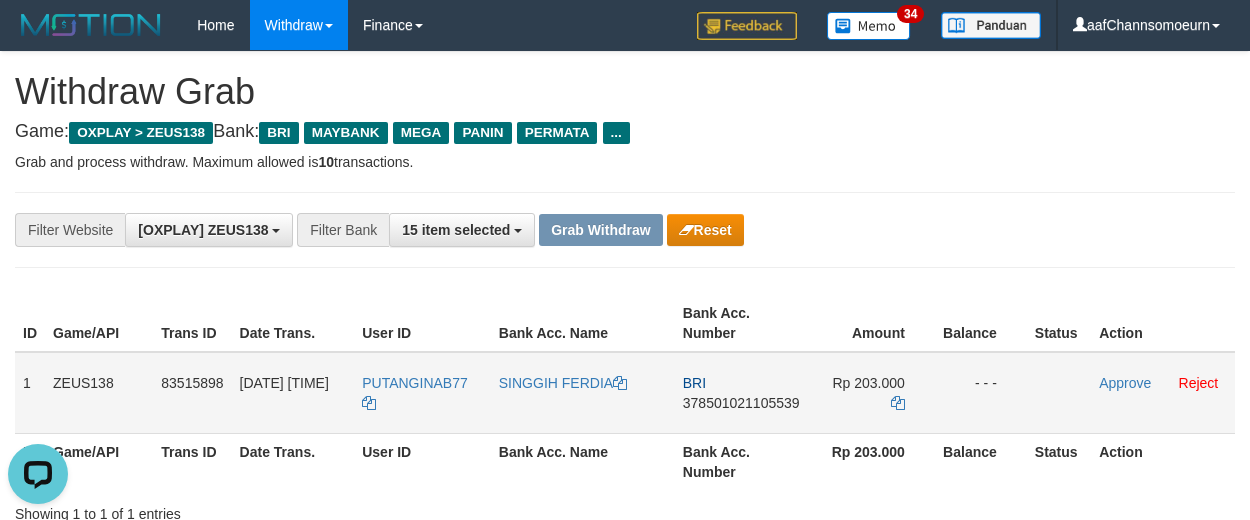 click on "378501021105539" at bounding box center (741, 403) 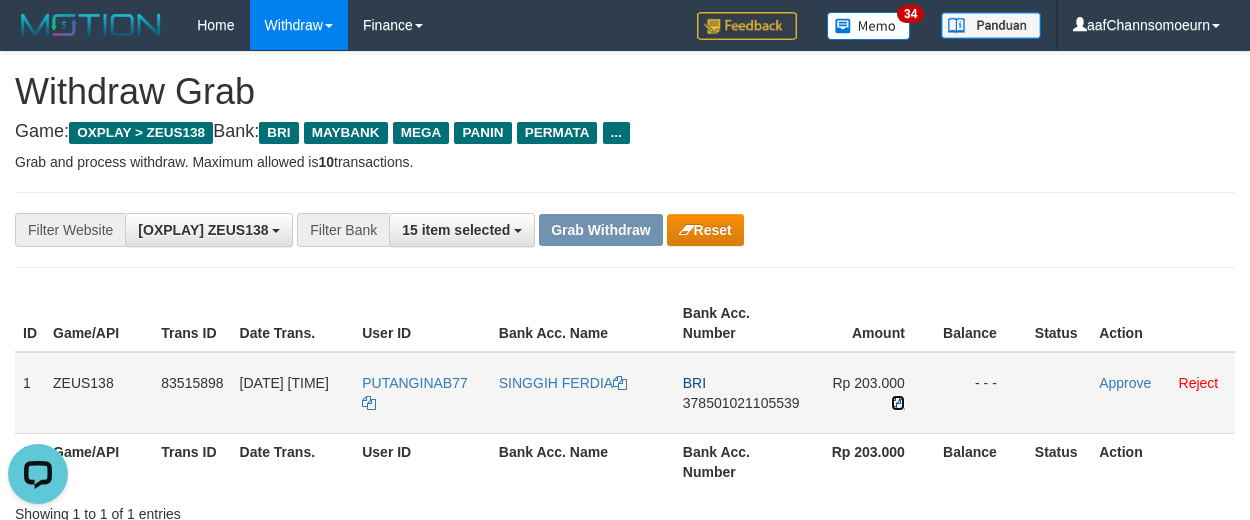 click at bounding box center (898, 403) 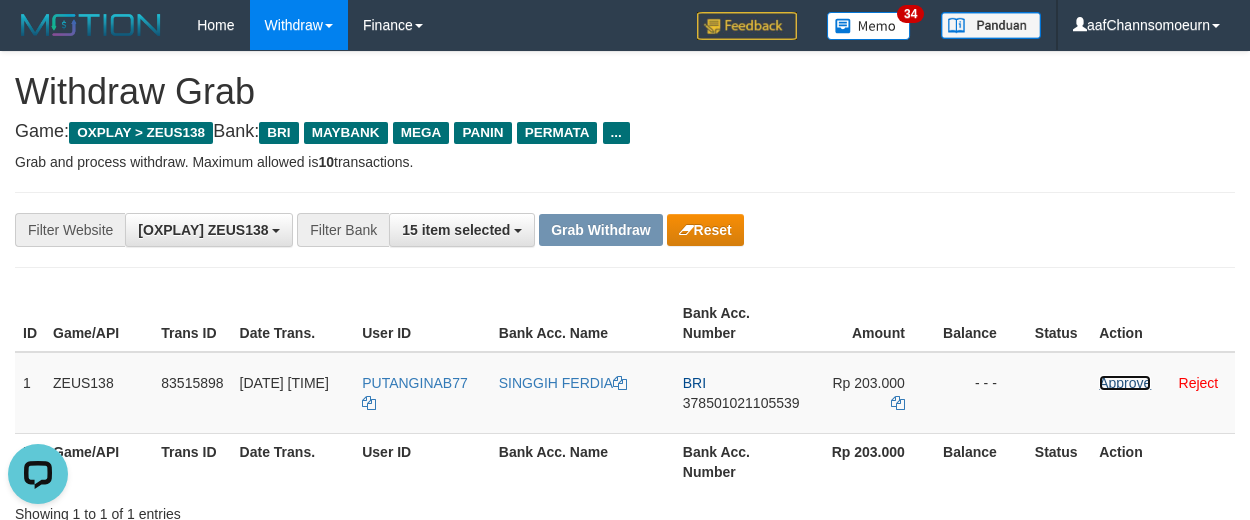 drag, startPoint x: 1113, startPoint y: 380, endPoint x: 698, endPoint y: 193, distance: 455.18567 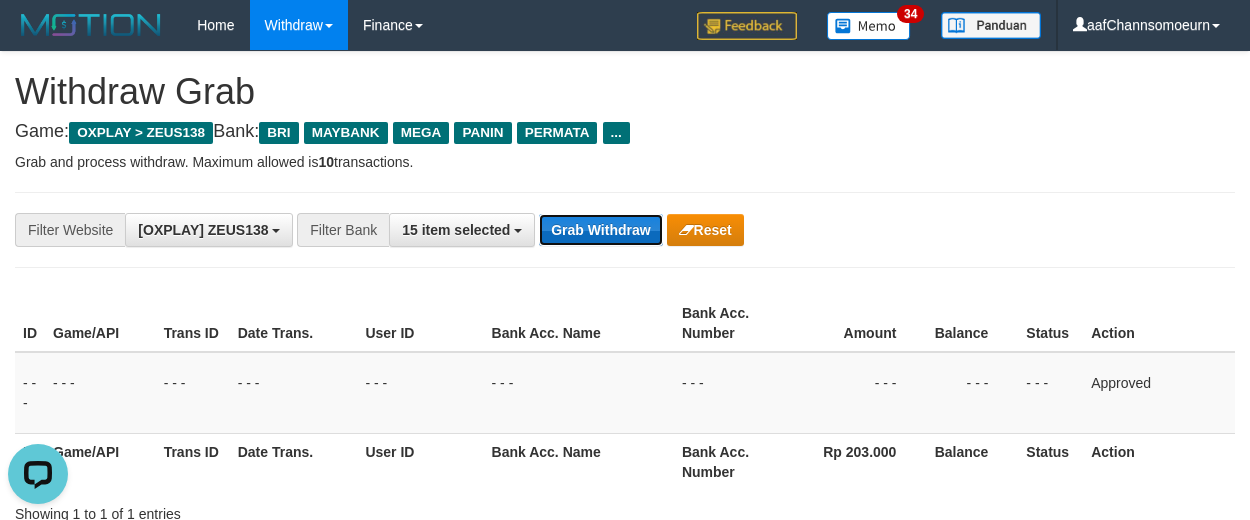 click on "Grab Withdraw" at bounding box center (600, 230) 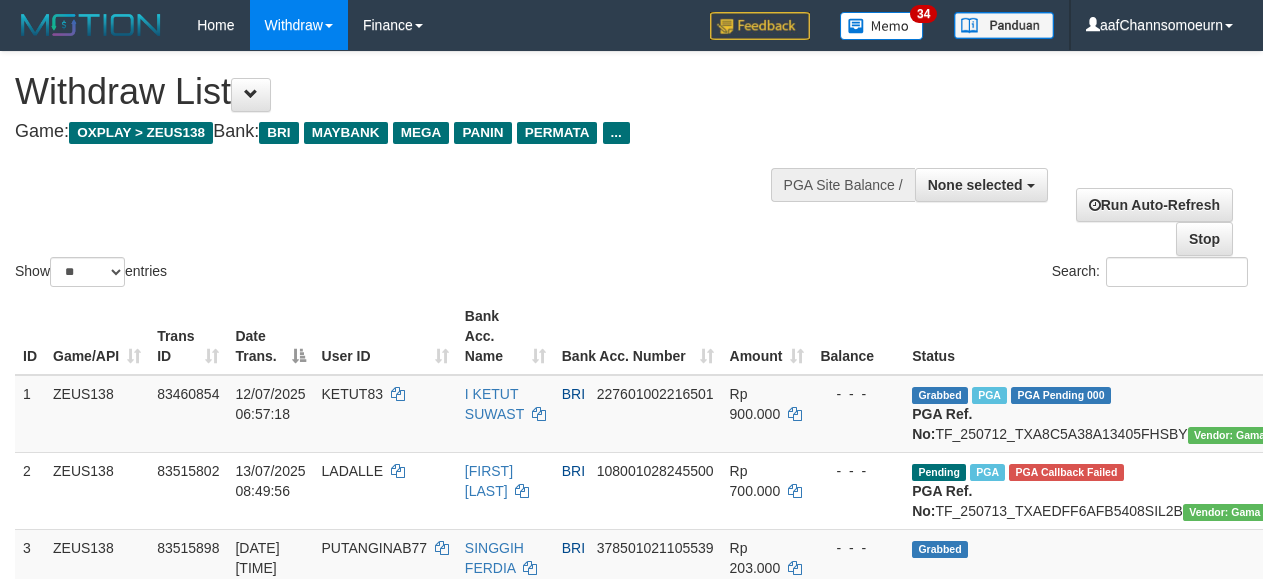select 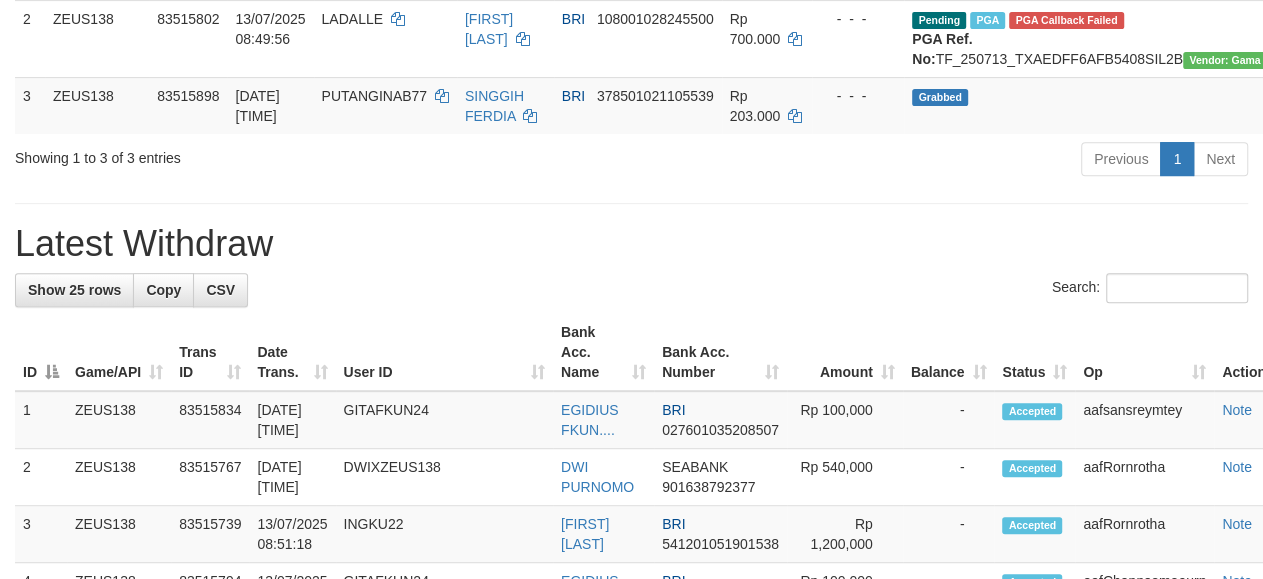 scroll, scrollTop: 398, scrollLeft: 0, axis: vertical 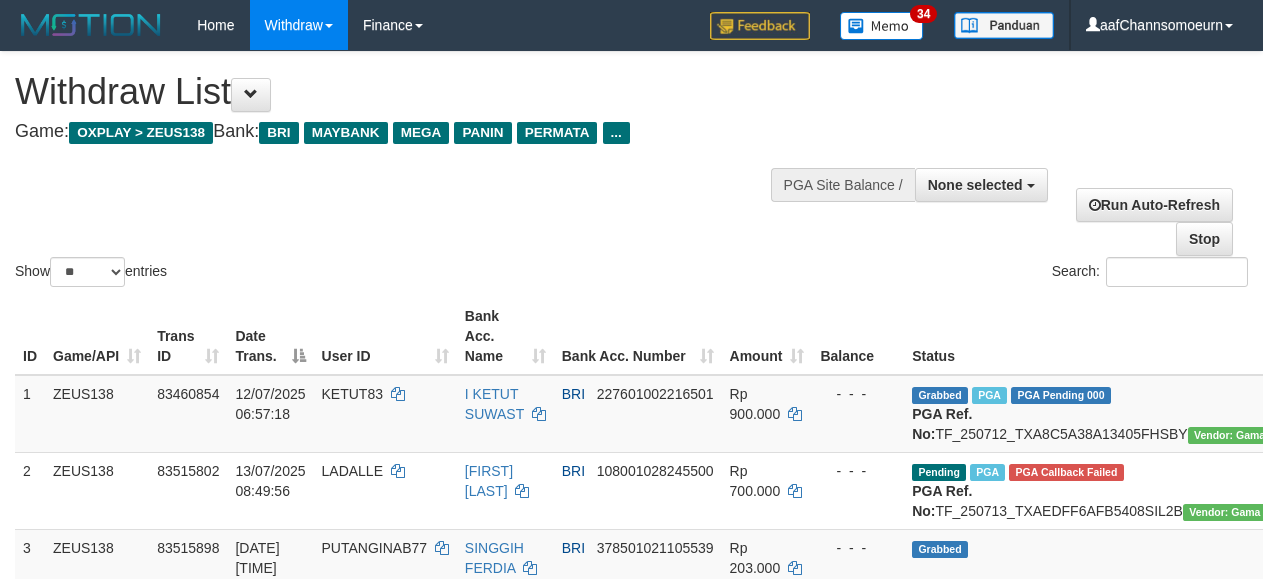 select 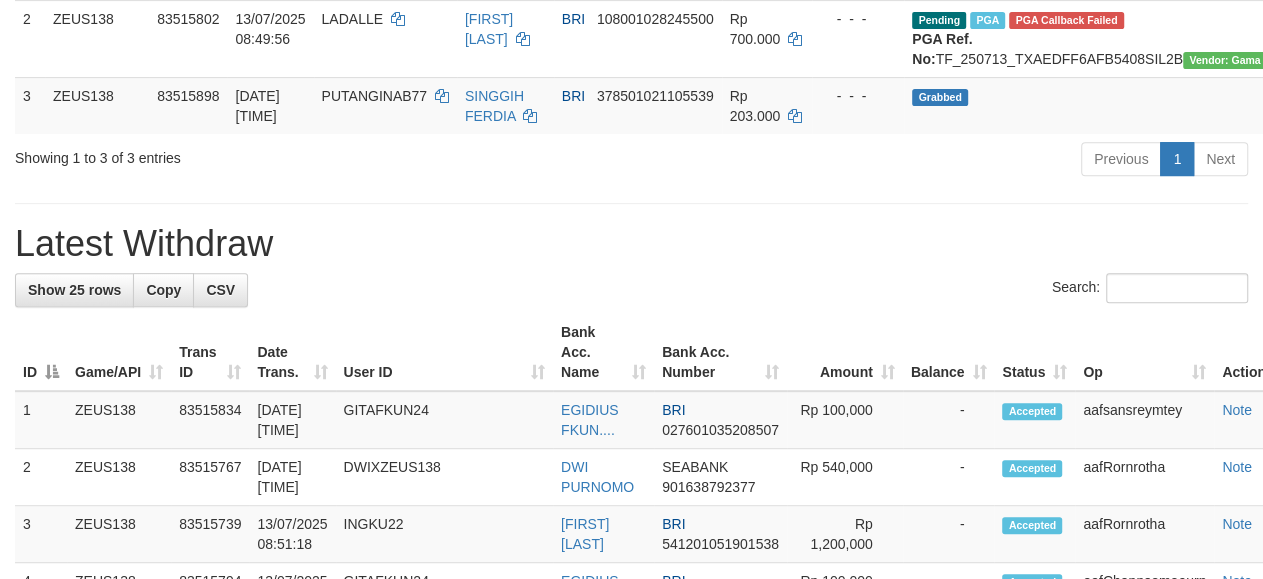 scroll, scrollTop: 398, scrollLeft: 0, axis: vertical 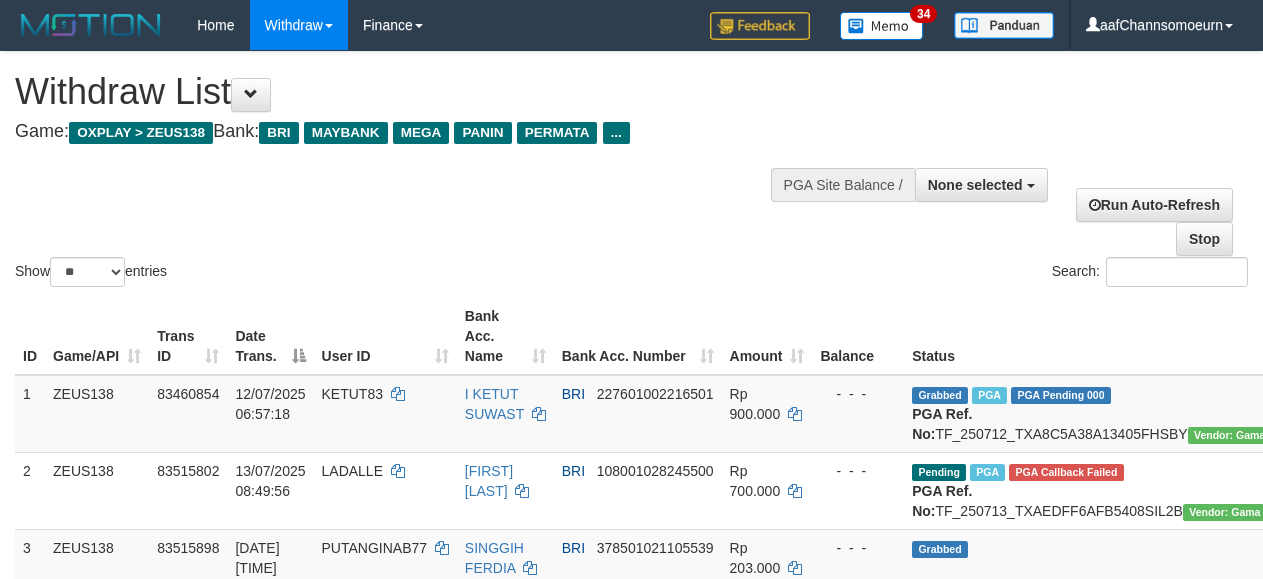 select 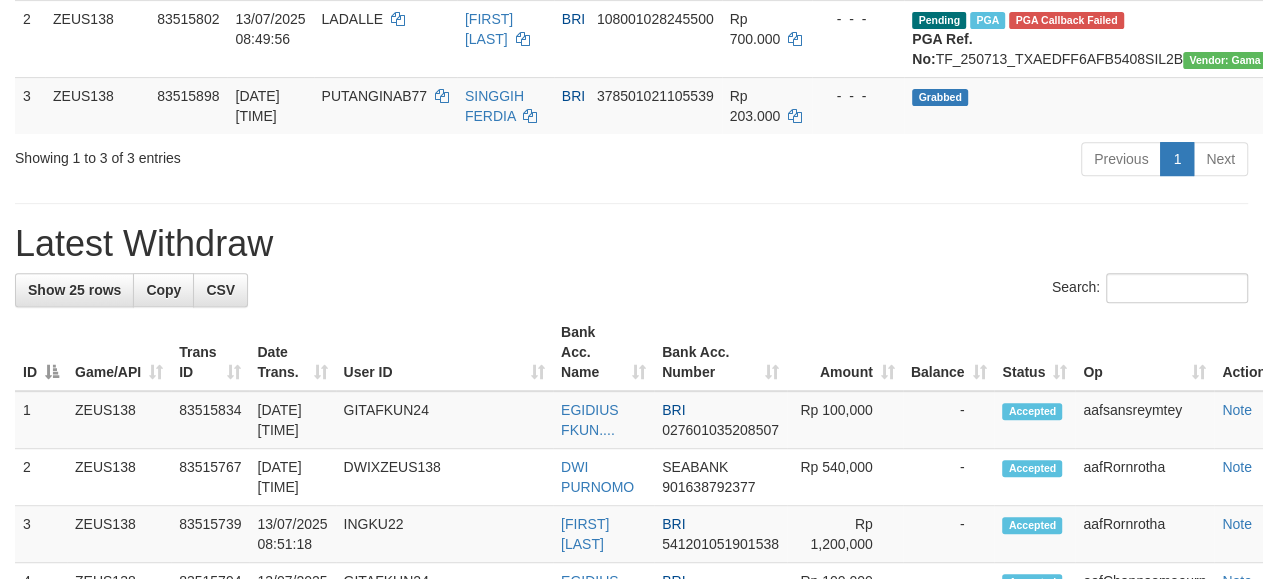 scroll, scrollTop: 398, scrollLeft: 0, axis: vertical 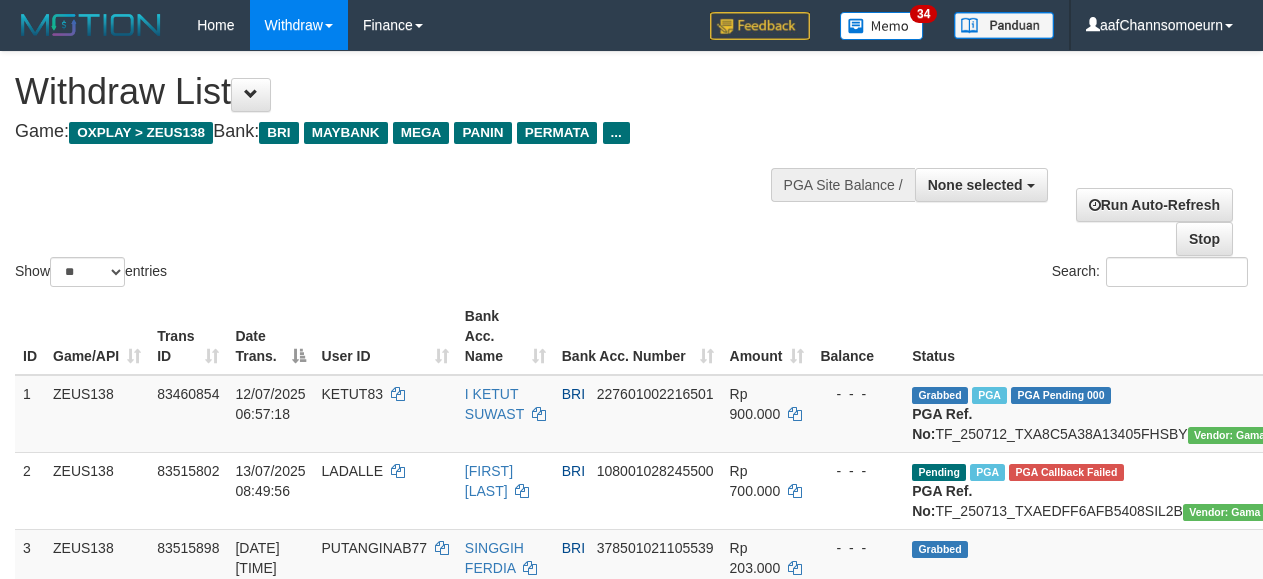 select 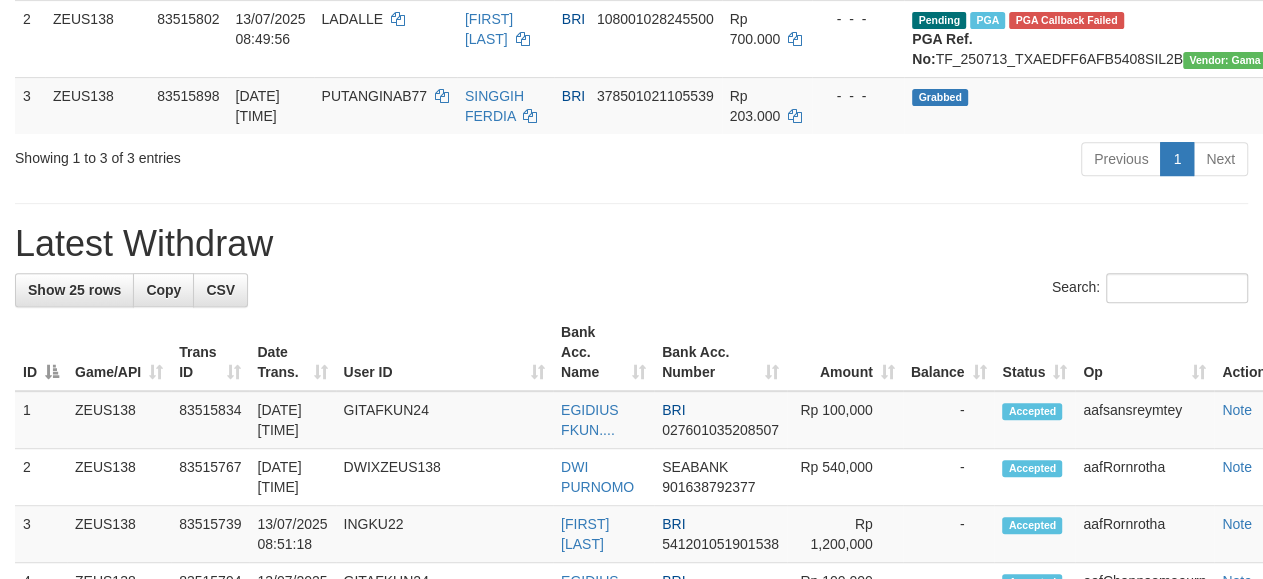 scroll, scrollTop: 398, scrollLeft: 0, axis: vertical 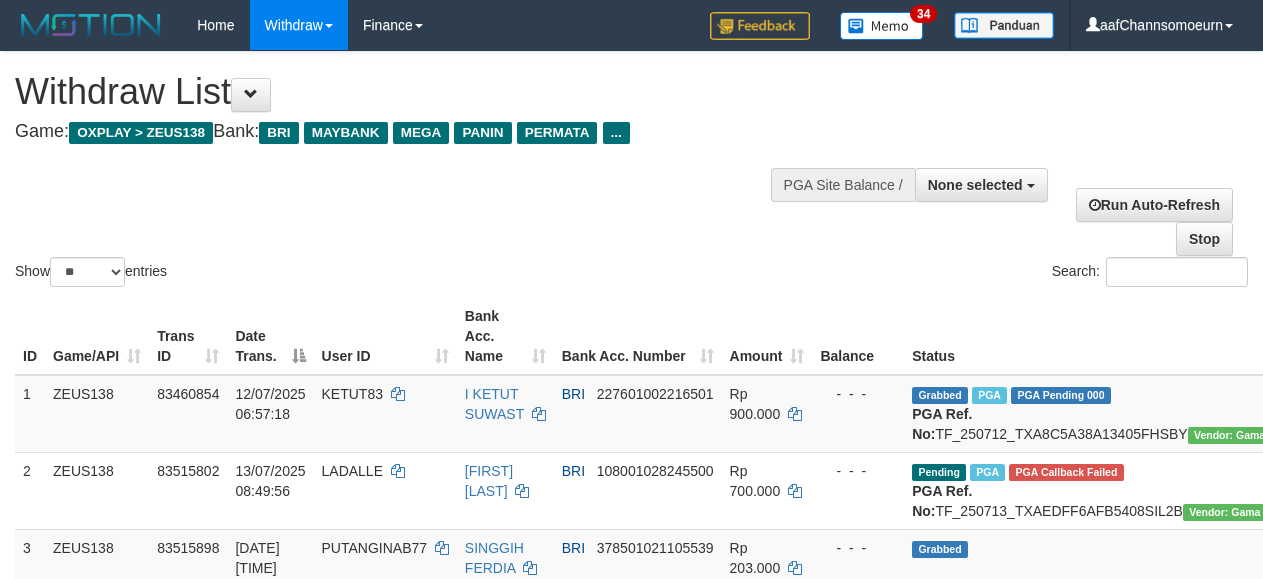 select 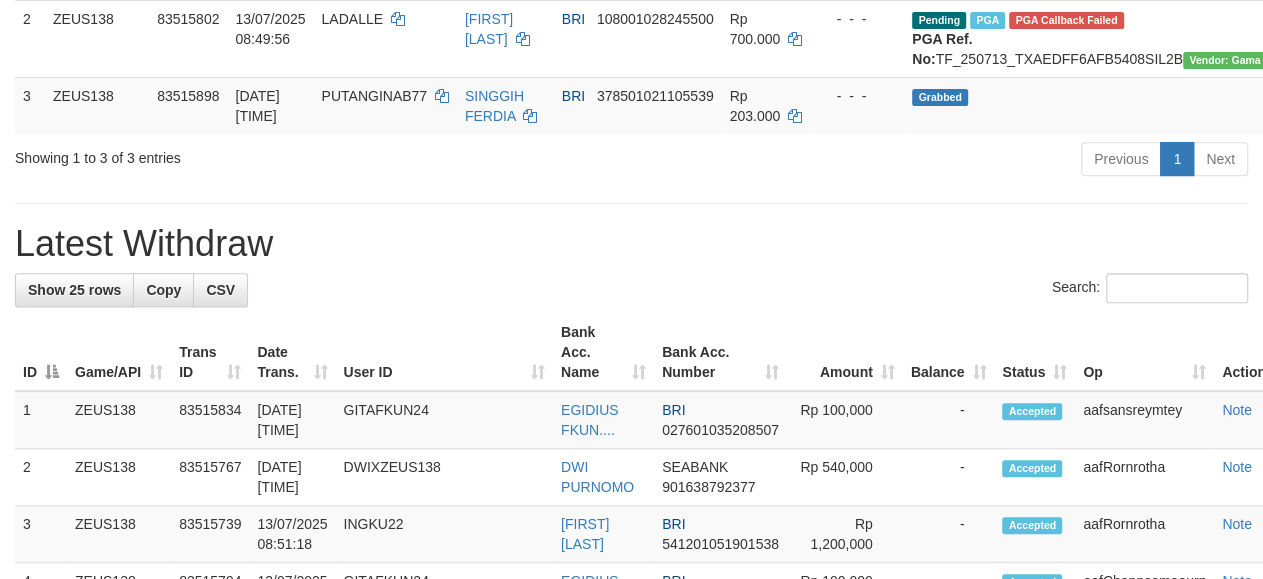 scroll, scrollTop: 398, scrollLeft: 0, axis: vertical 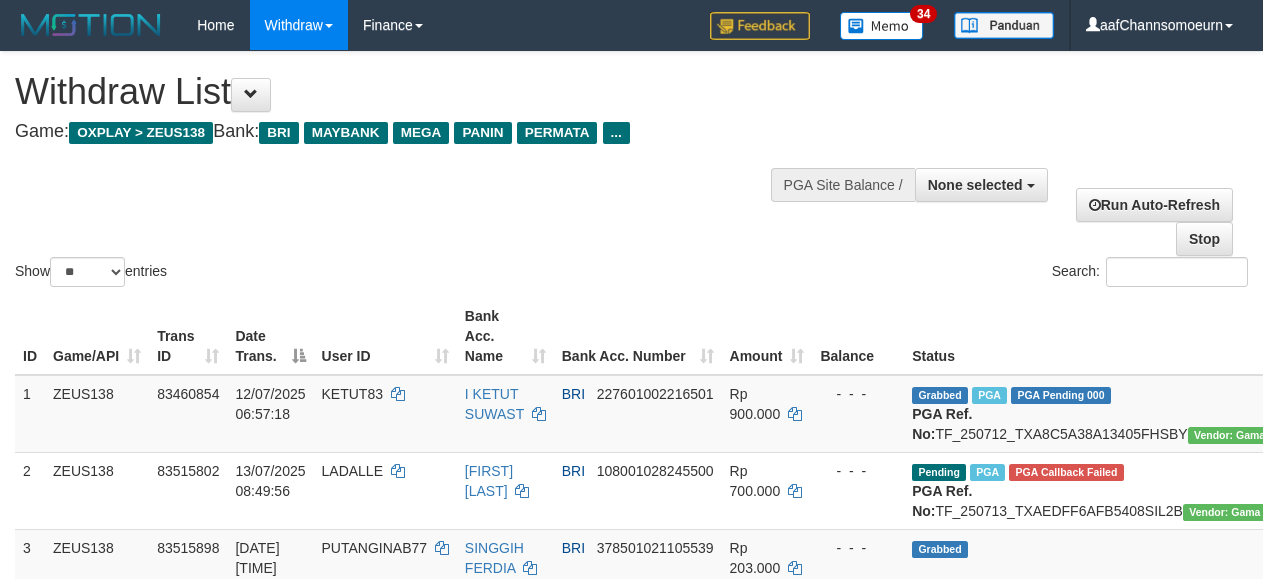 select 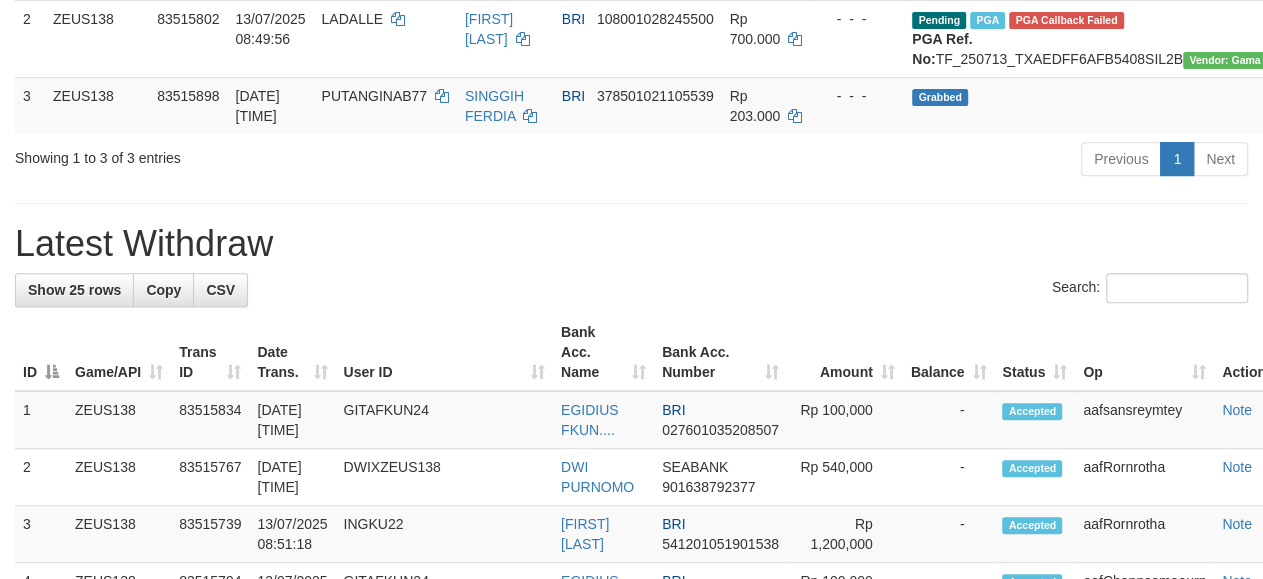 scroll, scrollTop: 398, scrollLeft: 0, axis: vertical 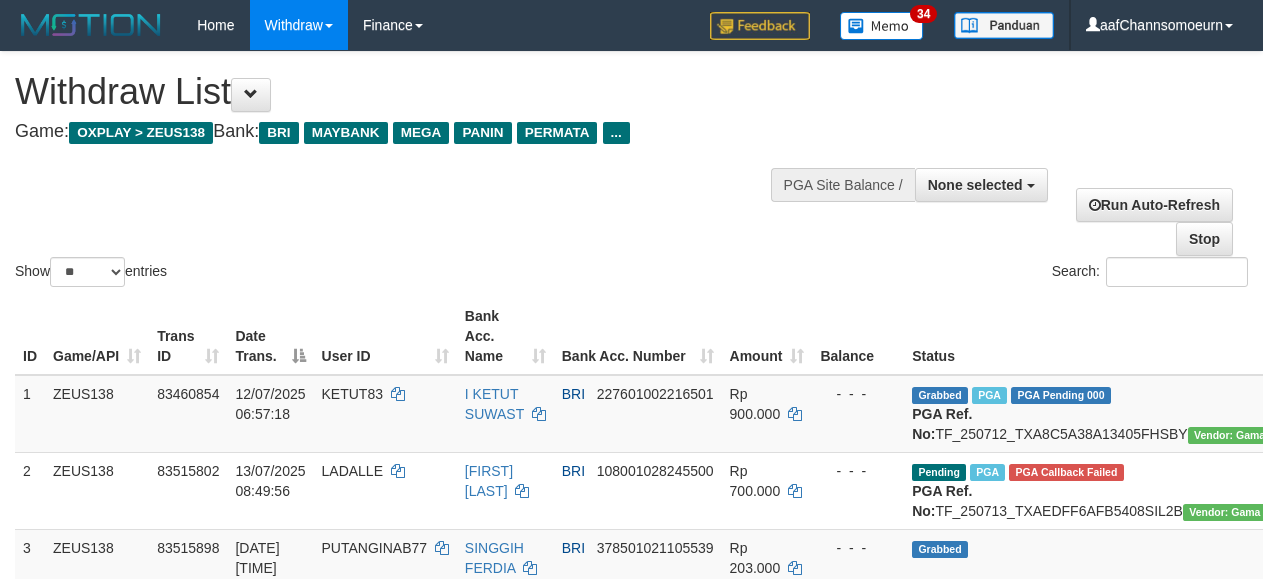 select 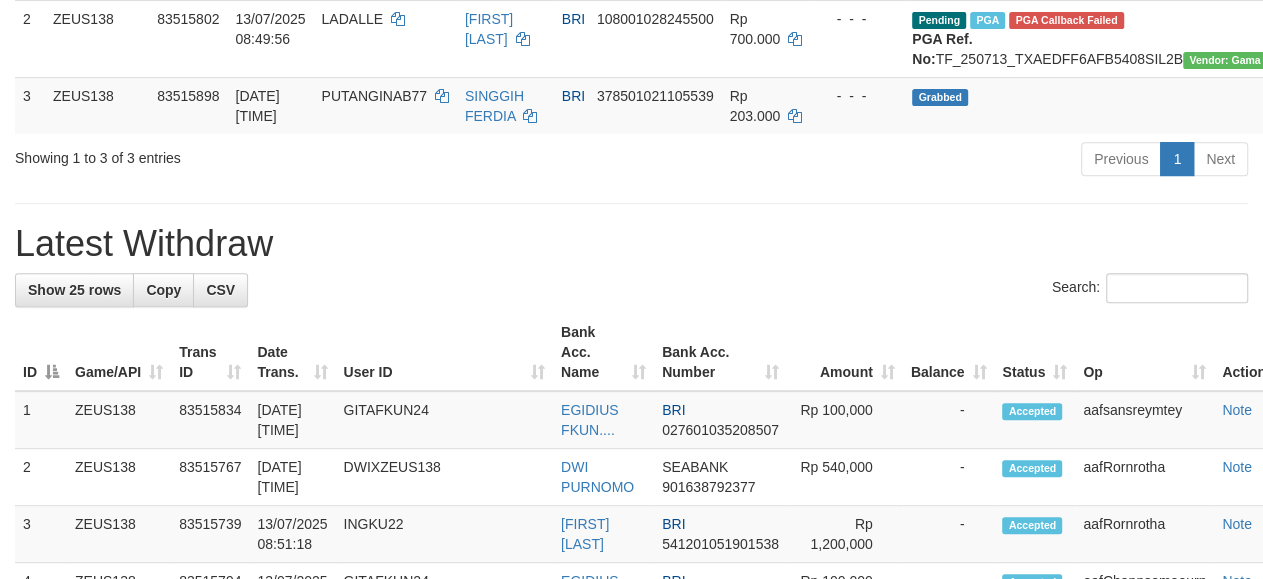 scroll, scrollTop: 398, scrollLeft: 0, axis: vertical 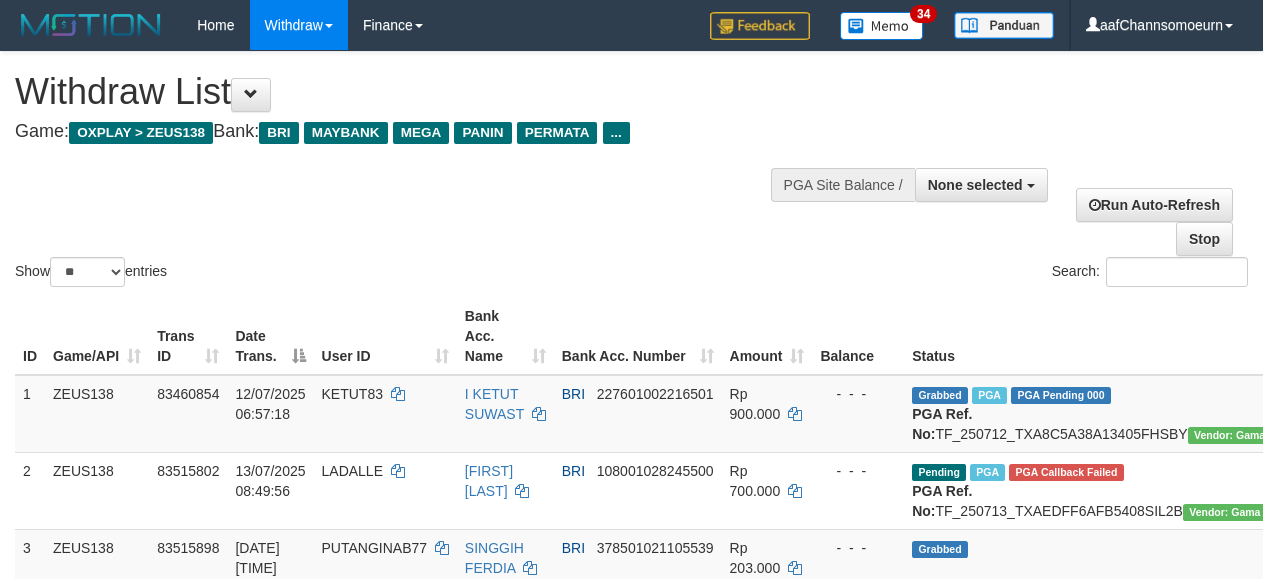 select 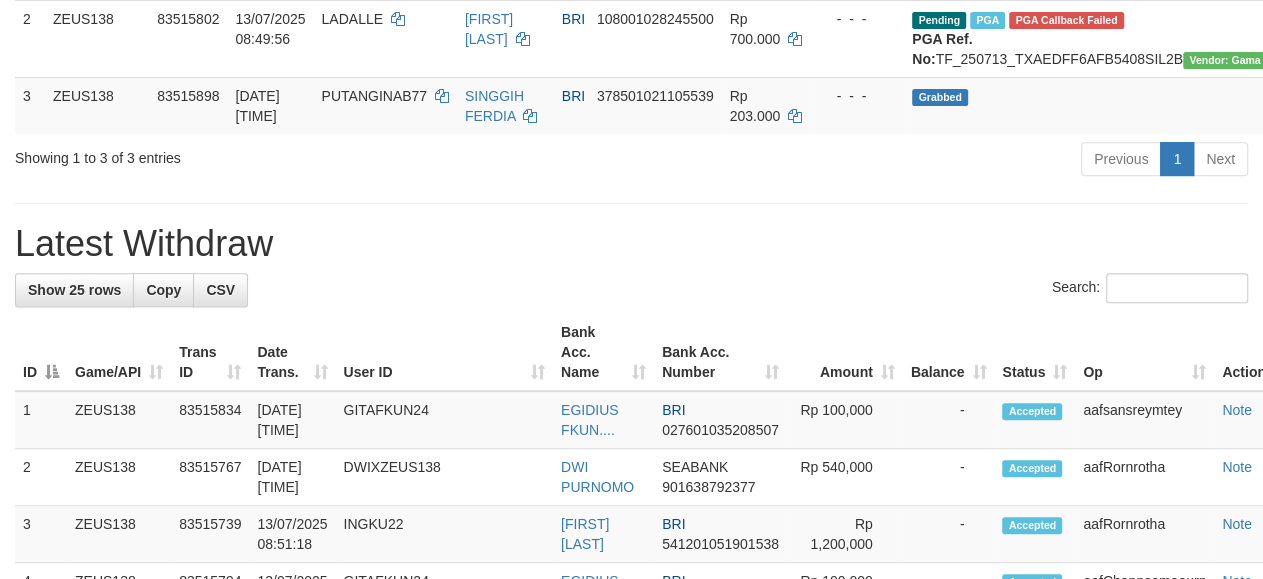 scroll, scrollTop: 398, scrollLeft: 0, axis: vertical 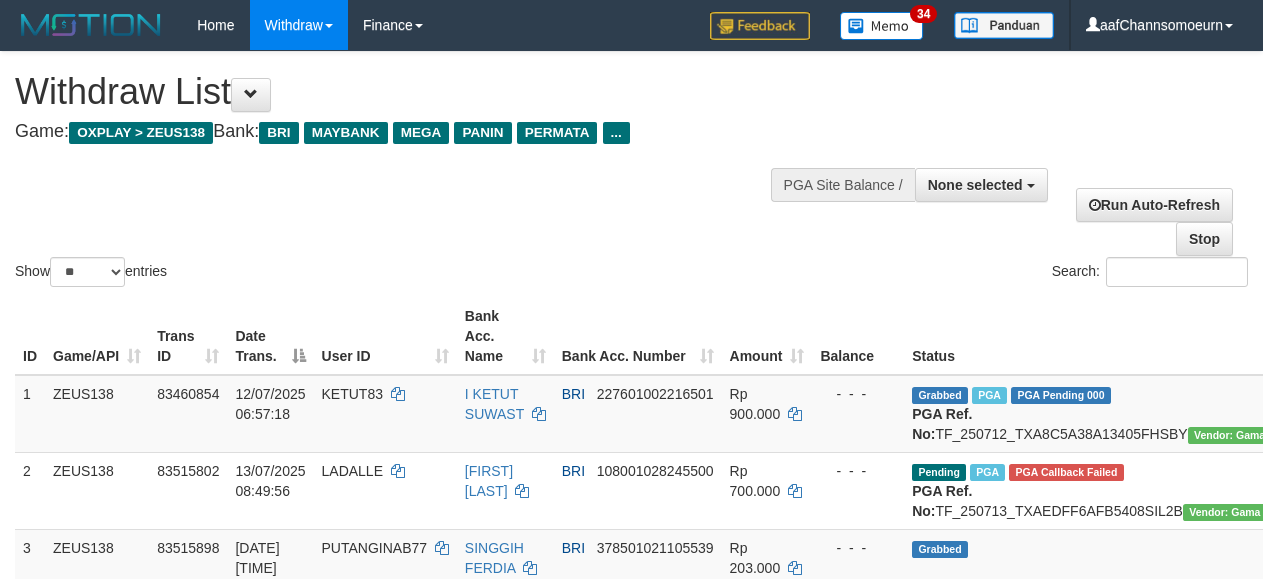 select 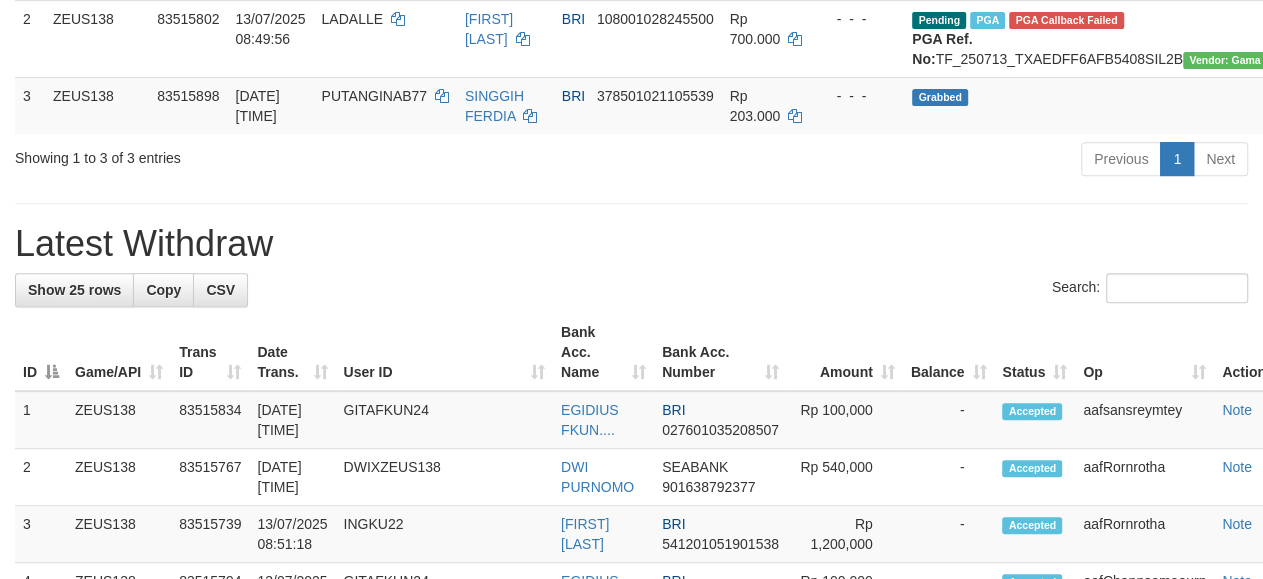 scroll, scrollTop: 398, scrollLeft: 0, axis: vertical 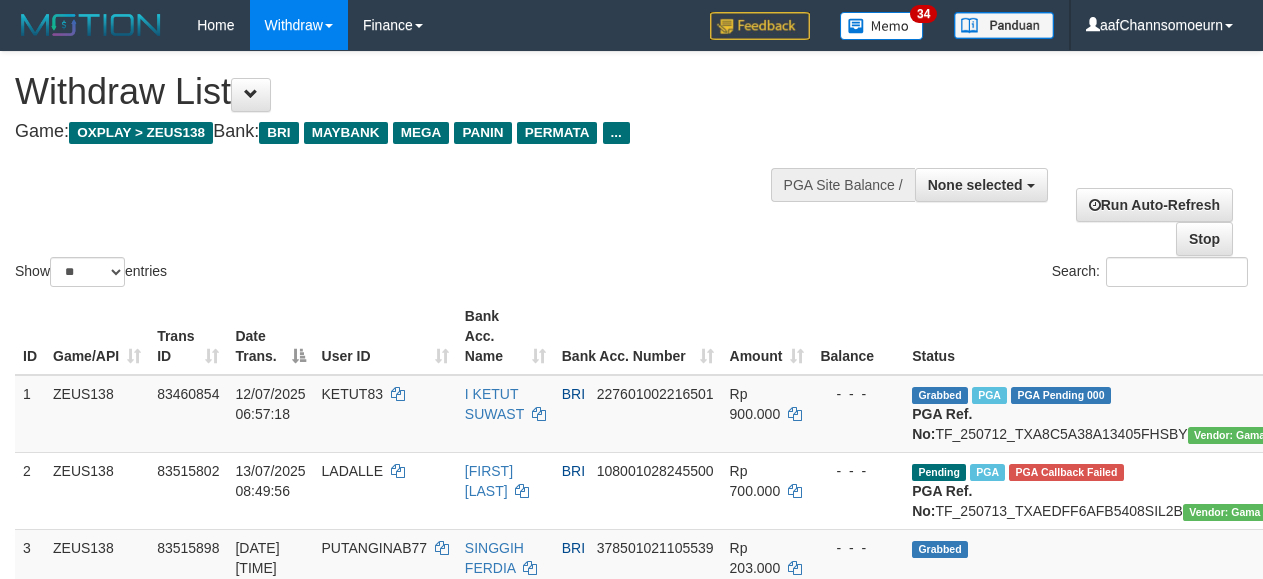 select 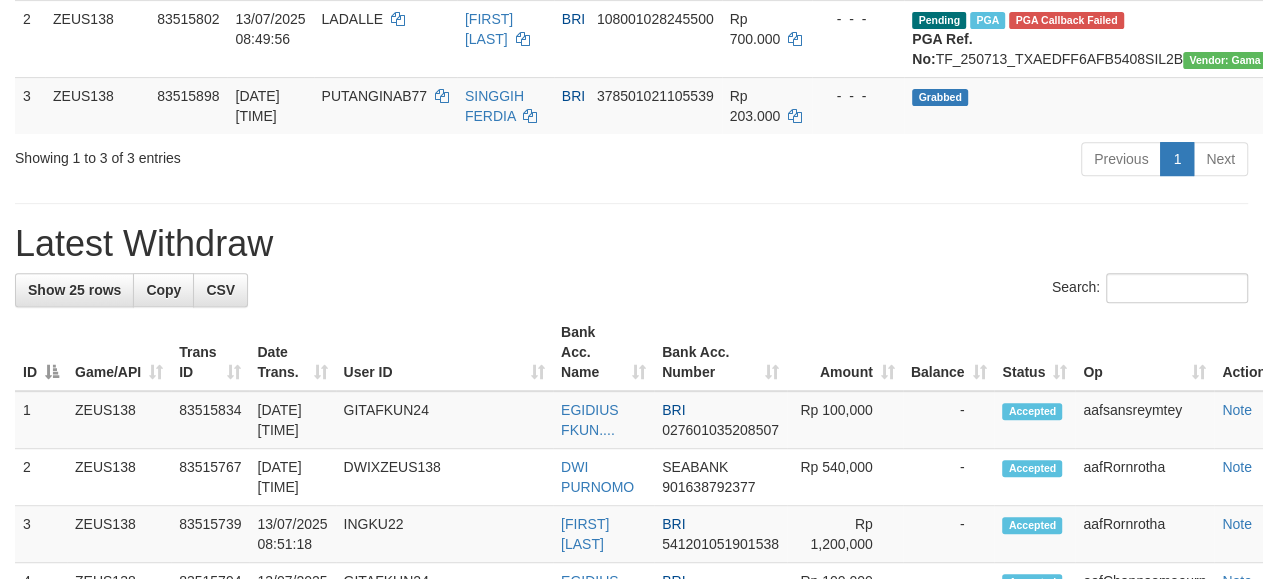 scroll, scrollTop: 398, scrollLeft: 0, axis: vertical 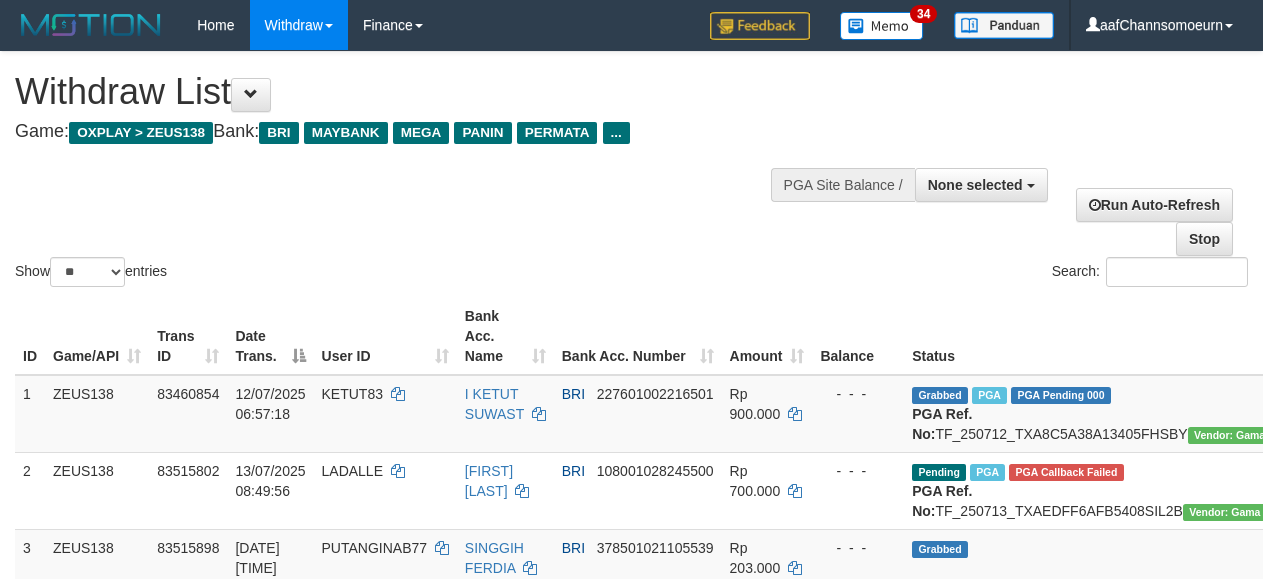 select 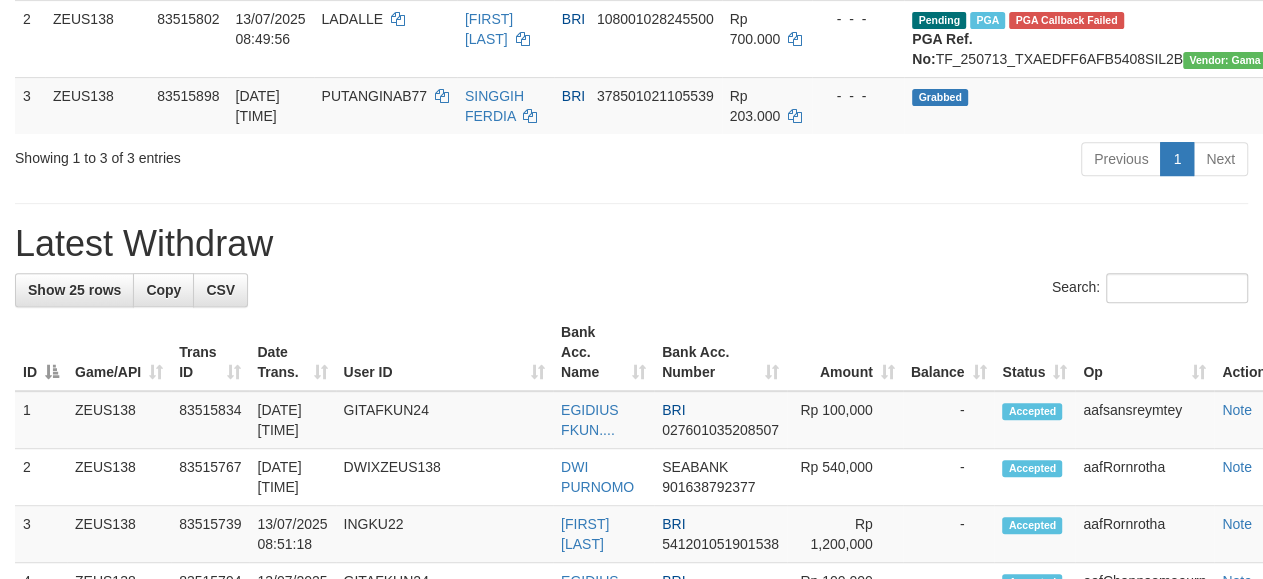 scroll, scrollTop: 398, scrollLeft: 0, axis: vertical 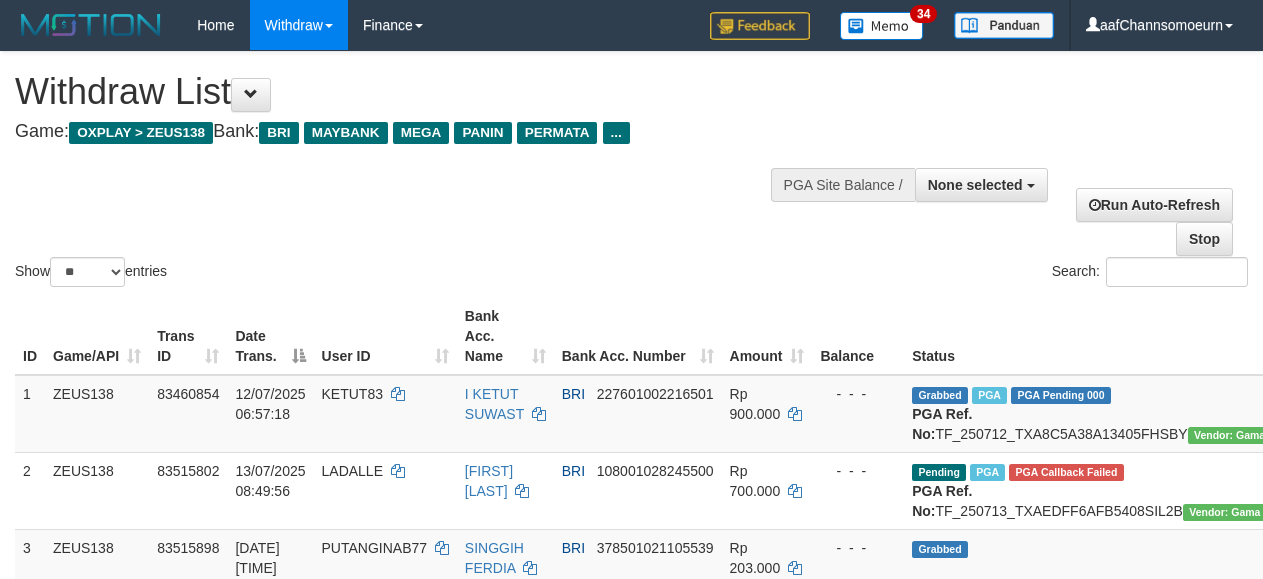 select 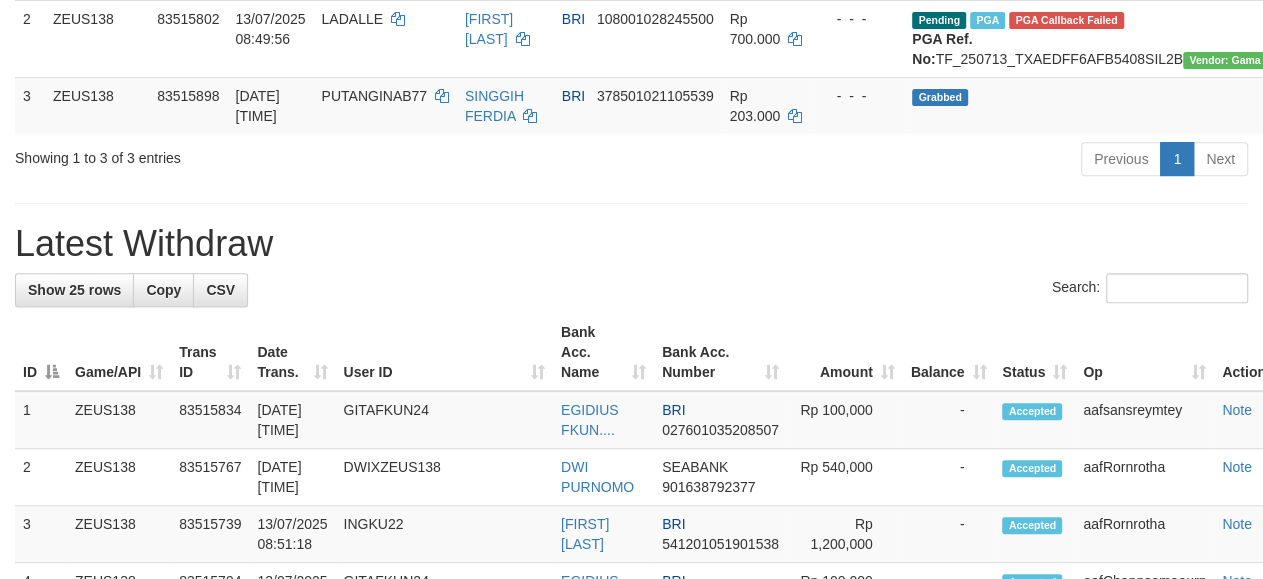 scroll, scrollTop: 398, scrollLeft: 0, axis: vertical 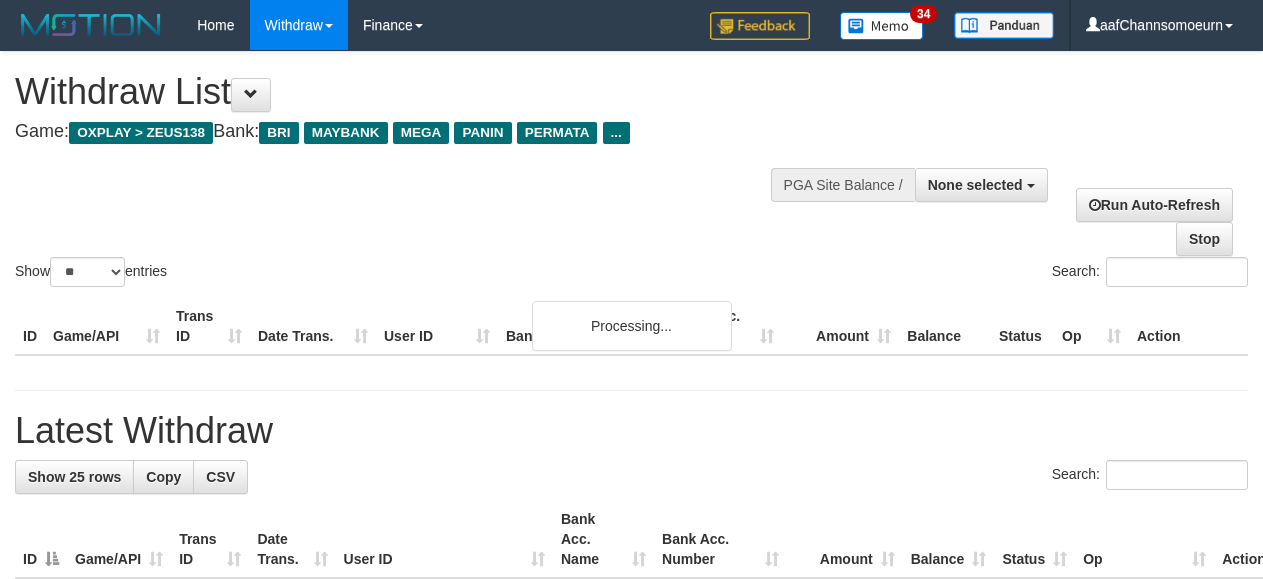 select 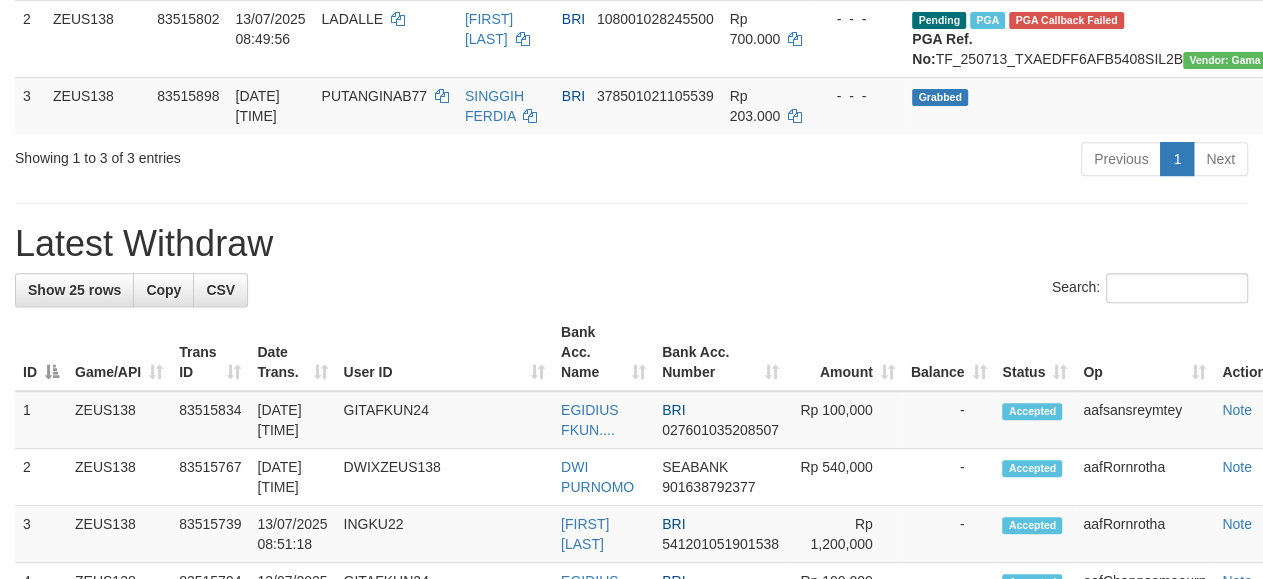 scroll, scrollTop: 398, scrollLeft: 0, axis: vertical 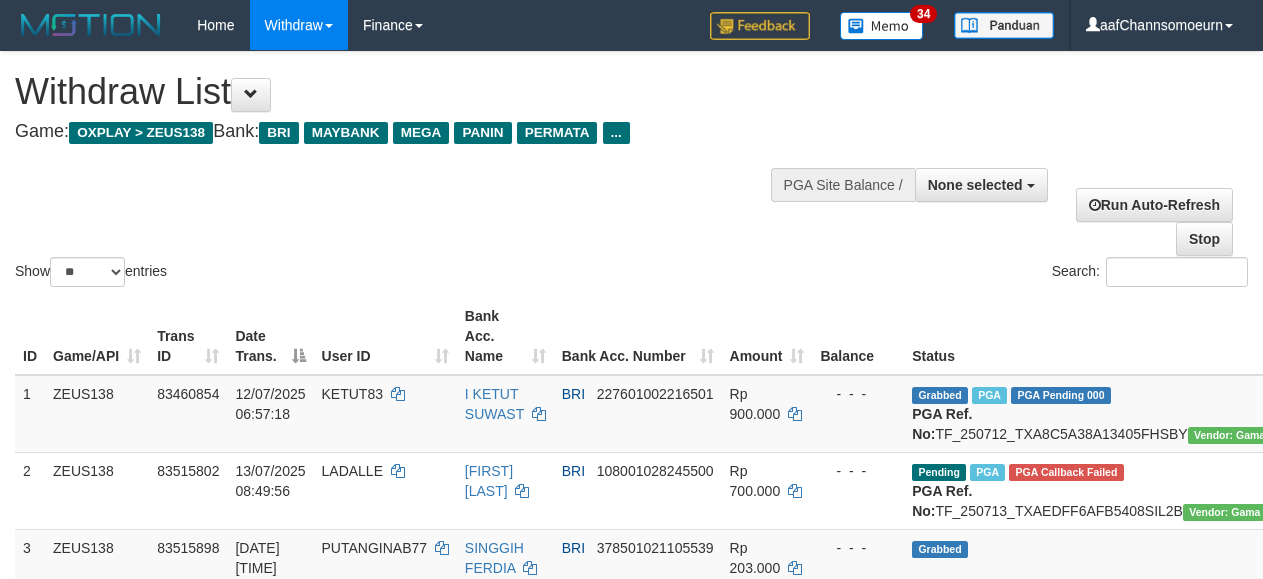 select 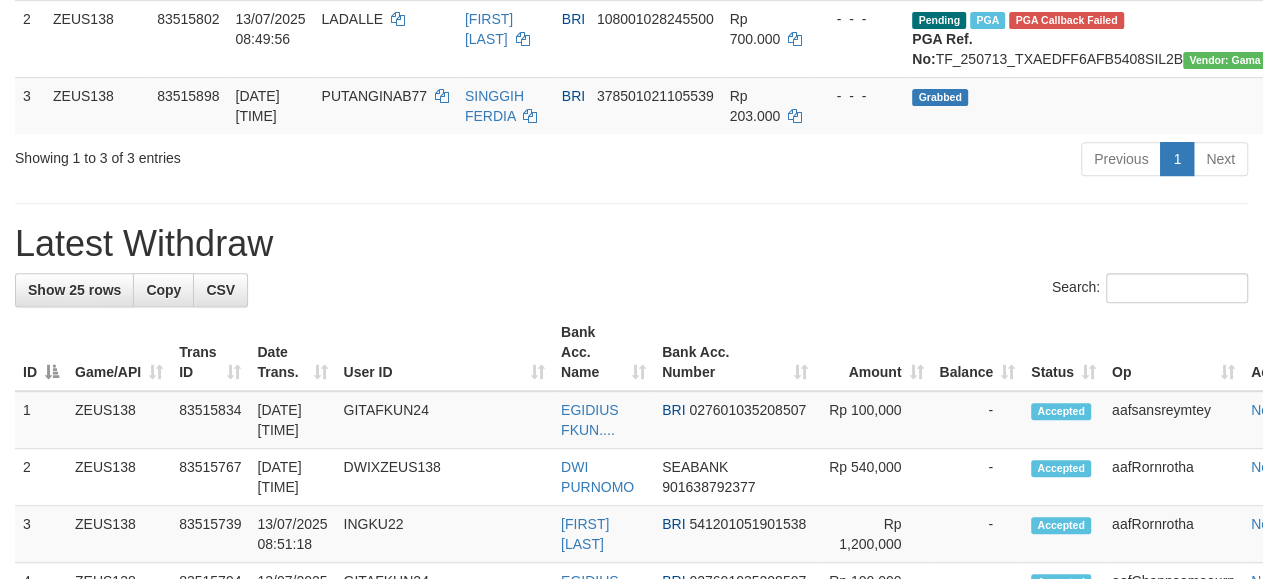 scroll, scrollTop: 398, scrollLeft: 0, axis: vertical 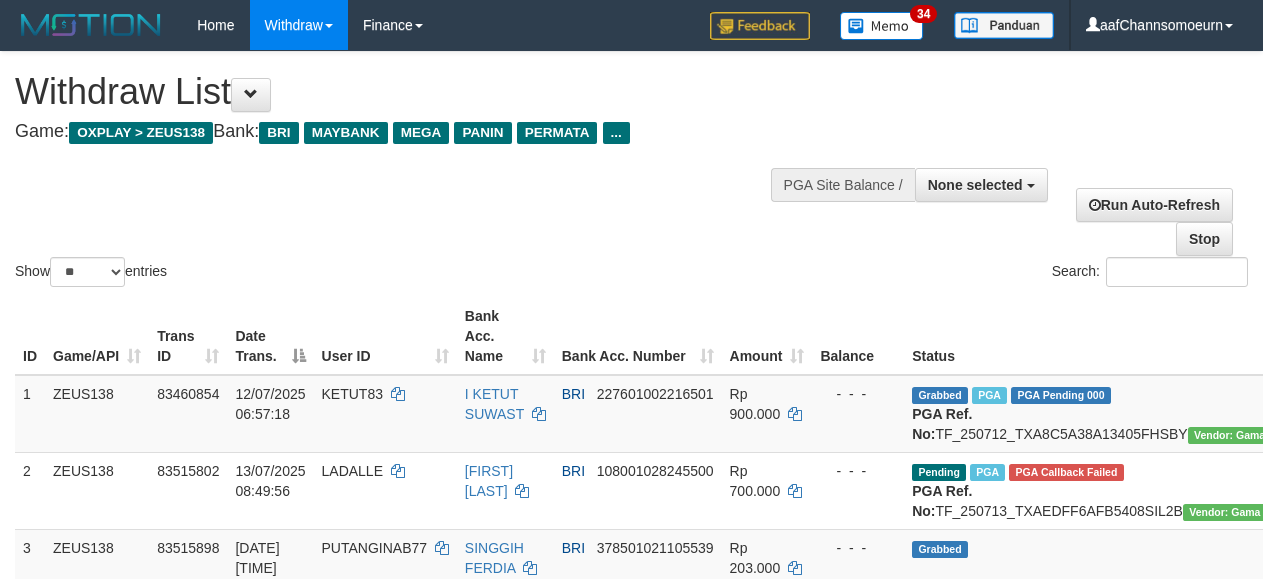 select 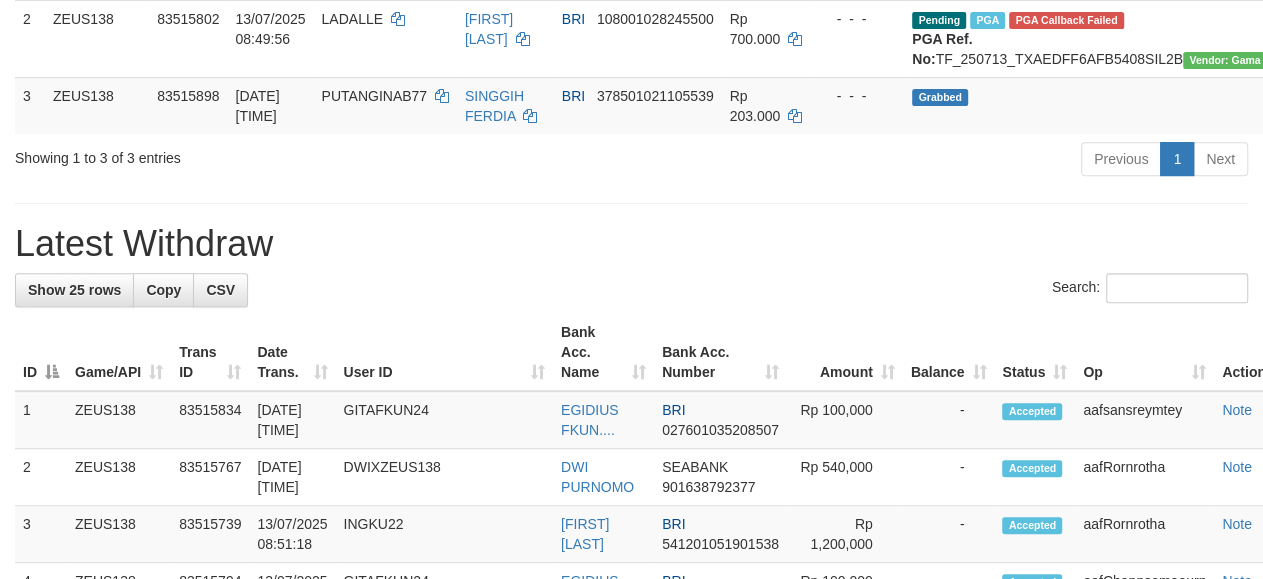 scroll, scrollTop: 398, scrollLeft: 0, axis: vertical 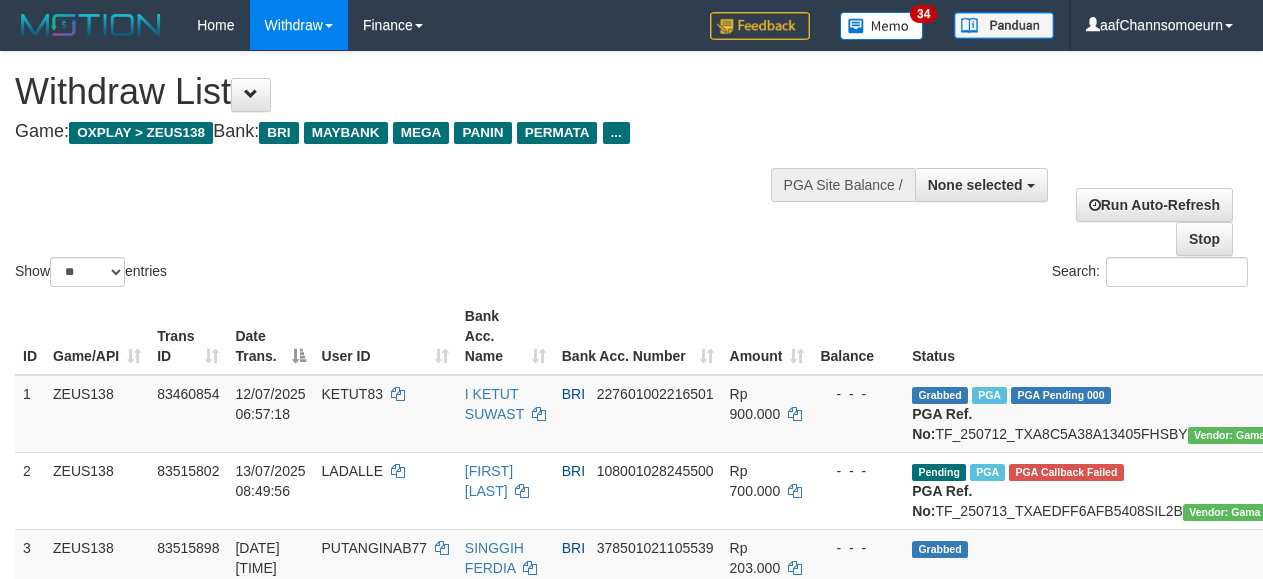 select 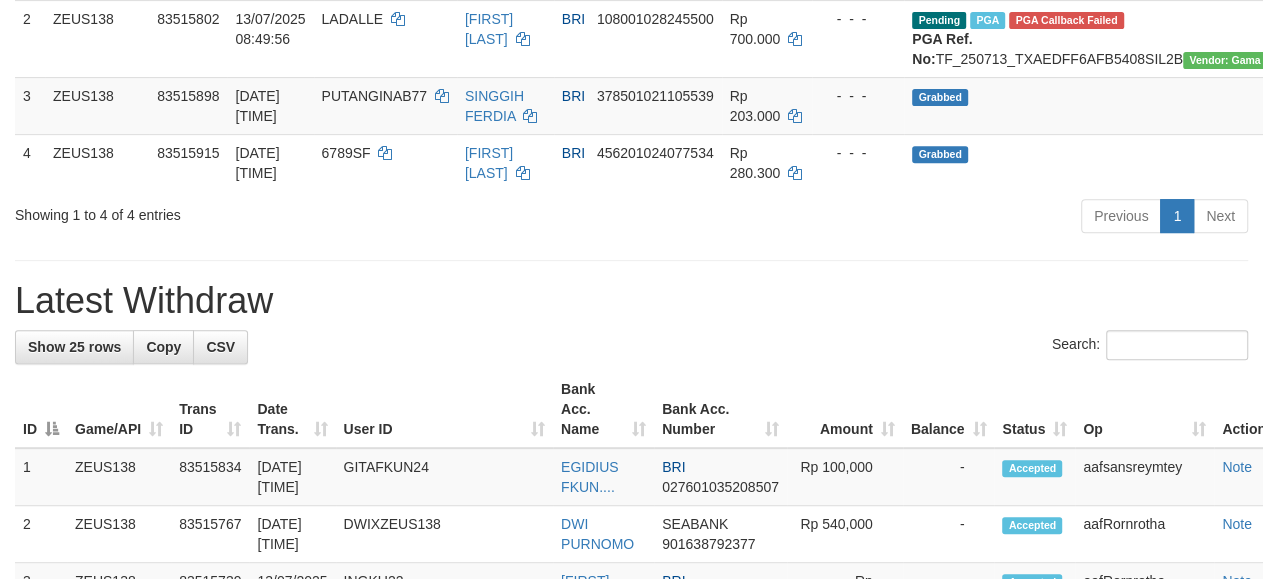 scroll, scrollTop: 398, scrollLeft: 0, axis: vertical 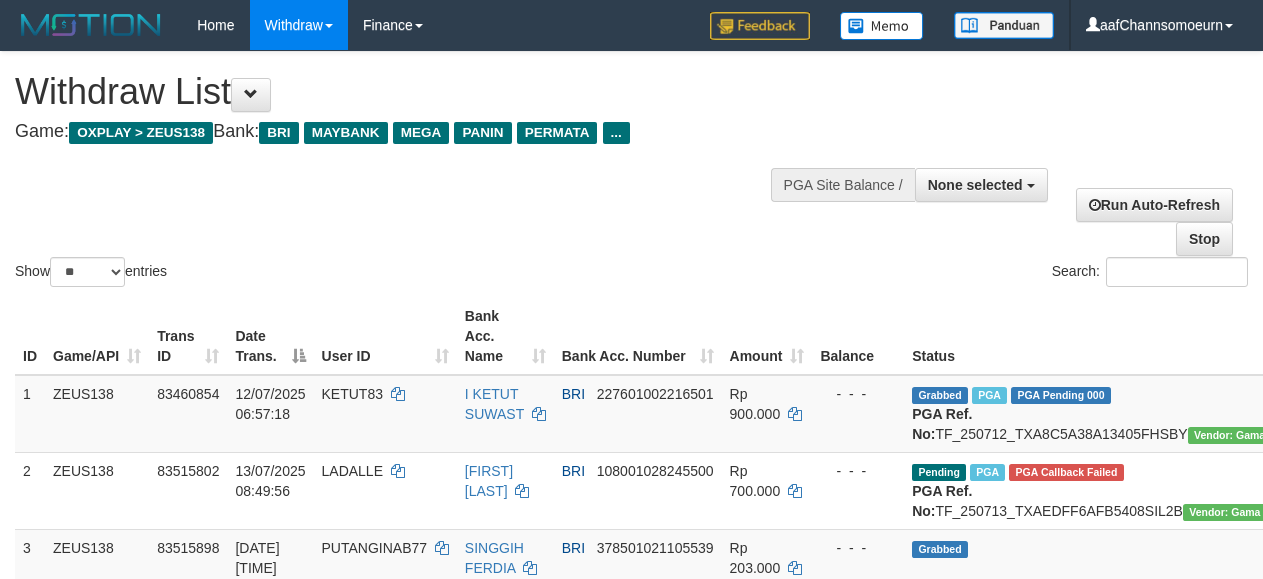 select 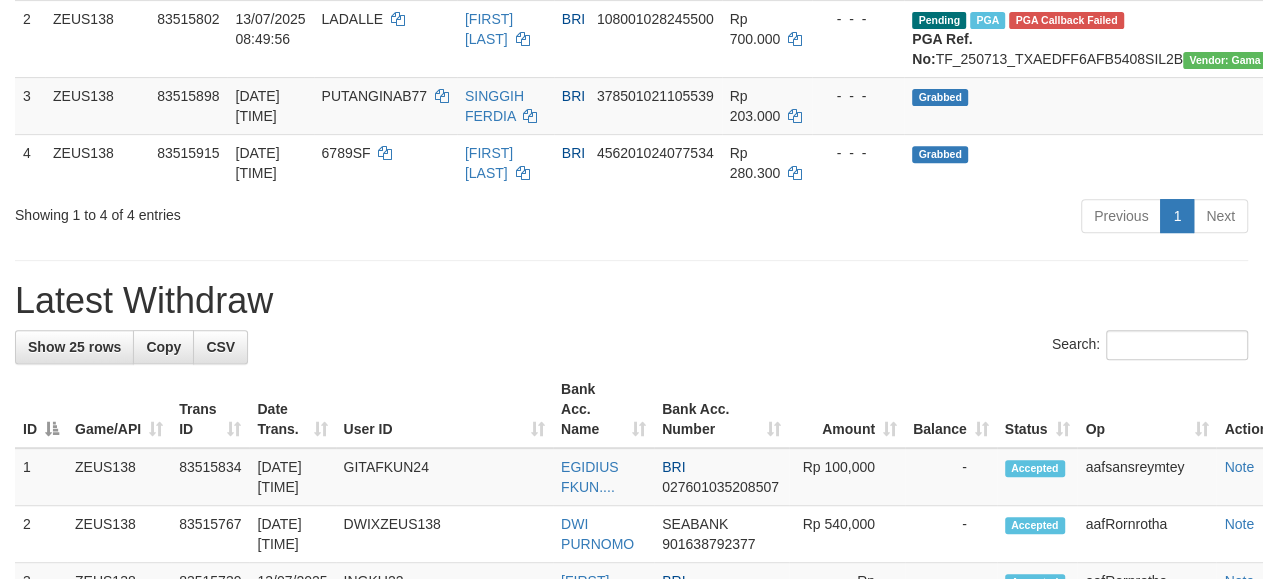 scroll, scrollTop: 398, scrollLeft: 0, axis: vertical 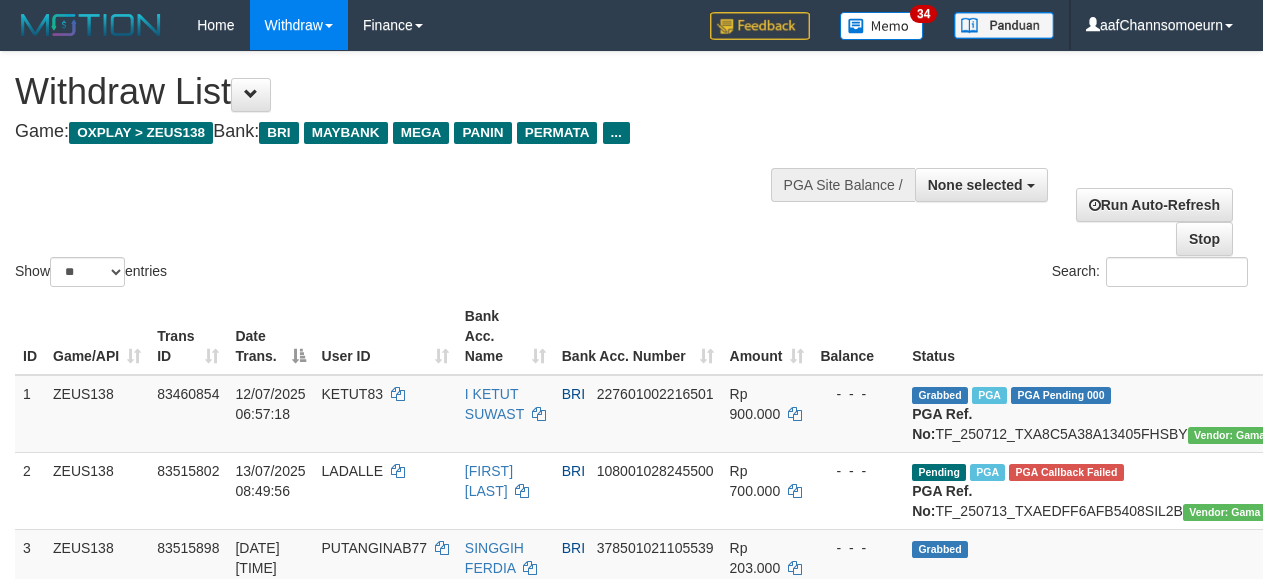 select 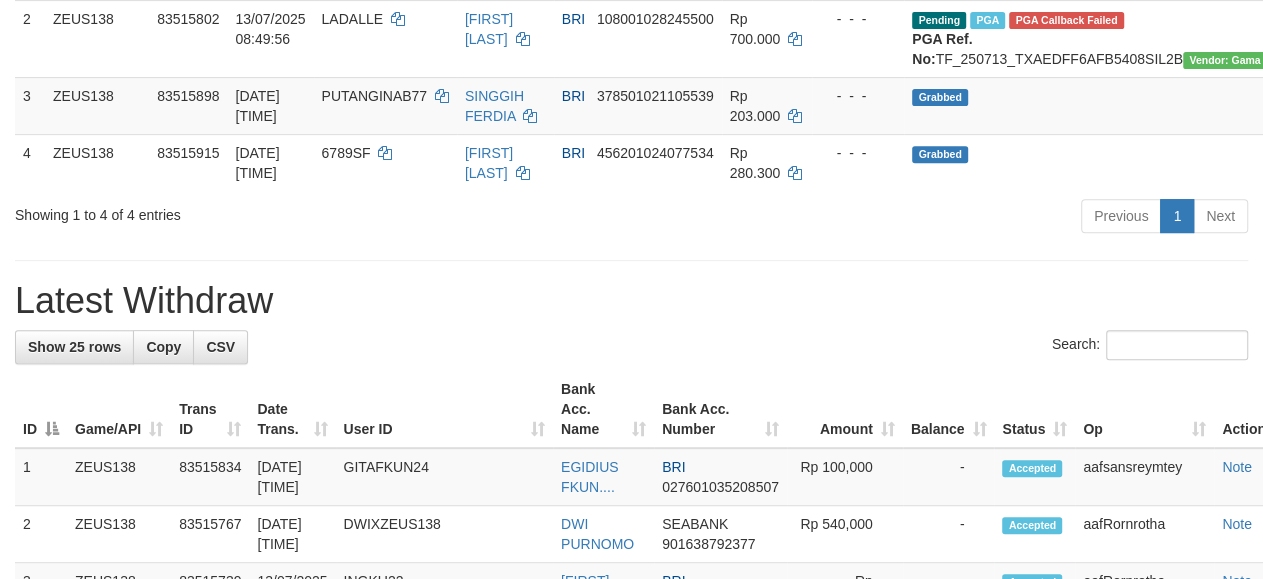 scroll, scrollTop: 398, scrollLeft: 0, axis: vertical 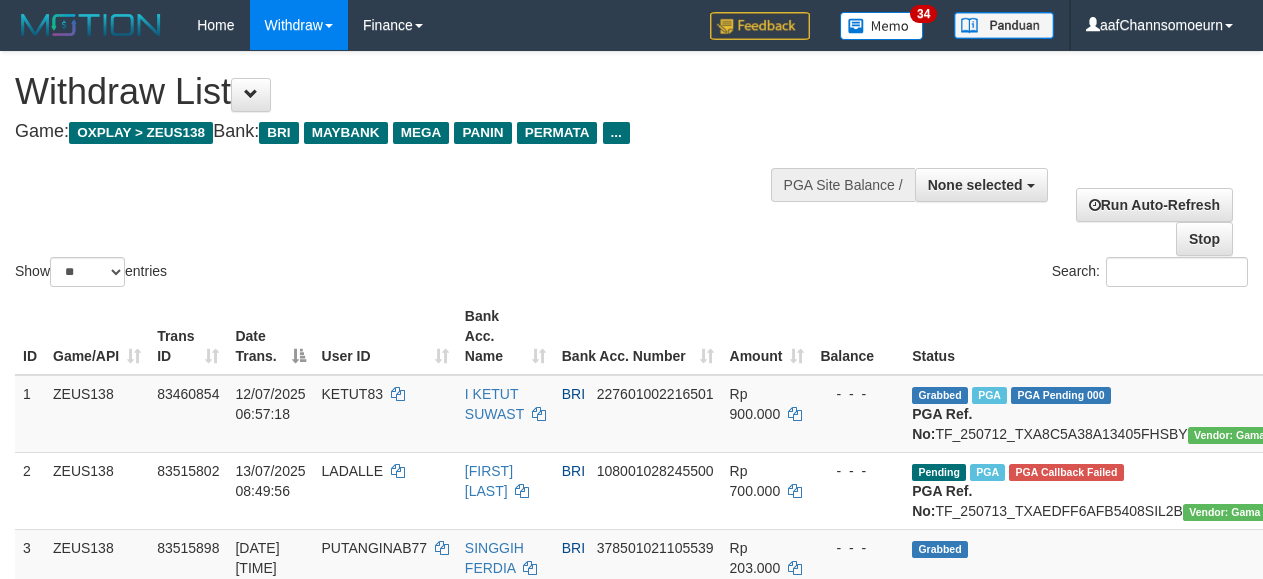 select 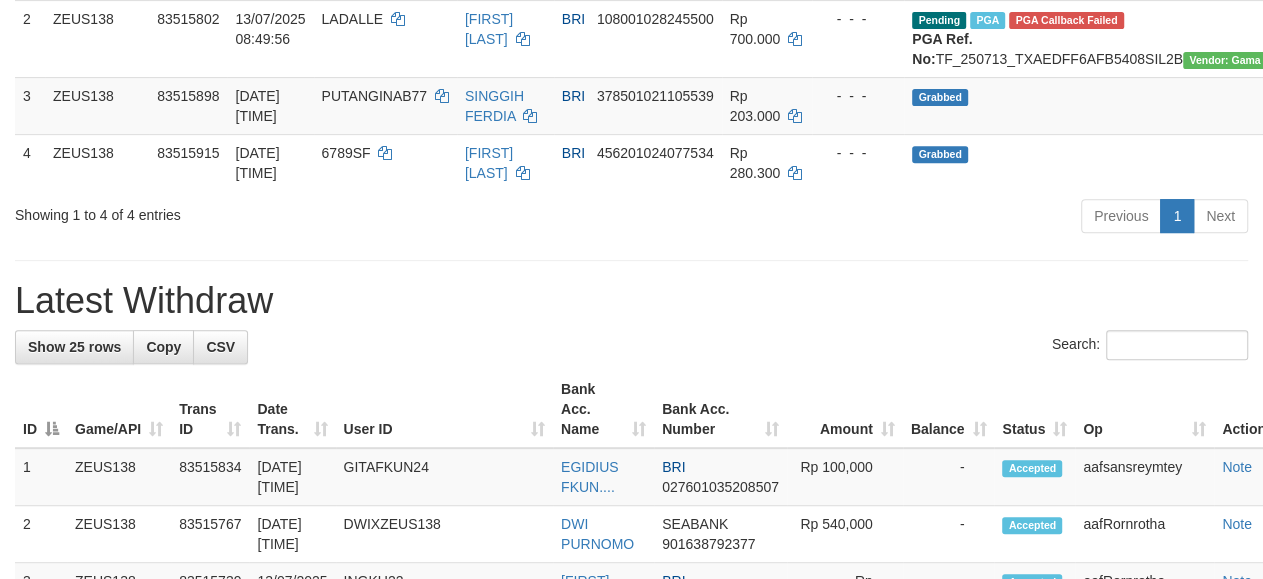 scroll, scrollTop: 398, scrollLeft: 0, axis: vertical 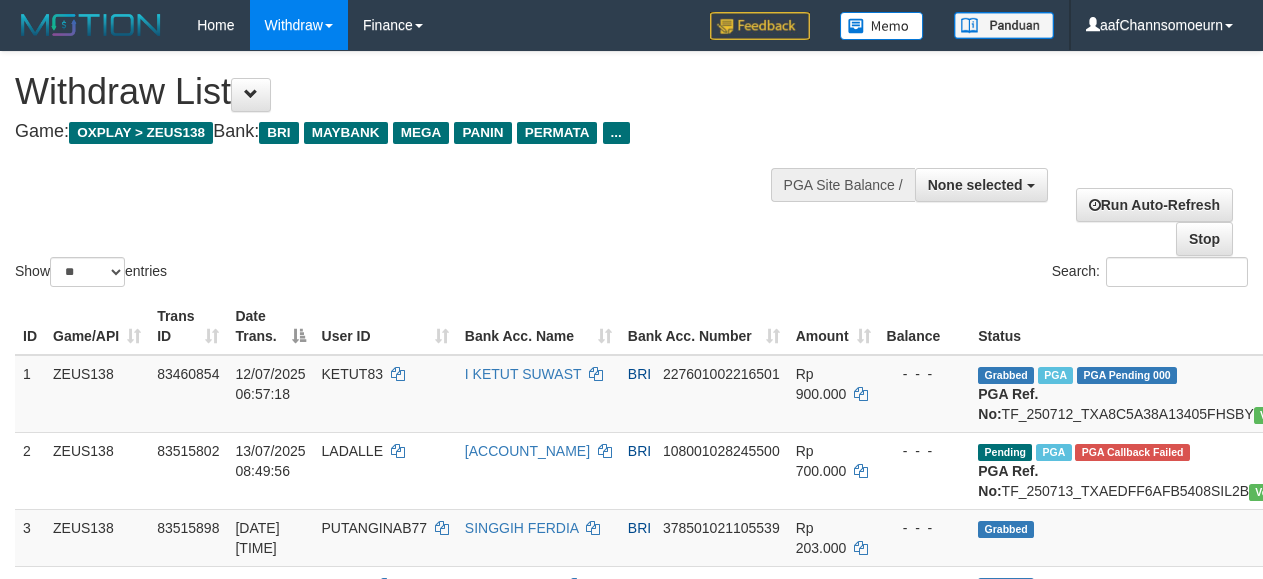 select 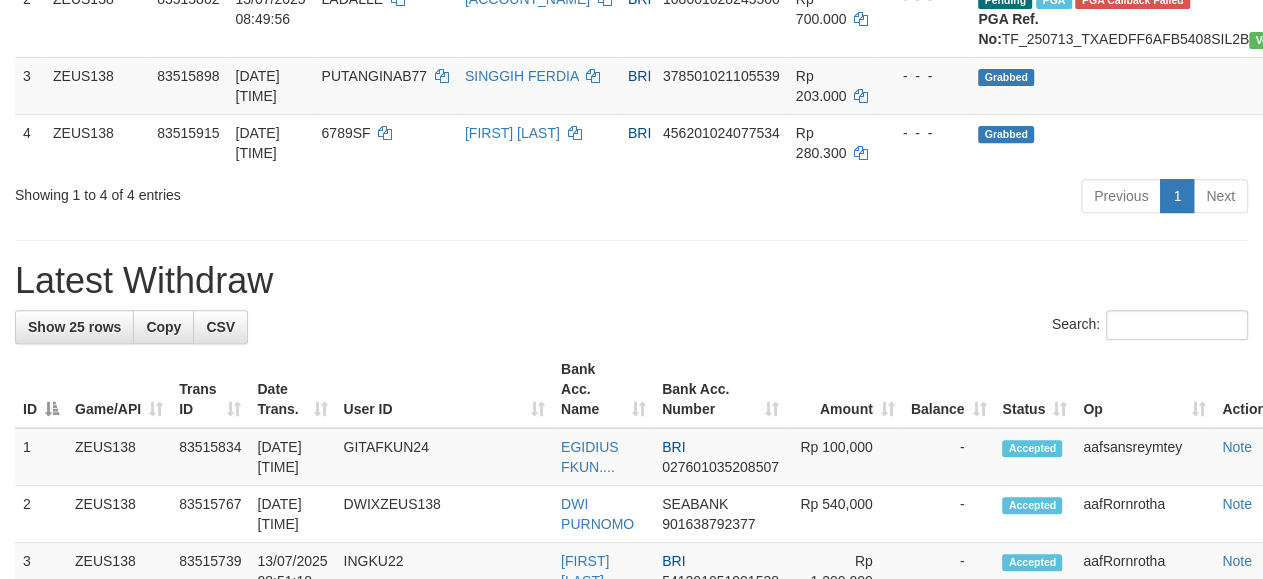 scroll, scrollTop: 398, scrollLeft: 0, axis: vertical 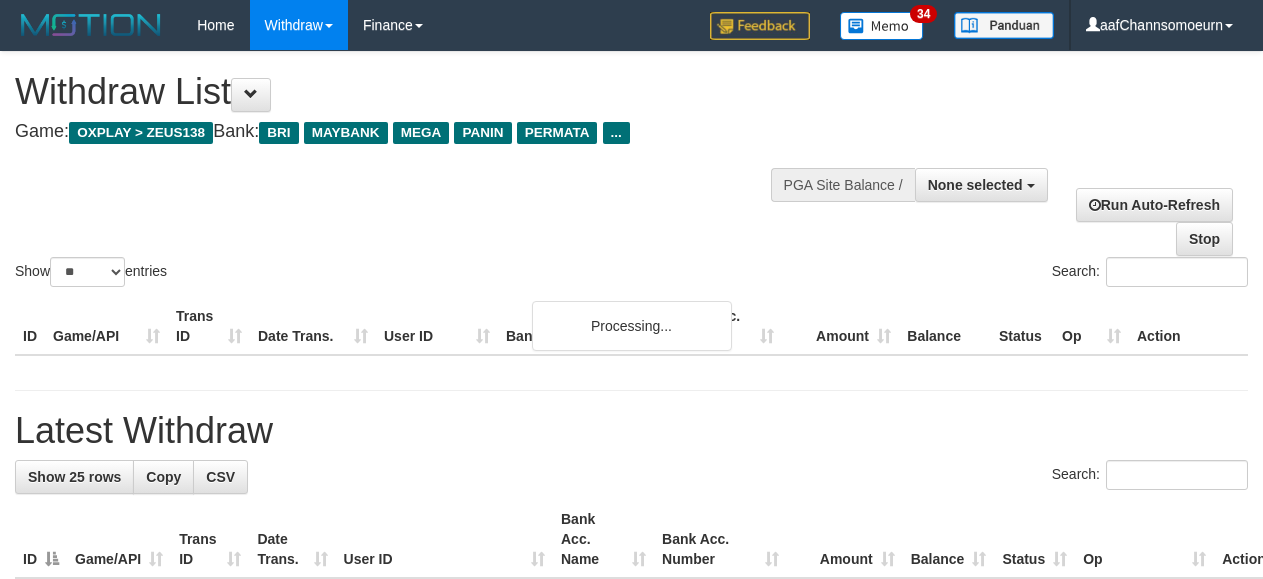 select 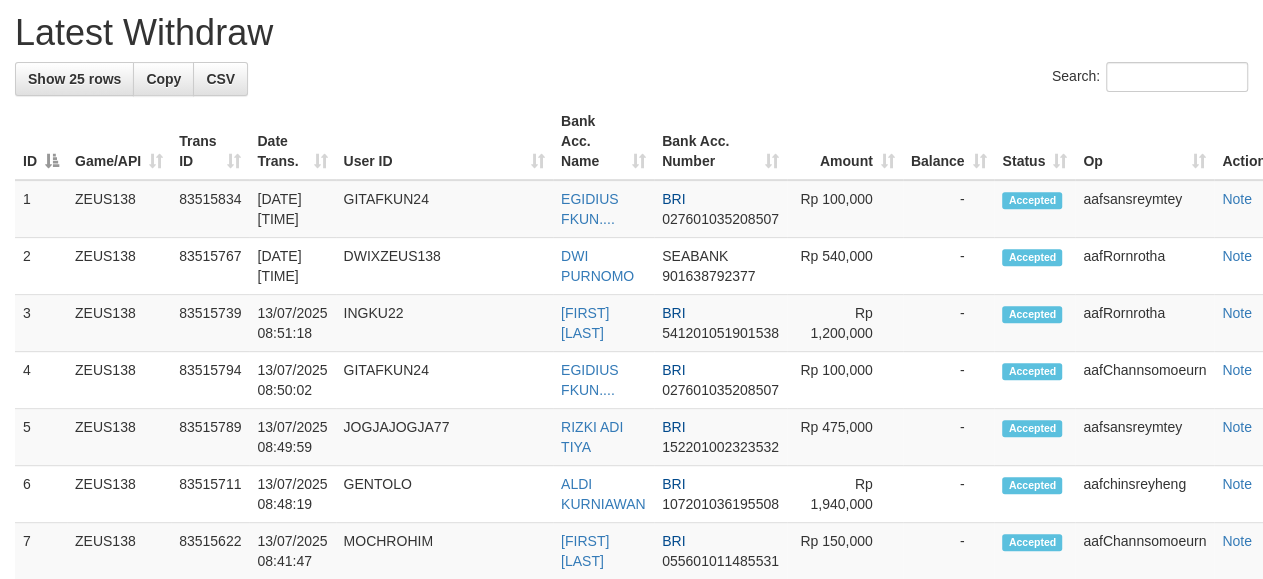 scroll, scrollTop: 740, scrollLeft: 0, axis: vertical 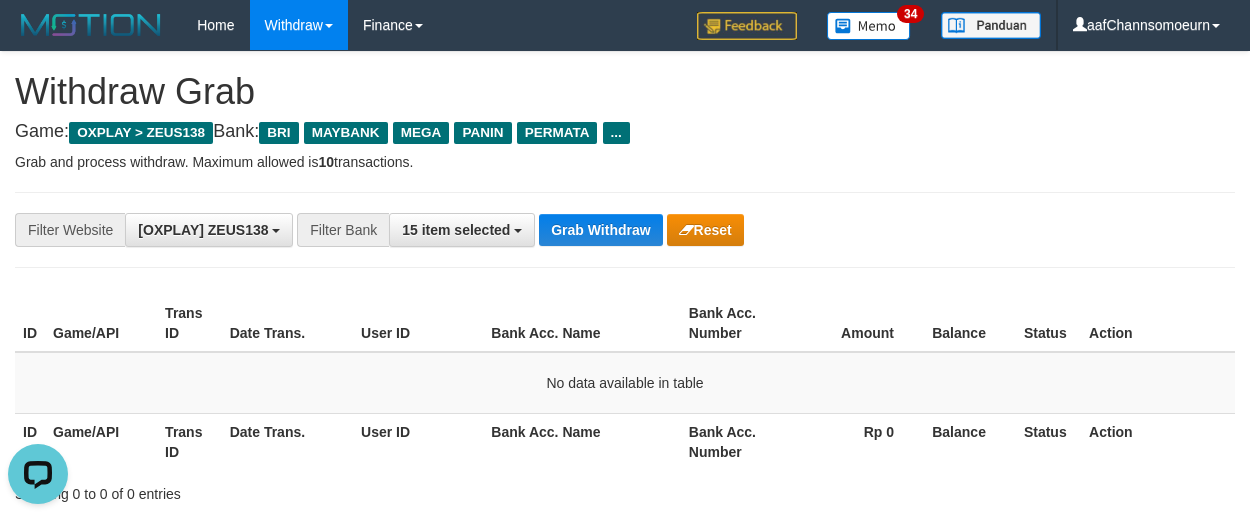 drag, startPoint x: 1103, startPoint y: 272, endPoint x: 1257, endPoint y: 356, distance: 175.4195 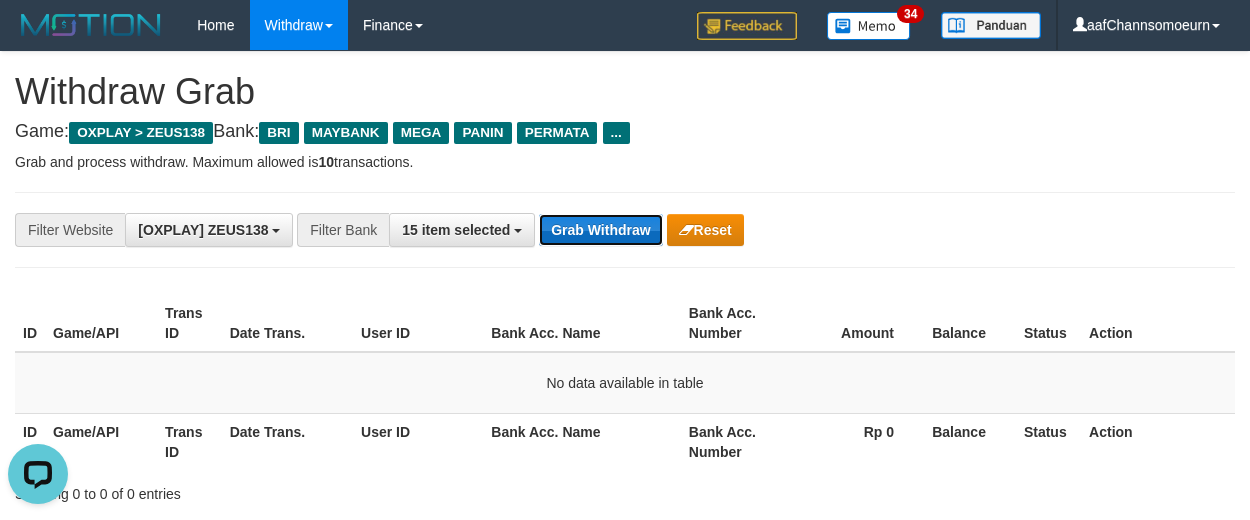 click on "Grab Withdraw" at bounding box center (600, 230) 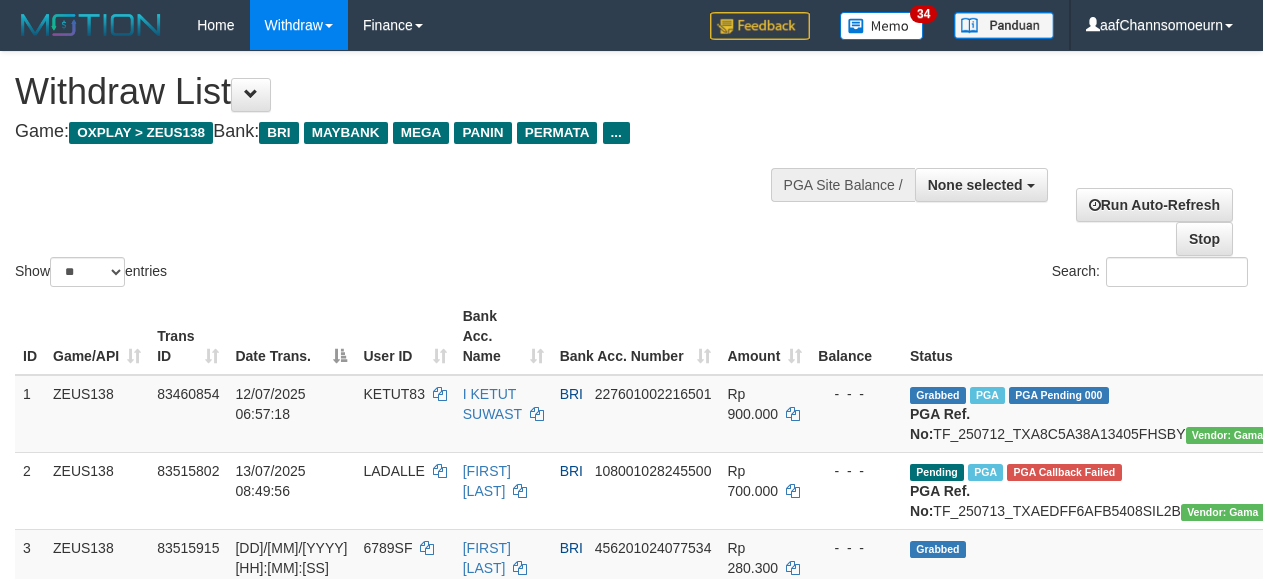 select 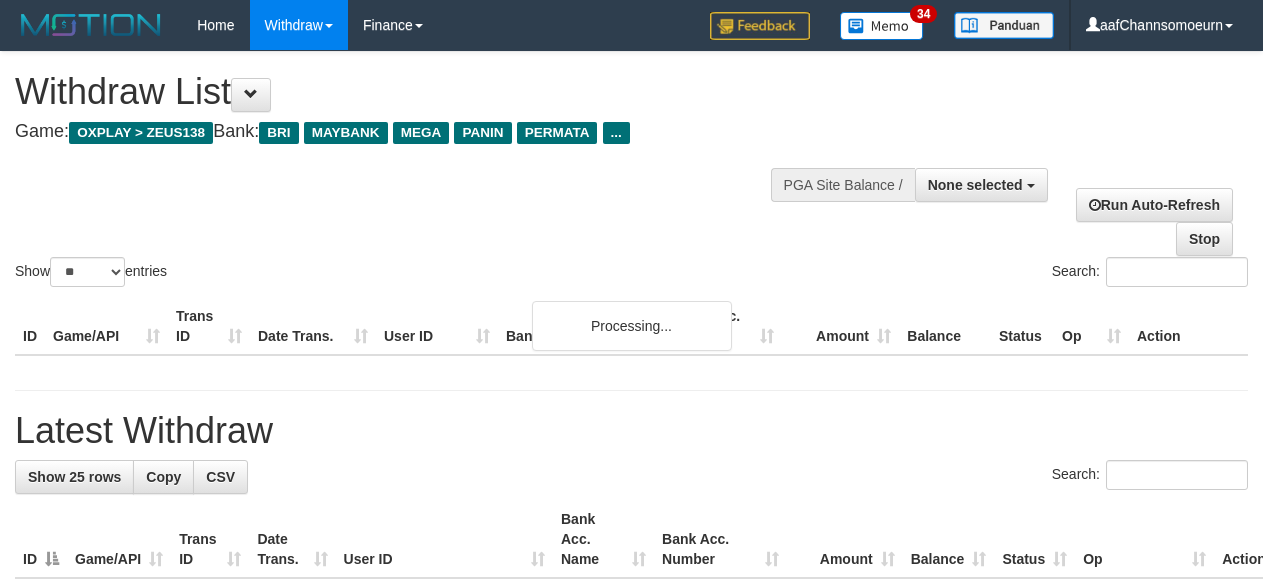 select 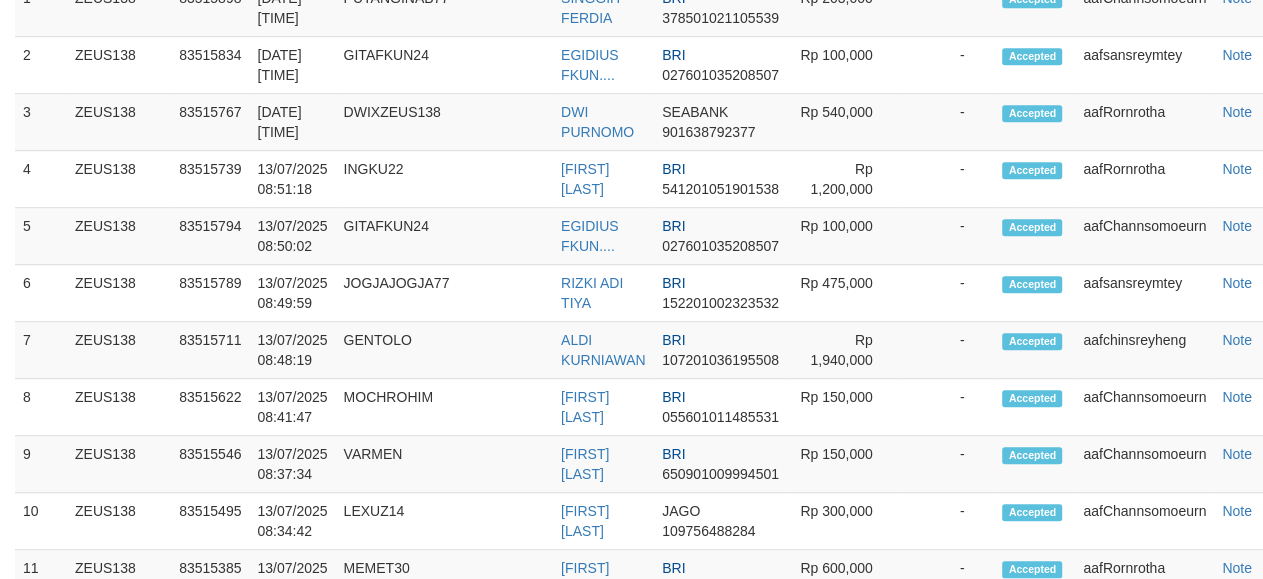 scroll, scrollTop: 342, scrollLeft: 0, axis: vertical 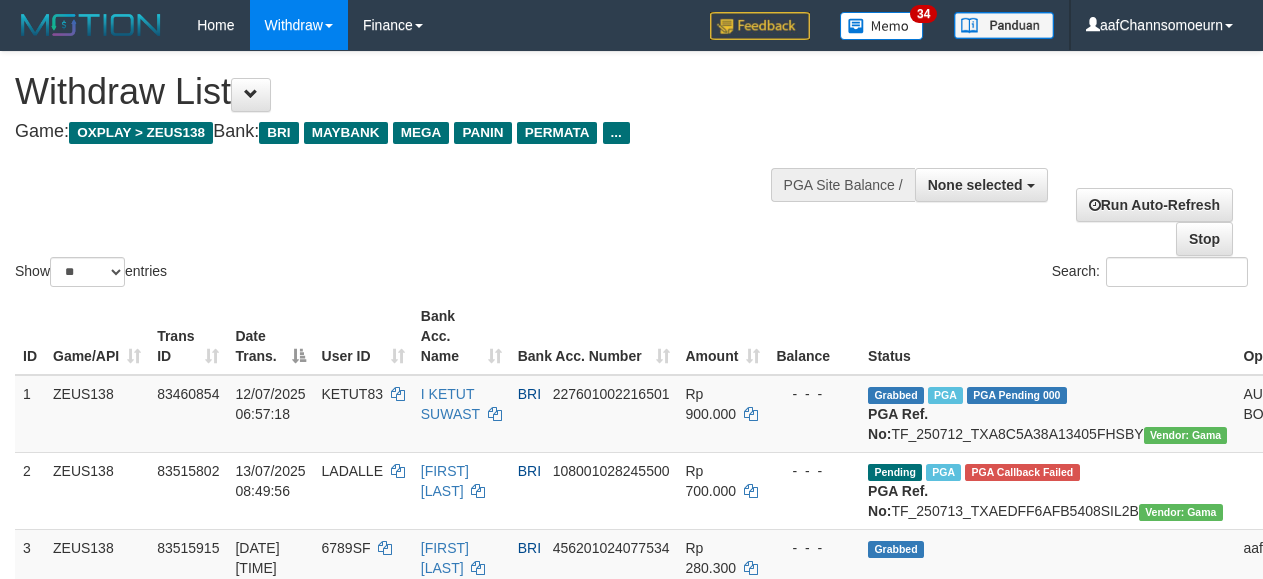 select 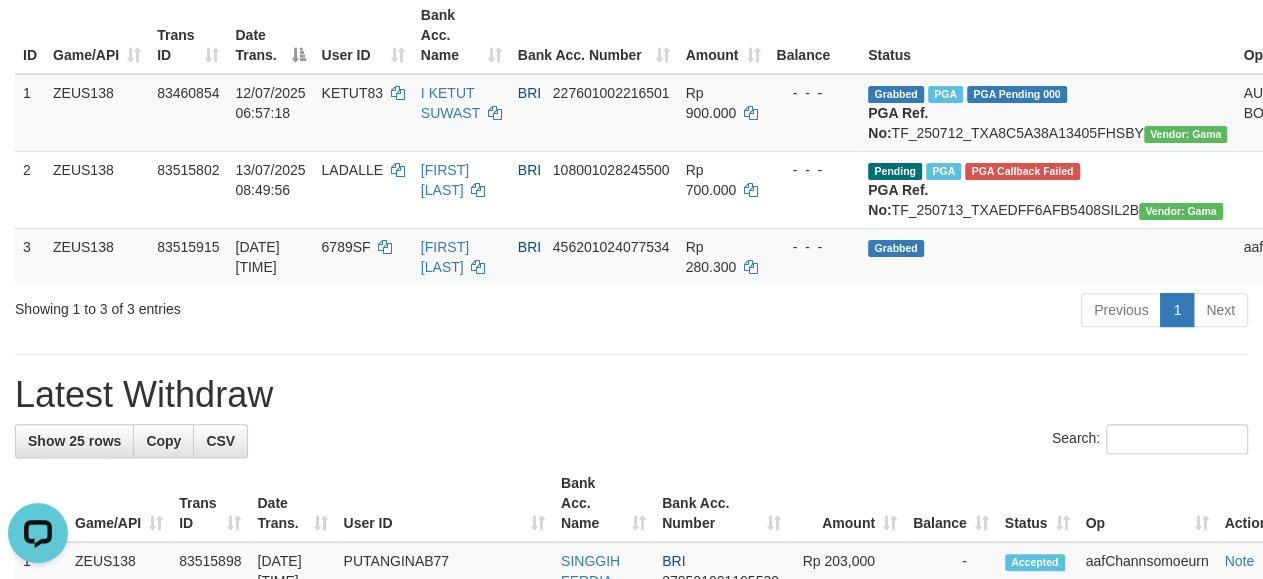 scroll, scrollTop: 0, scrollLeft: 0, axis: both 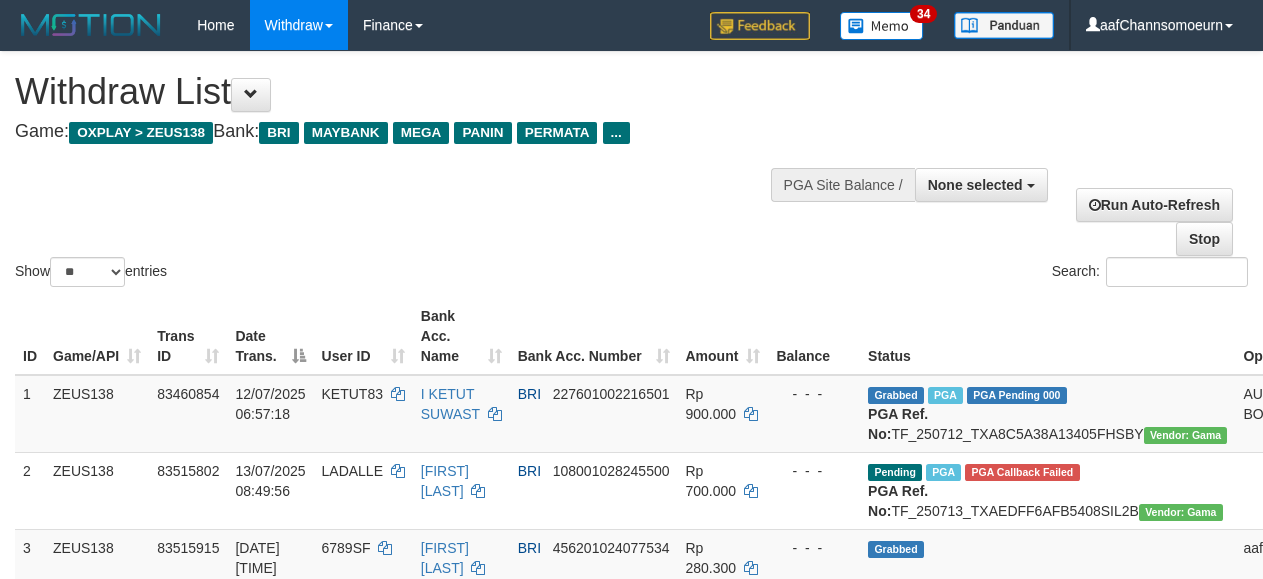 select 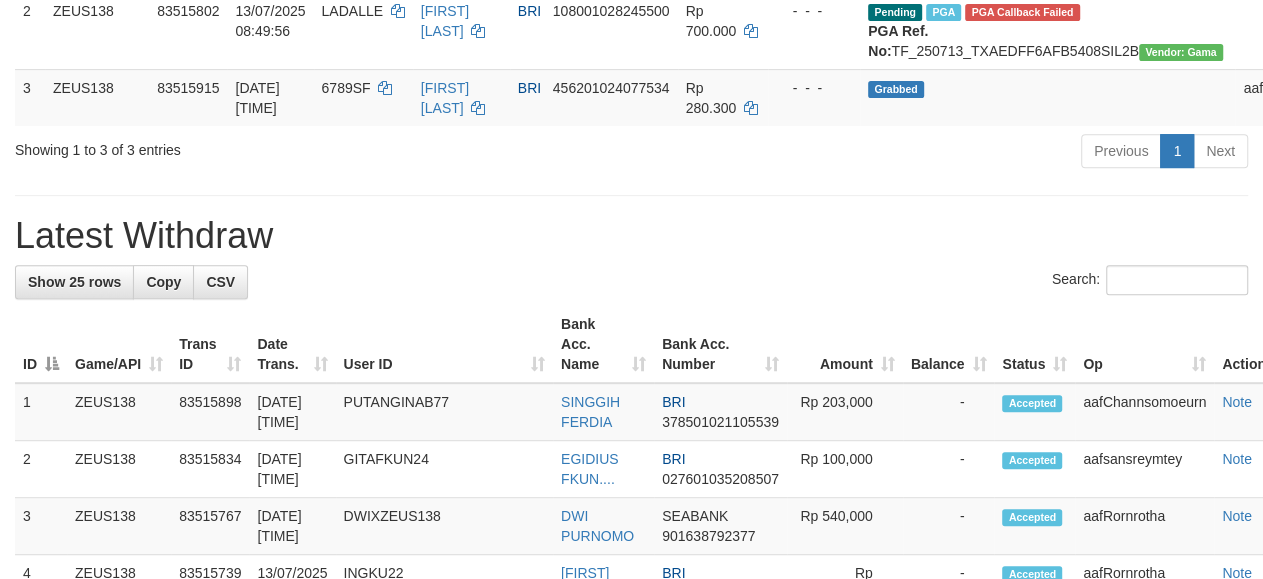 scroll, scrollTop: 301, scrollLeft: 0, axis: vertical 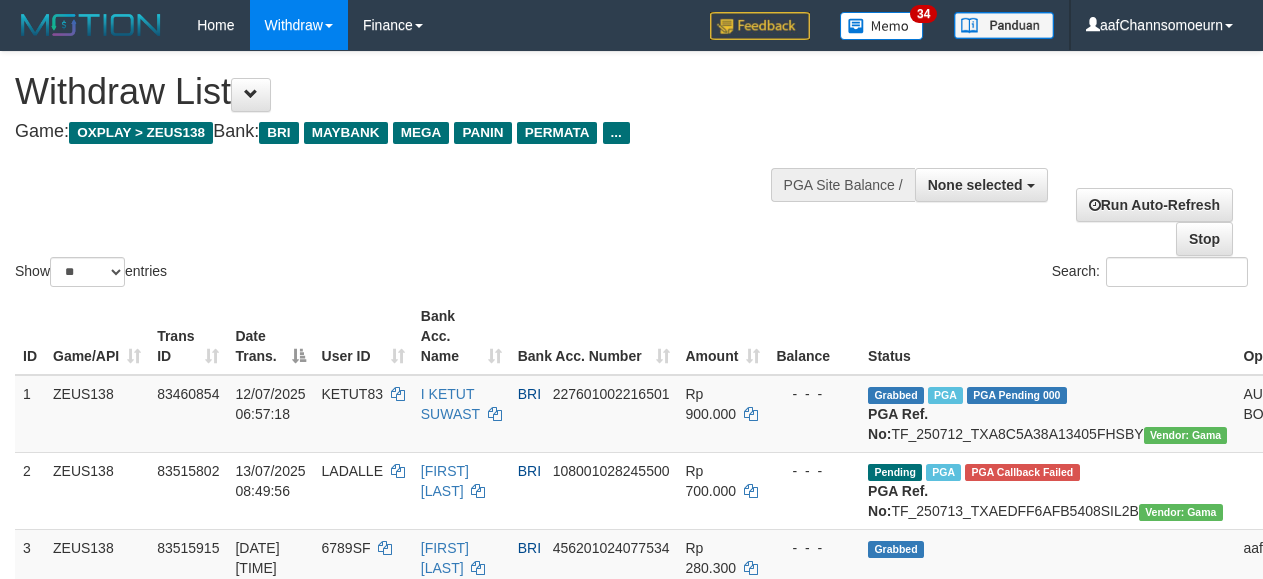 select 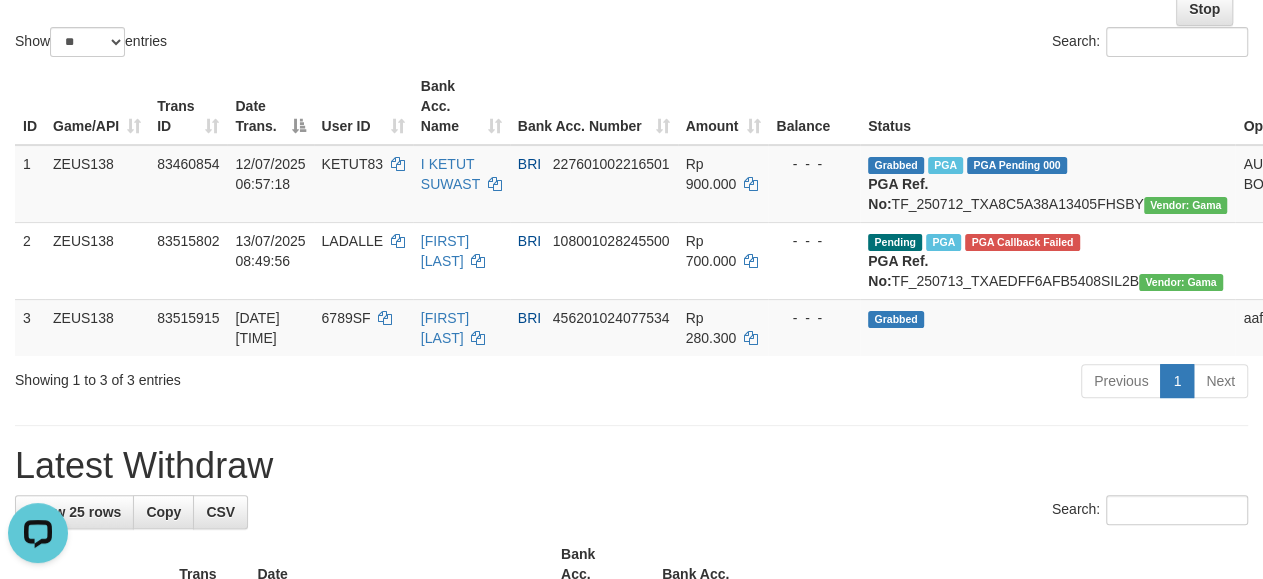scroll, scrollTop: 0, scrollLeft: 0, axis: both 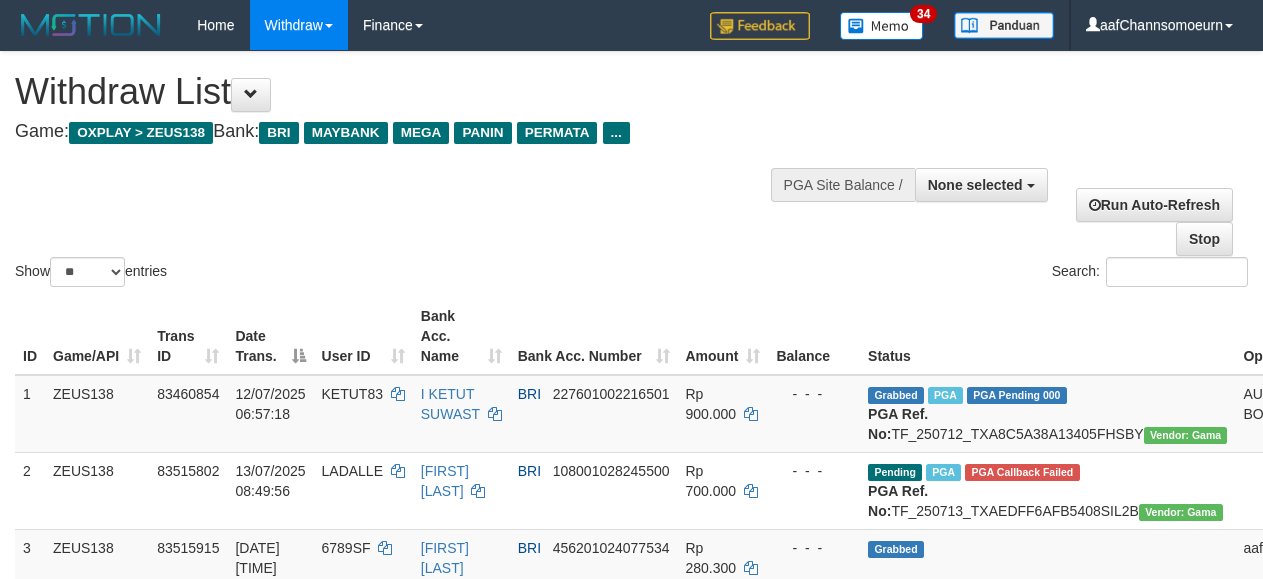 select 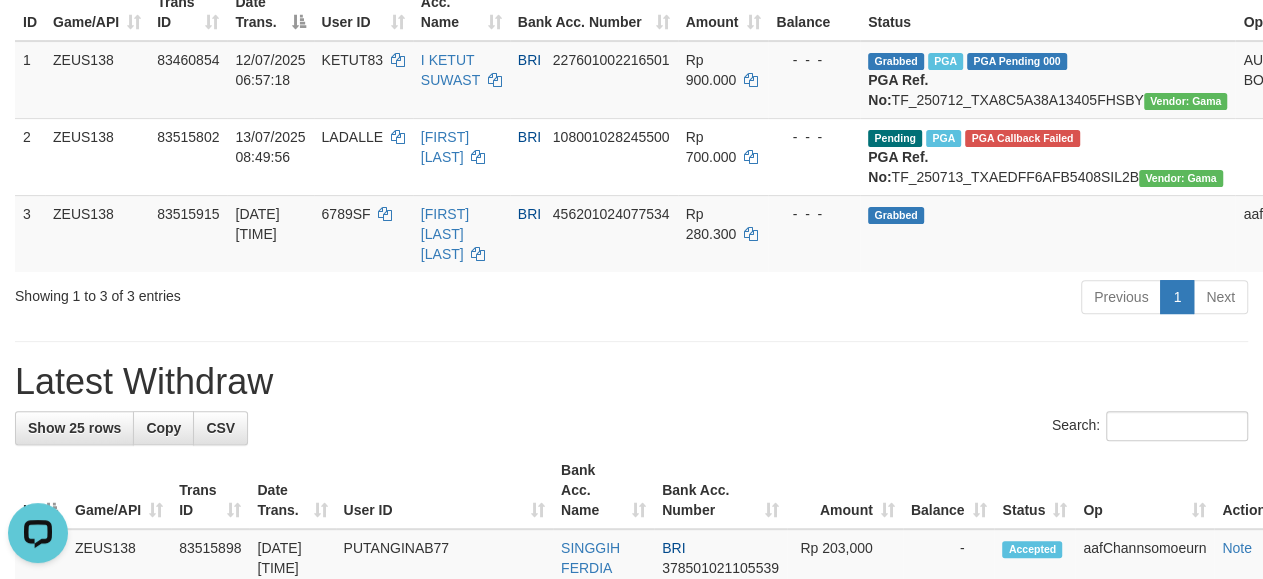 scroll, scrollTop: 0, scrollLeft: 0, axis: both 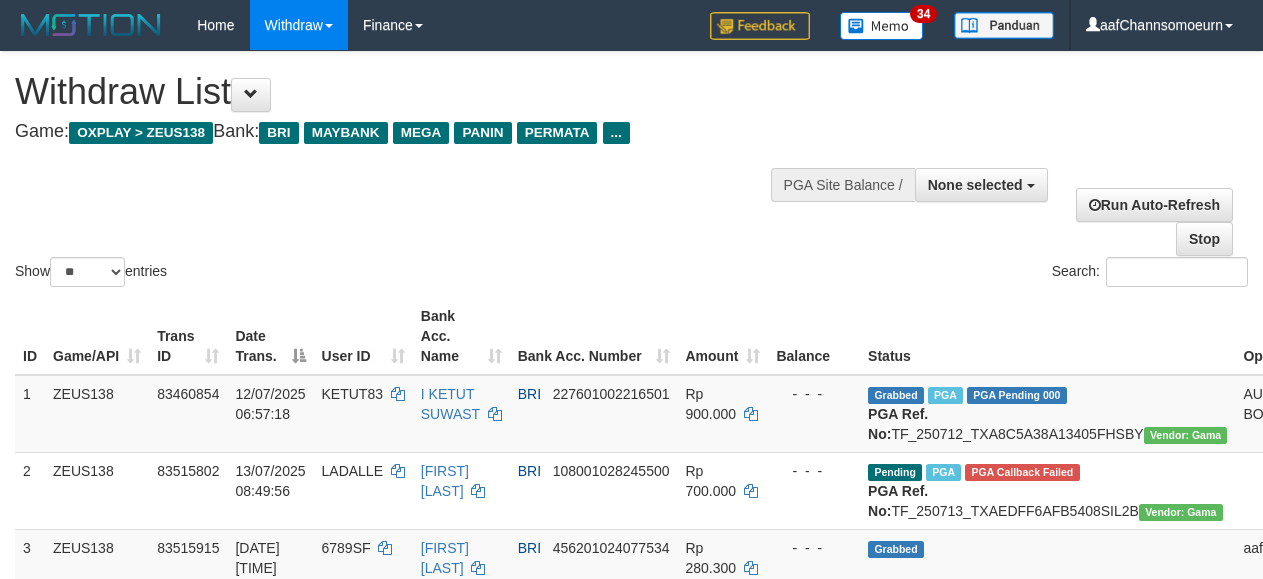 select 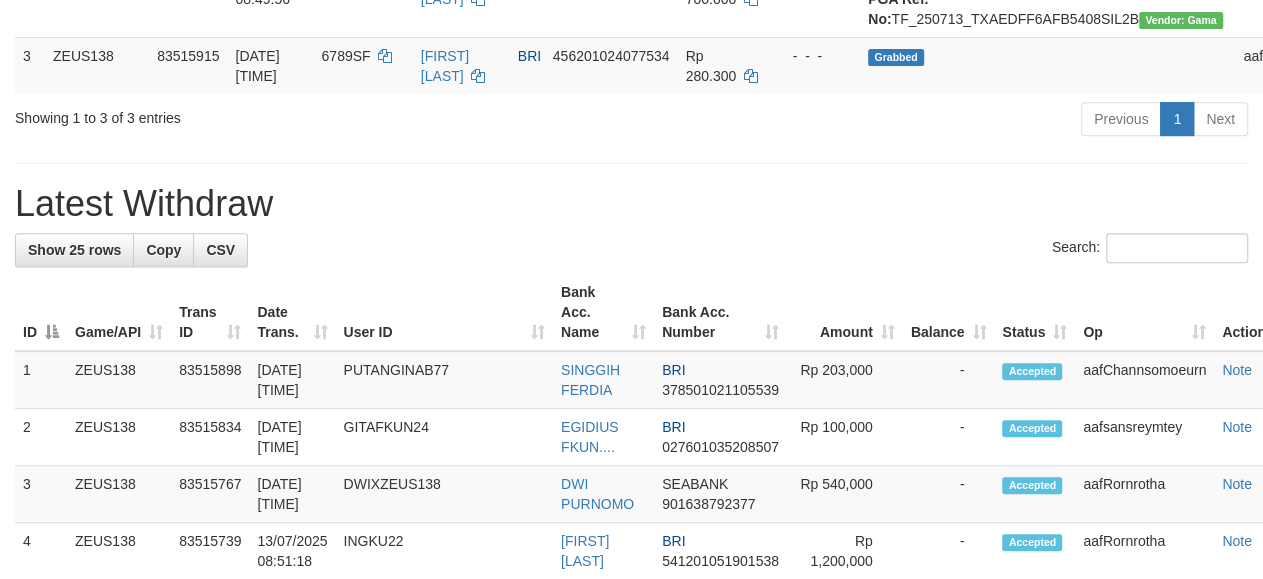 scroll, scrollTop: 334, scrollLeft: 0, axis: vertical 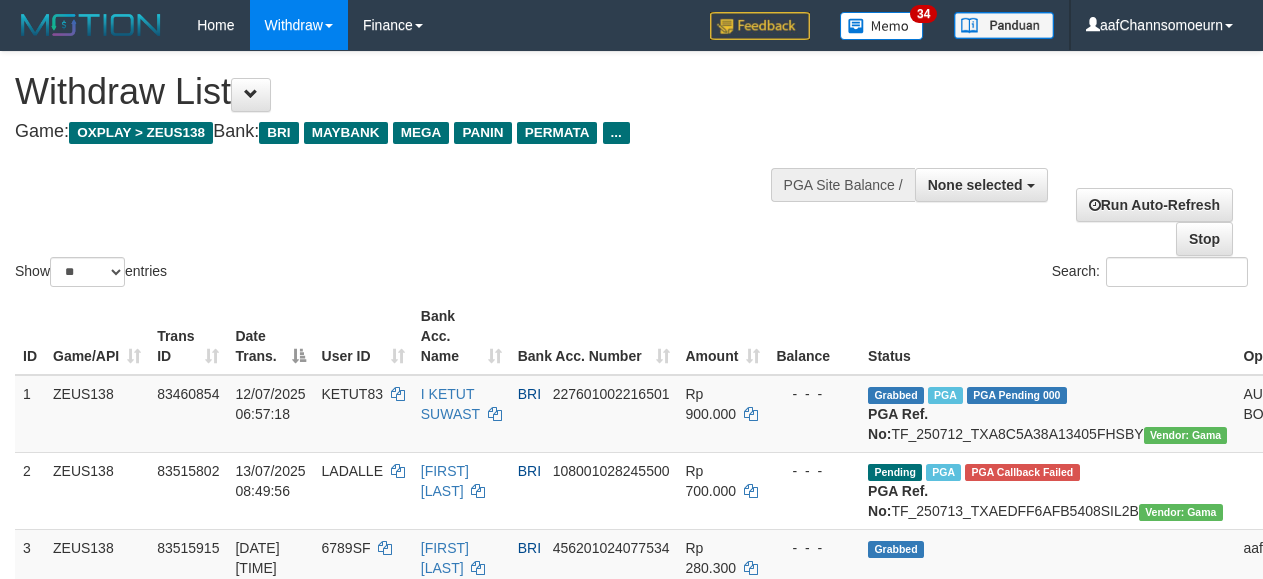 select 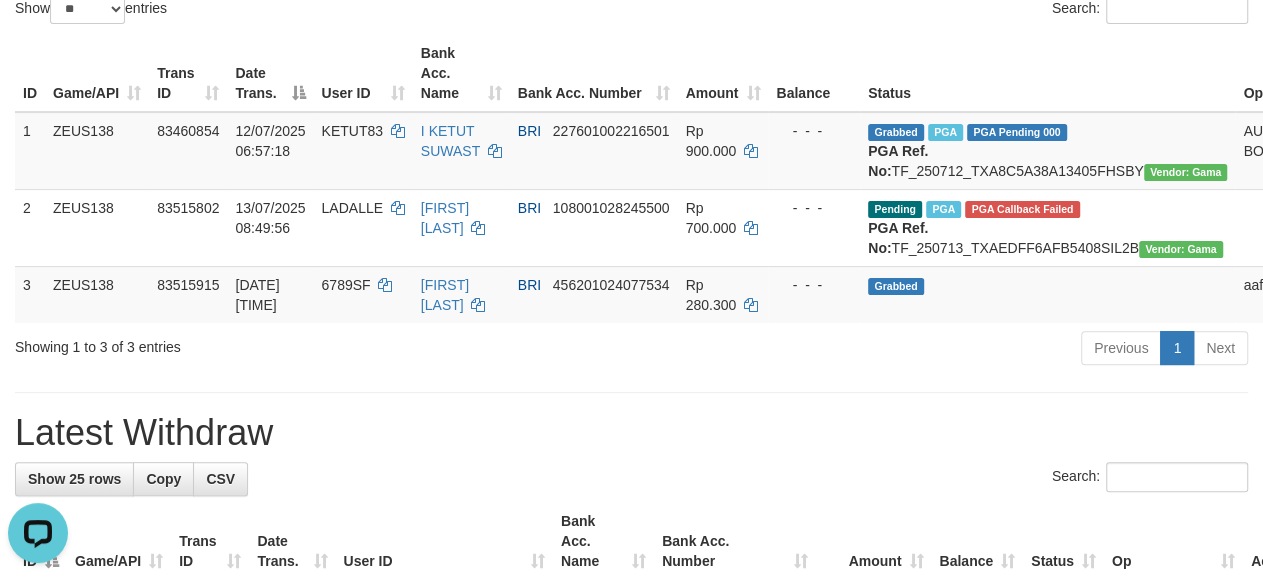 scroll, scrollTop: 0, scrollLeft: 0, axis: both 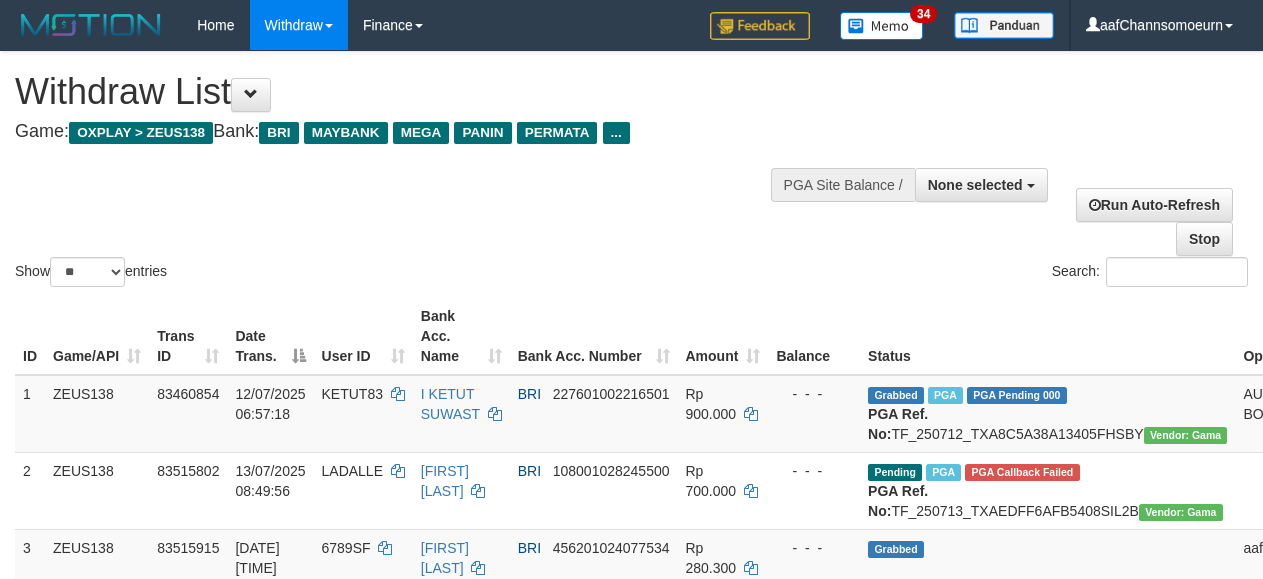 select 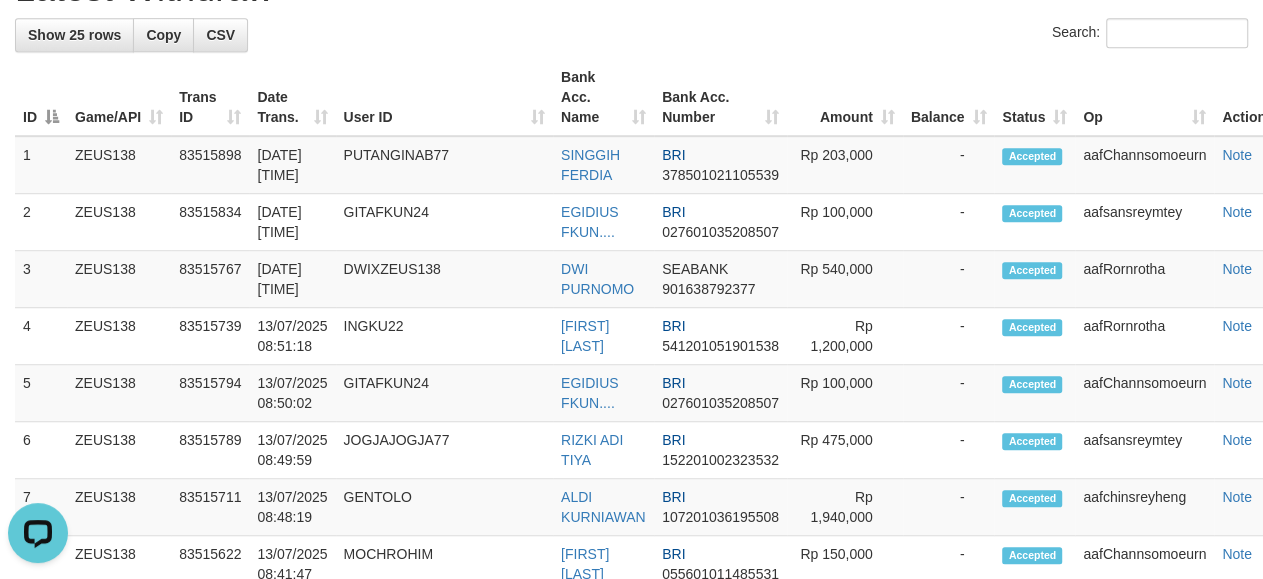 scroll, scrollTop: 0, scrollLeft: 0, axis: both 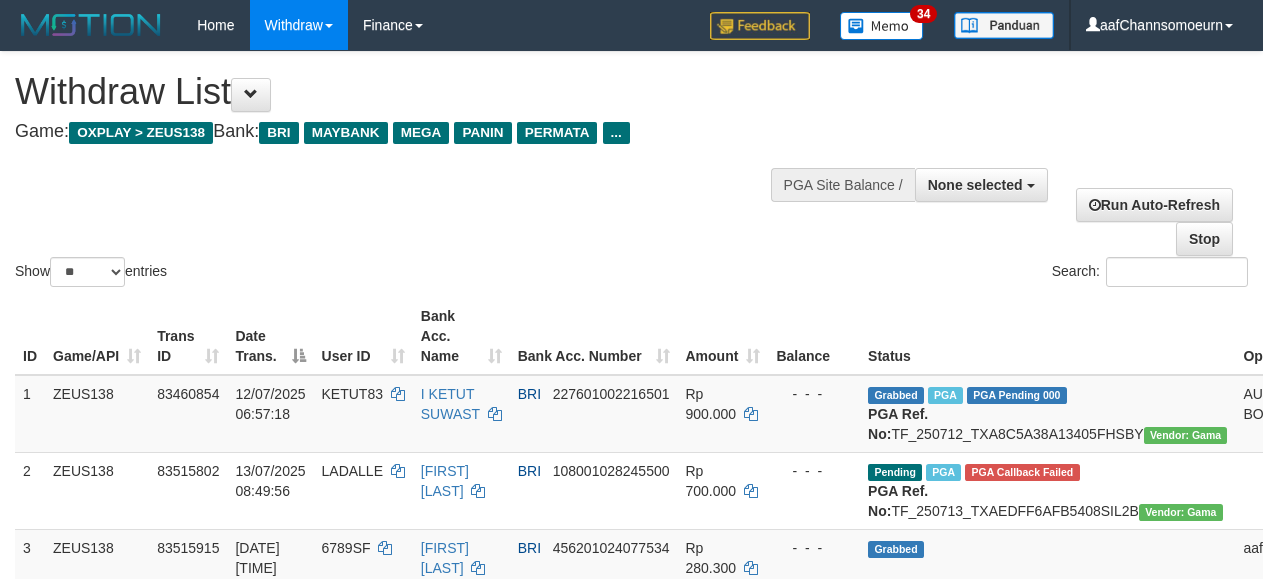 select 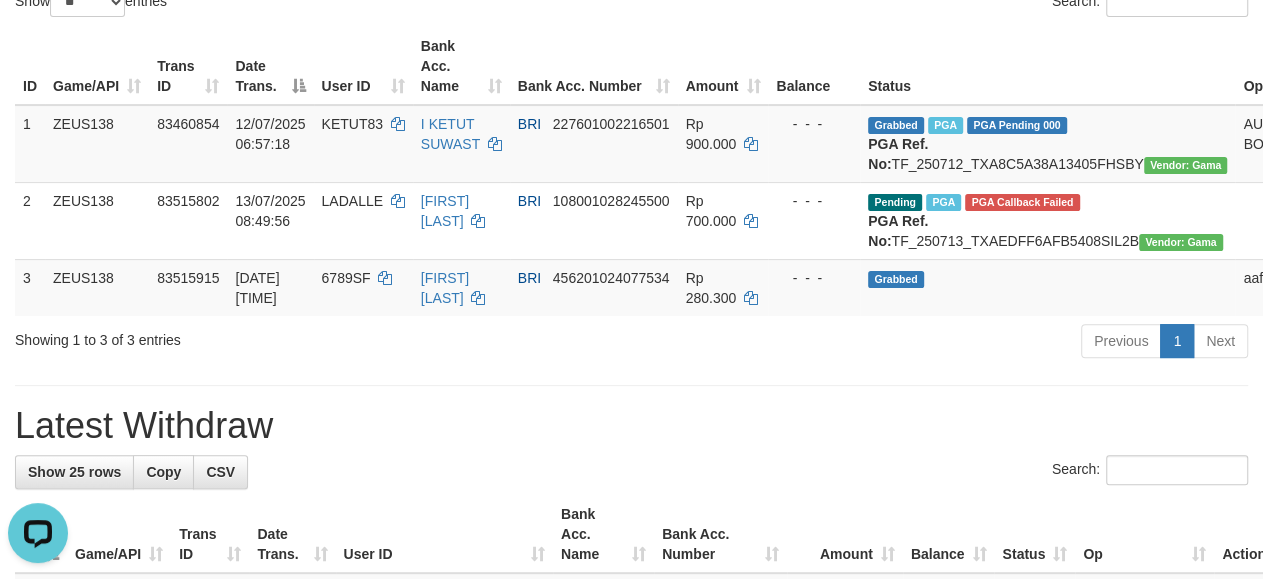 scroll, scrollTop: 0, scrollLeft: 0, axis: both 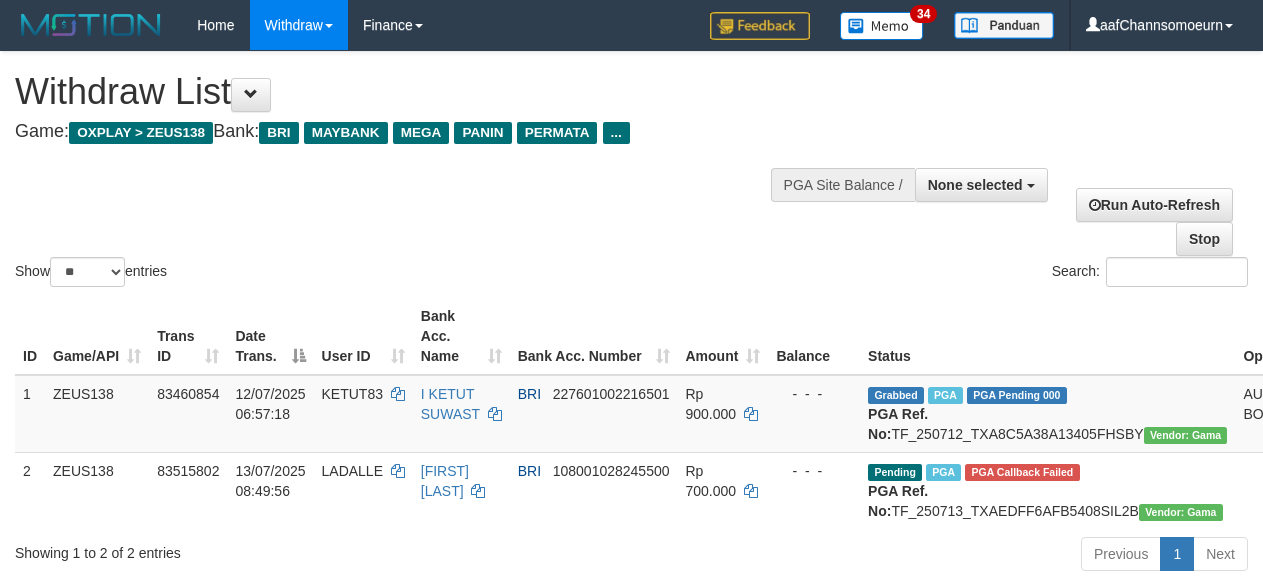 select 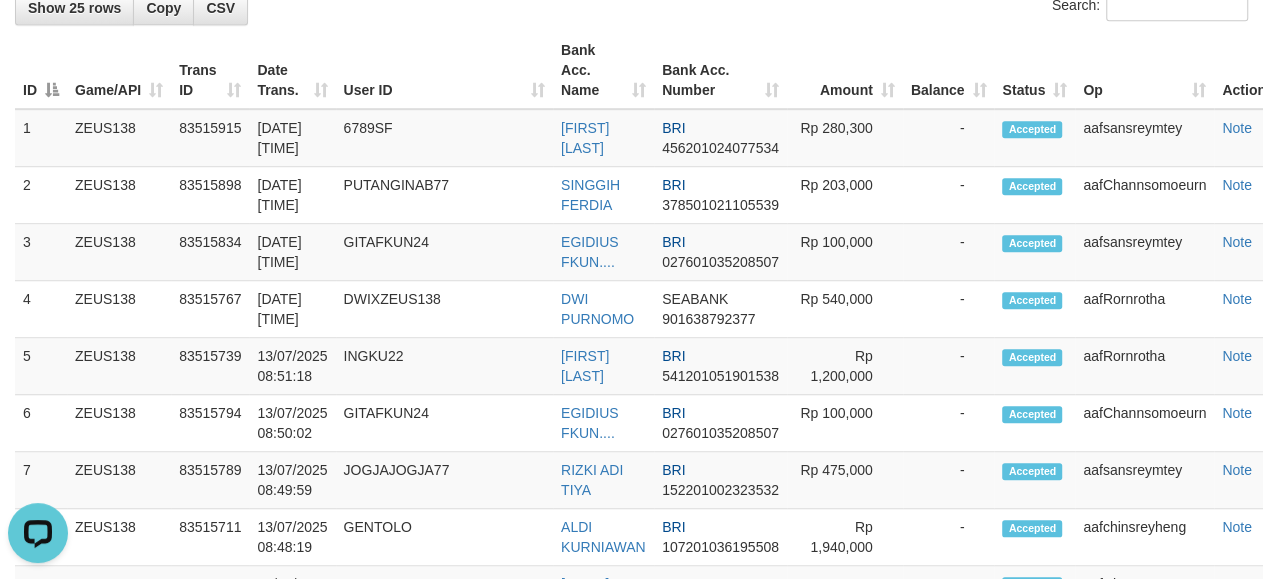 scroll, scrollTop: 0, scrollLeft: 0, axis: both 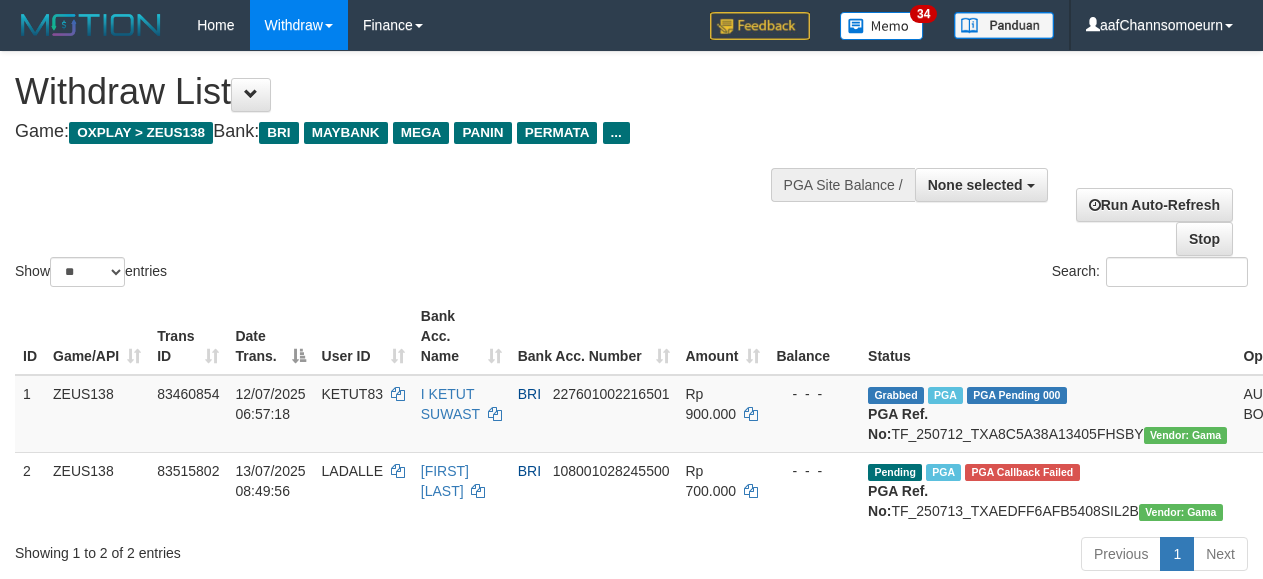 select 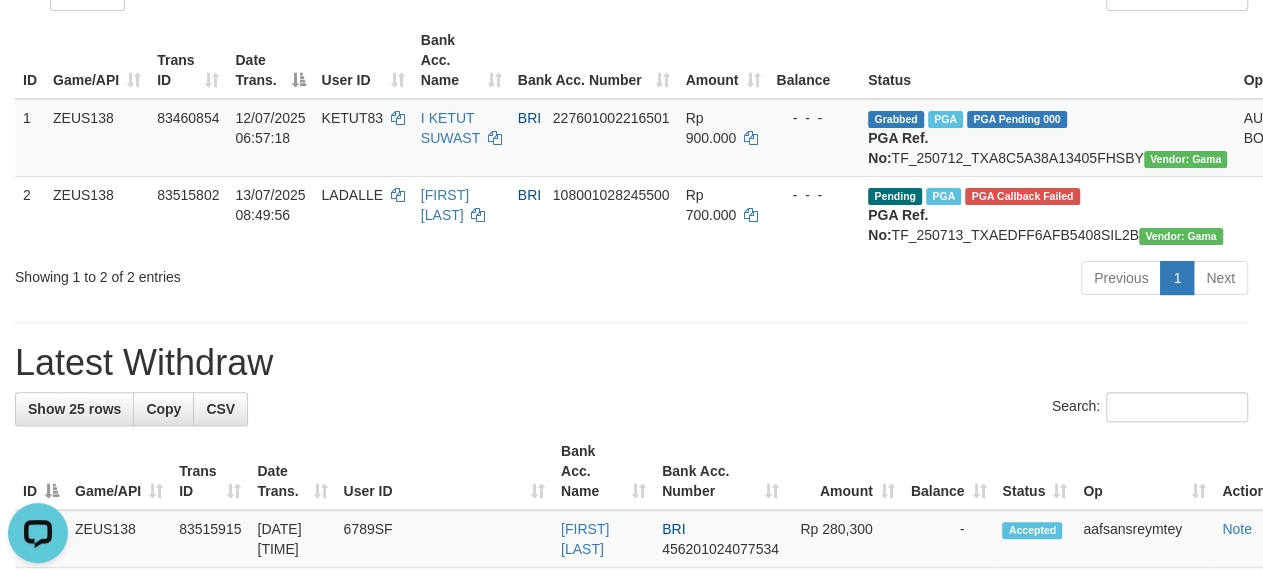 scroll, scrollTop: 0, scrollLeft: 0, axis: both 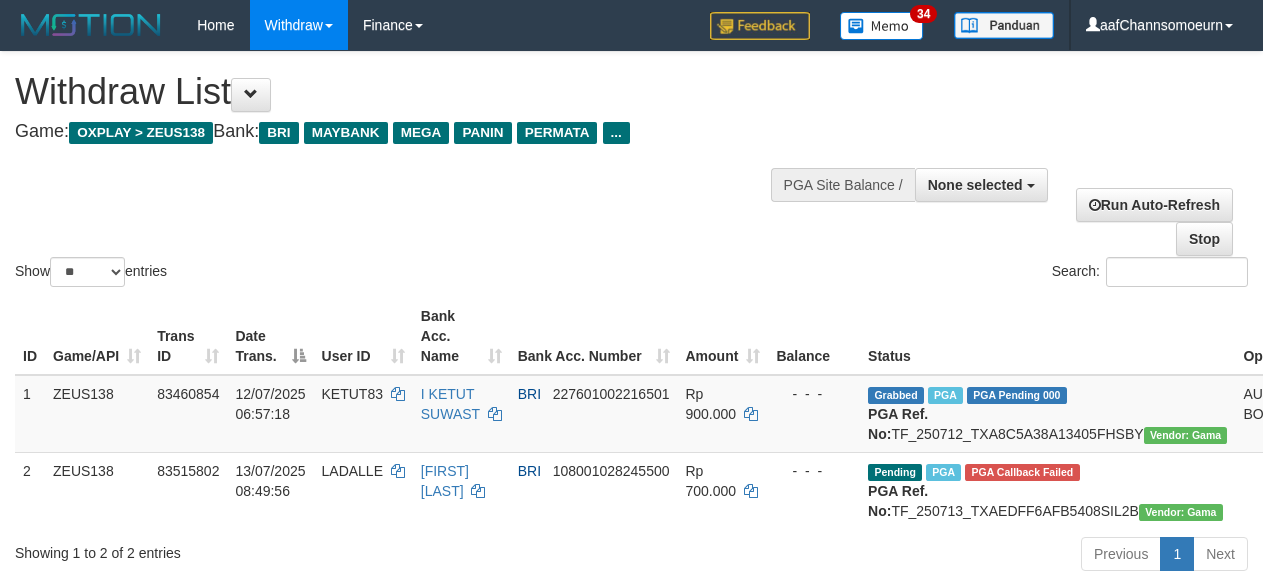 select 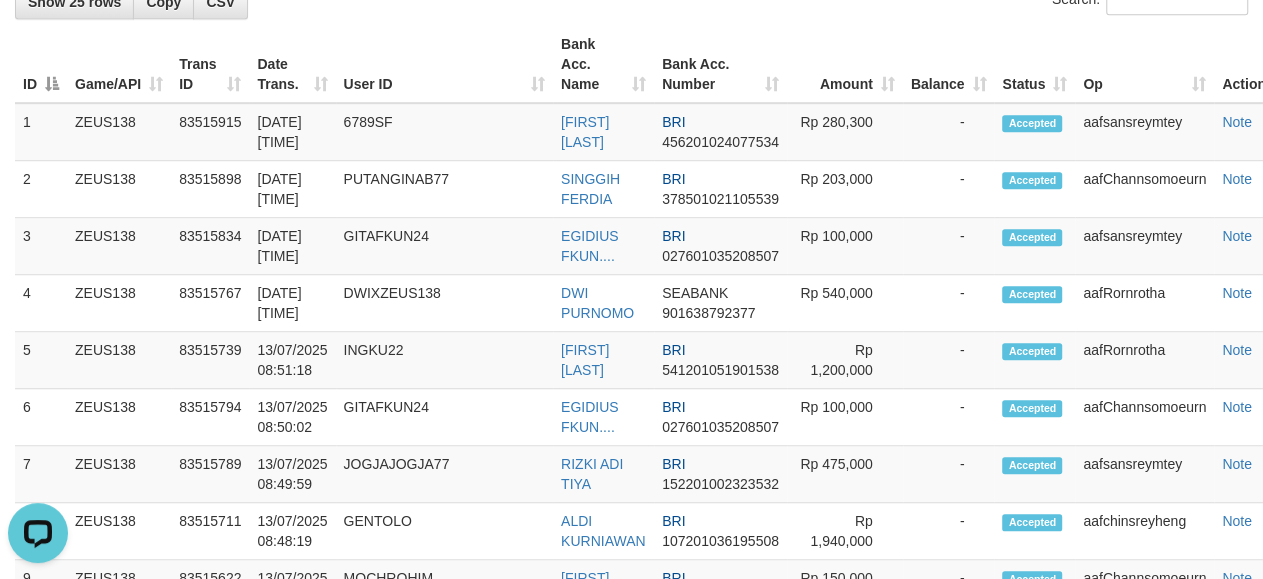 scroll, scrollTop: 0, scrollLeft: 0, axis: both 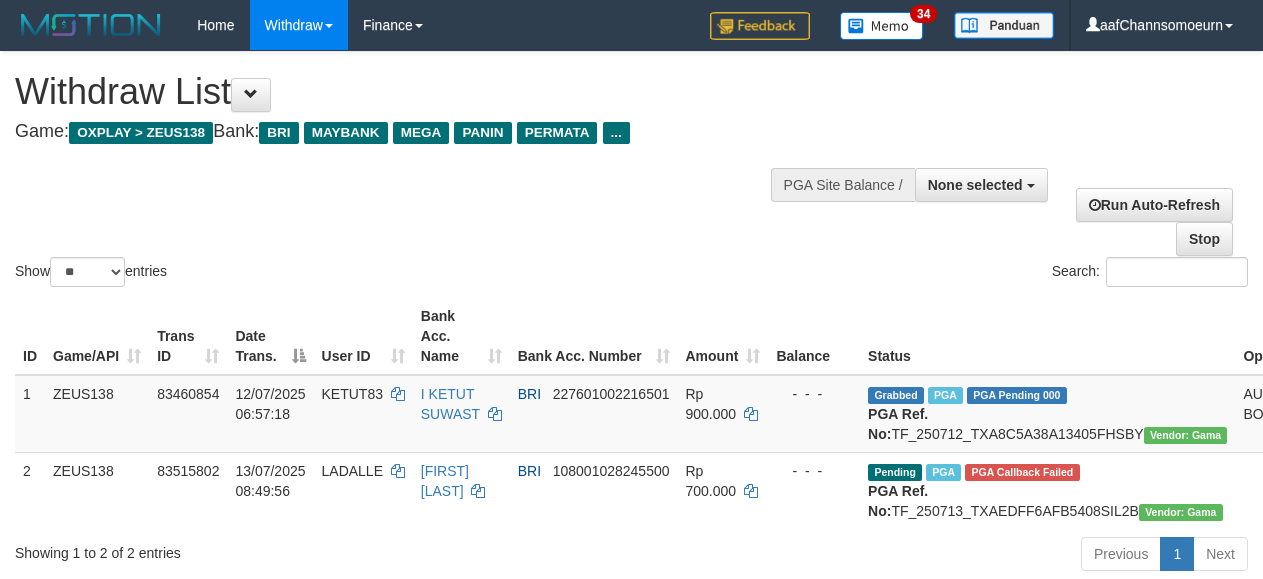 select 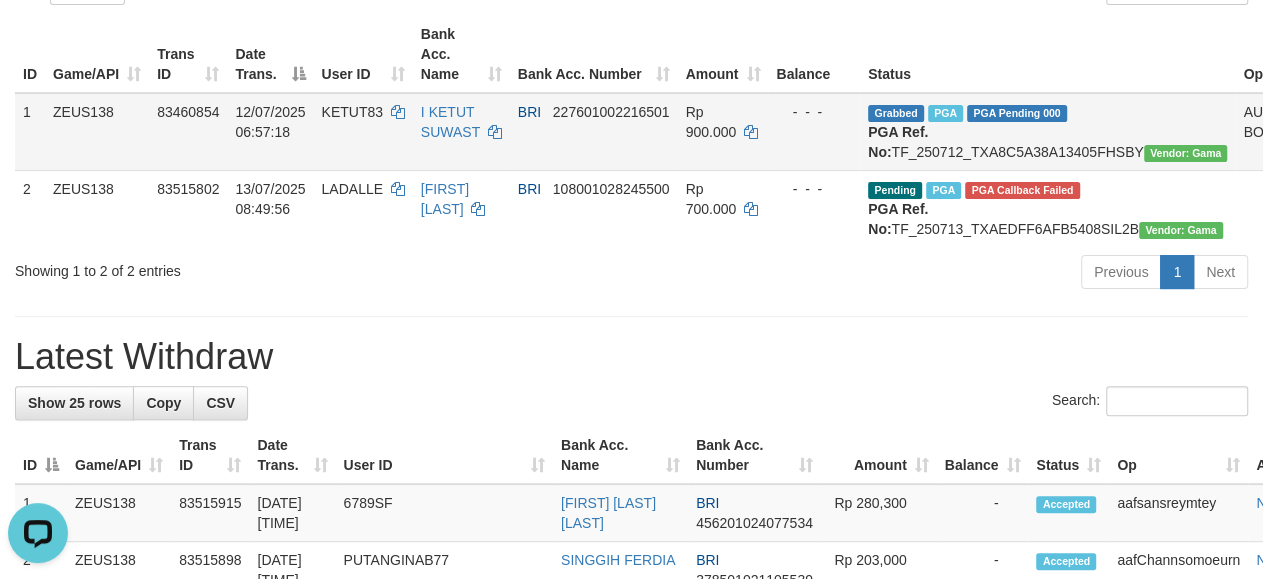 scroll, scrollTop: 0, scrollLeft: 0, axis: both 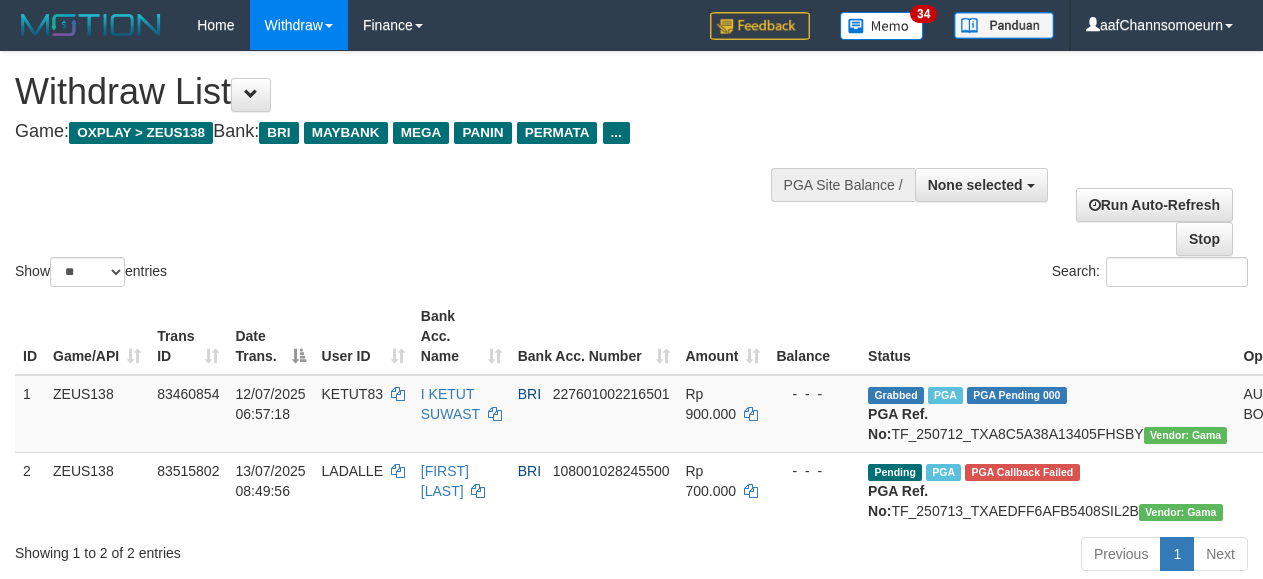 select 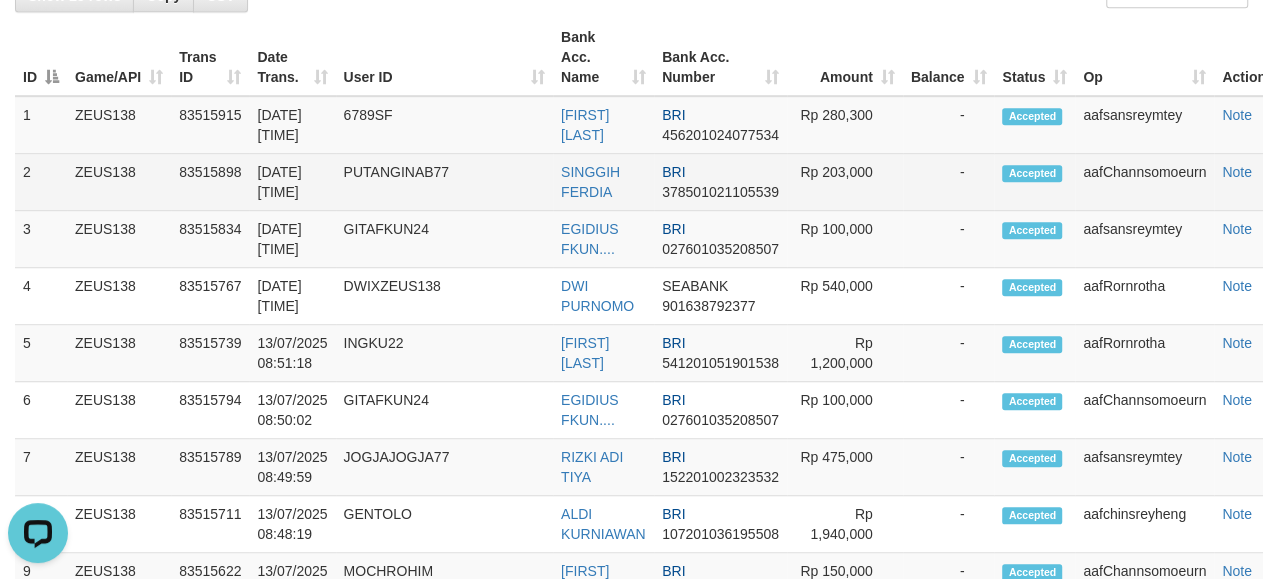 scroll, scrollTop: 0, scrollLeft: 0, axis: both 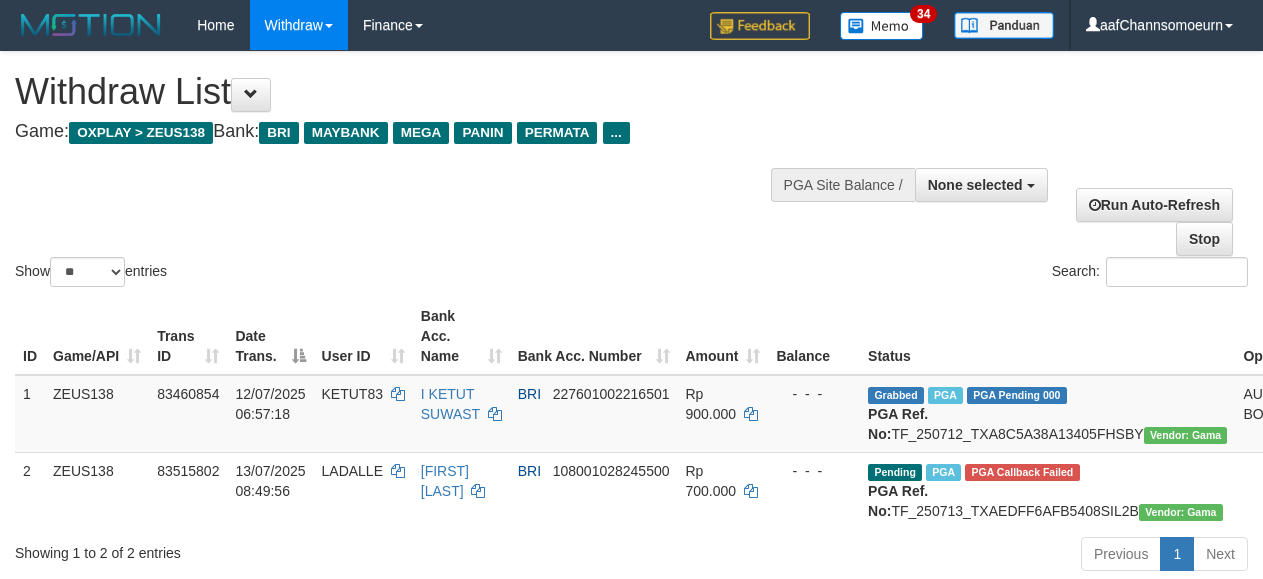 select 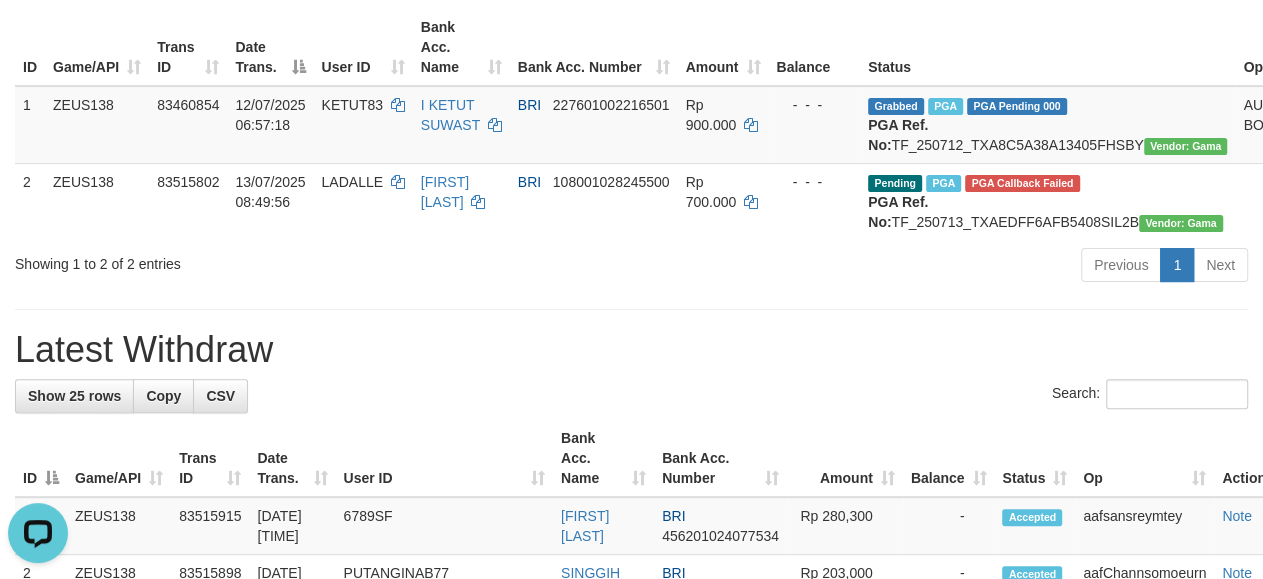 scroll, scrollTop: 0, scrollLeft: 0, axis: both 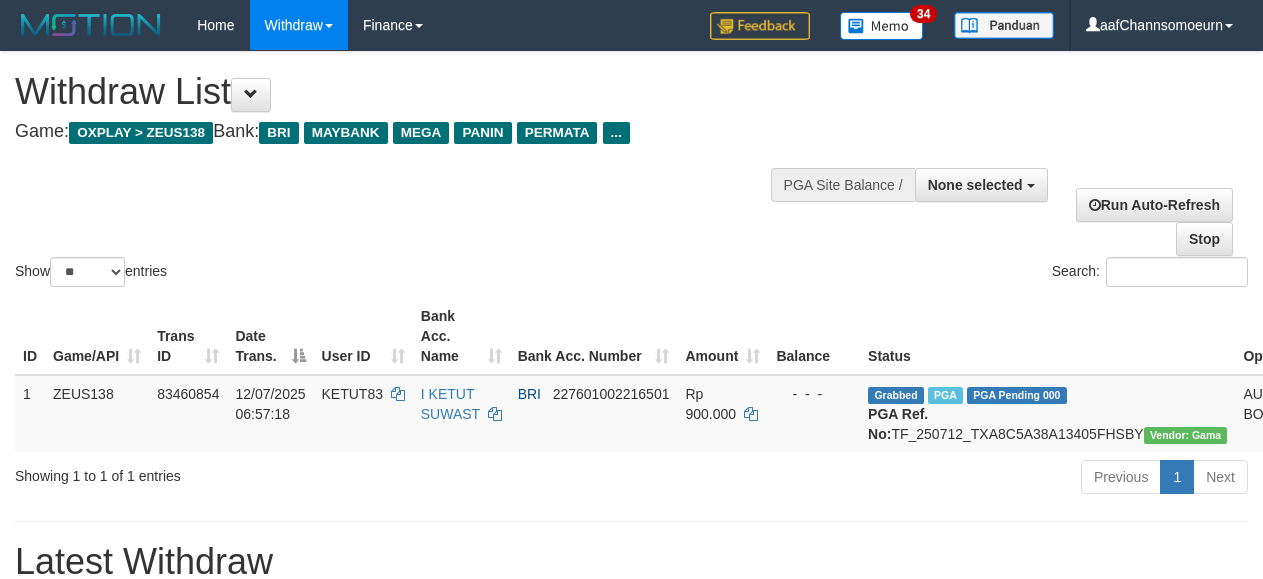 select 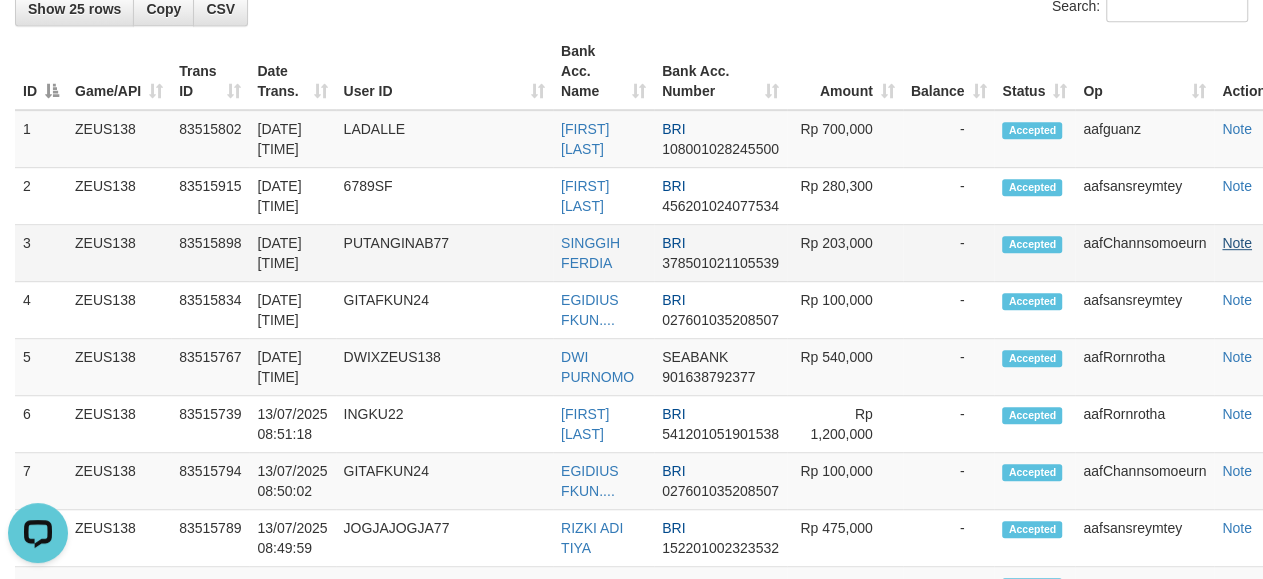 scroll, scrollTop: 0, scrollLeft: 0, axis: both 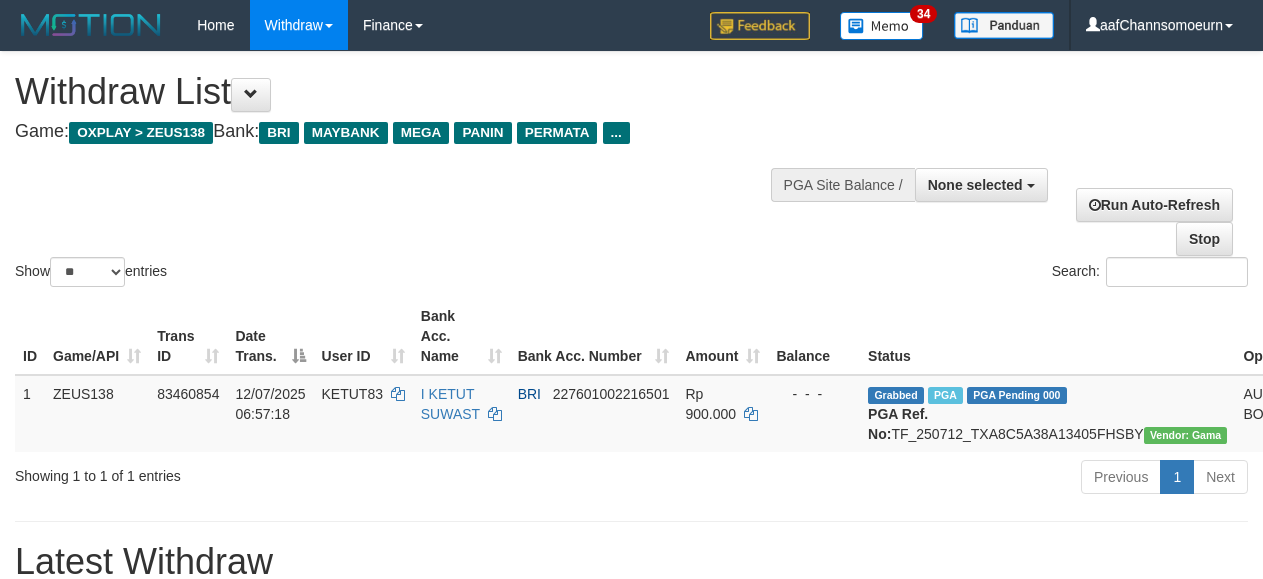 select 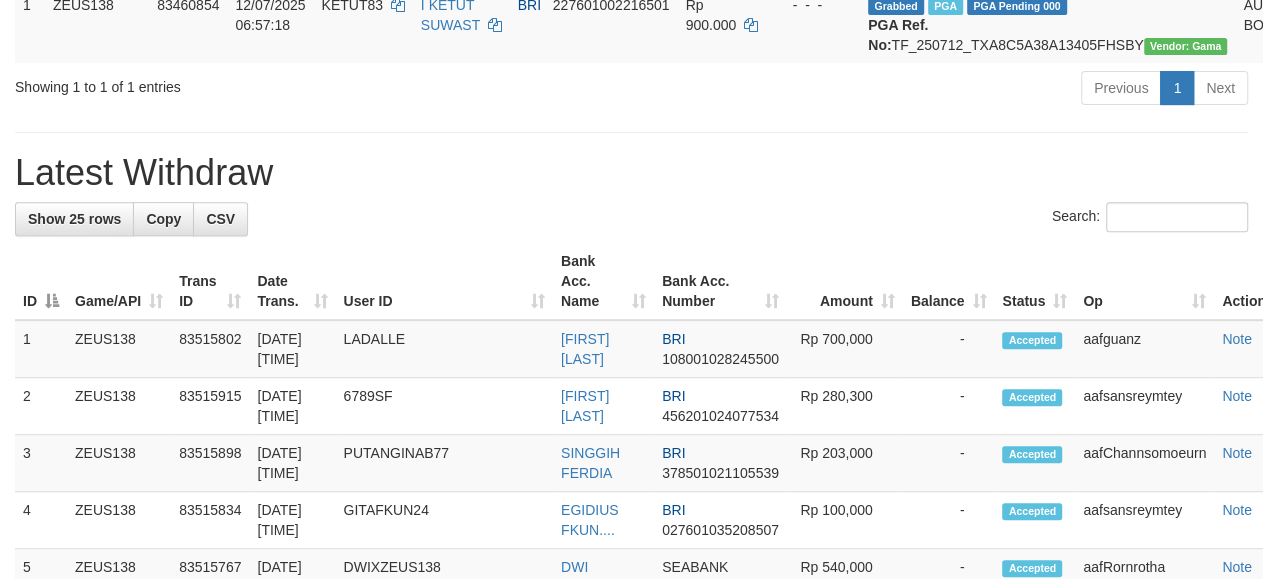 scroll, scrollTop: 287, scrollLeft: 0, axis: vertical 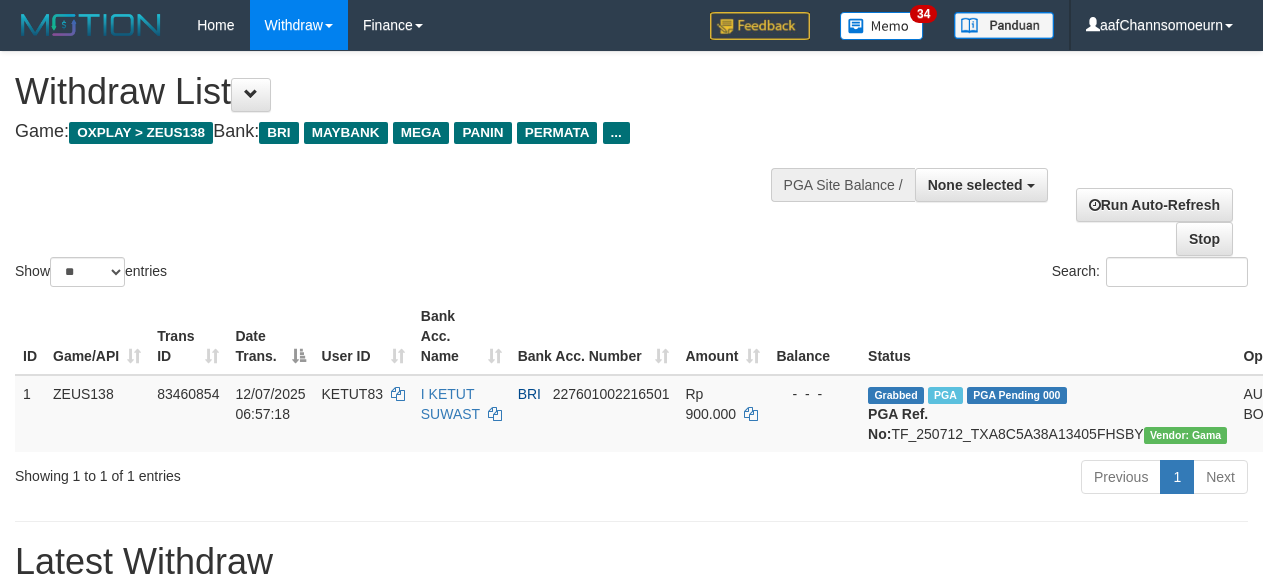 select 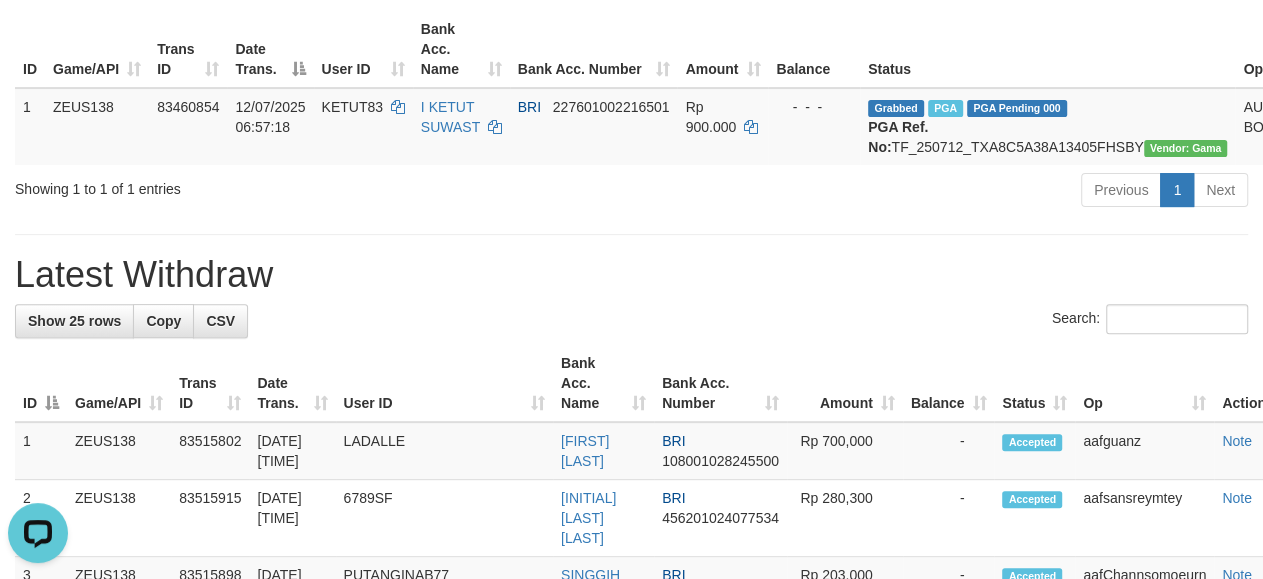 scroll, scrollTop: 0, scrollLeft: 0, axis: both 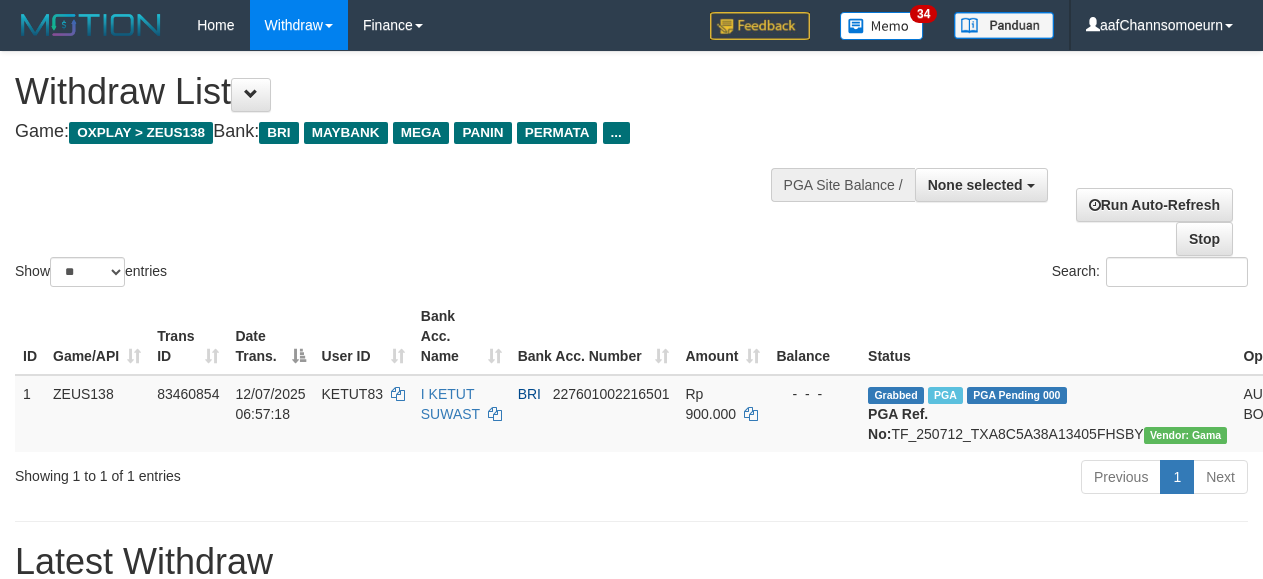select 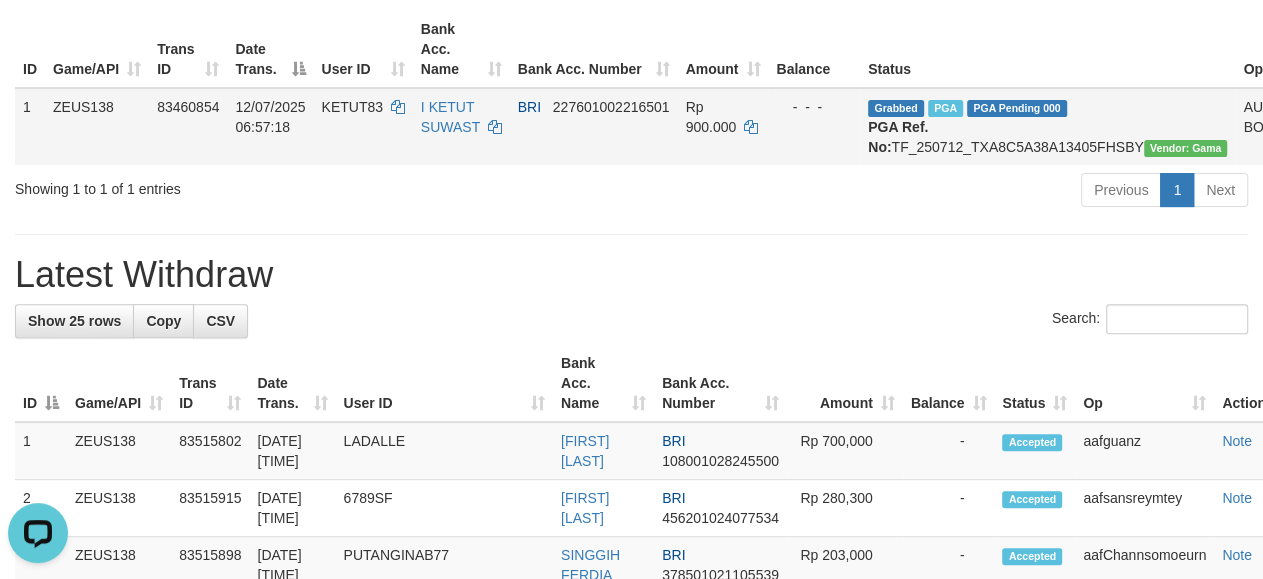 scroll, scrollTop: 0, scrollLeft: 0, axis: both 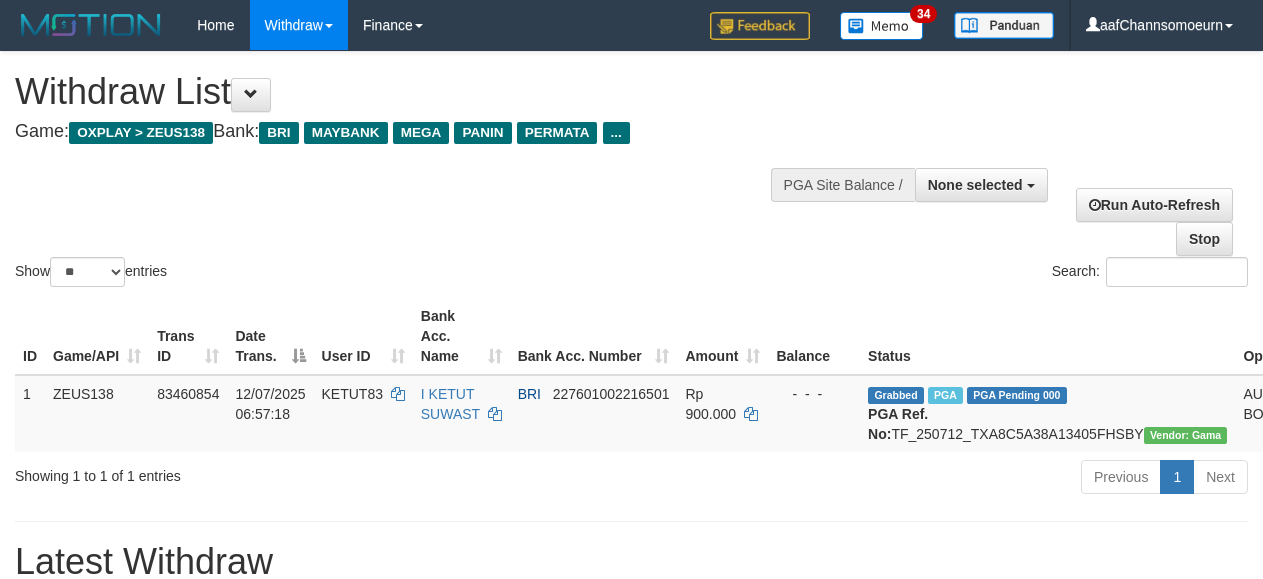 select 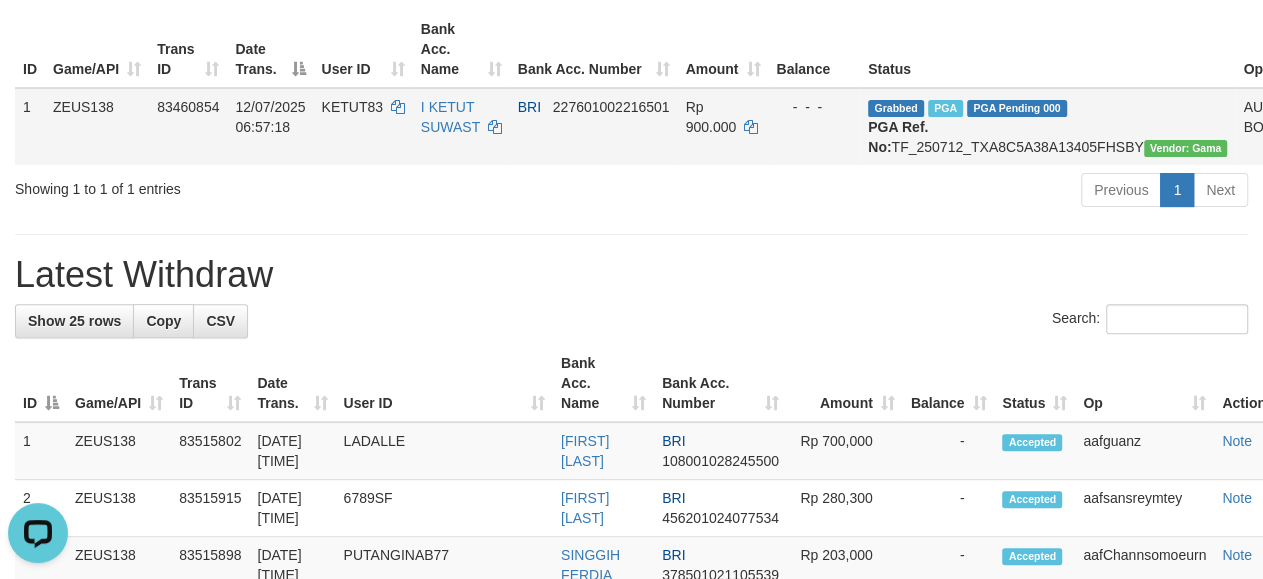 scroll, scrollTop: 0, scrollLeft: 0, axis: both 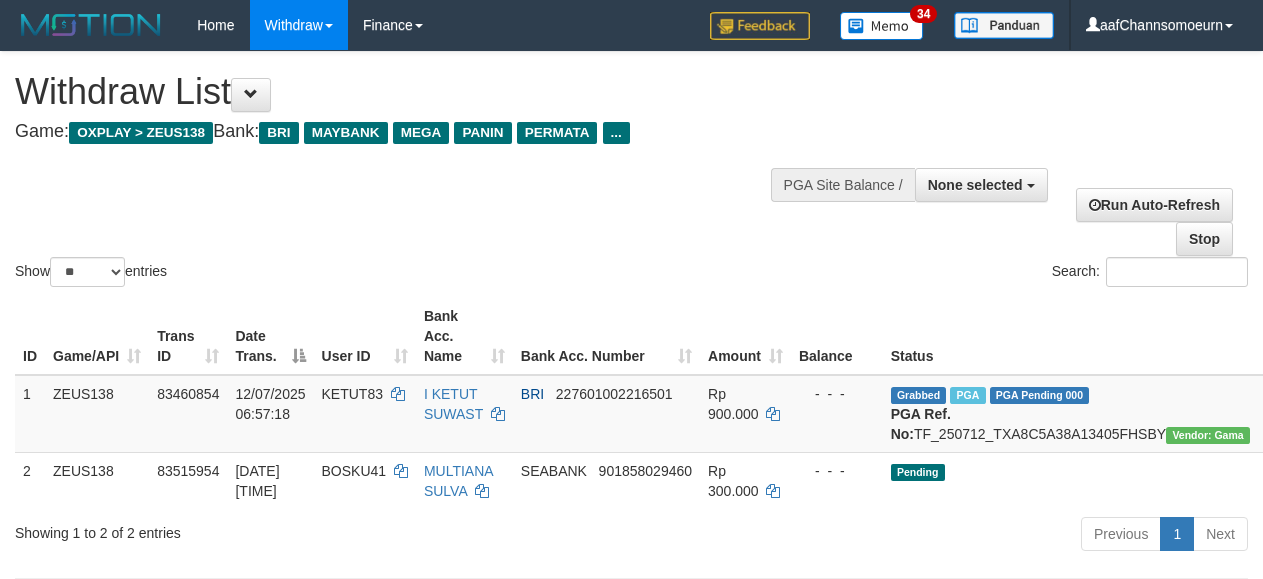 select 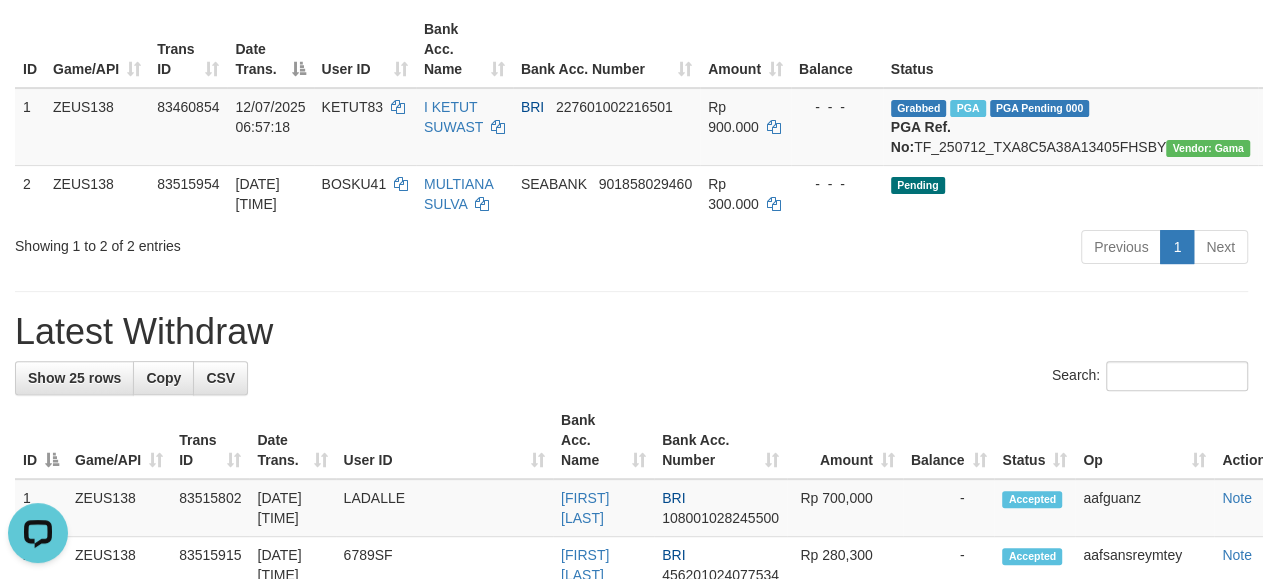 scroll, scrollTop: 0, scrollLeft: 0, axis: both 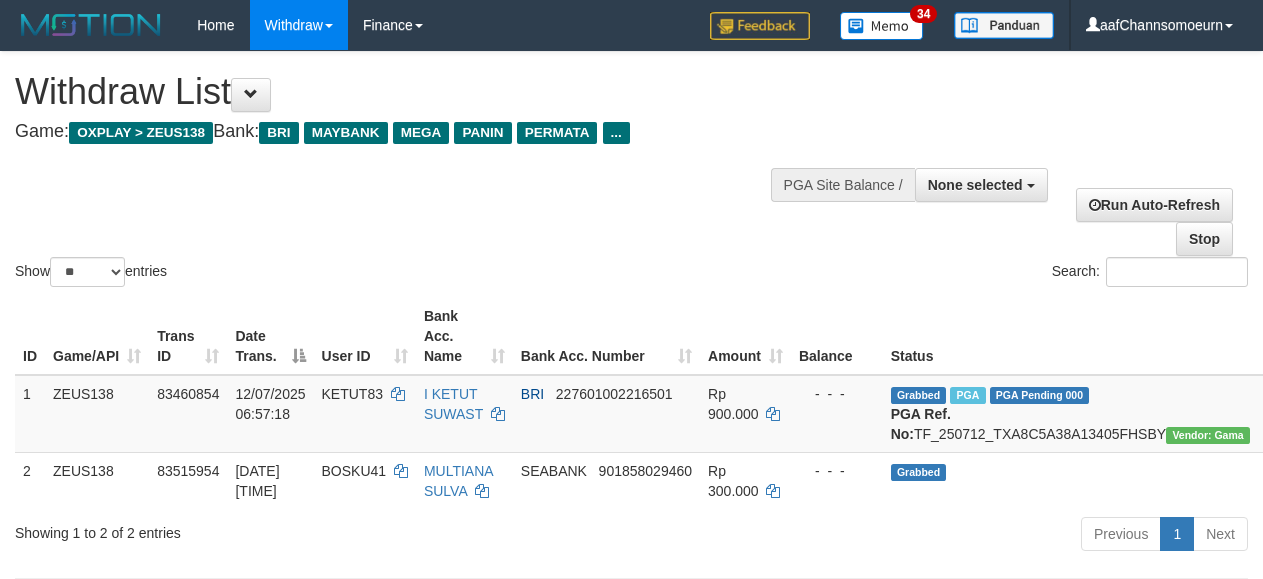 select 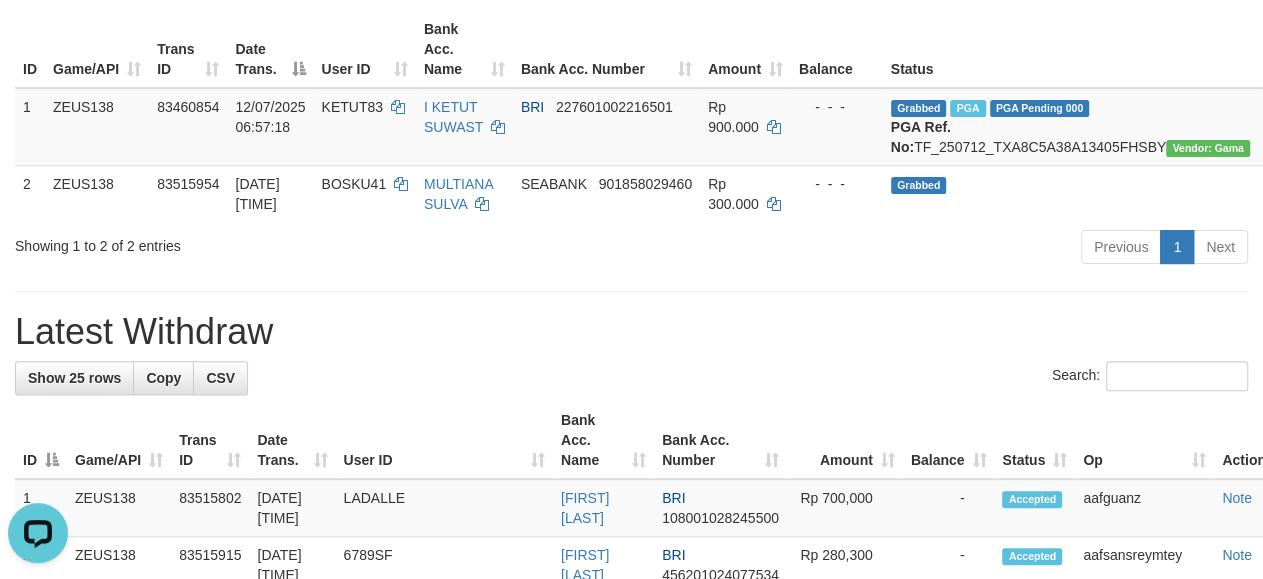 scroll, scrollTop: 0, scrollLeft: 0, axis: both 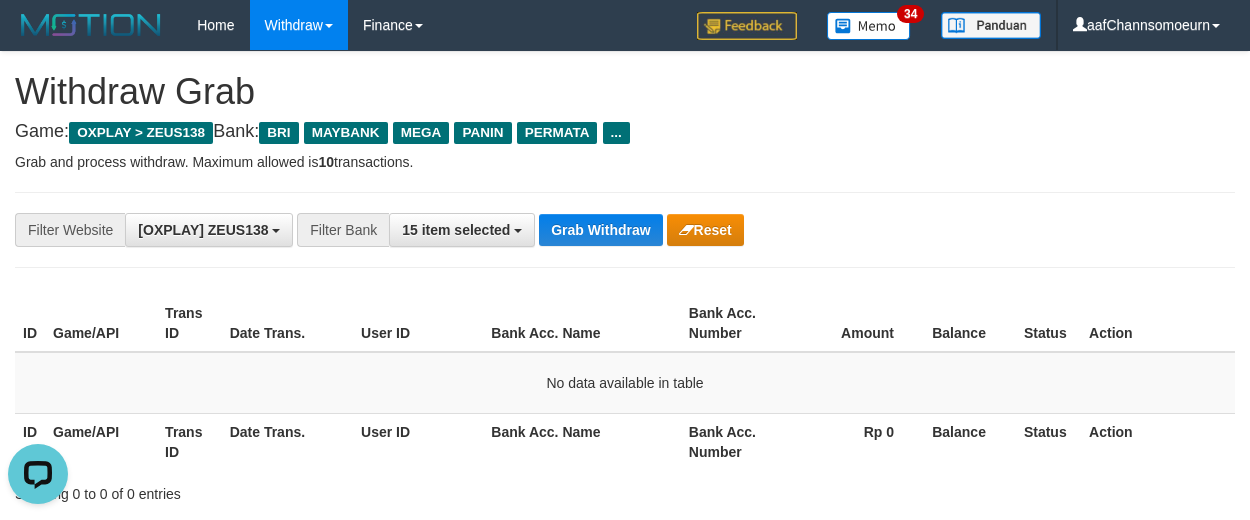 drag, startPoint x: 1150, startPoint y: 286, endPoint x: 1156, endPoint y: 301, distance: 16.155495 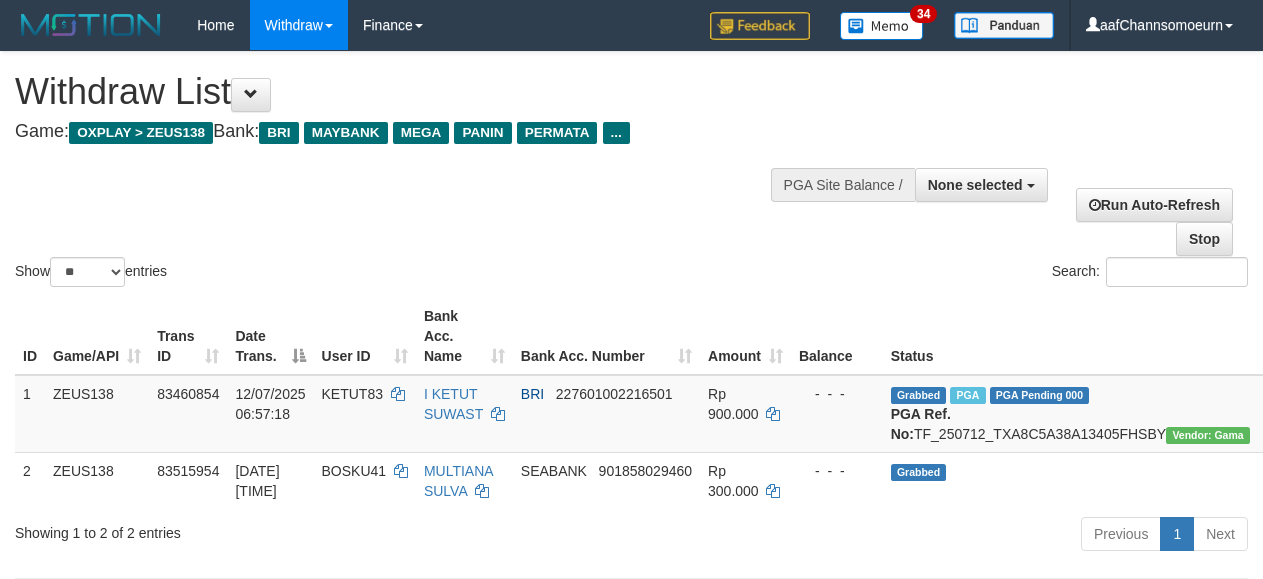 select 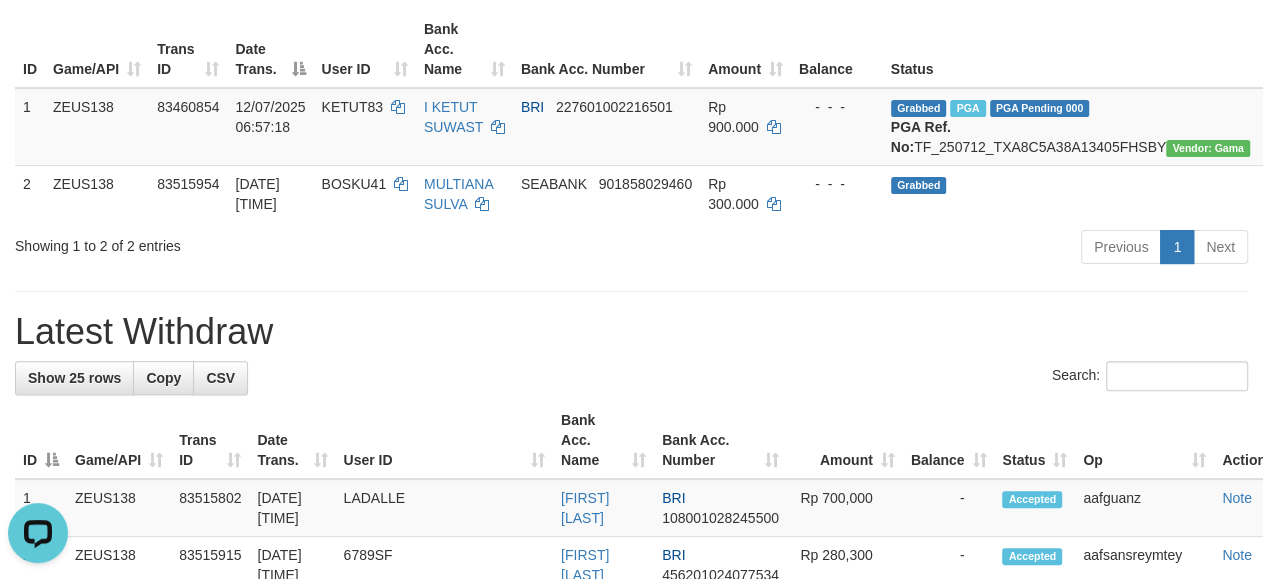 scroll, scrollTop: 0, scrollLeft: 0, axis: both 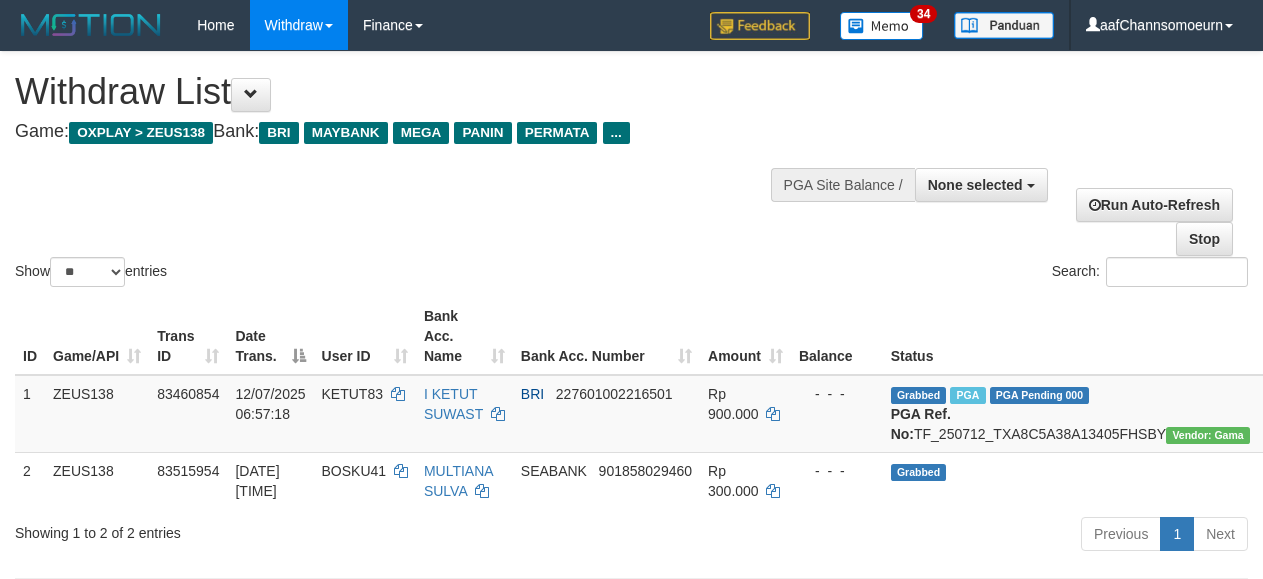 select 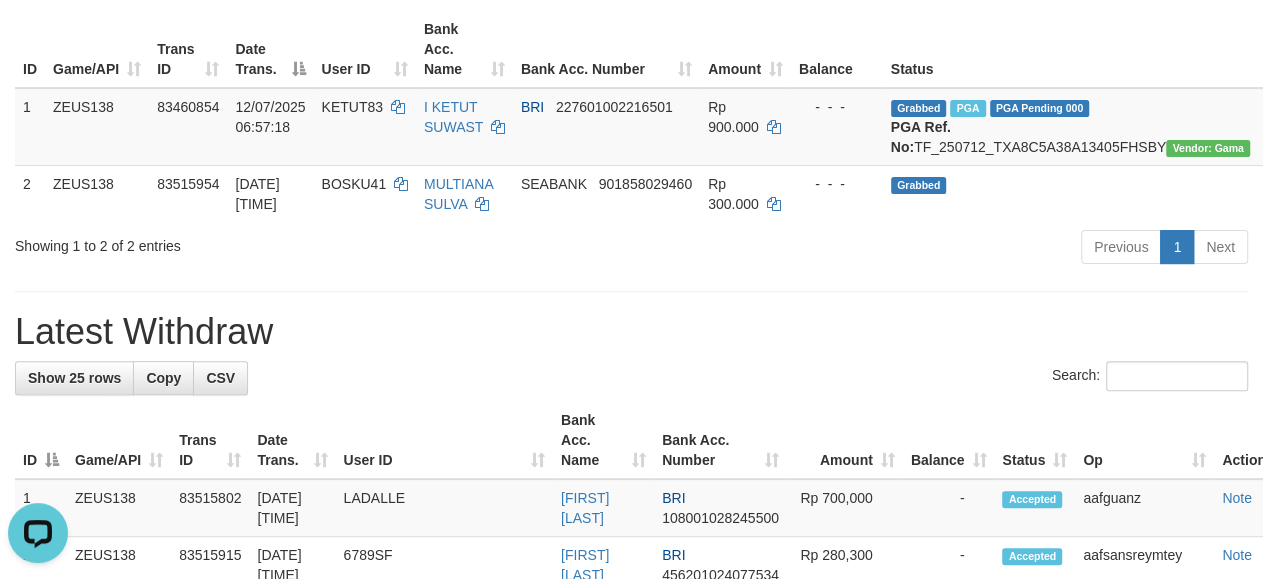 scroll, scrollTop: 0, scrollLeft: 0, axis: both 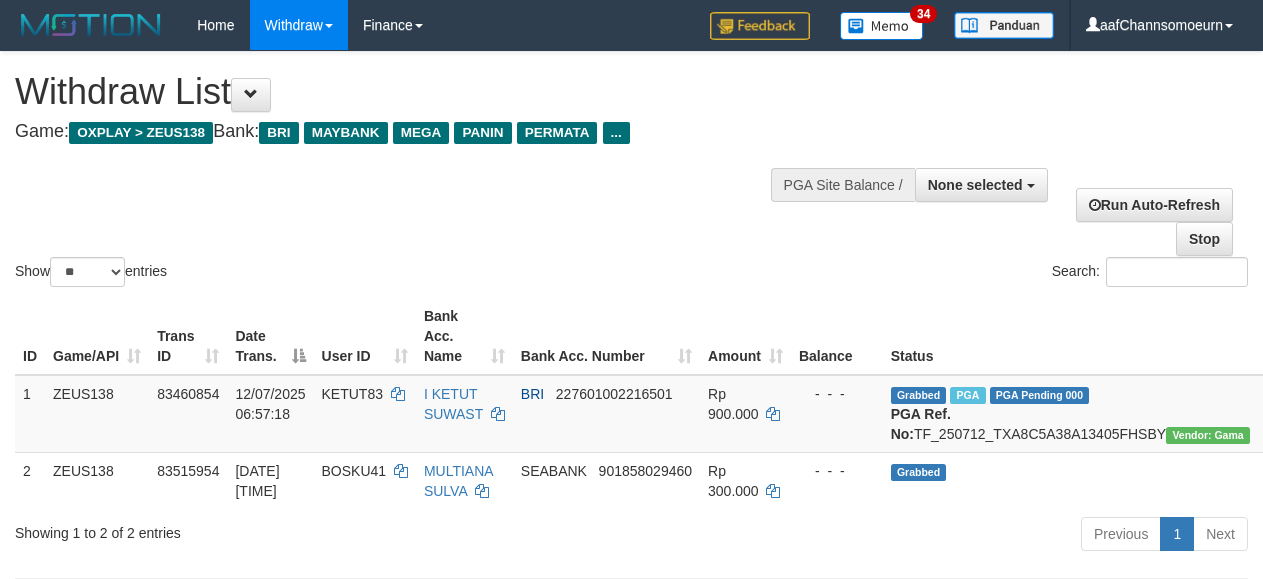 select 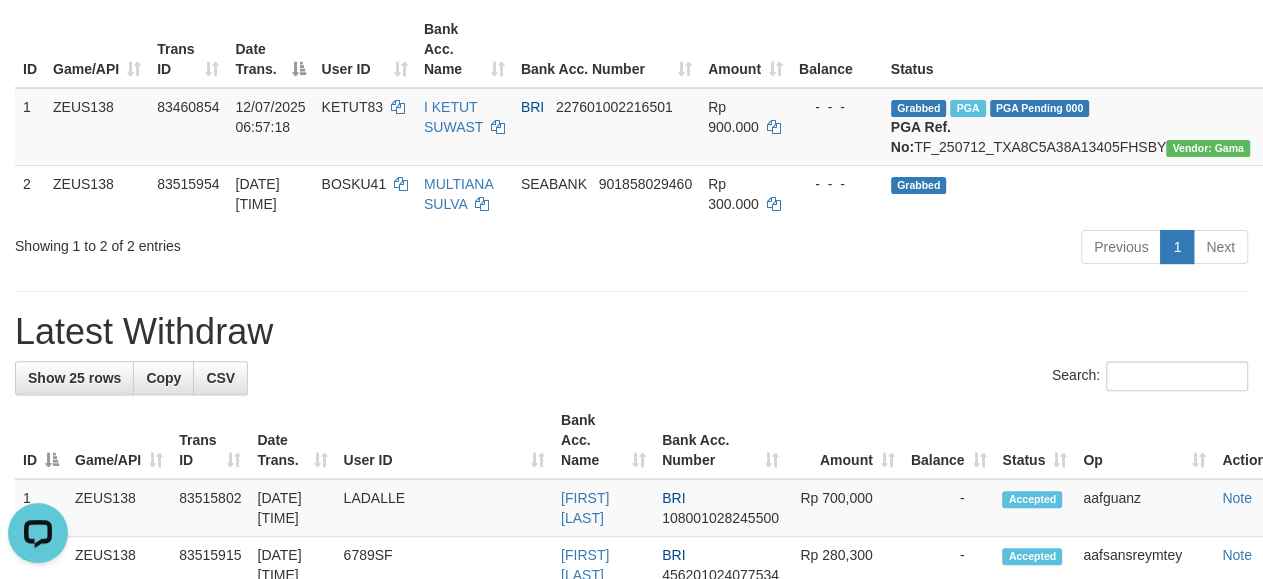 scroll, scrollTop: 0, scrollLeft: 0, axis: both 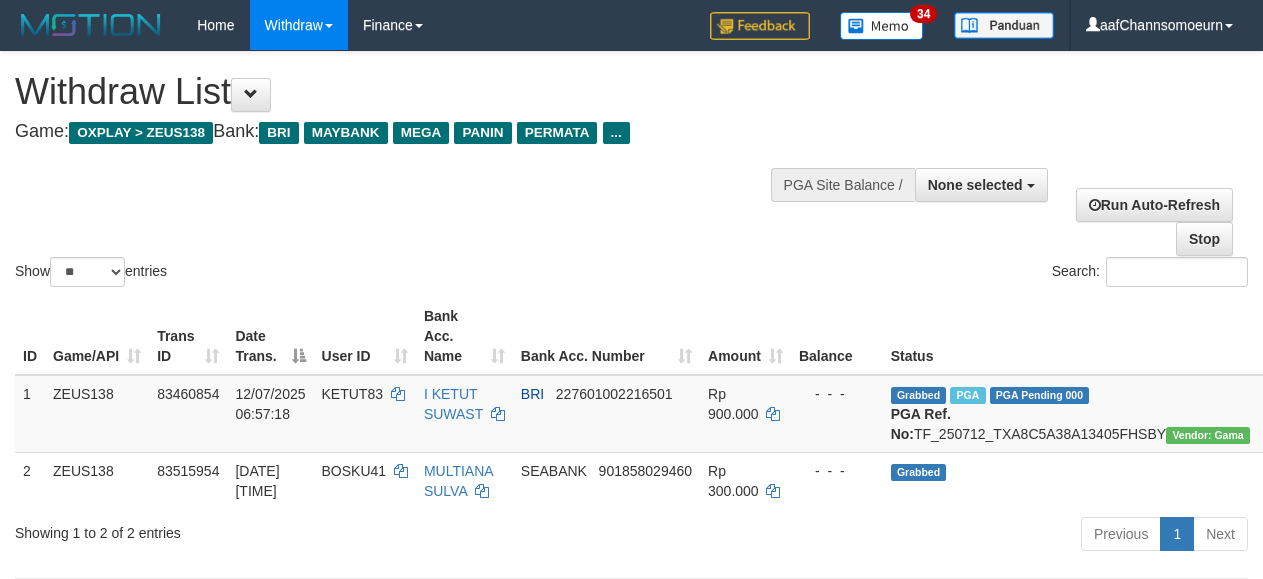 select 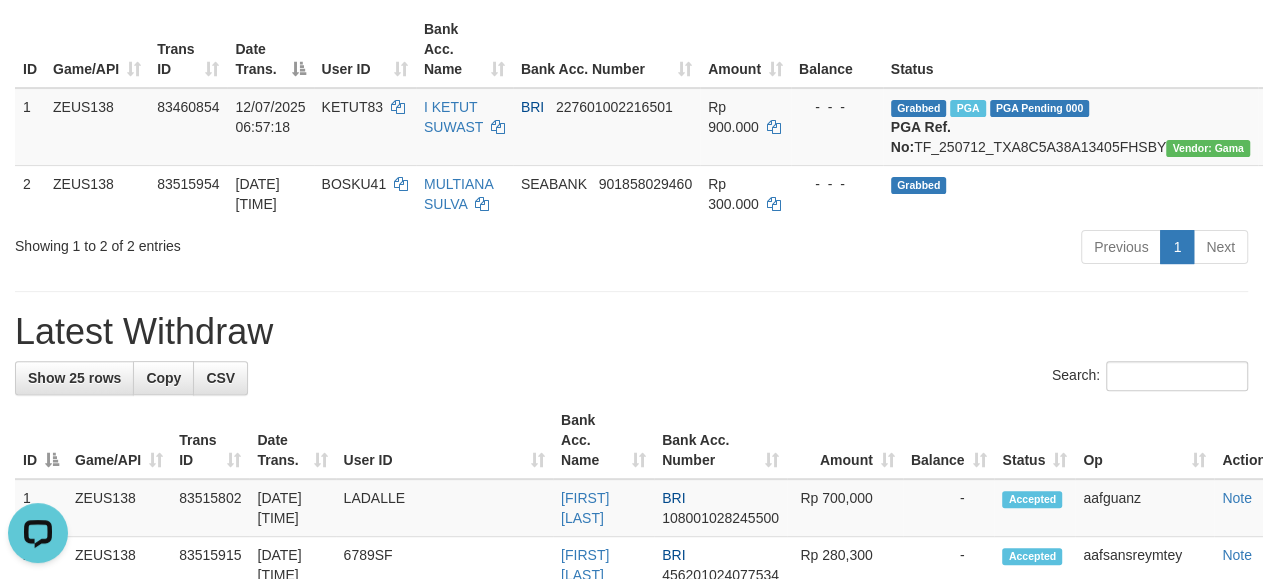 scroll, scrollTop: 0, scrollLeft: 0, axis: both 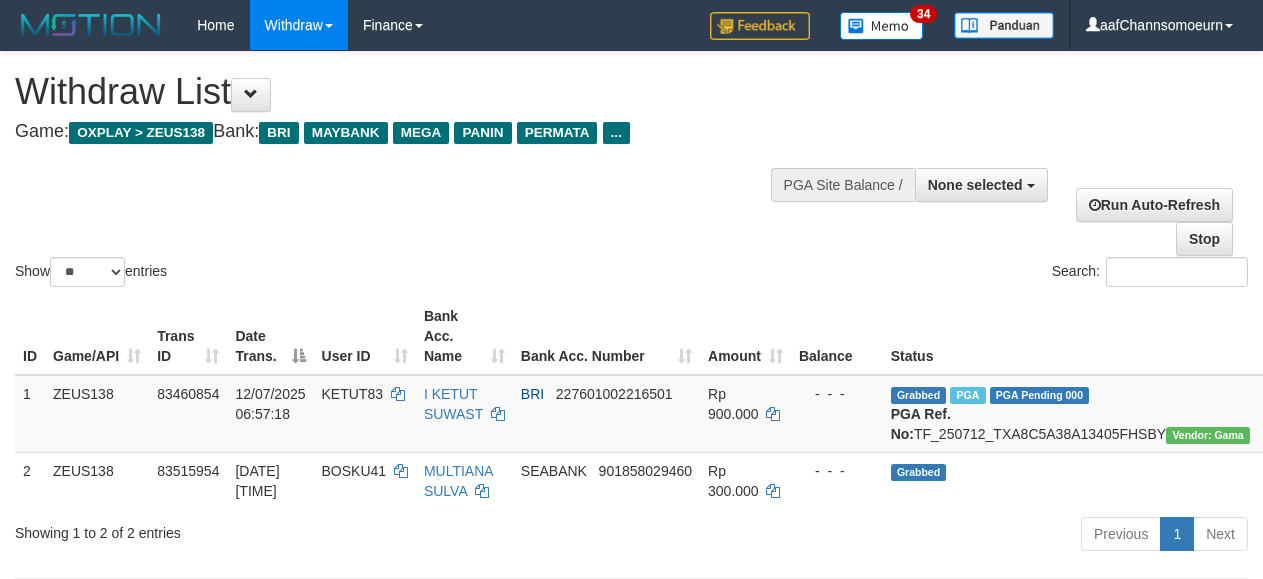 select 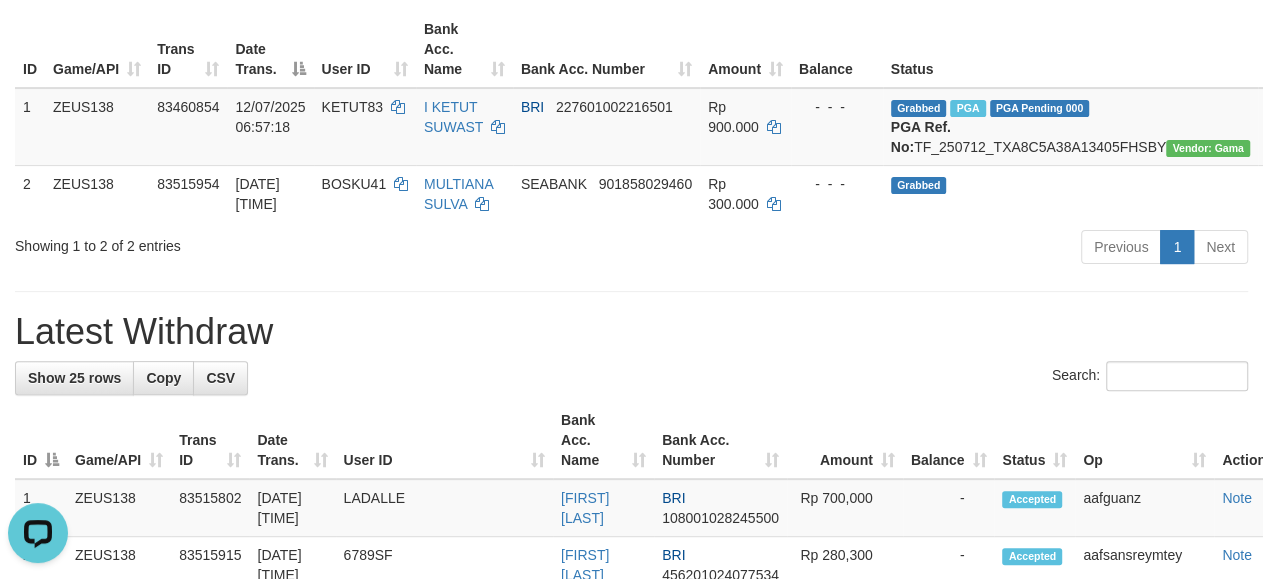 scroll, scrollTop: 0, scrollLeft: 0, axis: both 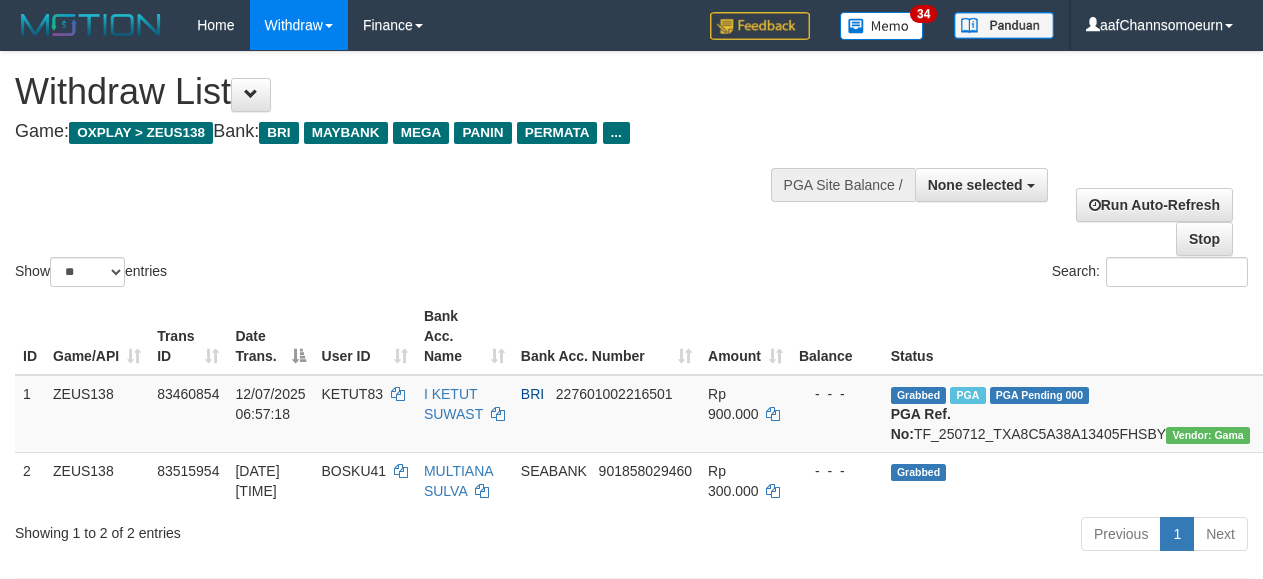 select 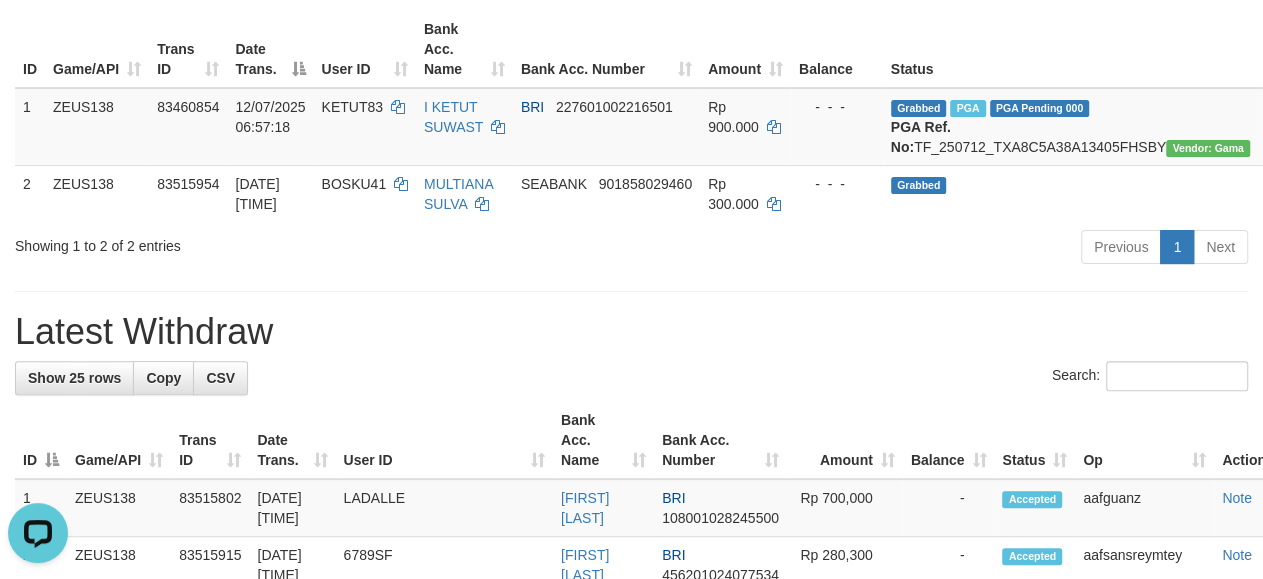 scroll, scrollTop: 0, scrollLeft: 0, axis: both 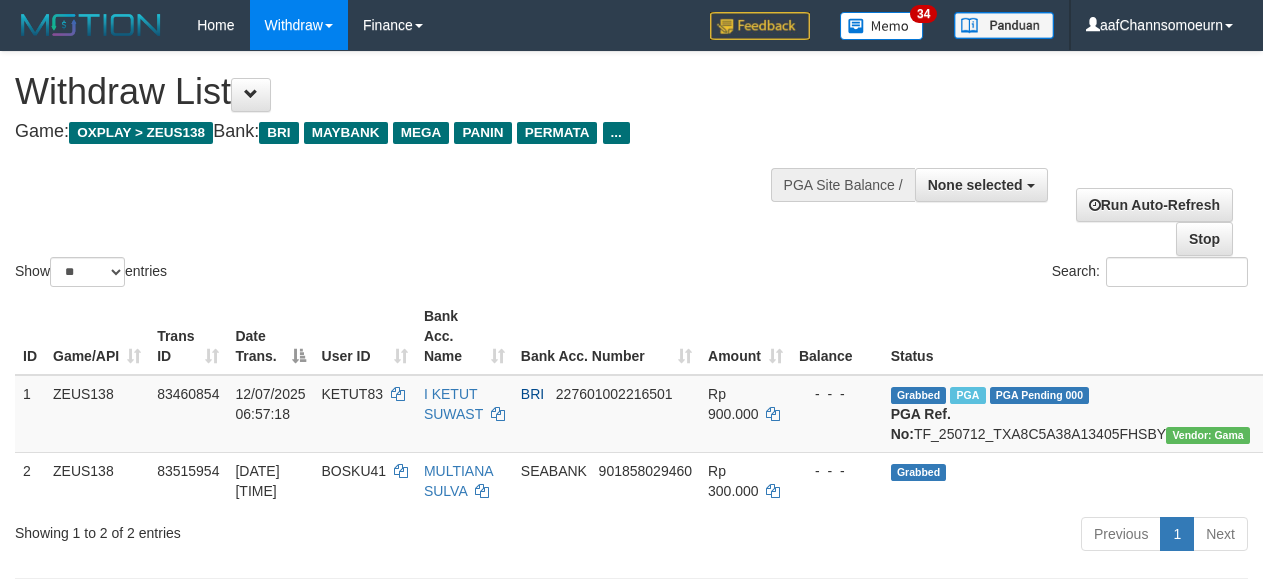 select 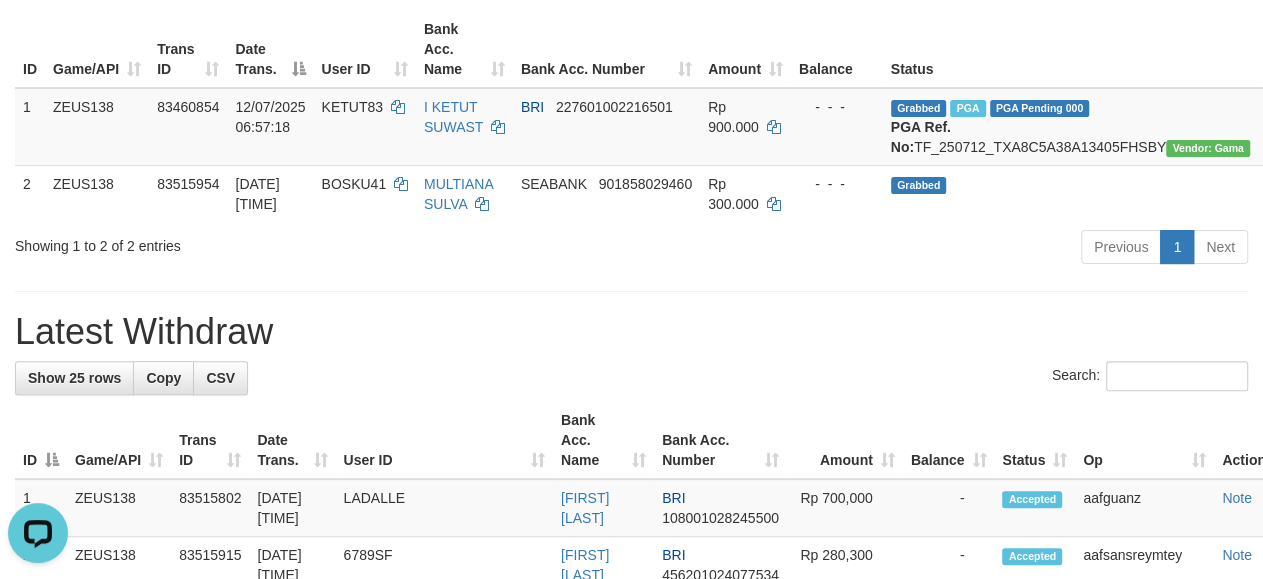 scroll, scrollTop: 0, scrollLeft: 0, axis: both 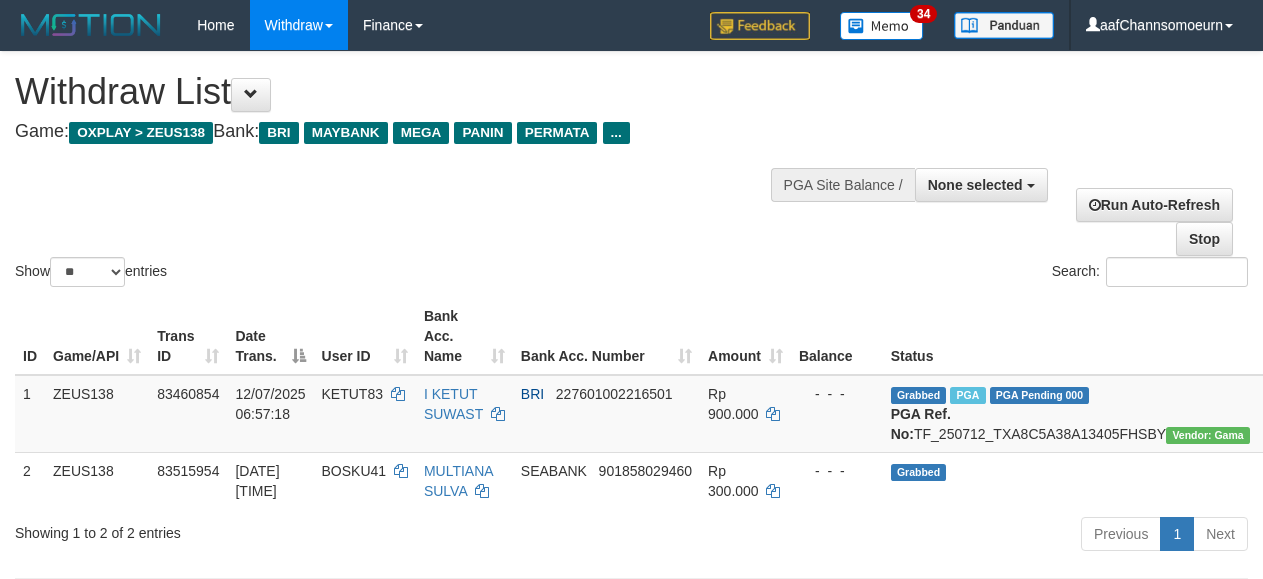 select 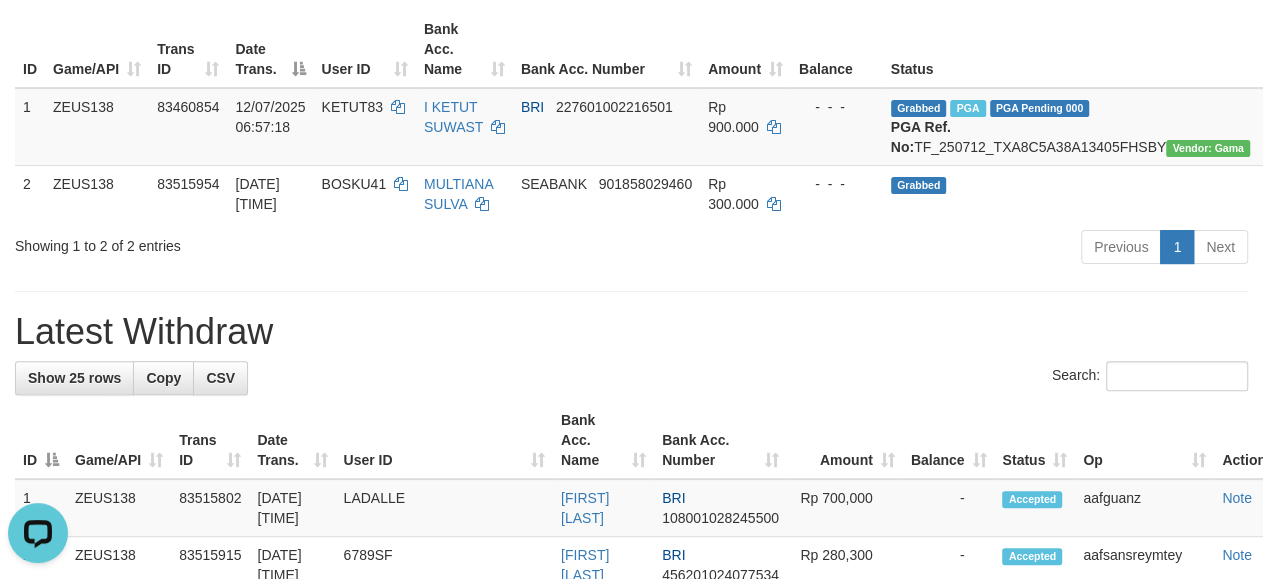 scroll, scrollTop: 0, scrollLeft: 0, axis: both 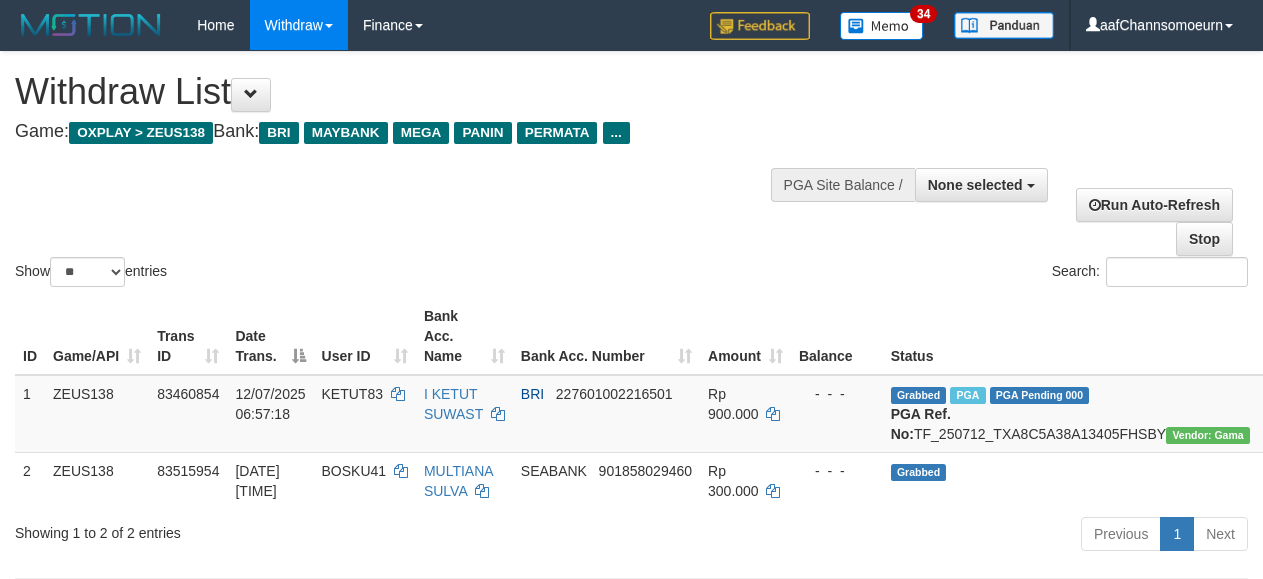 select 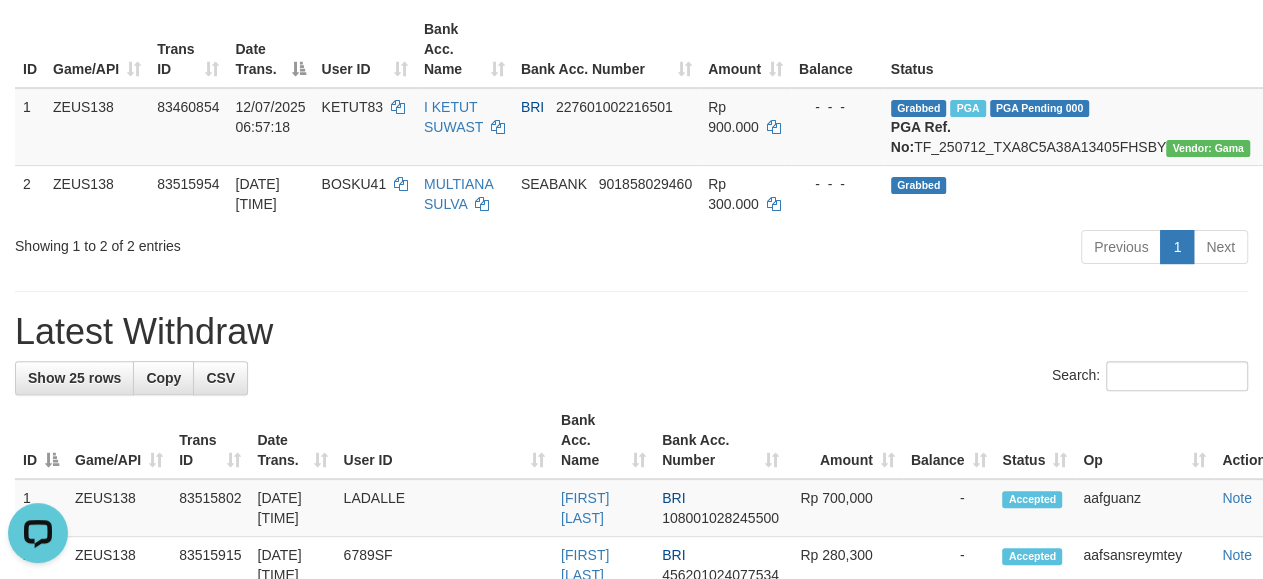 scroll, scrollTop: 0, scrollLeft: 0, axis: both 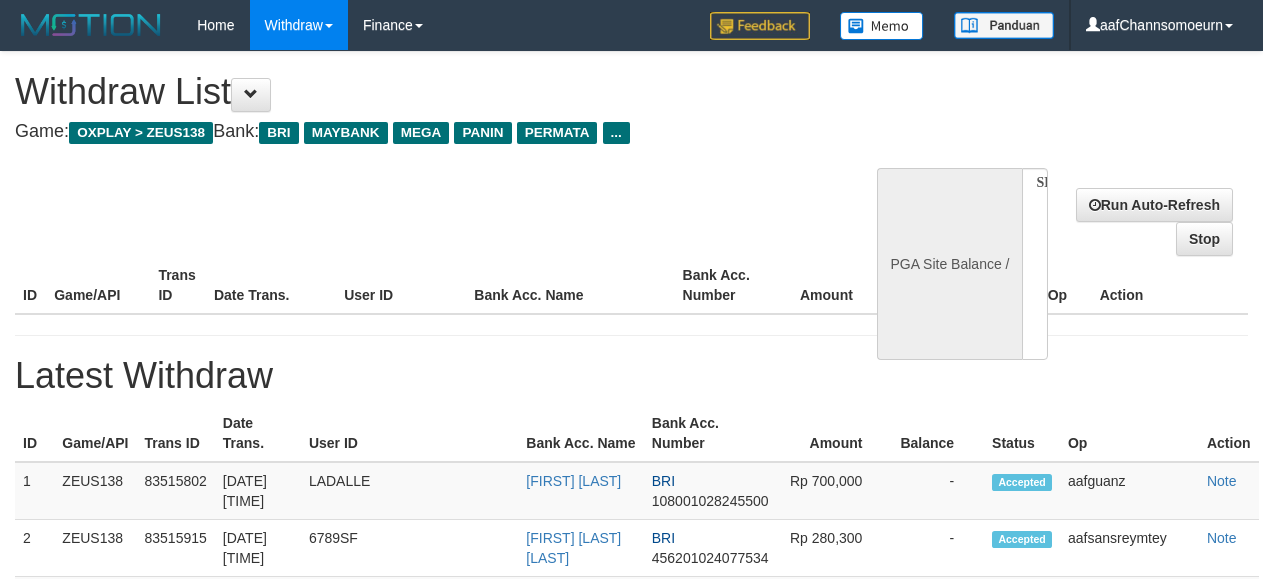 select 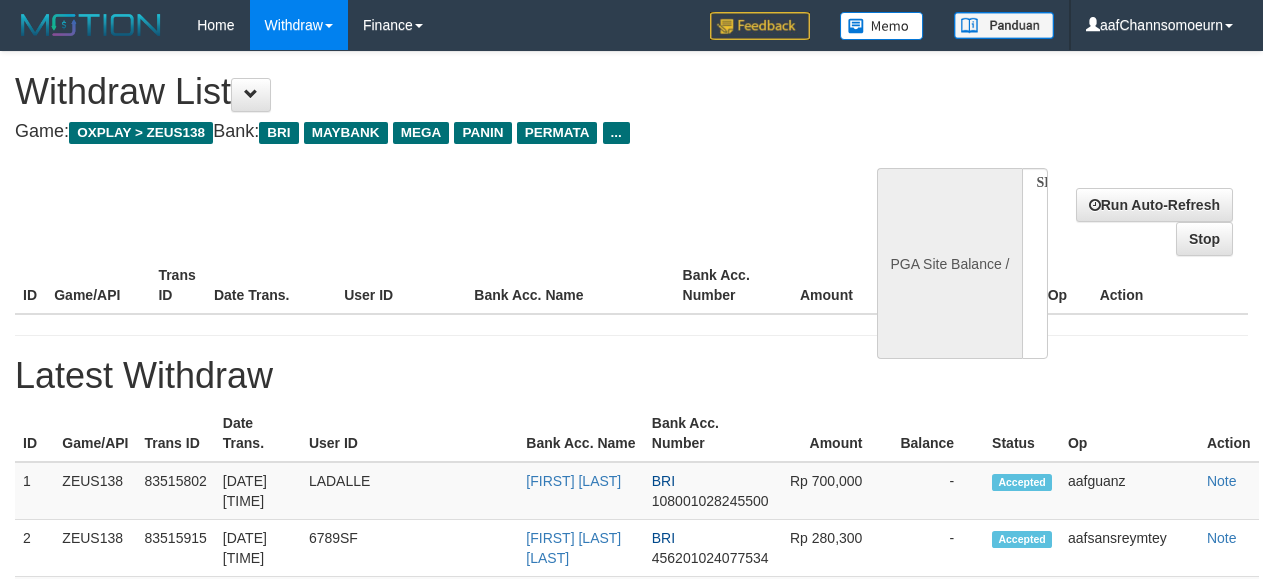 scroll, scrollTop: 287, scrollLeft: 0, axis: vertical 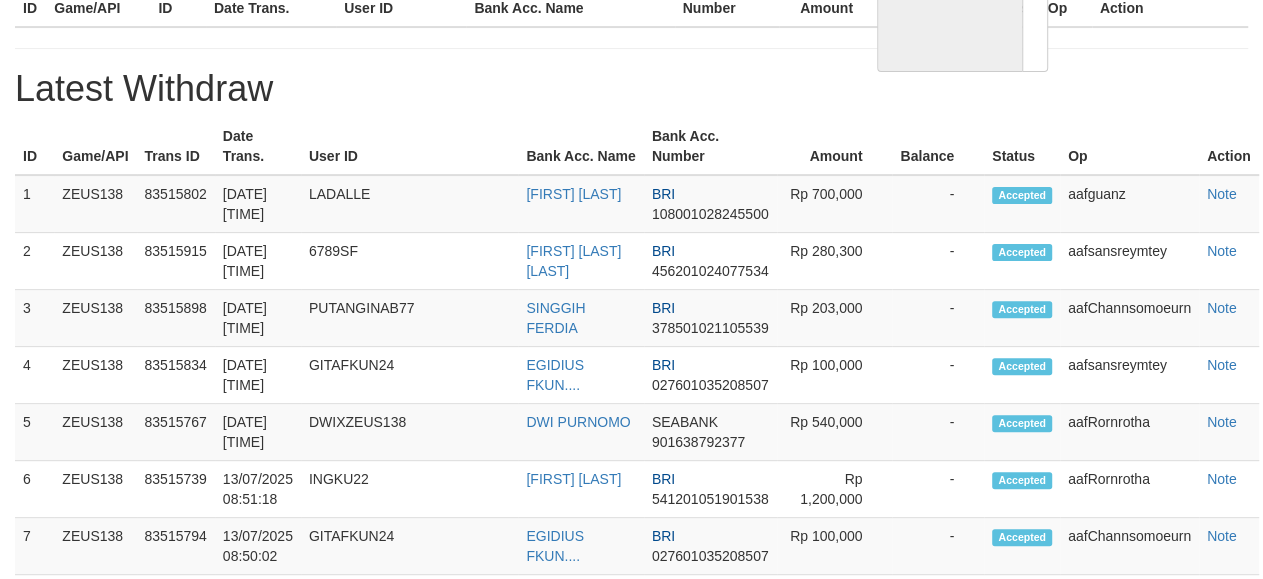 select on "**" 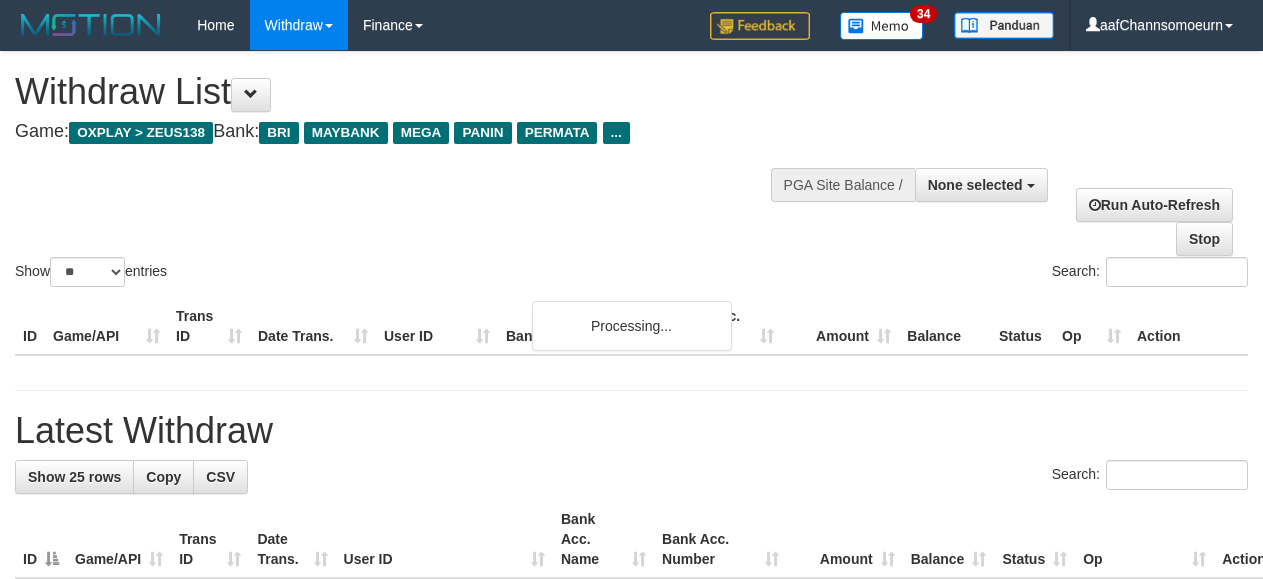 select 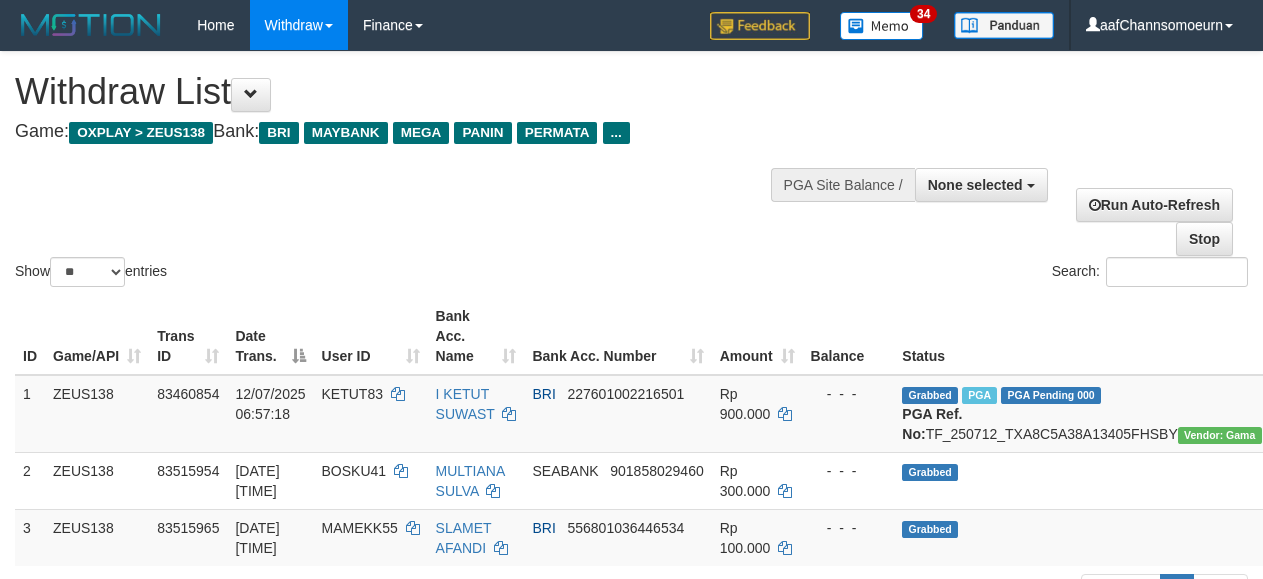 select 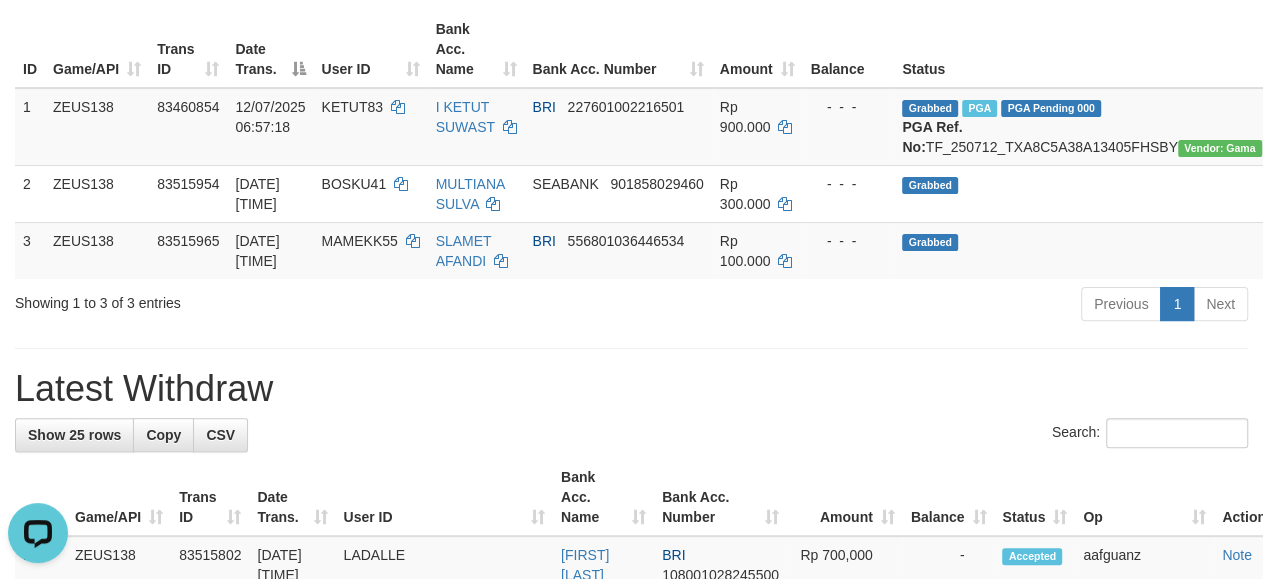 scroll, scrollTop: 0, scrollLeft: 0, axis: both 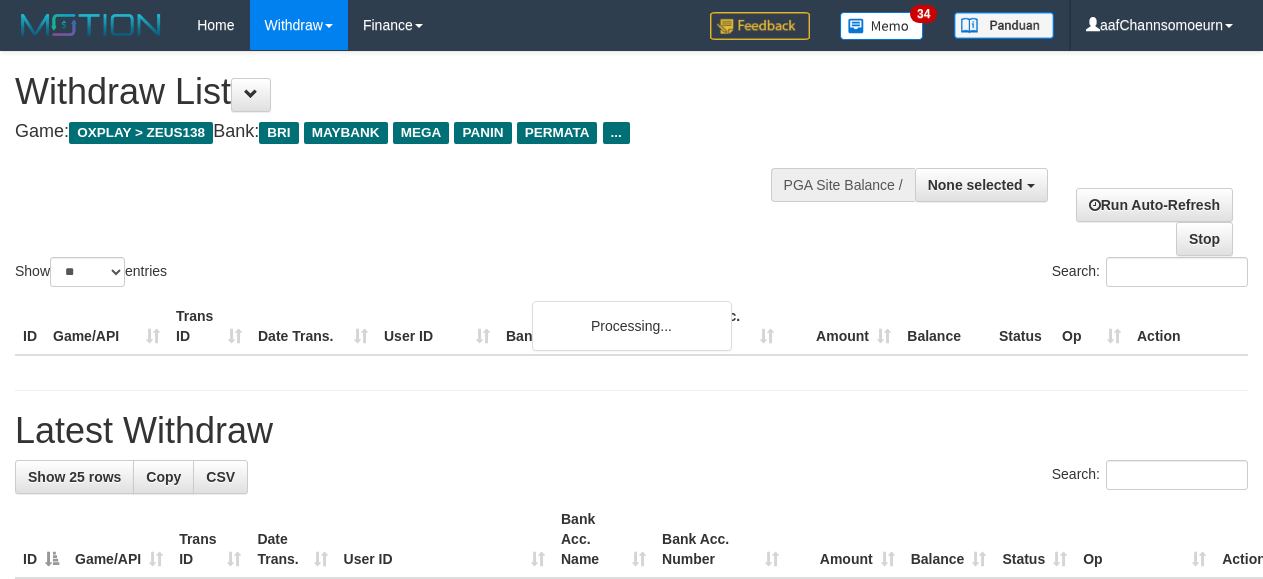select 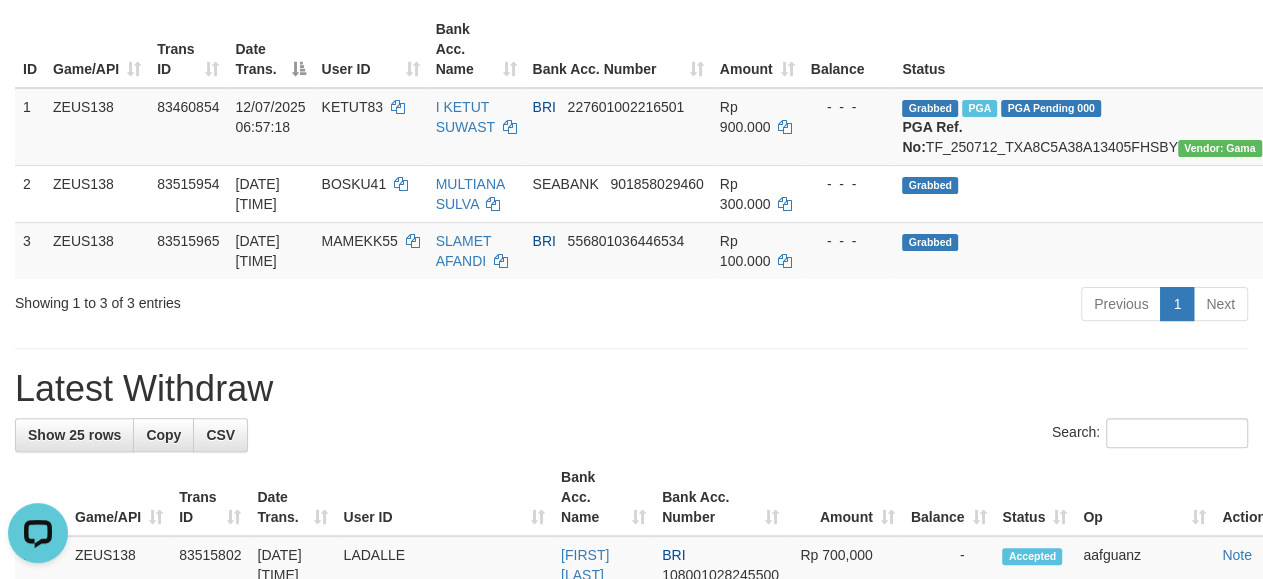 scroll, scrollTop: 0, scrollLeft: 0, axis: both 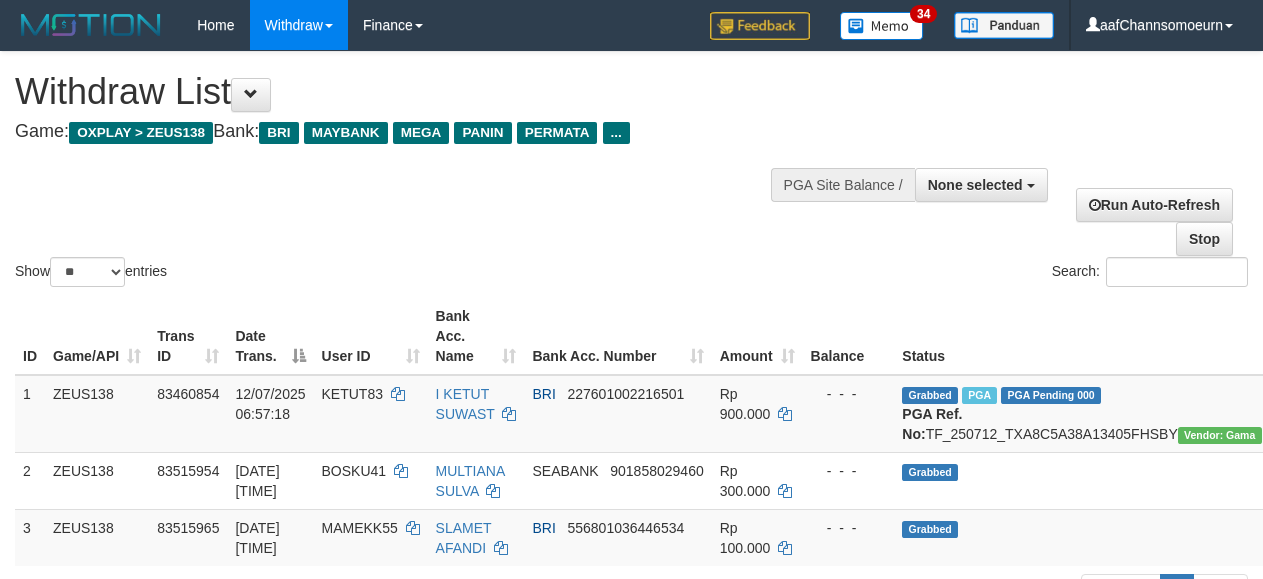 select 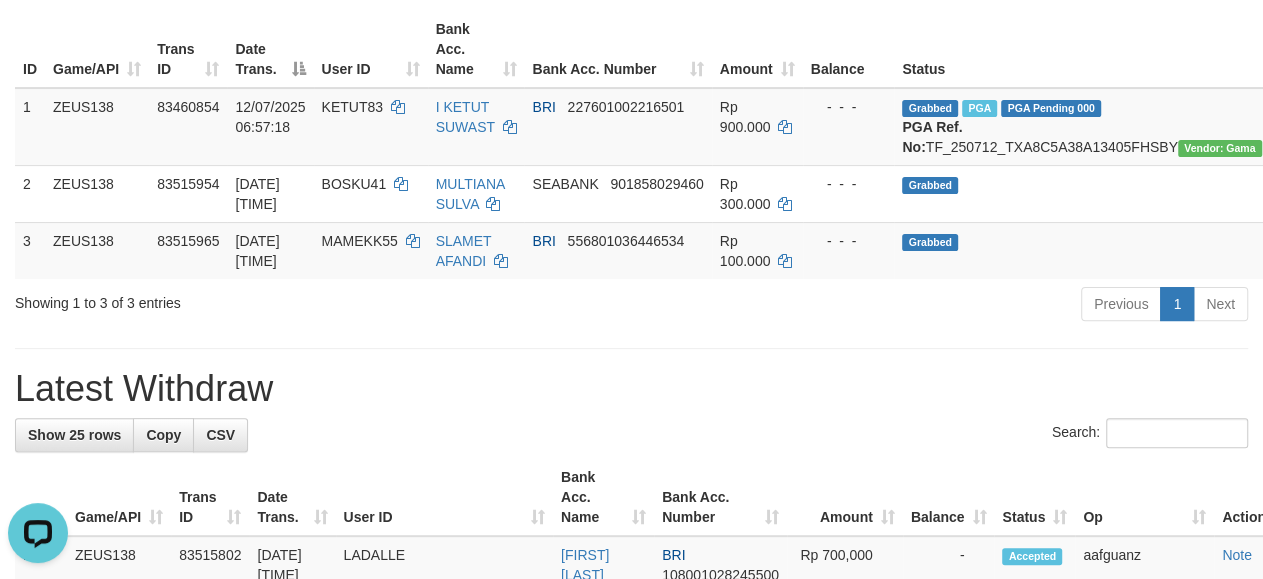 scroll, scrollTop: 0, scrollLeft: 0, axis: both 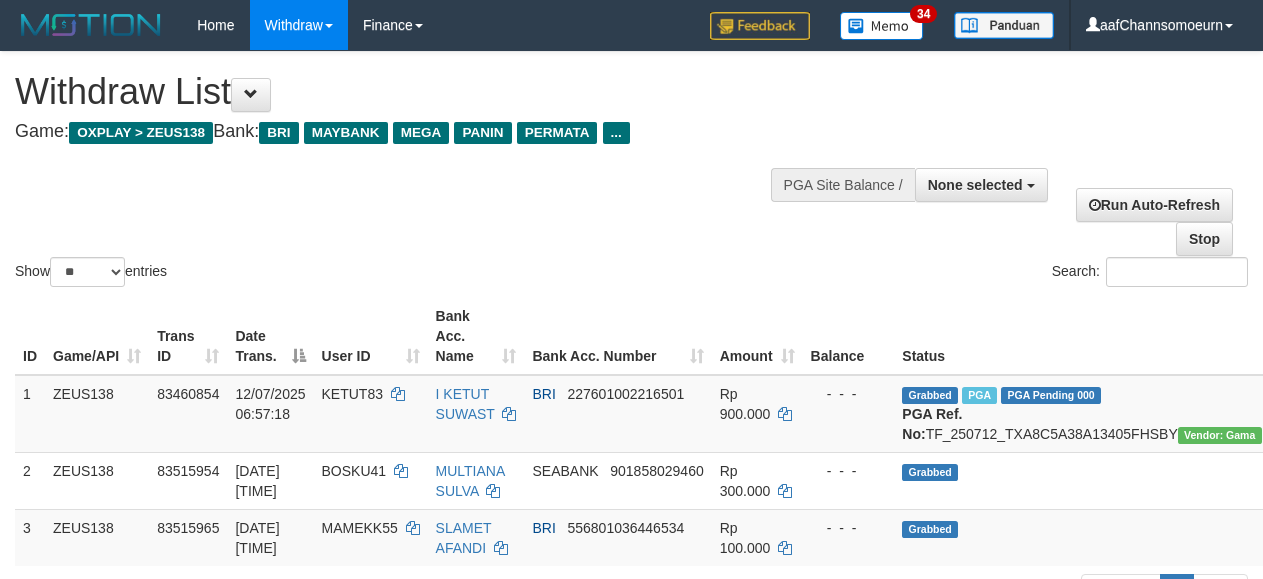 select 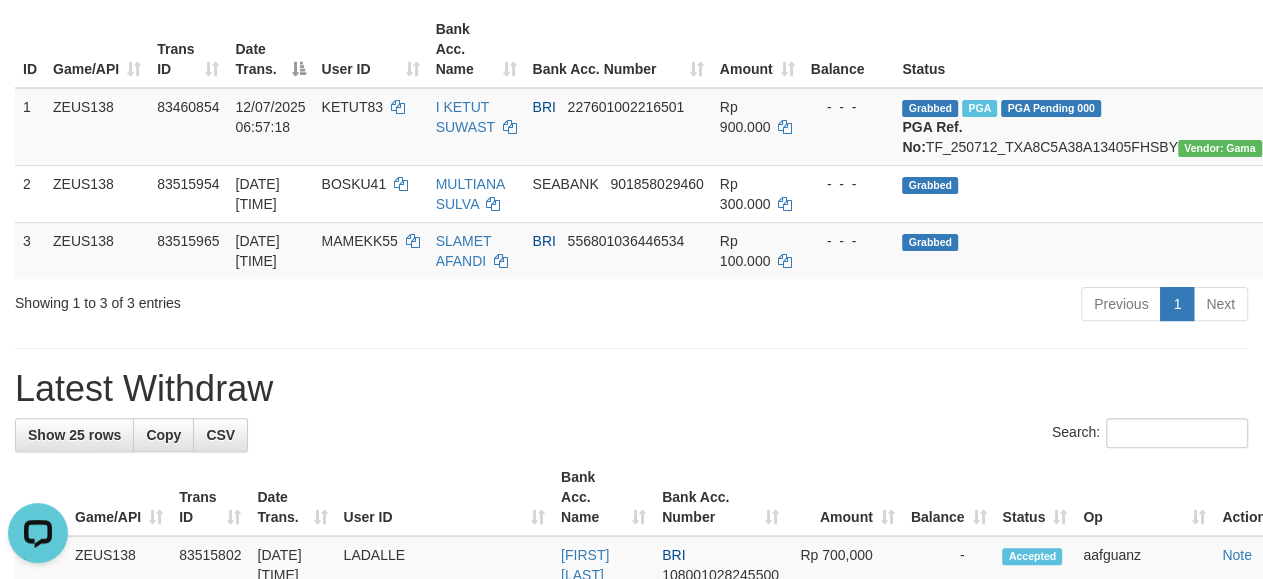 scroll, scrollTop: 0, scrollLeft: 0, axis: both 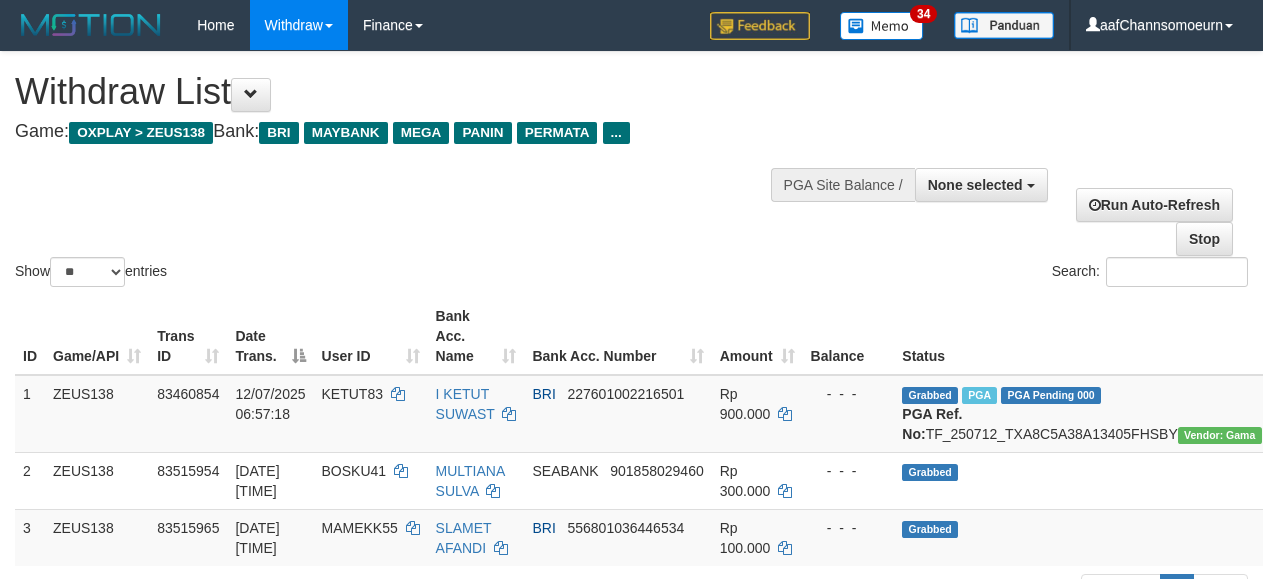 select 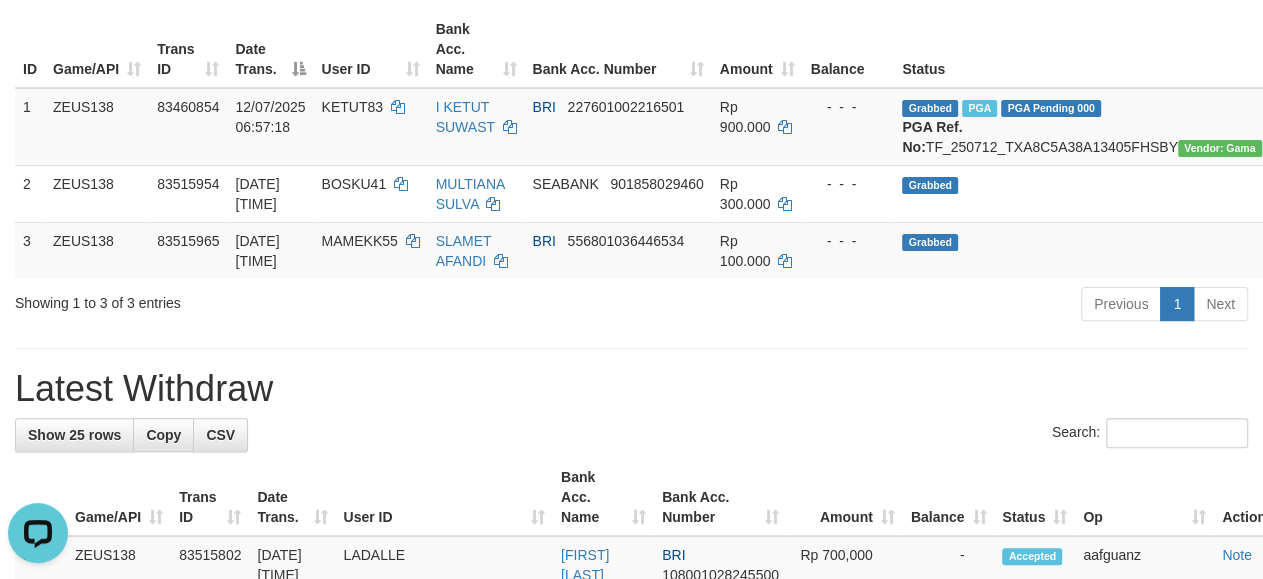 scroll, scrollTop: 0, scrollLeft: 0, axis: both 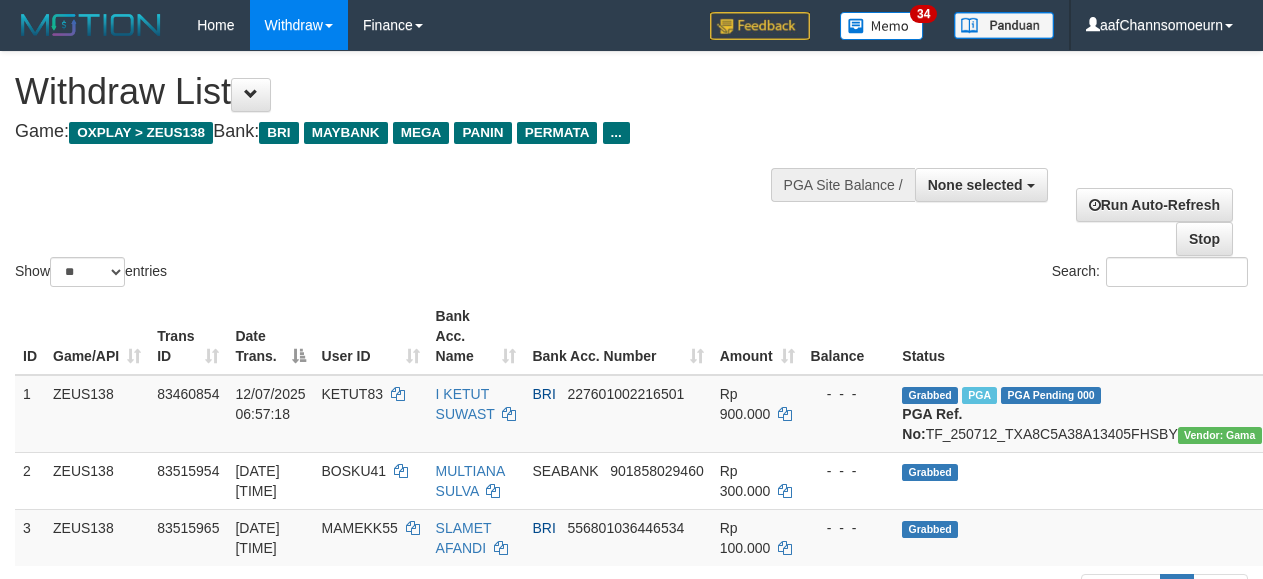 select 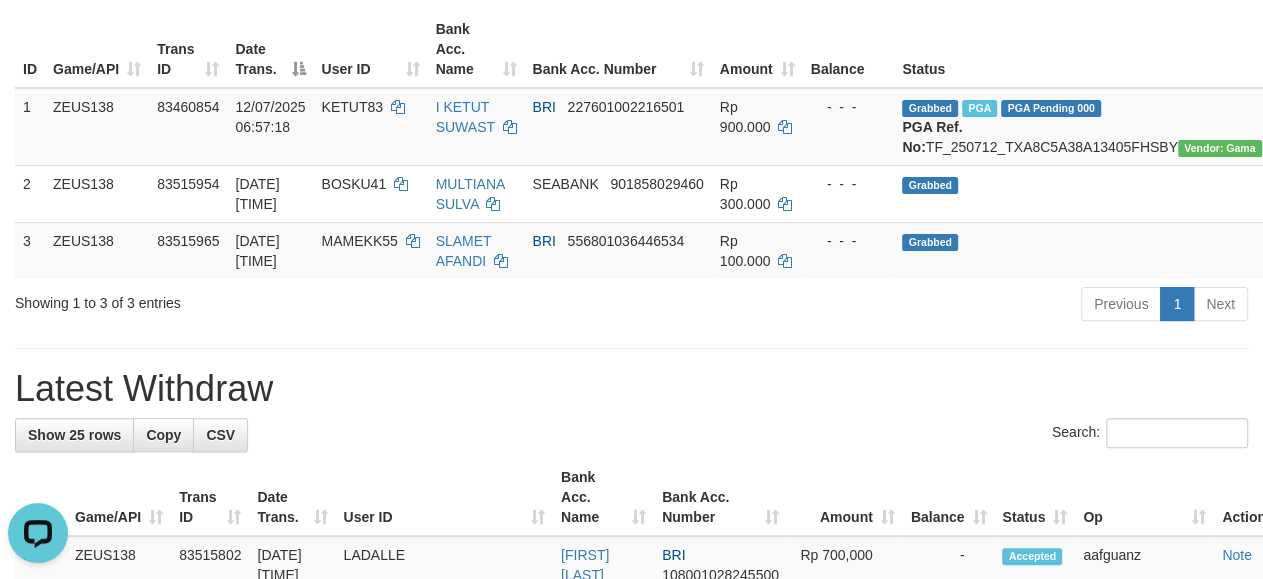 scroll, scrollTop: 0, scrollLeft: 0, axis: both 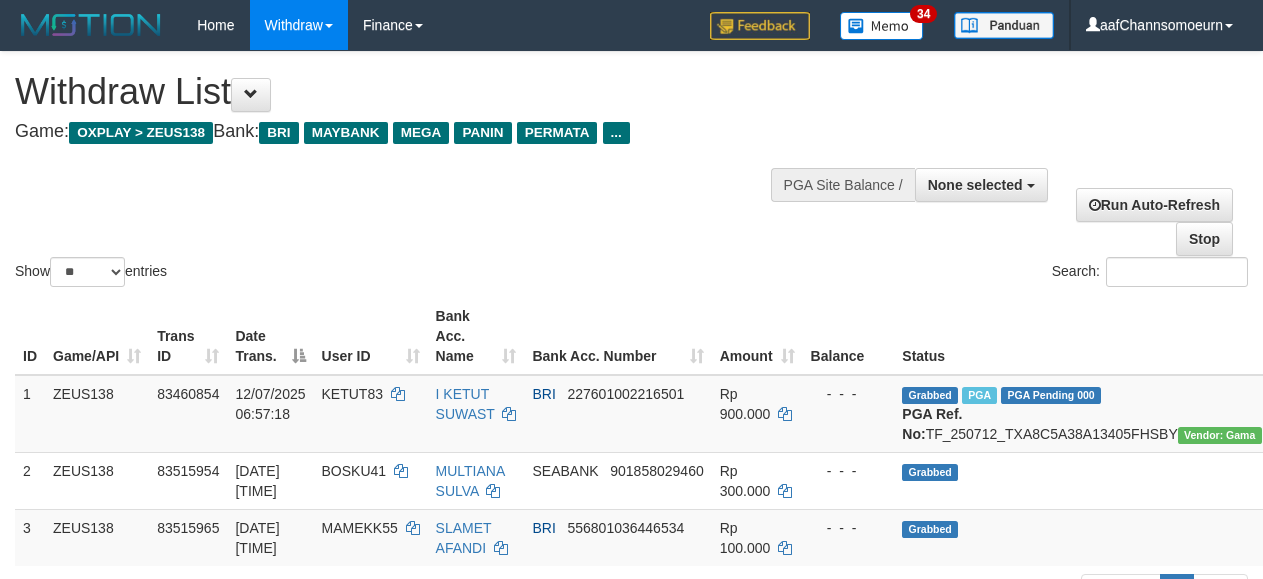 select 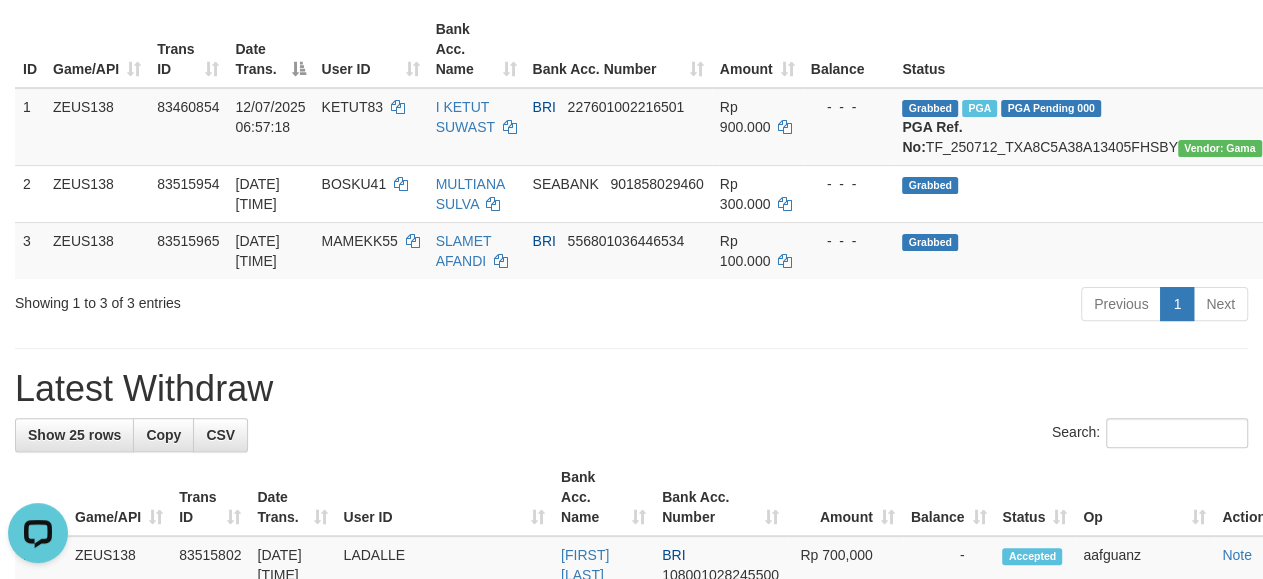 scroll, scrollTop: 0, scrollLeft: 0, axis: both 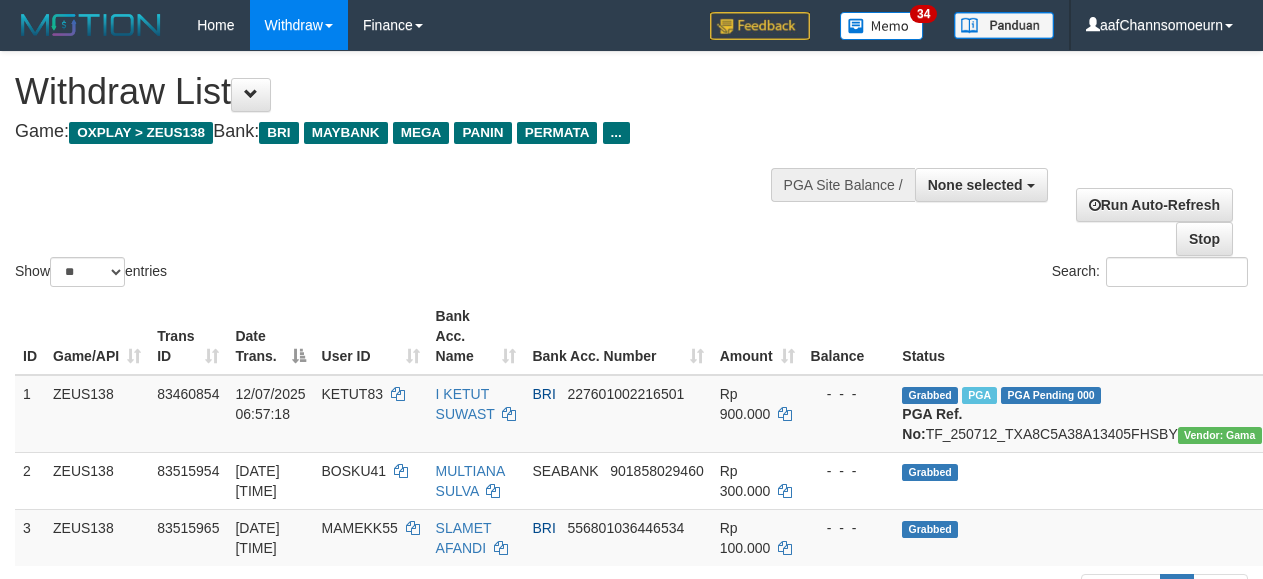 select 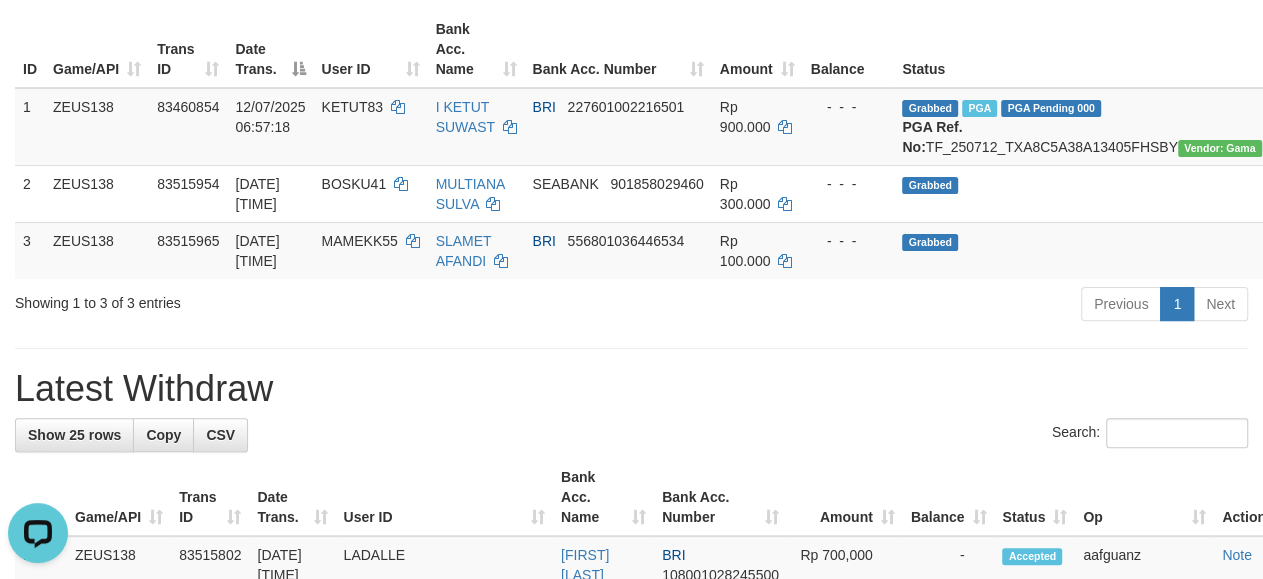 scroll, scrollTop: 0, scrollLeft: 0, axis: both 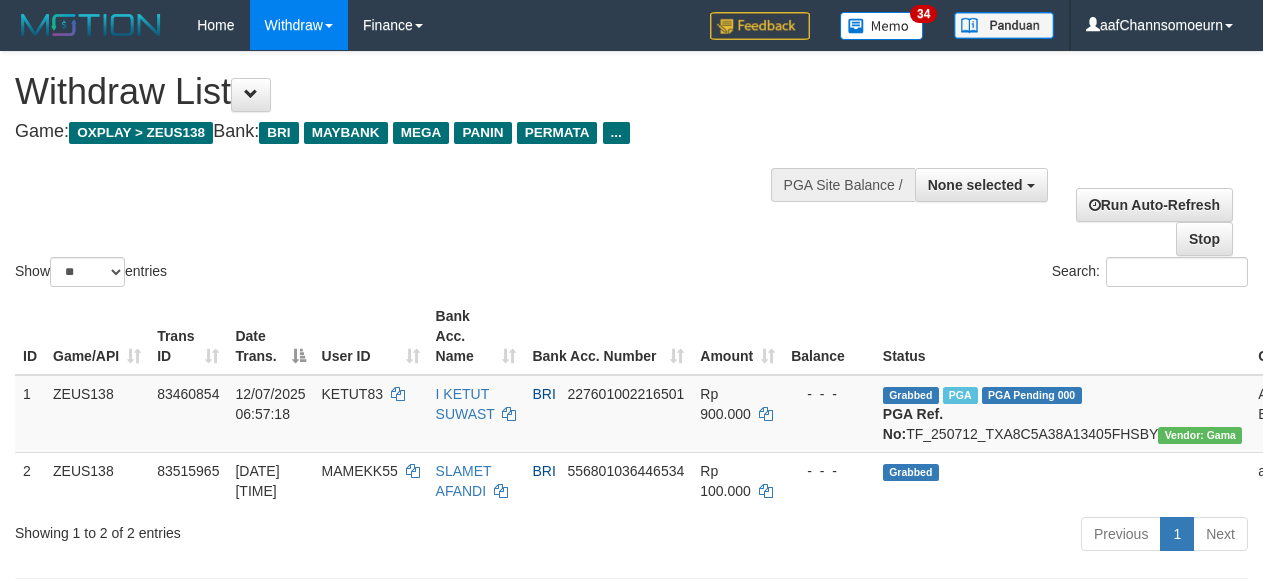 select 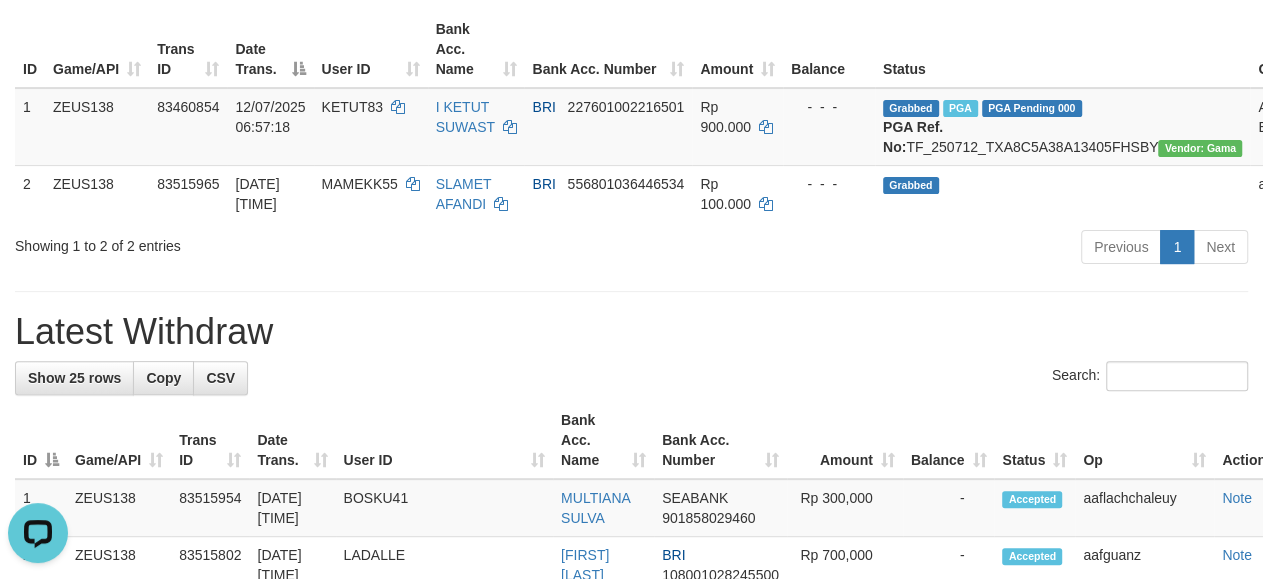 scroll, scrollTop: 0, scrollLeft: 0, axis: both 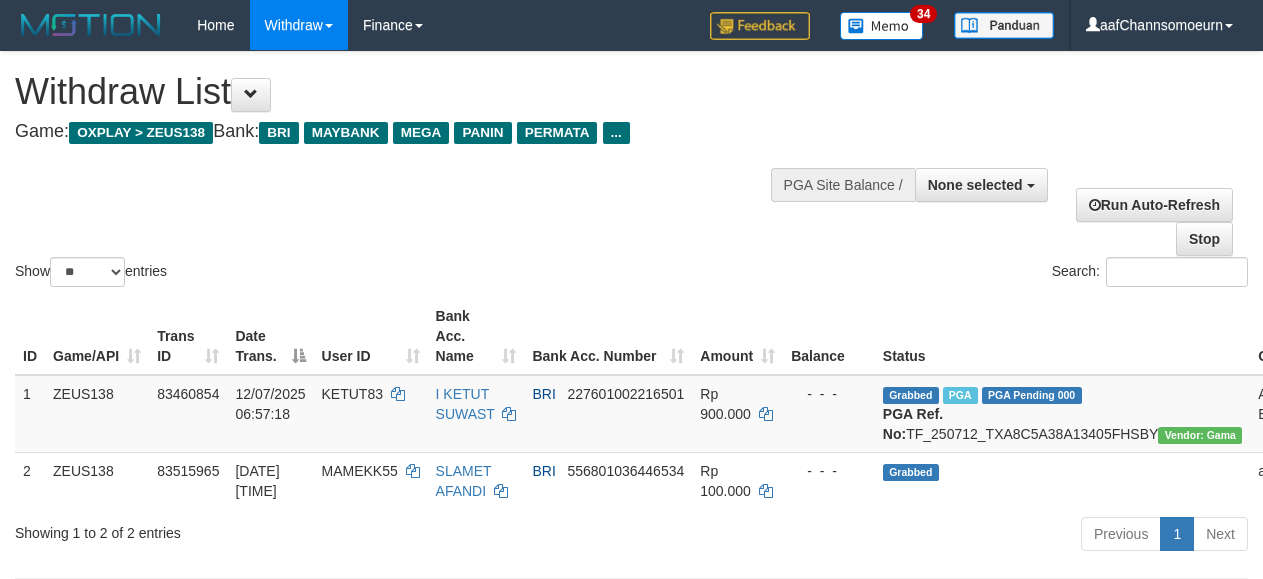 select 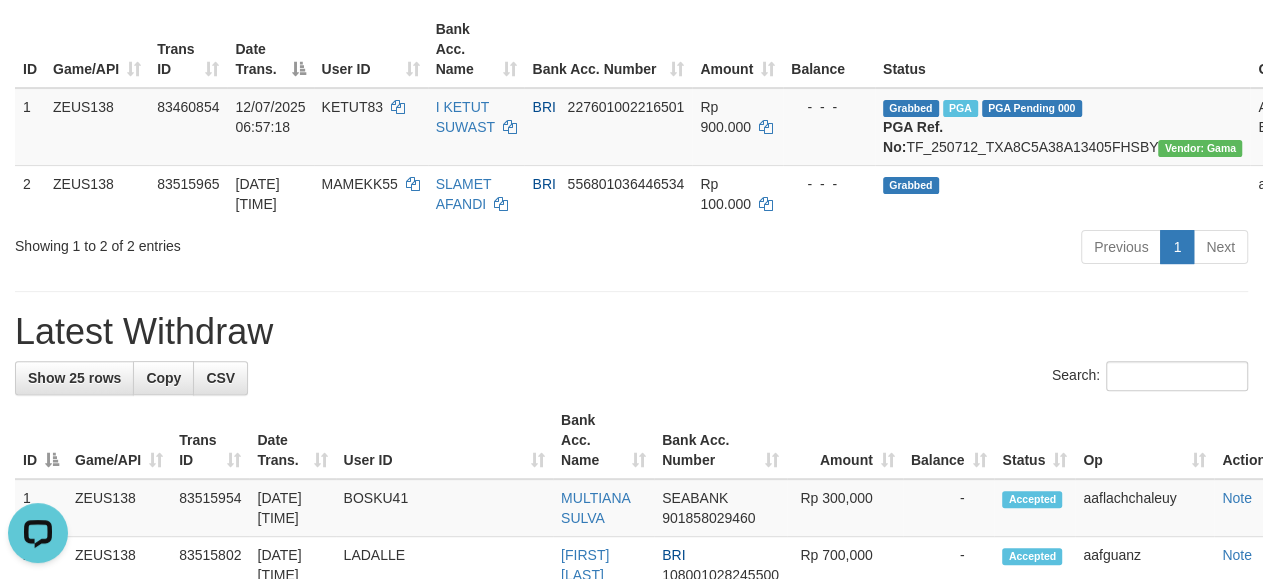 scroll, scrollTop: 0, scrollLeft: 0, axis: both 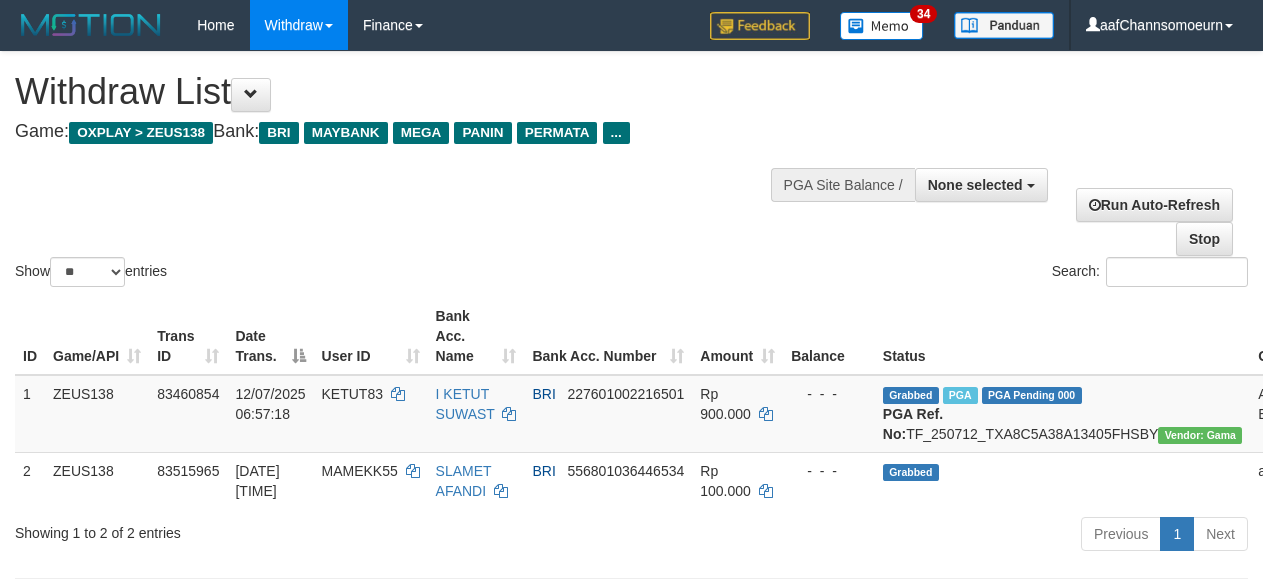 select 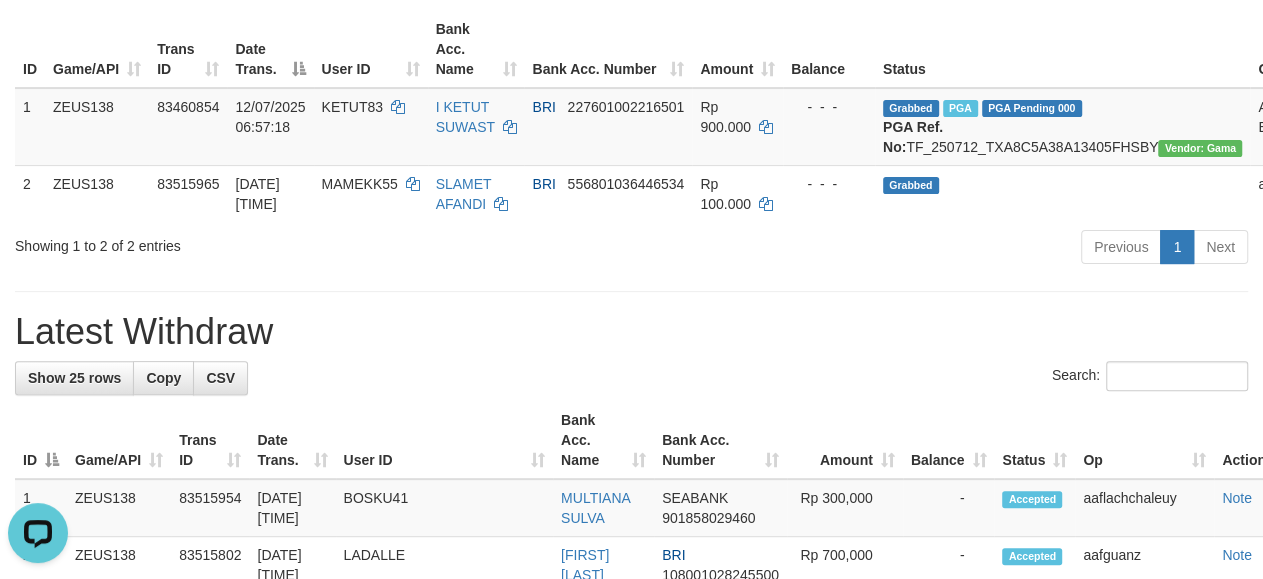 scroll, scrollTop: 0, scrollLeft: 0, axis: both 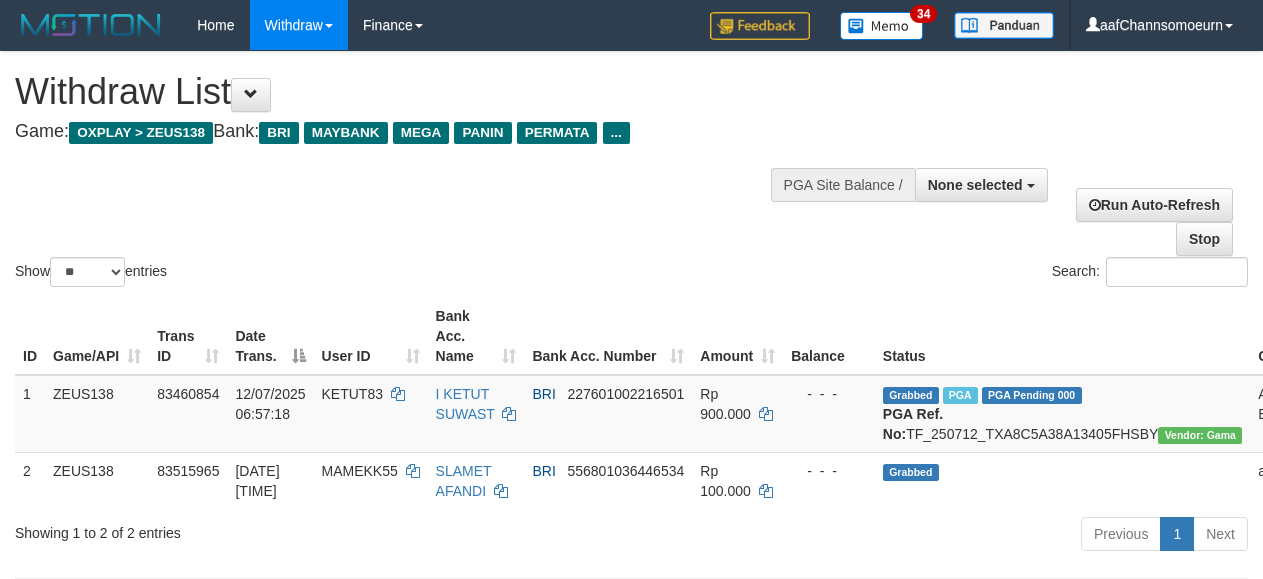 select 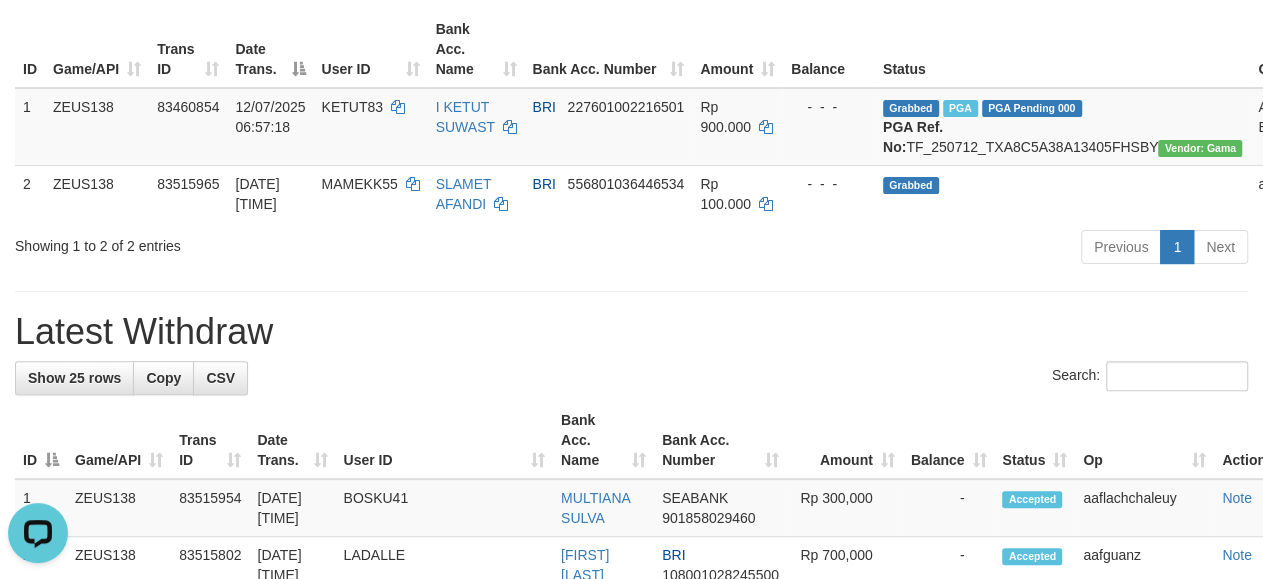 scroll, scrollTop: 0, scrollLeft: 0, axis: both 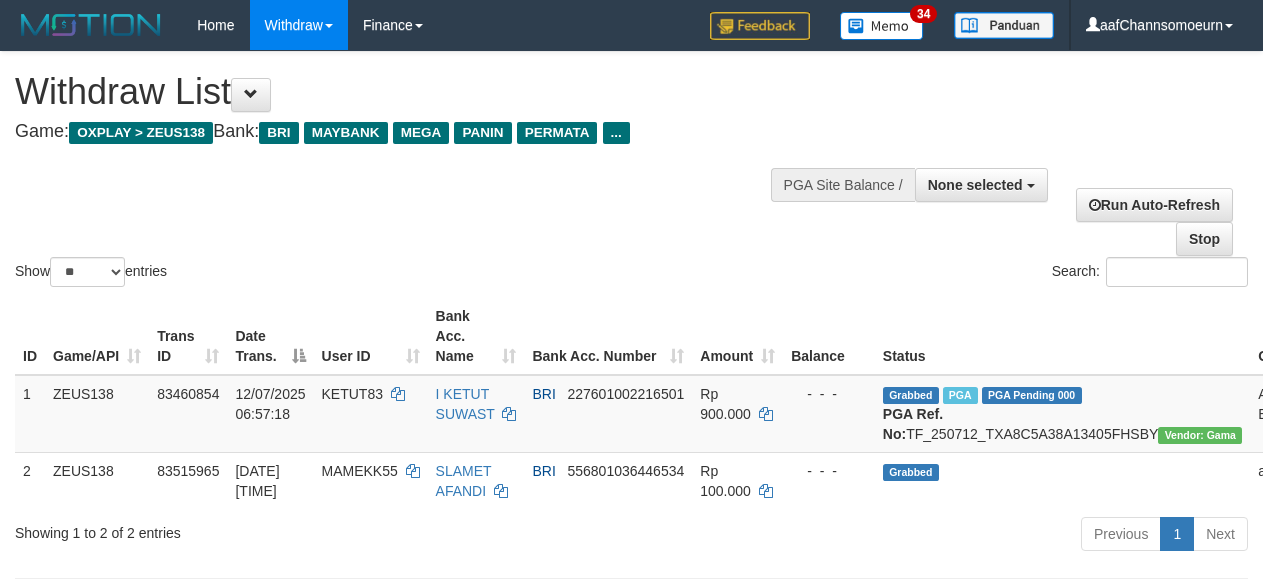 select 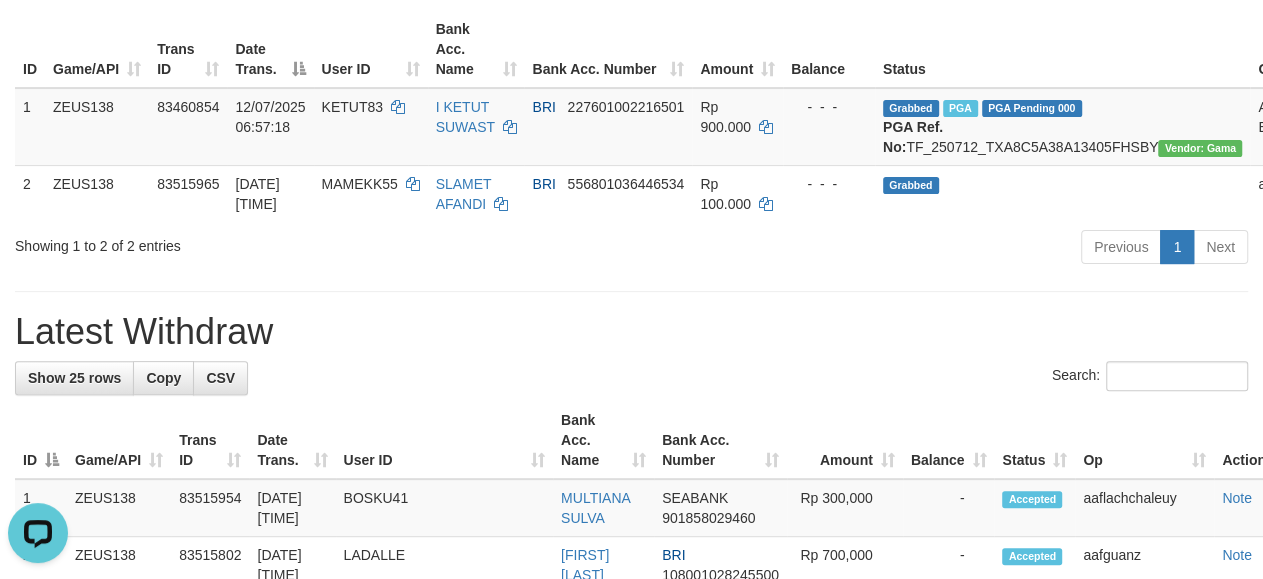 scroll, scrollTop: 0, scrollLeft: 0, axis: both 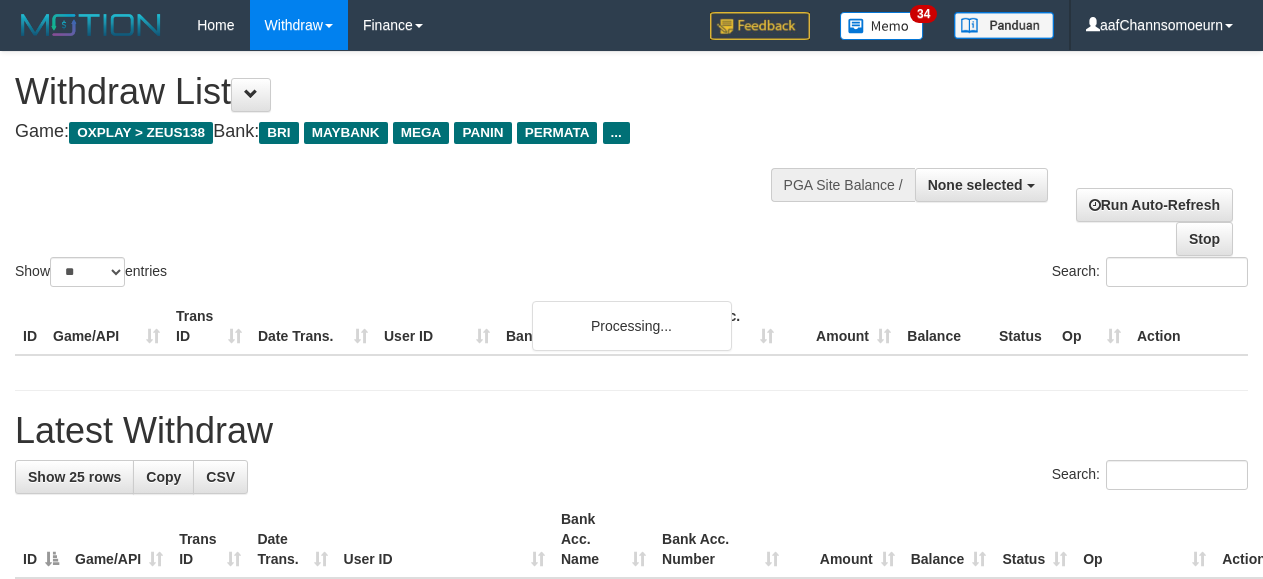 select 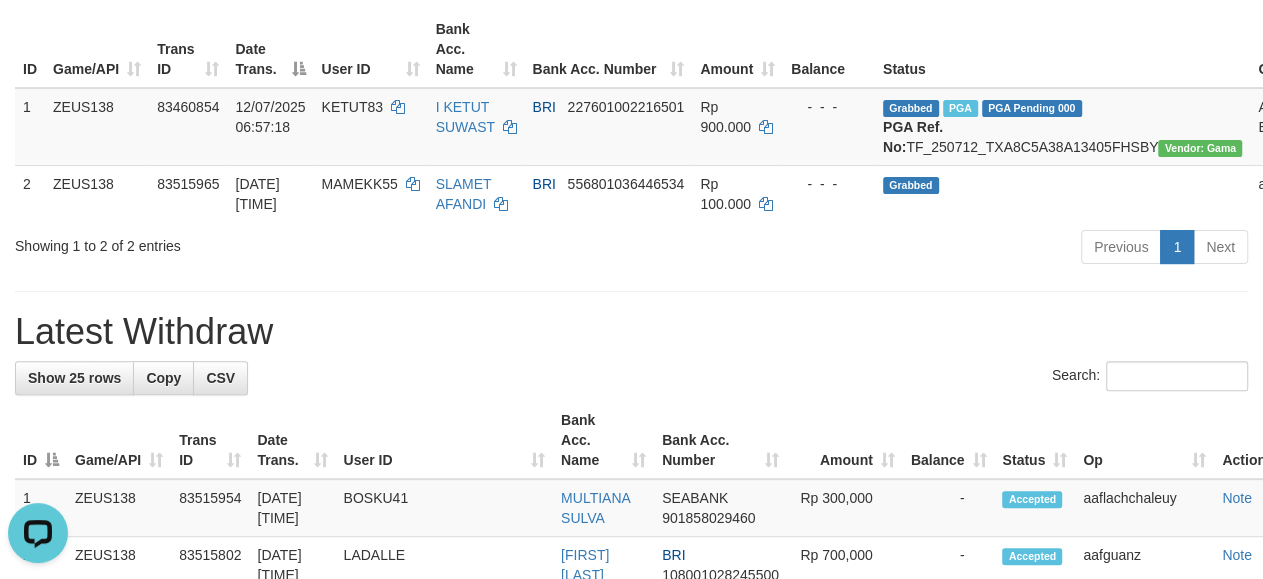 scroll, scrollTop: 0, scrollLeft: 0, axis: both 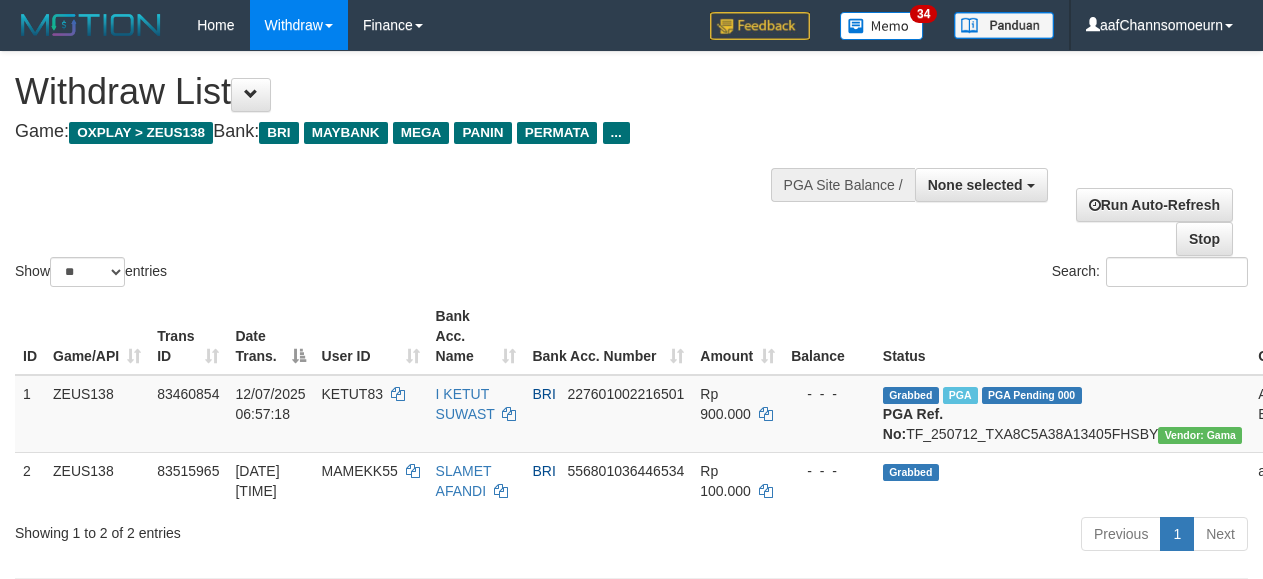 select 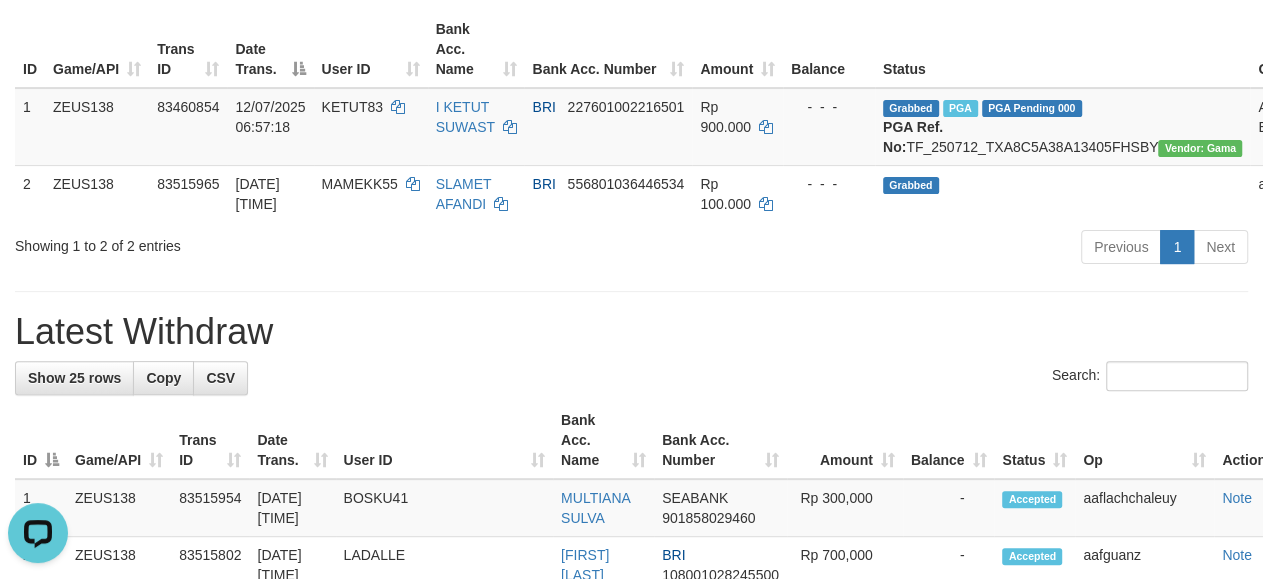 scroll, scrollTop: 0, scrollLeft: 0, axis: both 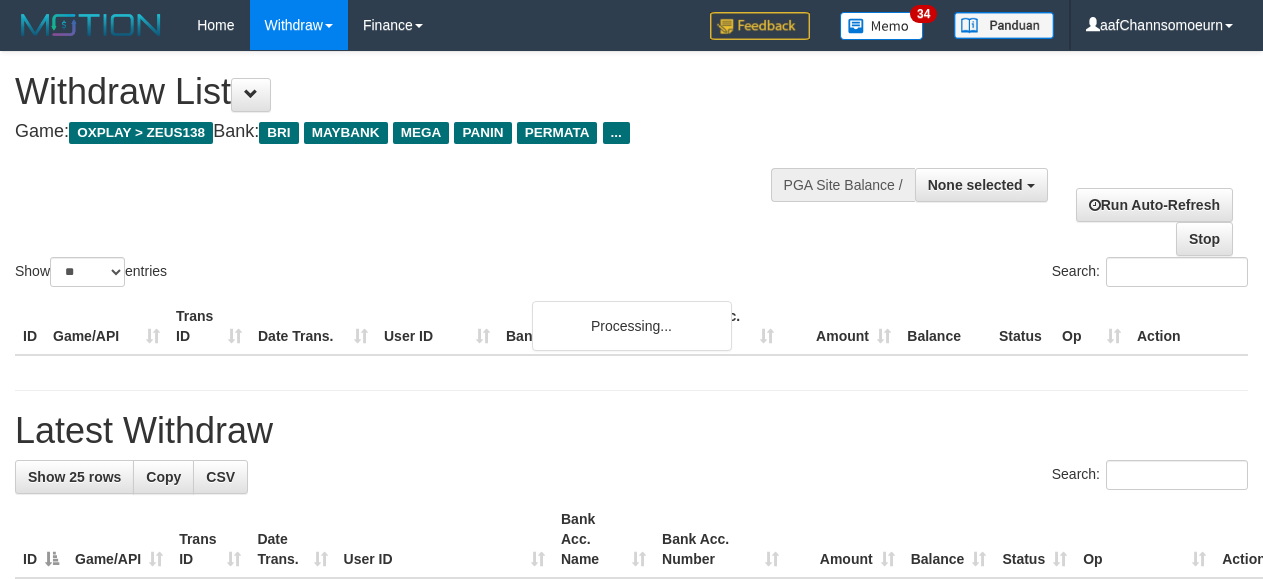 select 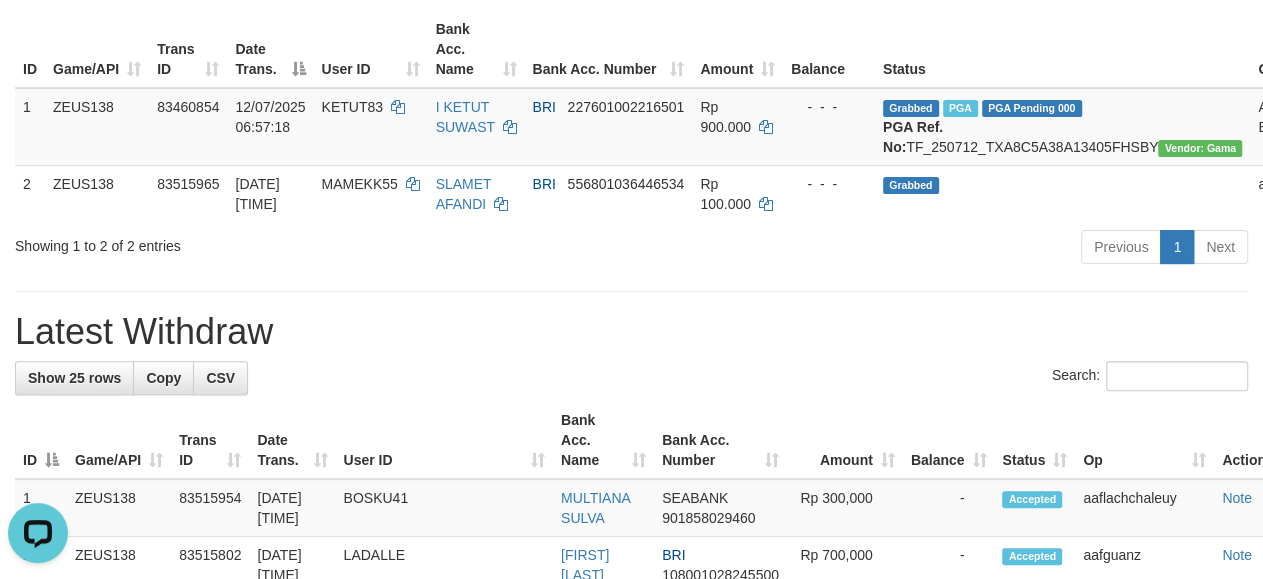scroll, scrollTop: 0, scrollLeft: 0, axis: both 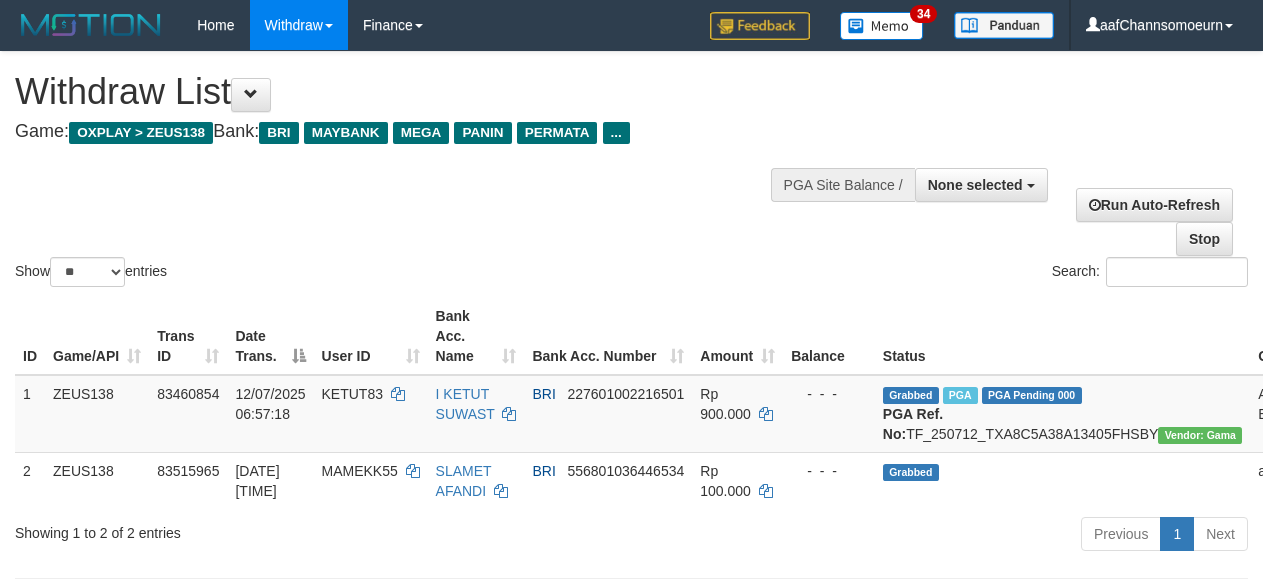 select 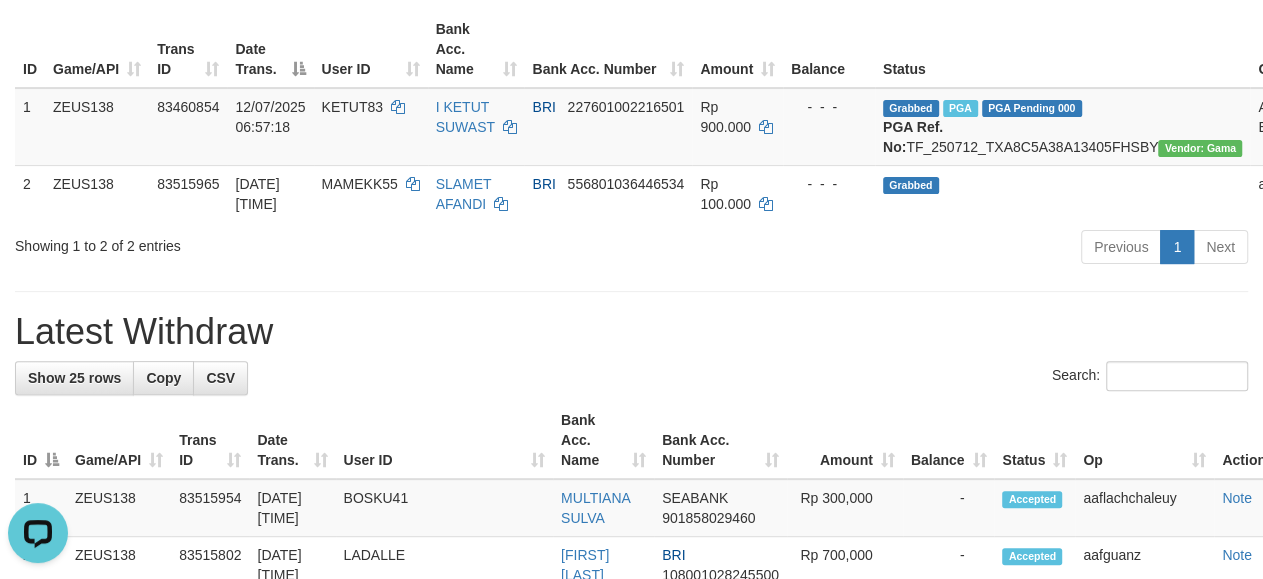 scroll, scrollTop: 0, scrollLeft: 0, axis: both 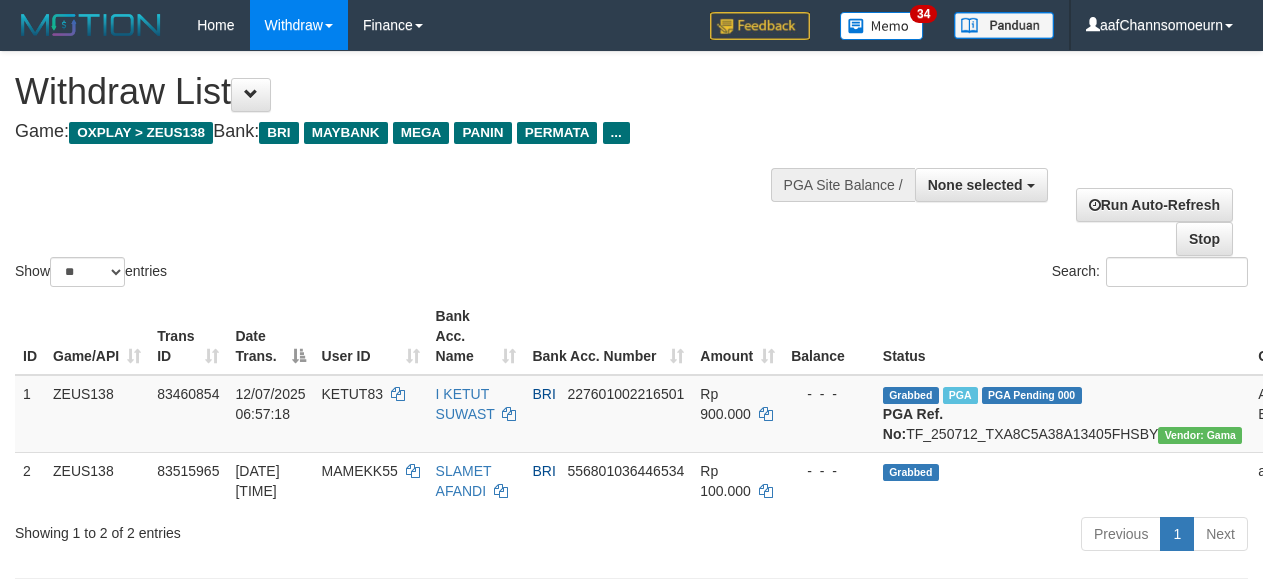 select 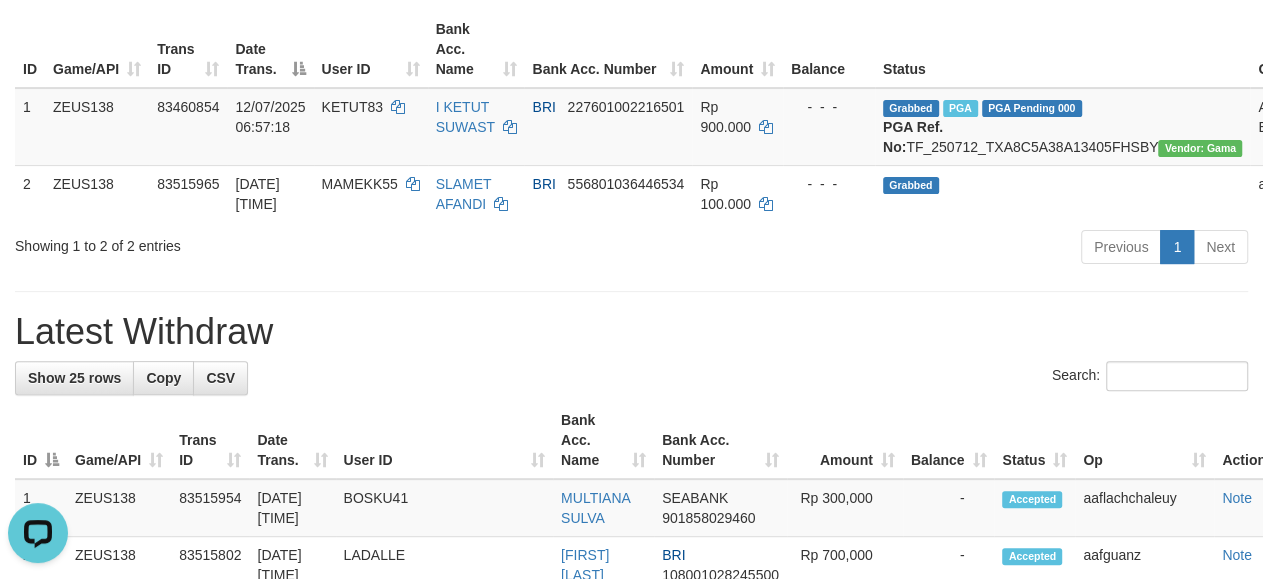 scroll, scrollTop: 0, scrollLeft: 0, axis: both 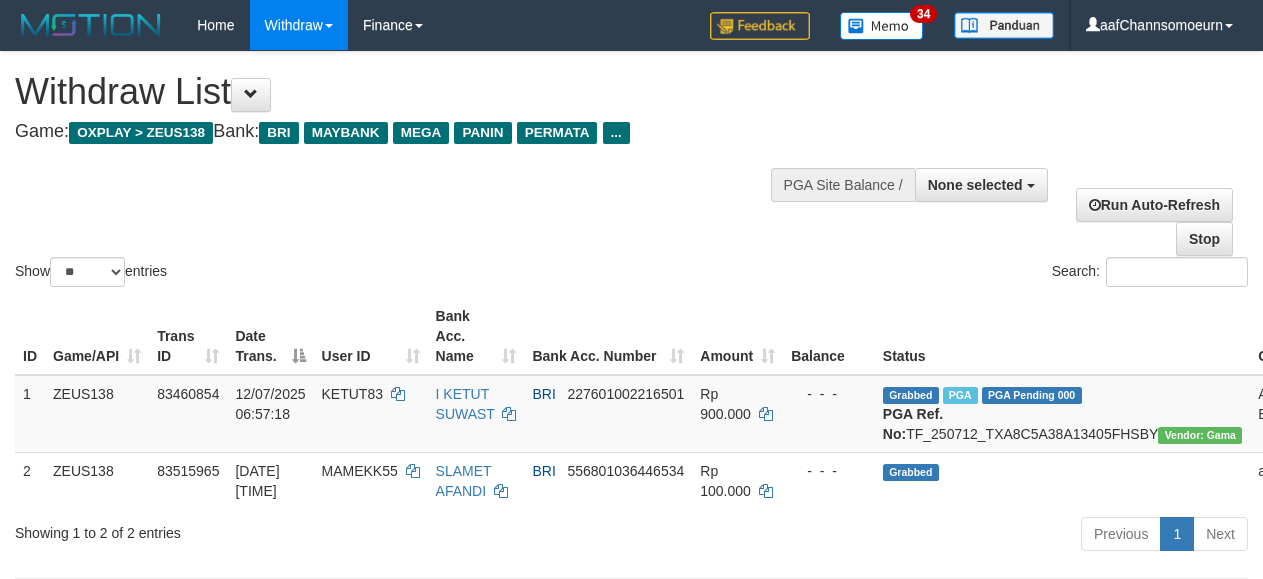 select 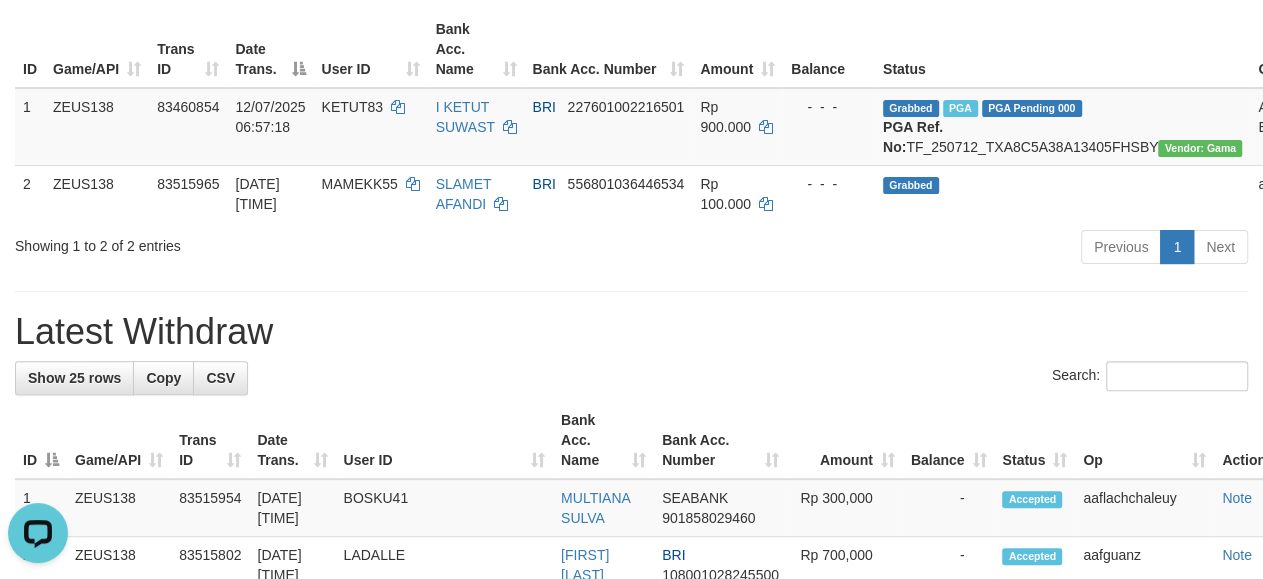scroll, scrollTop: 0, scrollLeft: 0, axis: both 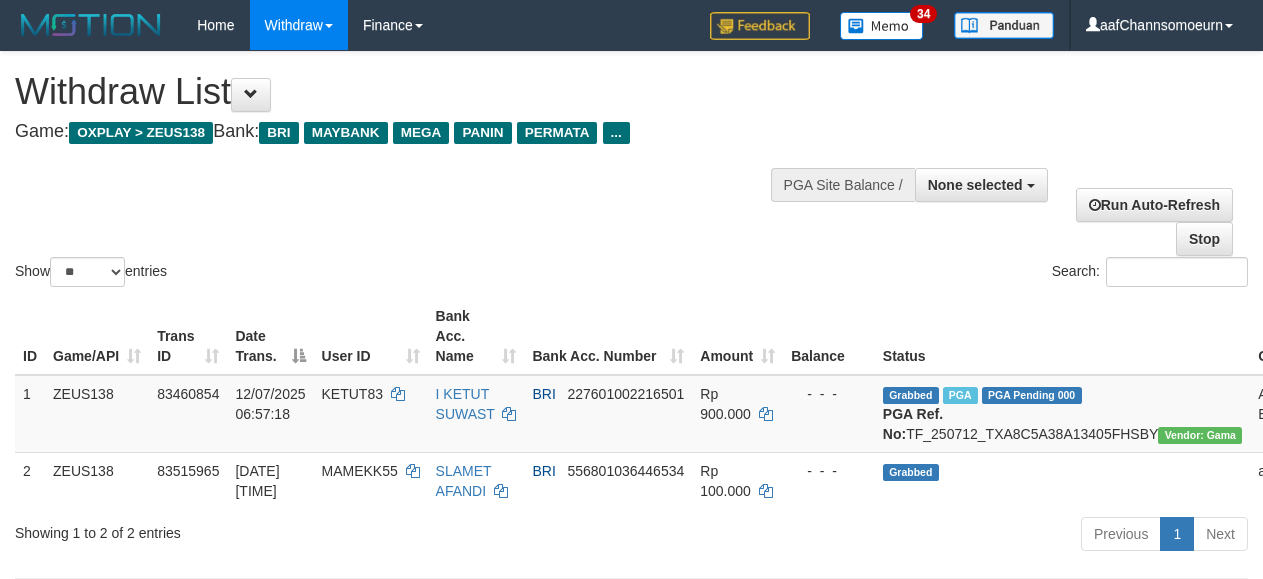 select 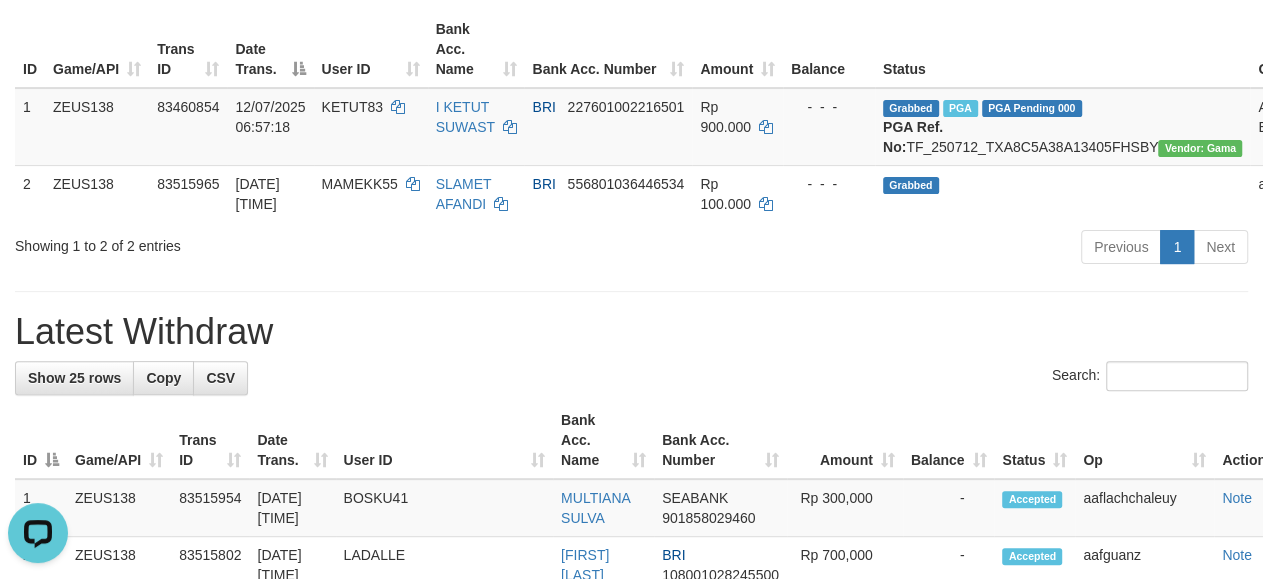 scroll, scrollTop: 0, scrollLeft: 0, axis: both 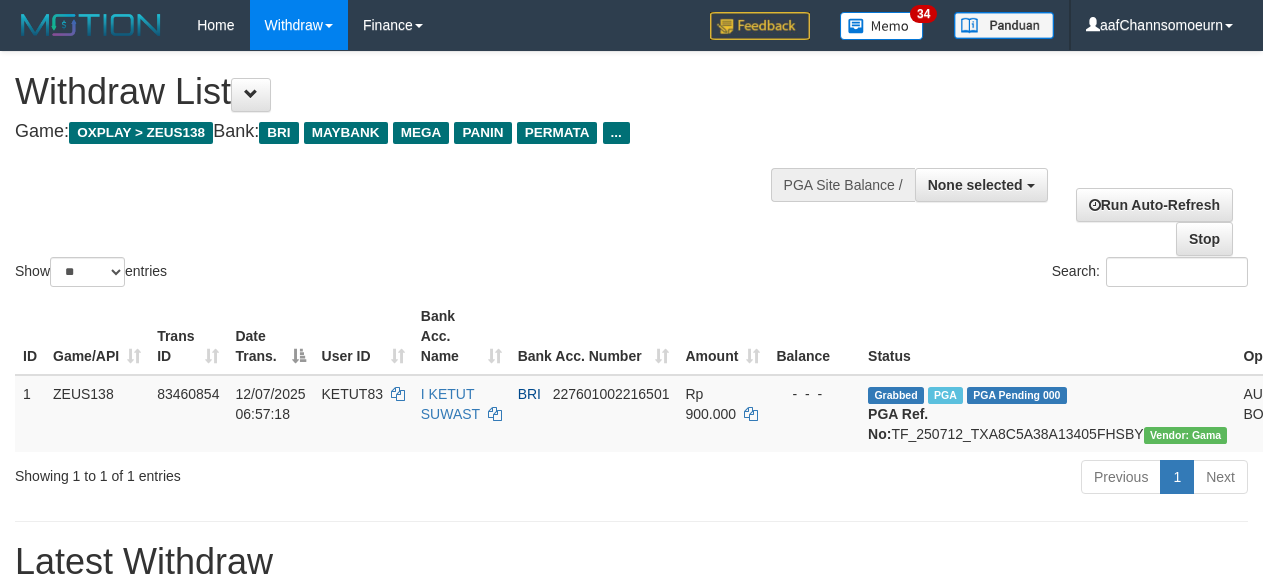 select 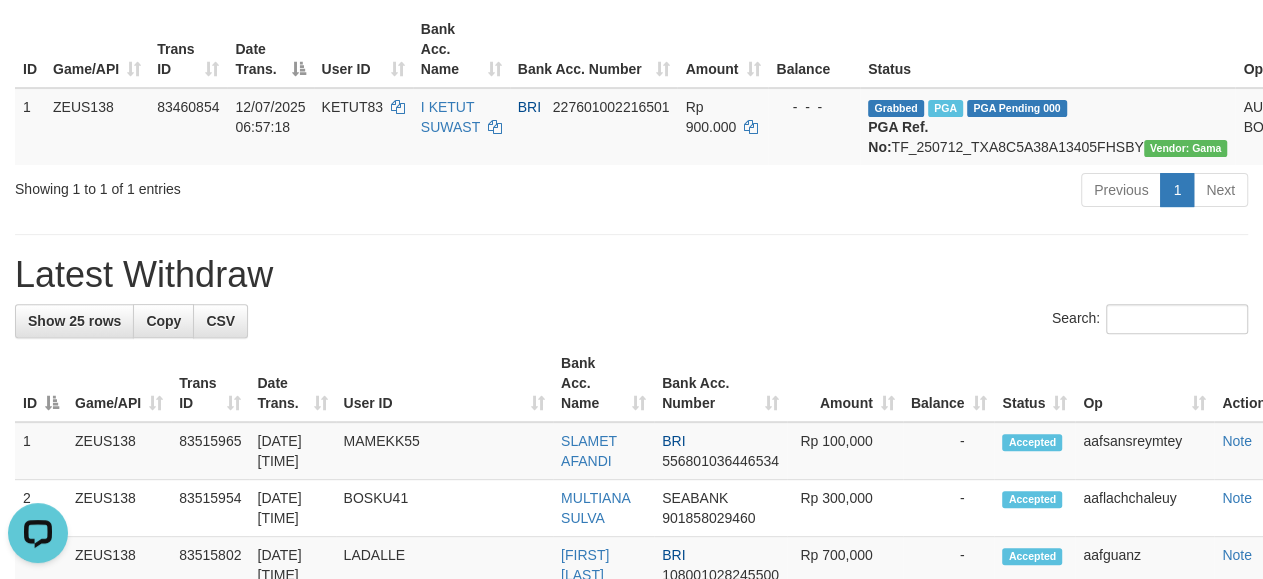 scroll, scrollTop: 0, scrollLeft: 0, axis: both 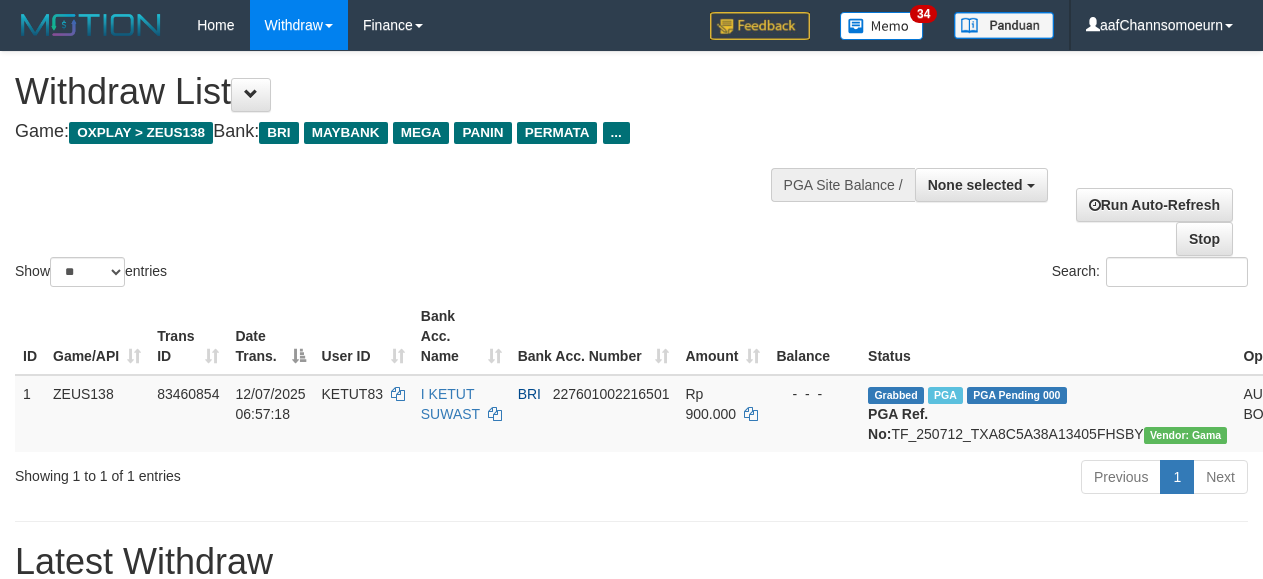 select 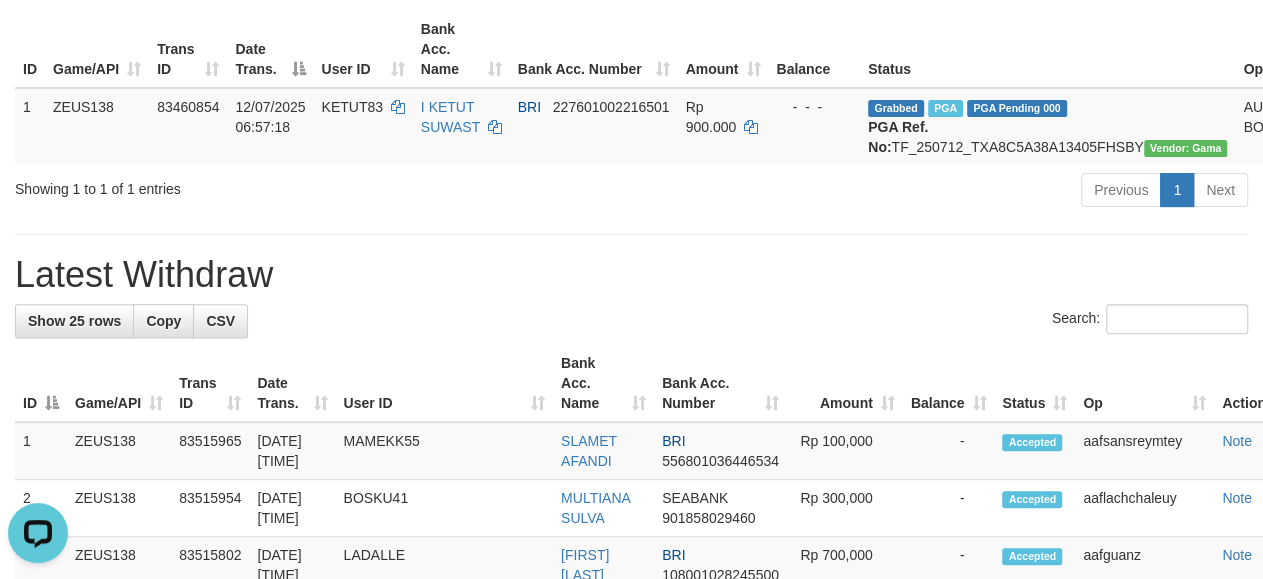 scroll, scrollTop: 0, scrollLeft: 0, axis: both 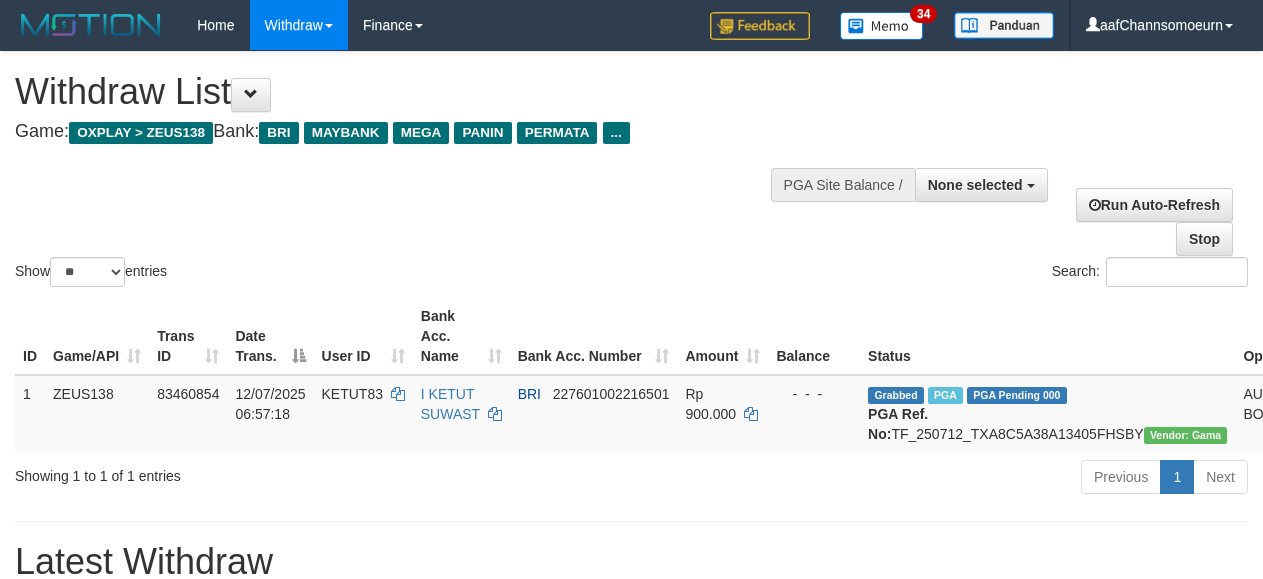select 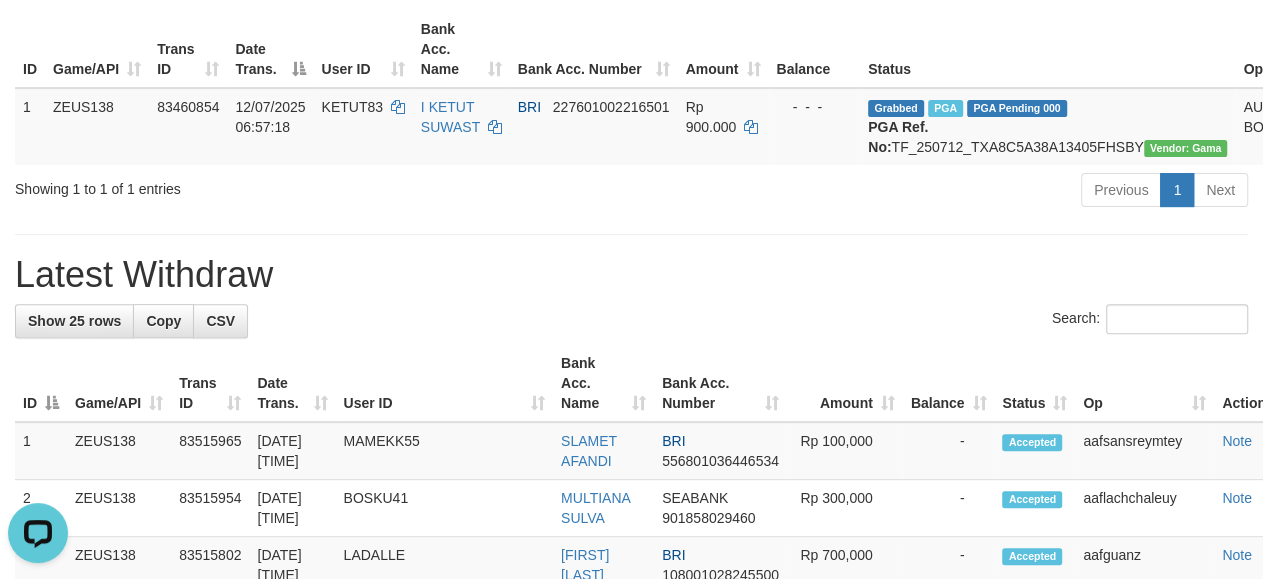 scroll, scrollTop: 0, scrollLeft: 0, axis: both 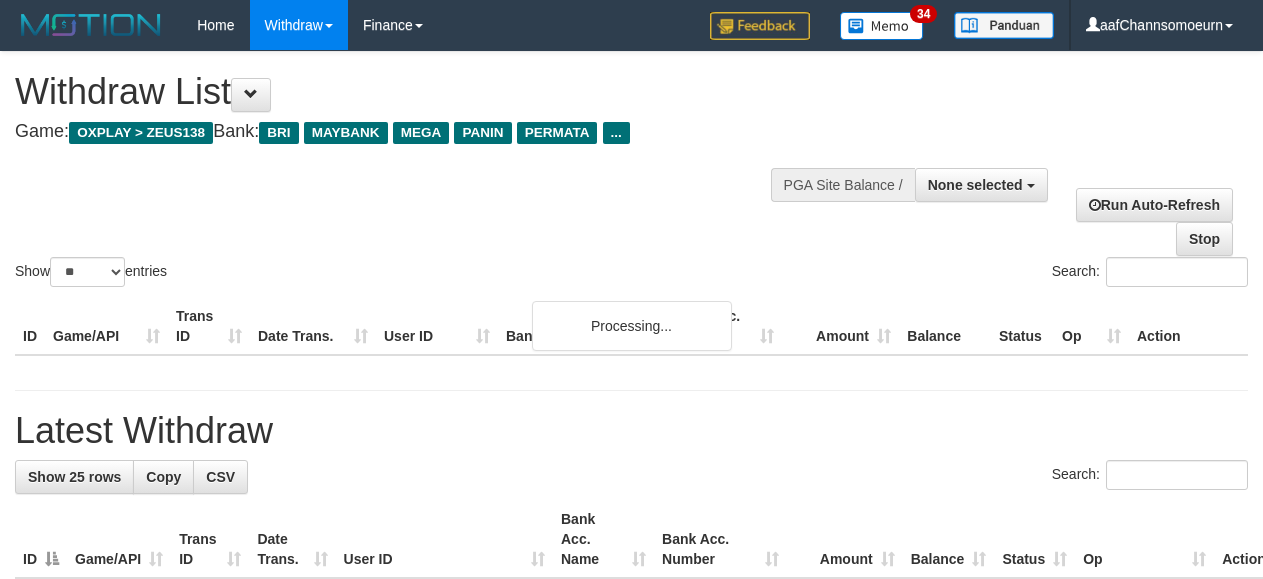 select 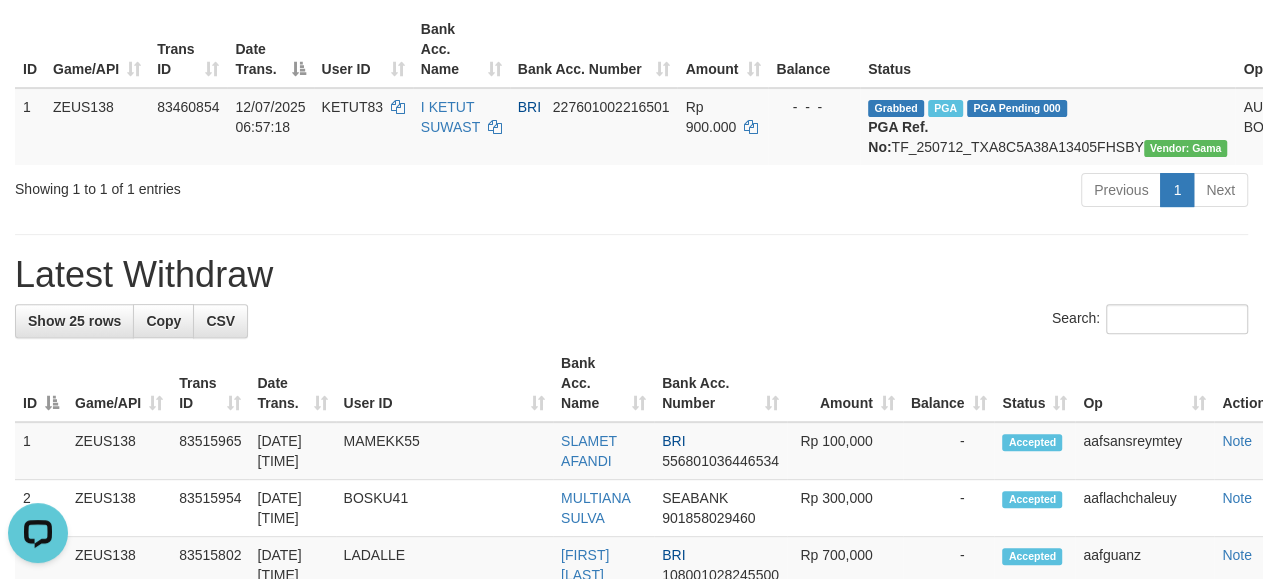 scroll, scrollTop: 0, scrollLeft: 0, axis: both 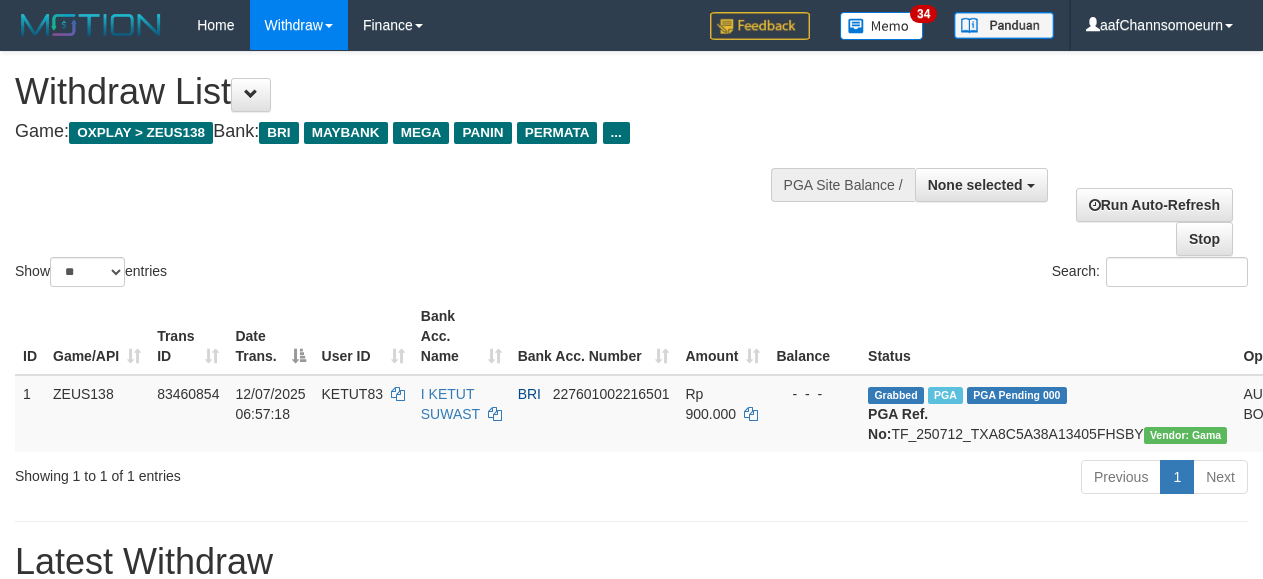select 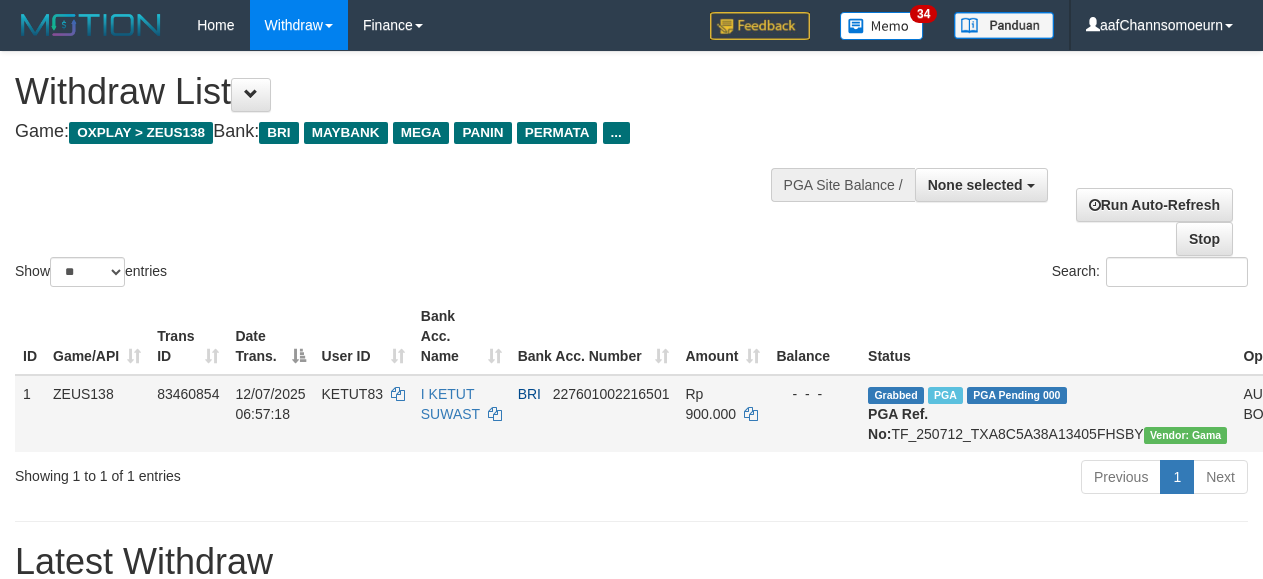 scroll, scrollTop: 287, scrollLeft: 0, axis: vertical 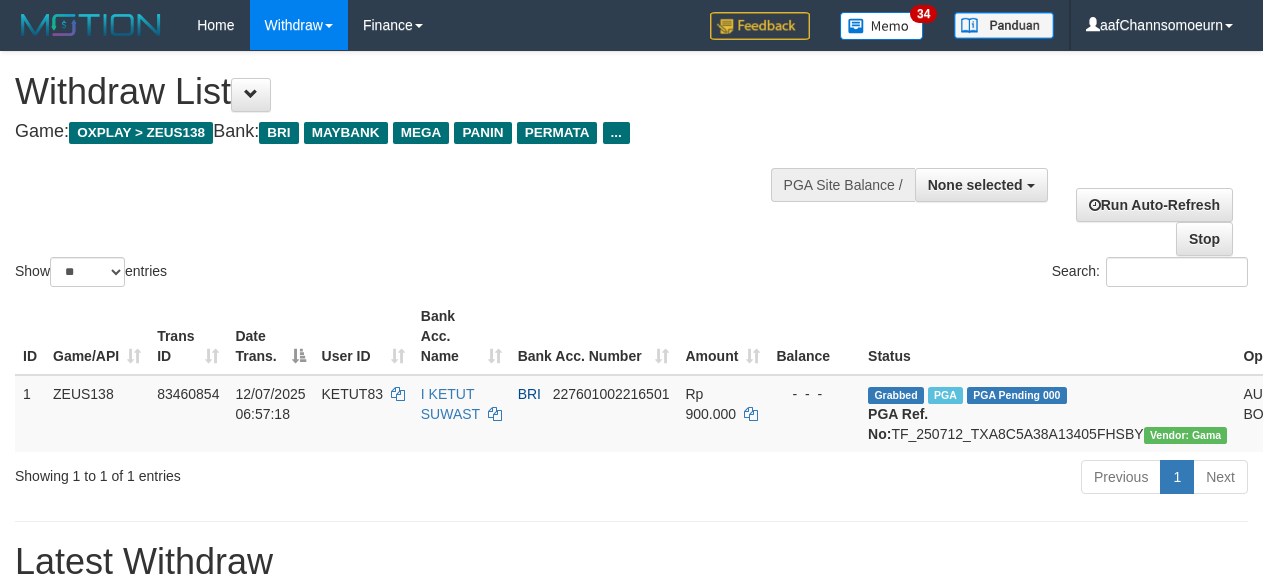 select 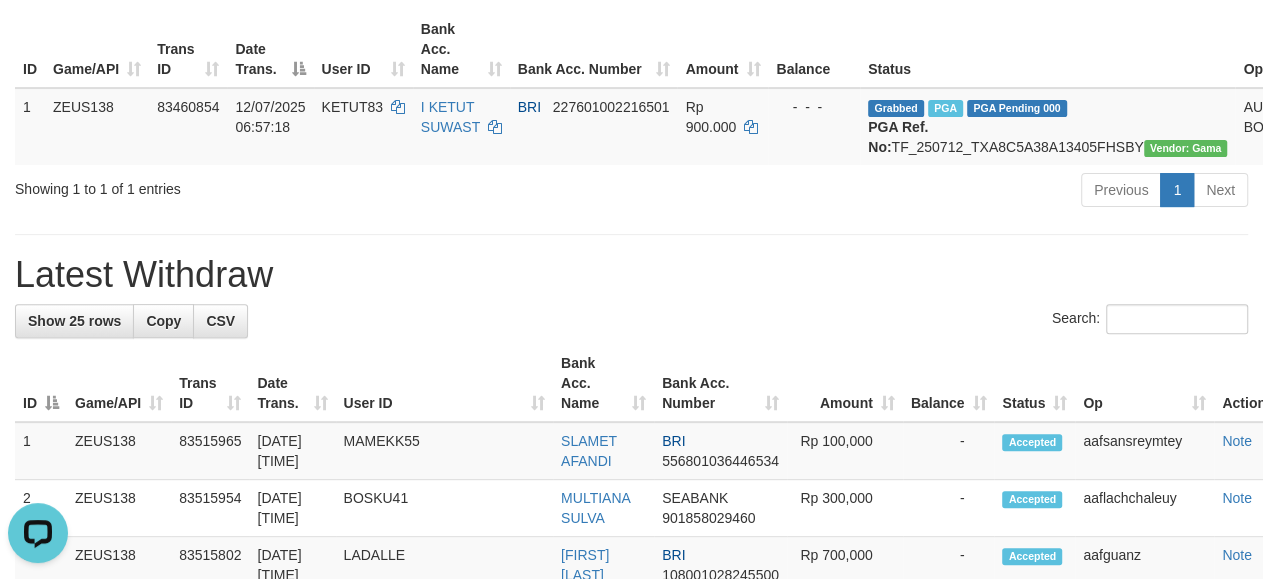 scroll, scrollTop: 0, scrollLeft: 0, axis: both 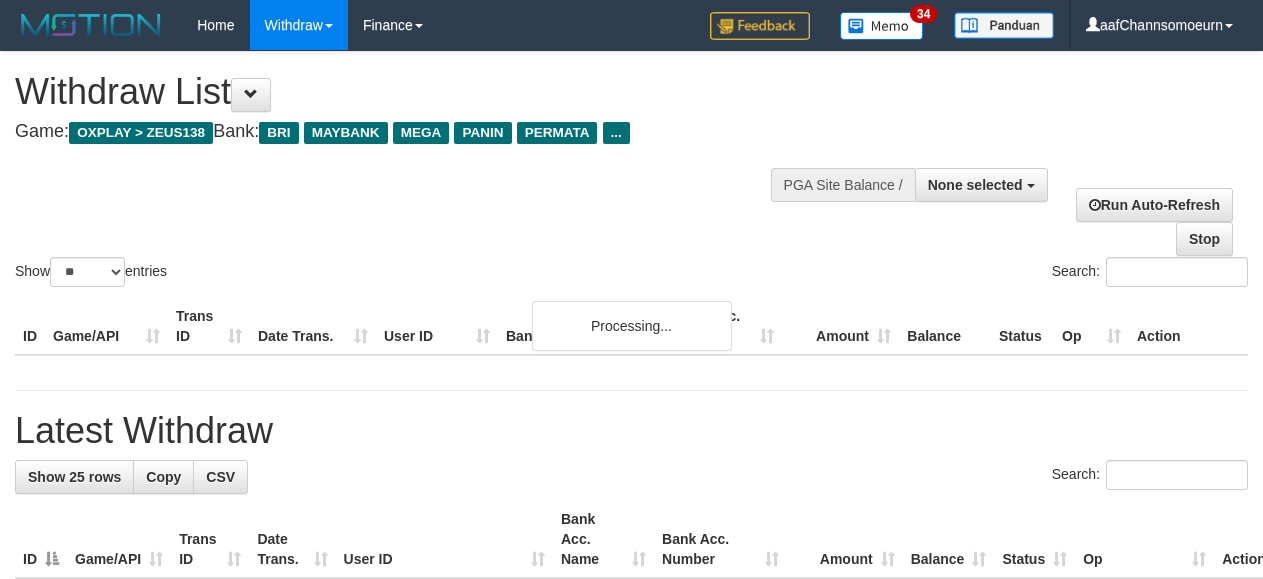 select 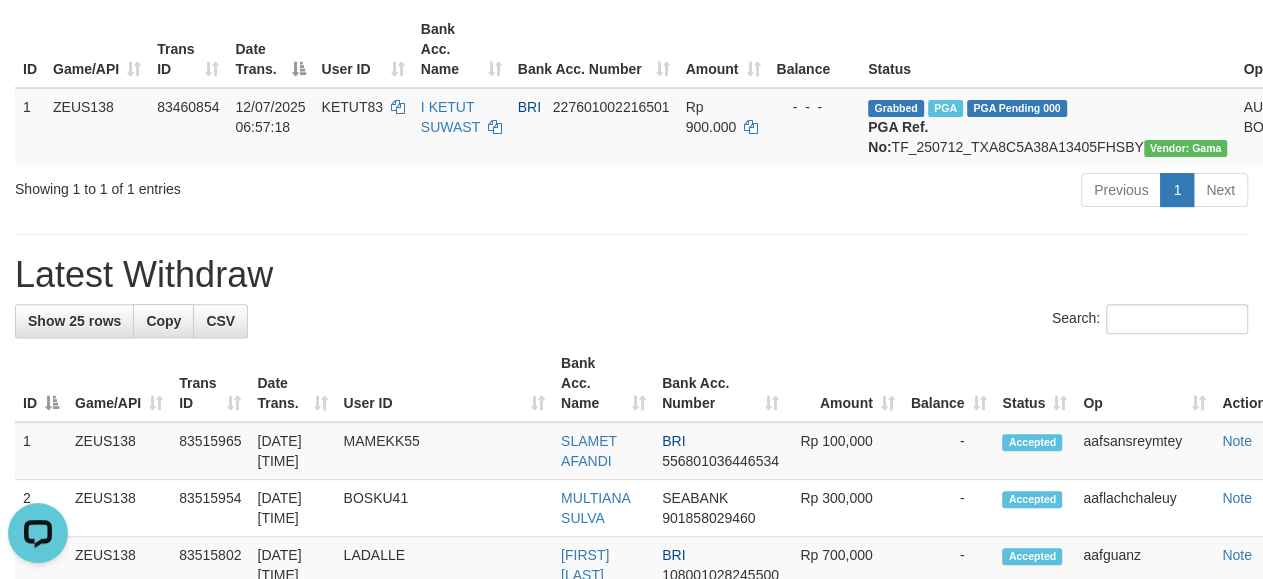 scroll, scrollTop: 0, scrollLeft: 0, axis: both 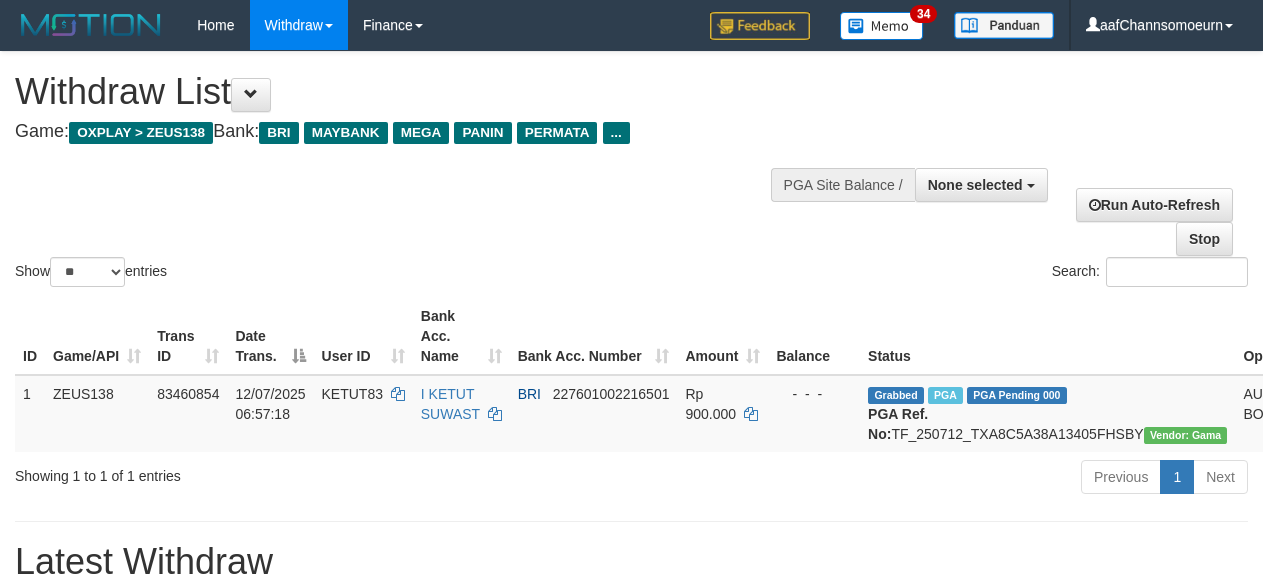 select 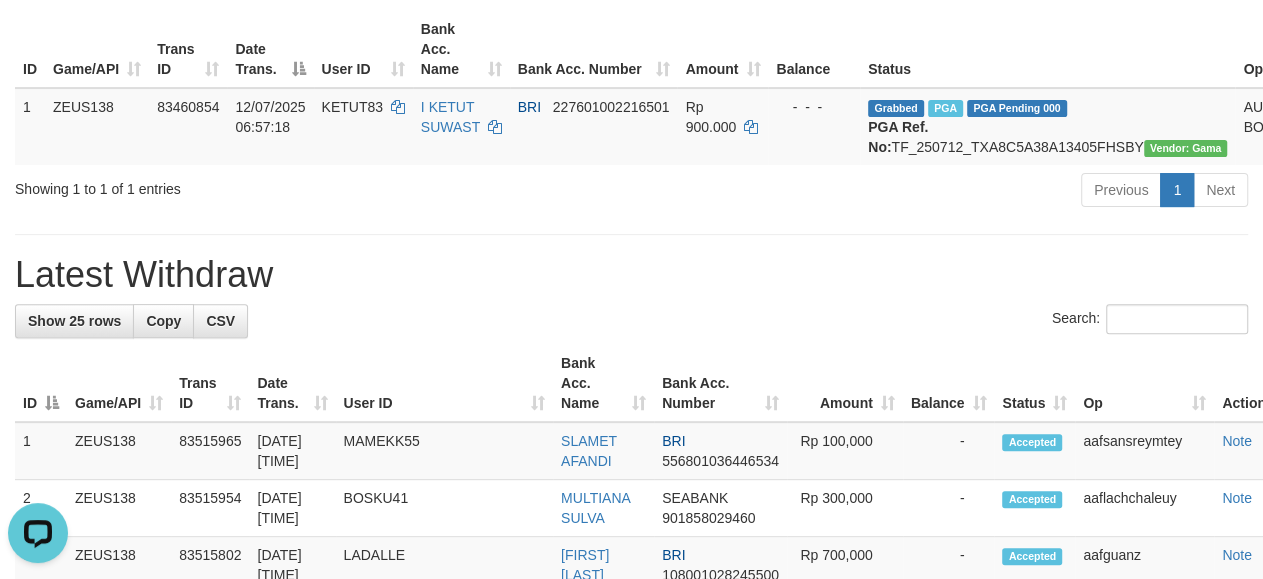 scroll, scrollTop: 0, scrollLeft: 0, axis: both 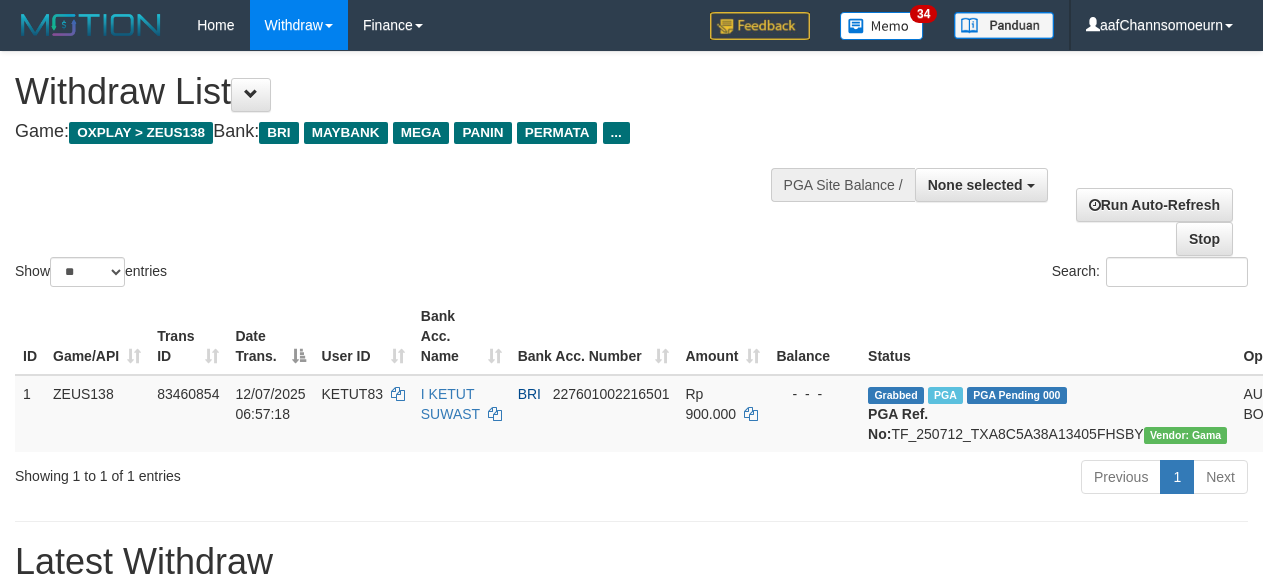 select 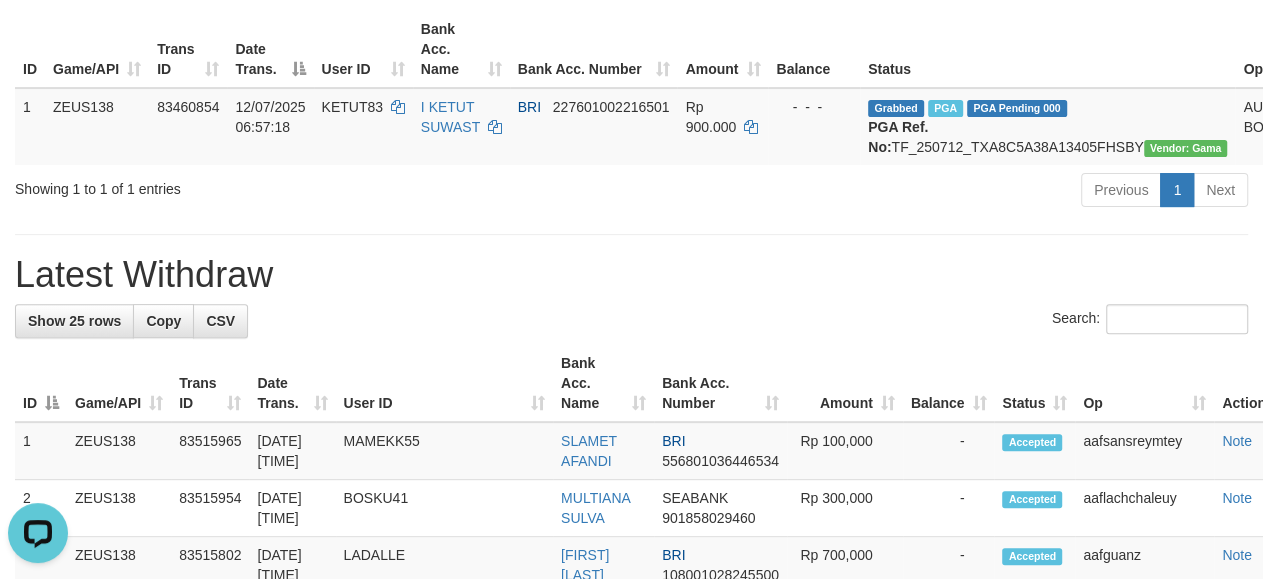 scroll, scrollTop: 0, scrollLeft: 0, axis: both 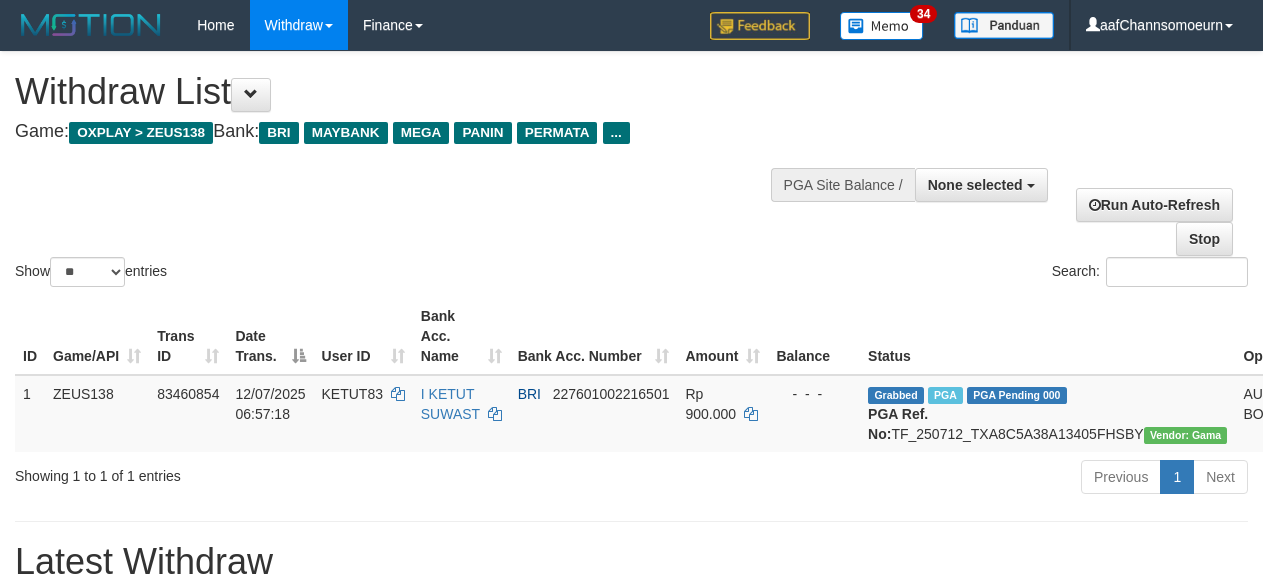 select 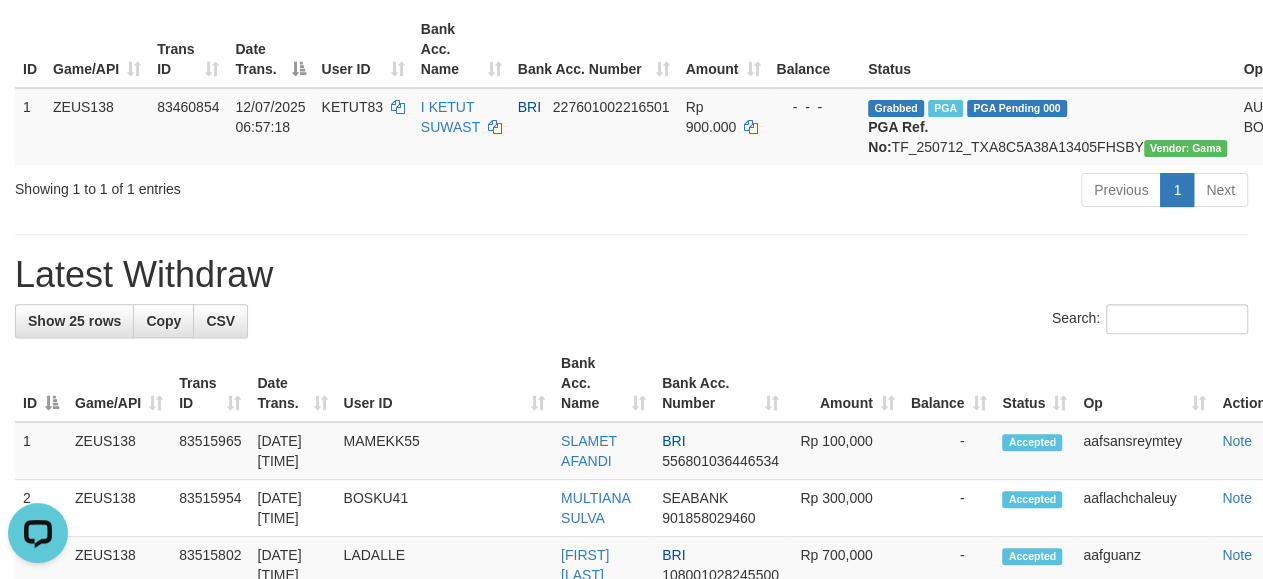 scroll, scrollTop: 0, scrollLeft: 0, axis: both 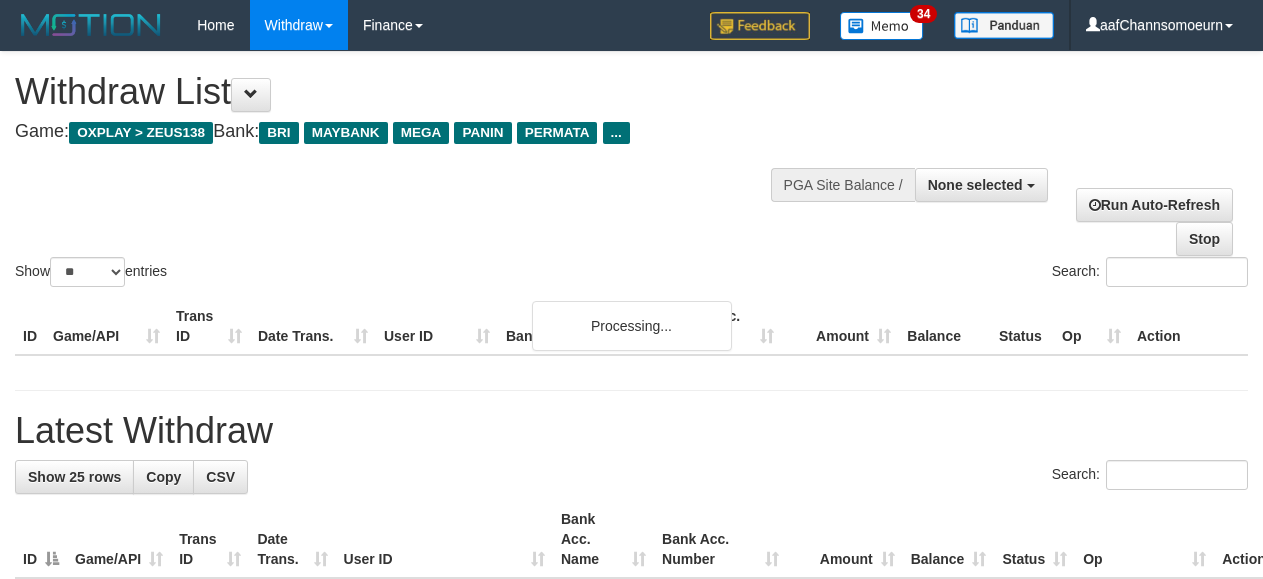 select 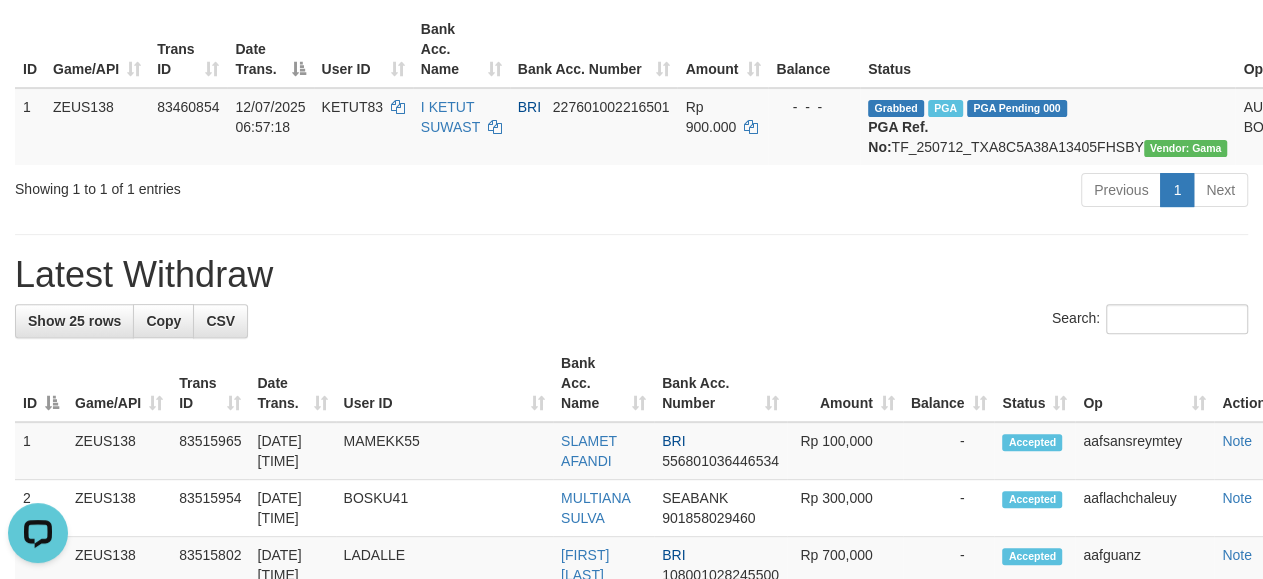 scroll, scrollTop: 0, scrollLeft: 0, axis: both 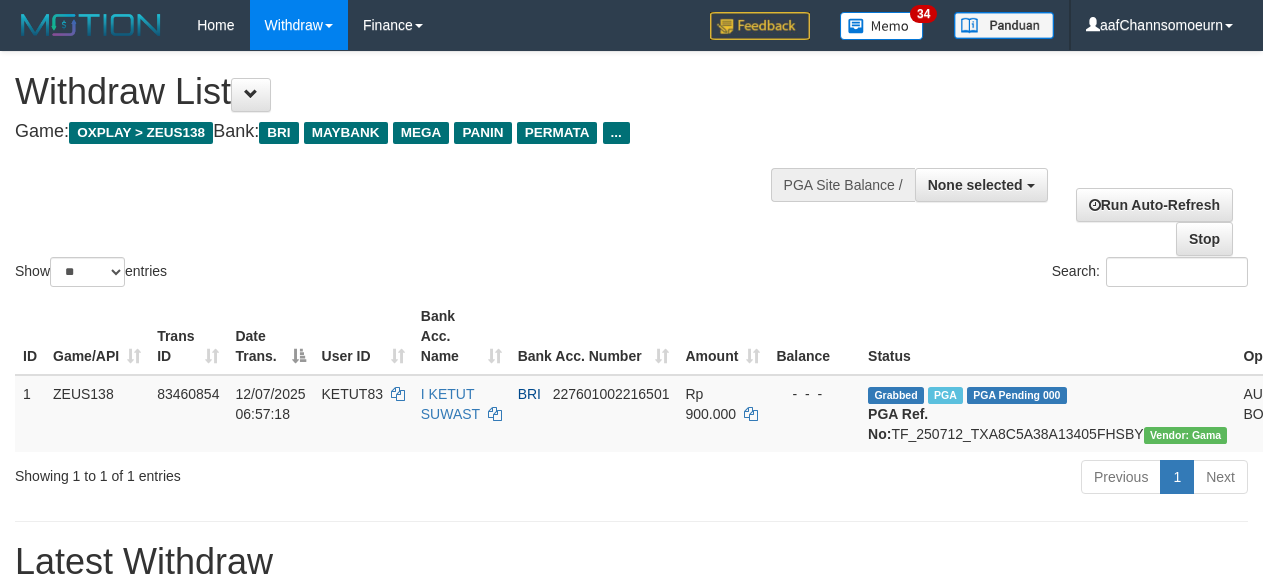 select 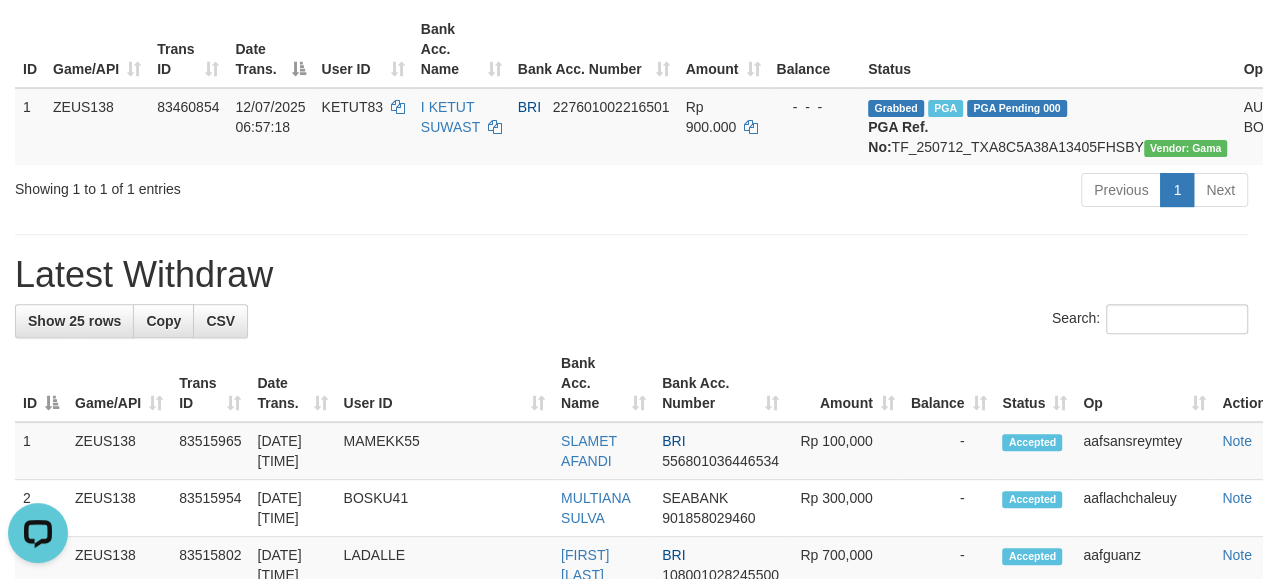 scroll, scrollTop: 0, scrollLeft: 0, axis: both 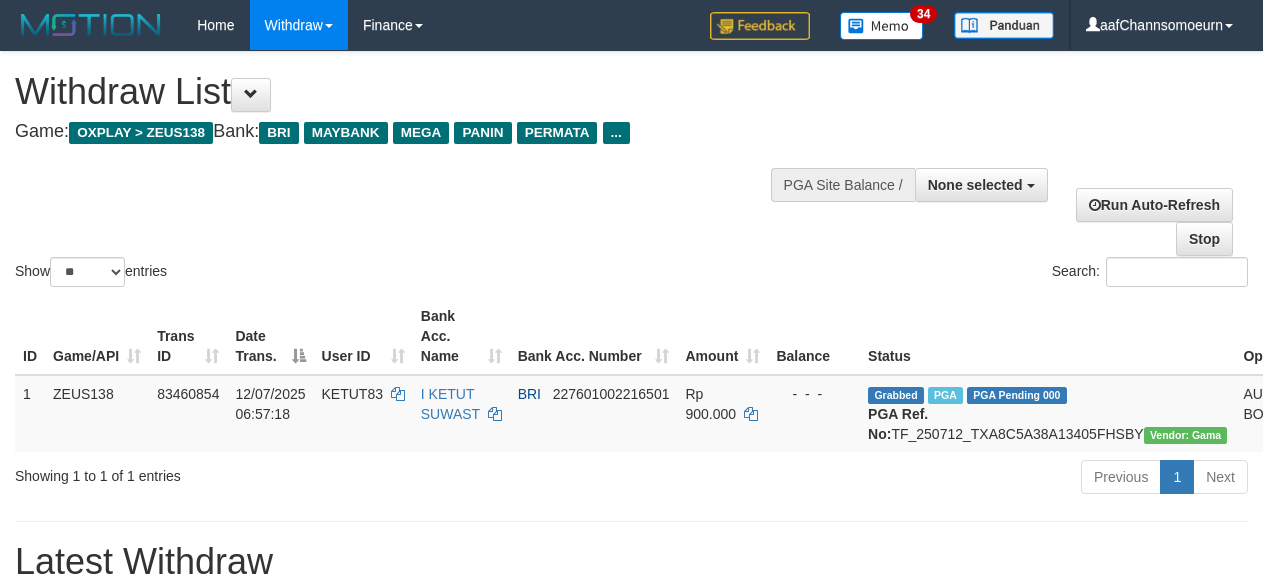 select 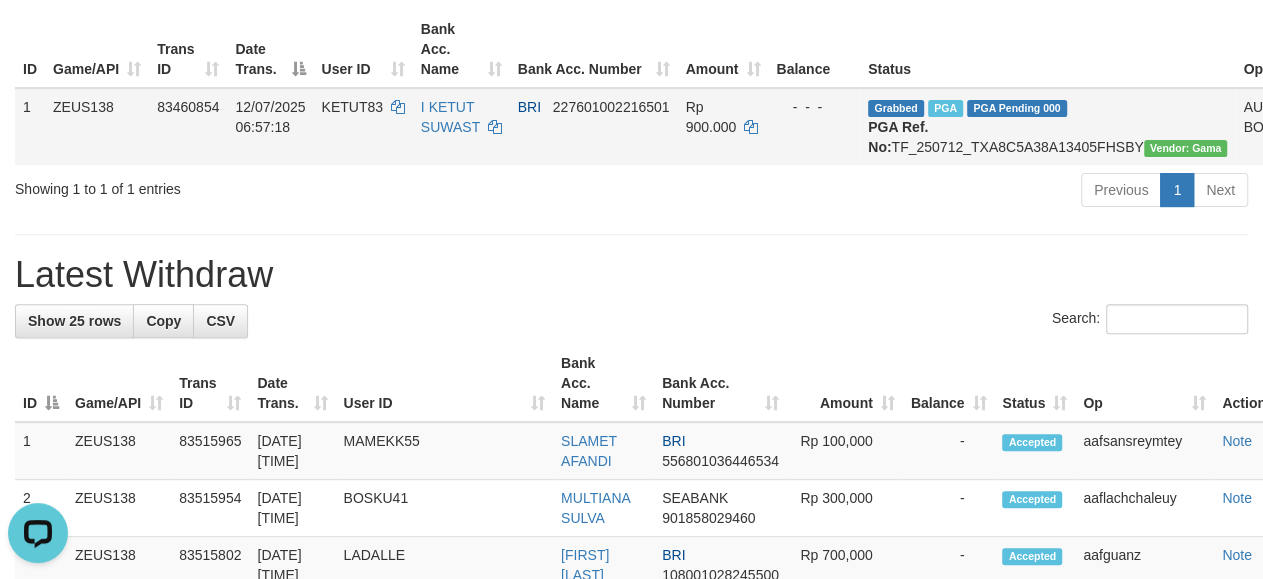 scroll, scrollTop: 0, scrollLeft: 0, axis: both 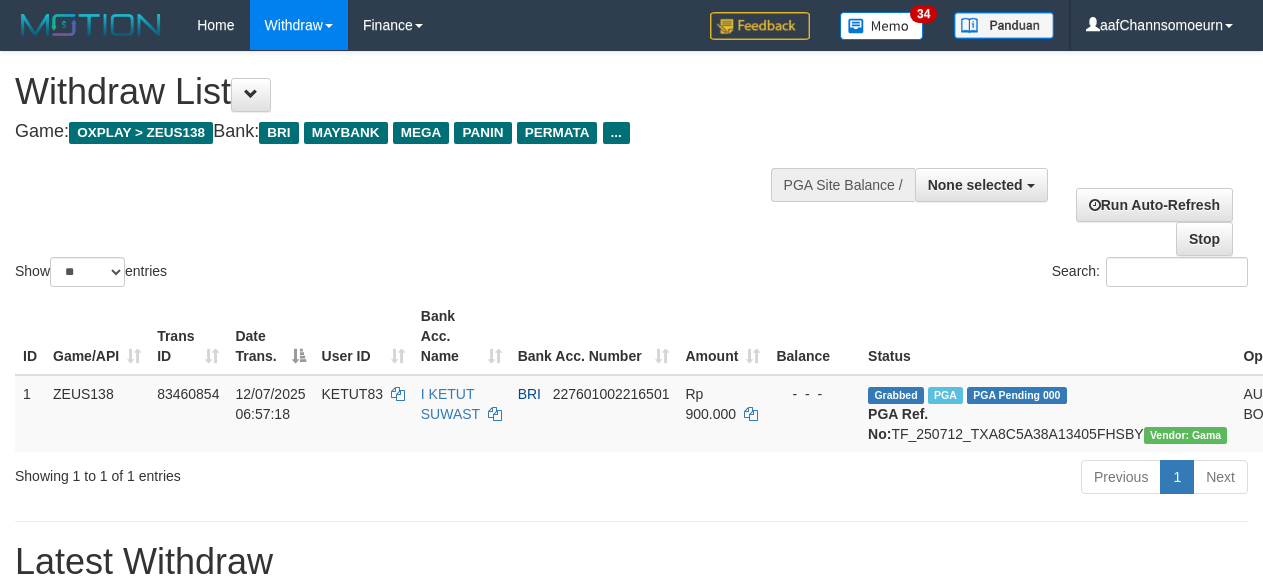 select 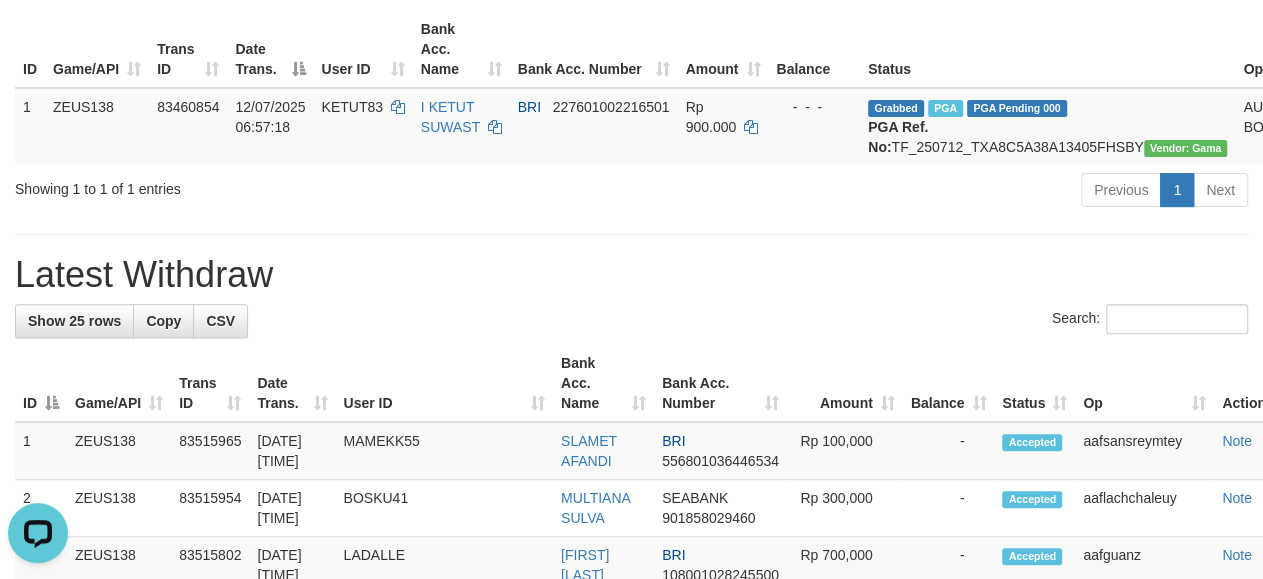 scroll, scrollTop: 0, scrollLeft: 0, axis: both 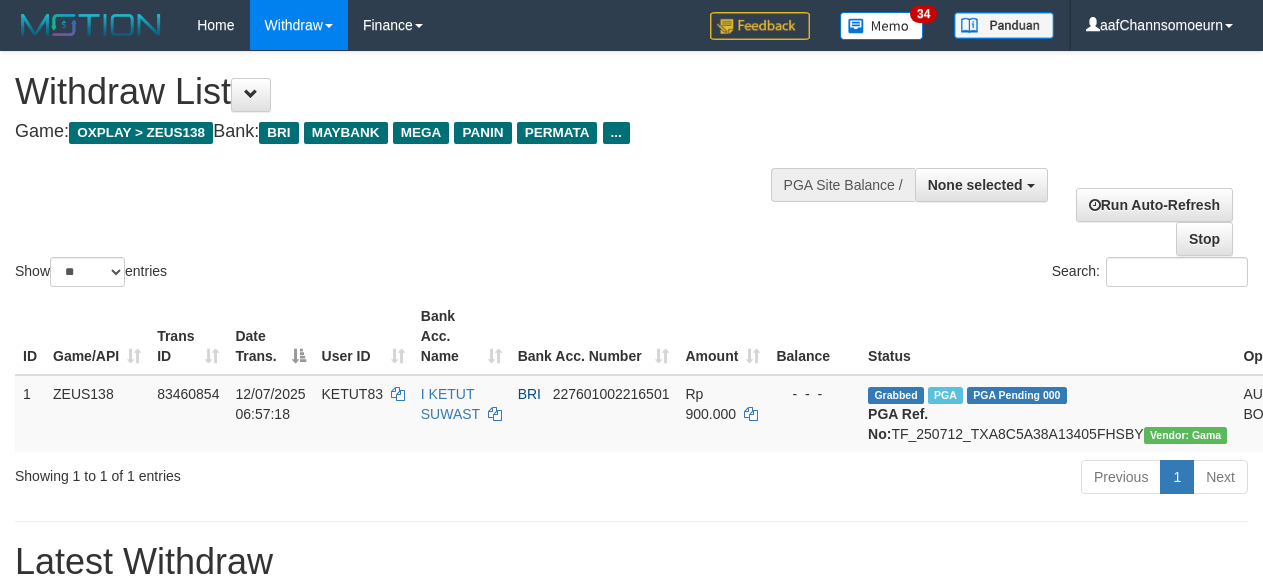 select 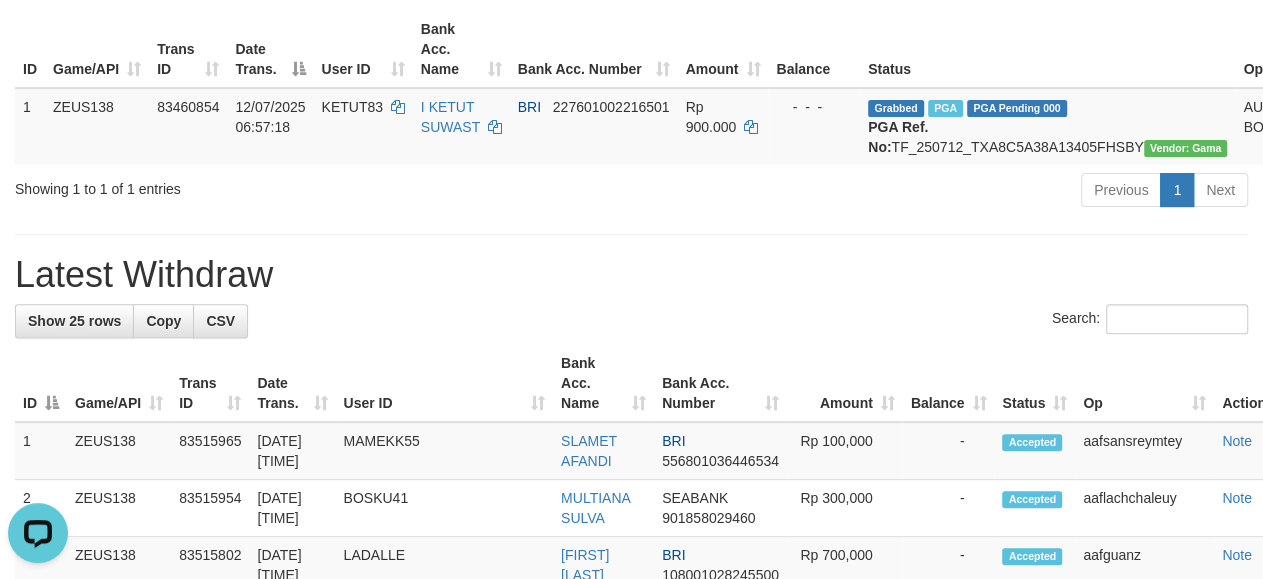 scroll, scrollTop: 0, scrollLeft: 0, axis: both 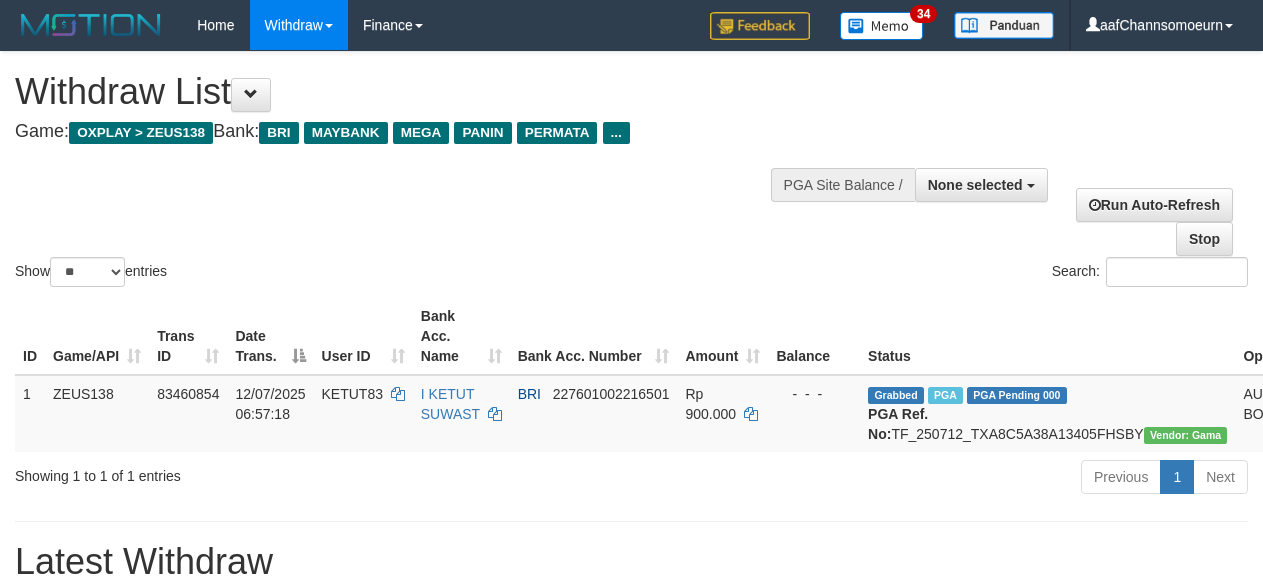 select 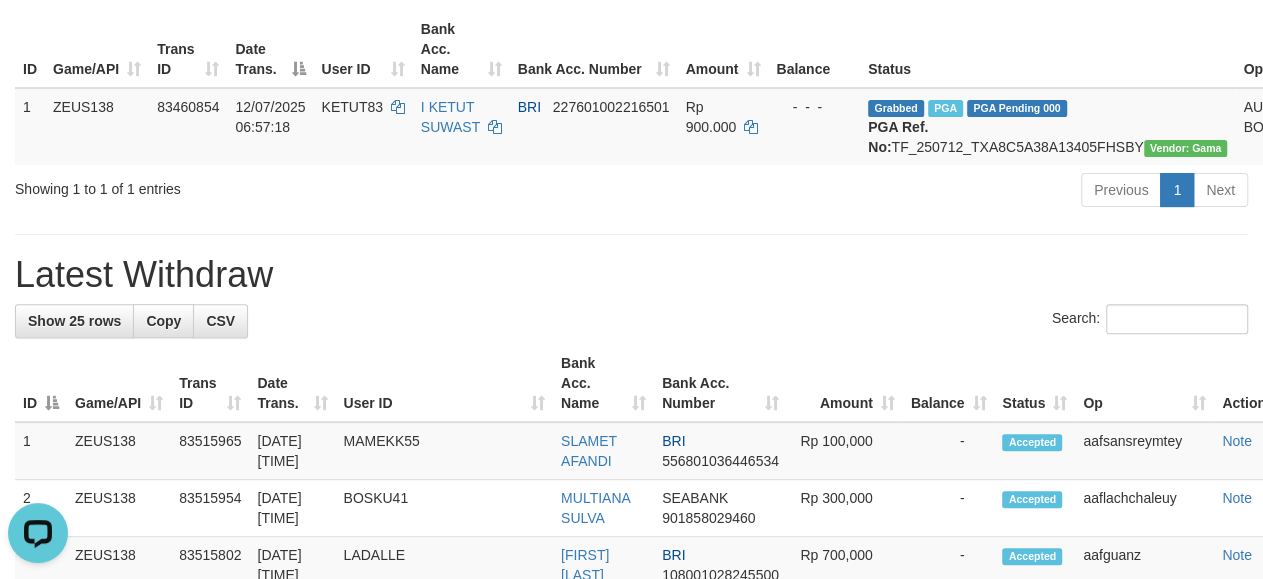 scroll, scrollTop: 0, scrollLeft: 0, axis: both 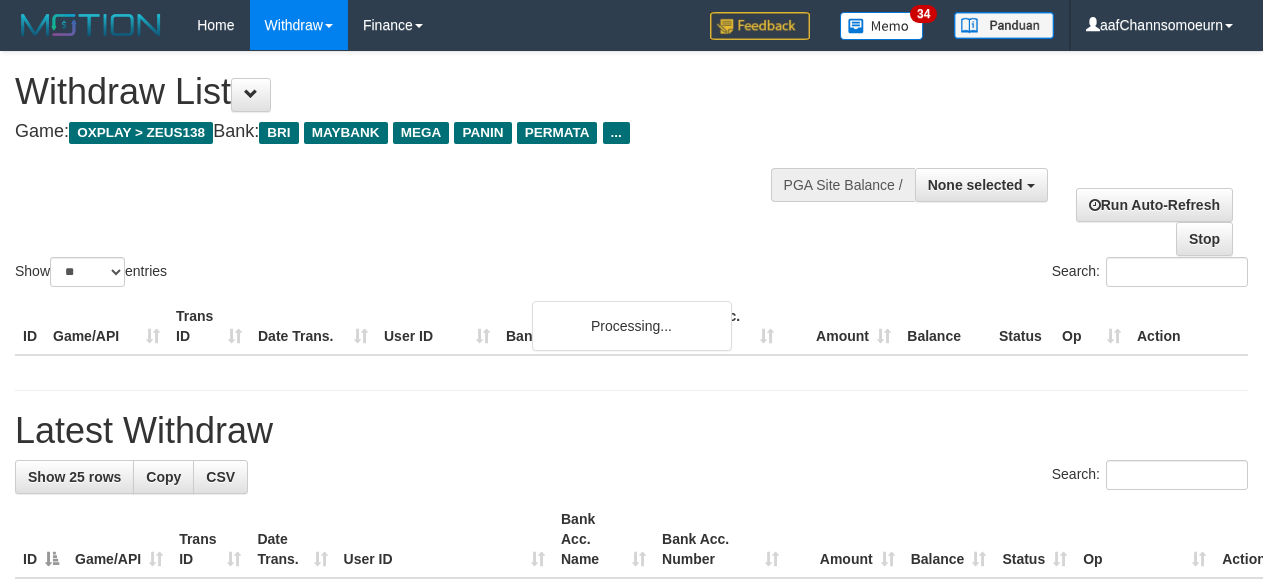 select 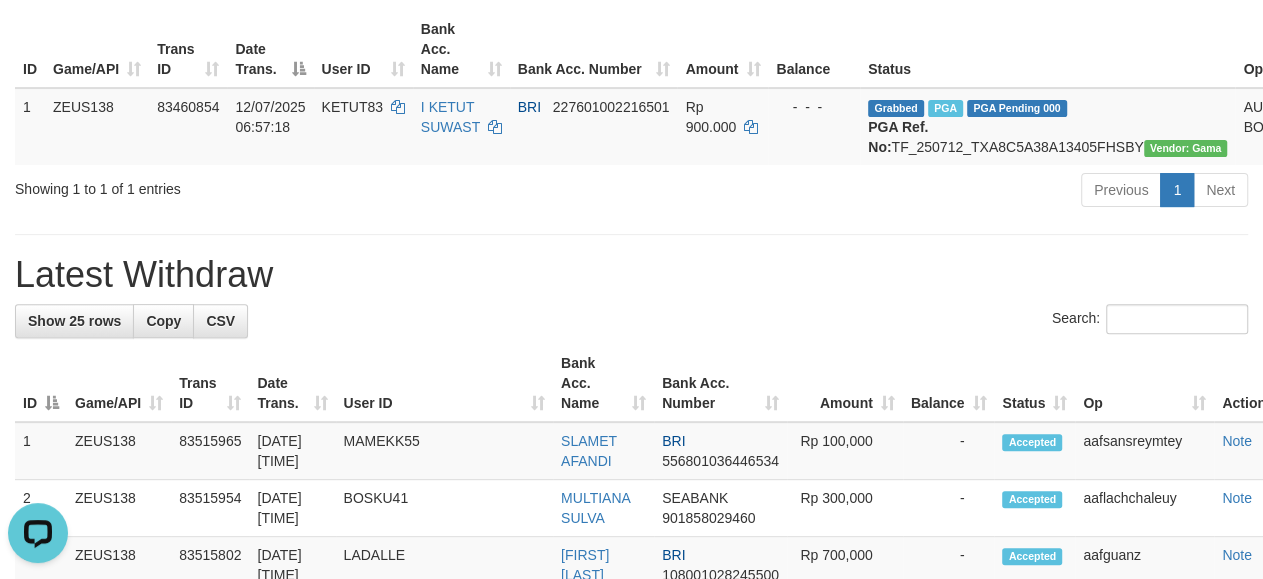 scroll, scrollTop: 0, scrollLeft: 0, axis: both 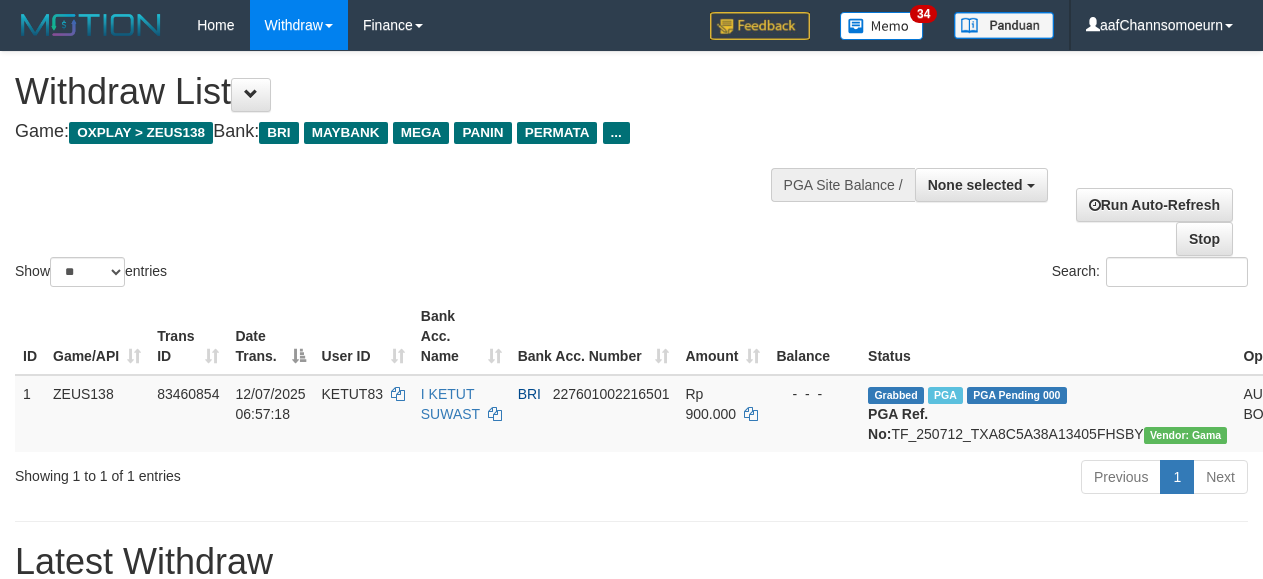 select 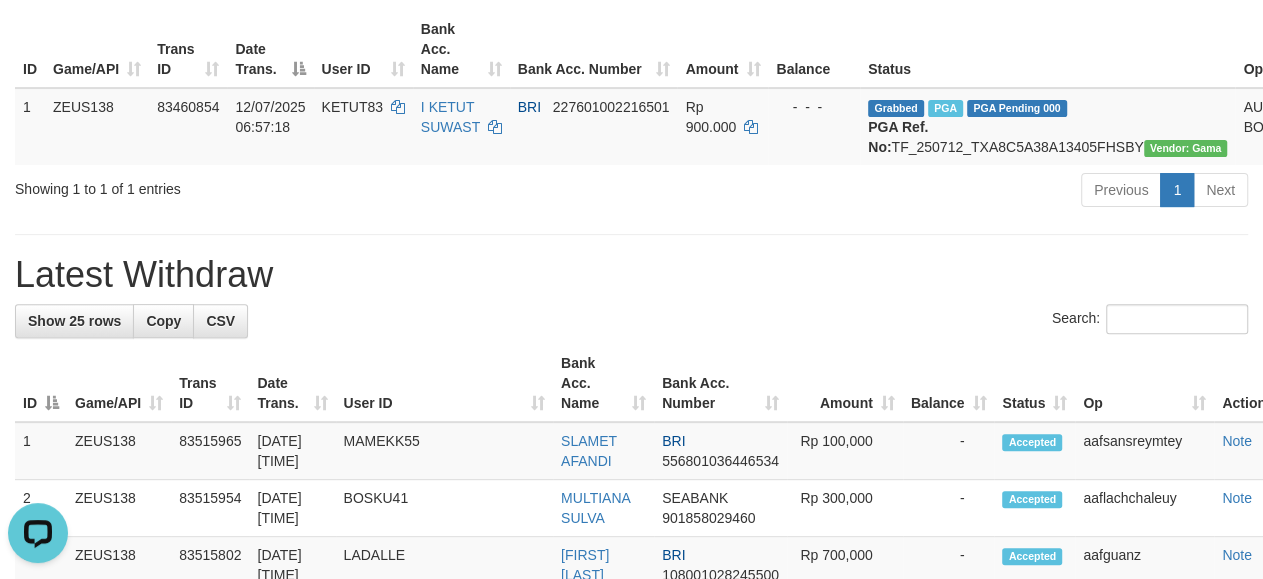 scroll, scrollTop: 0, scrollLeft: 0, axis: both 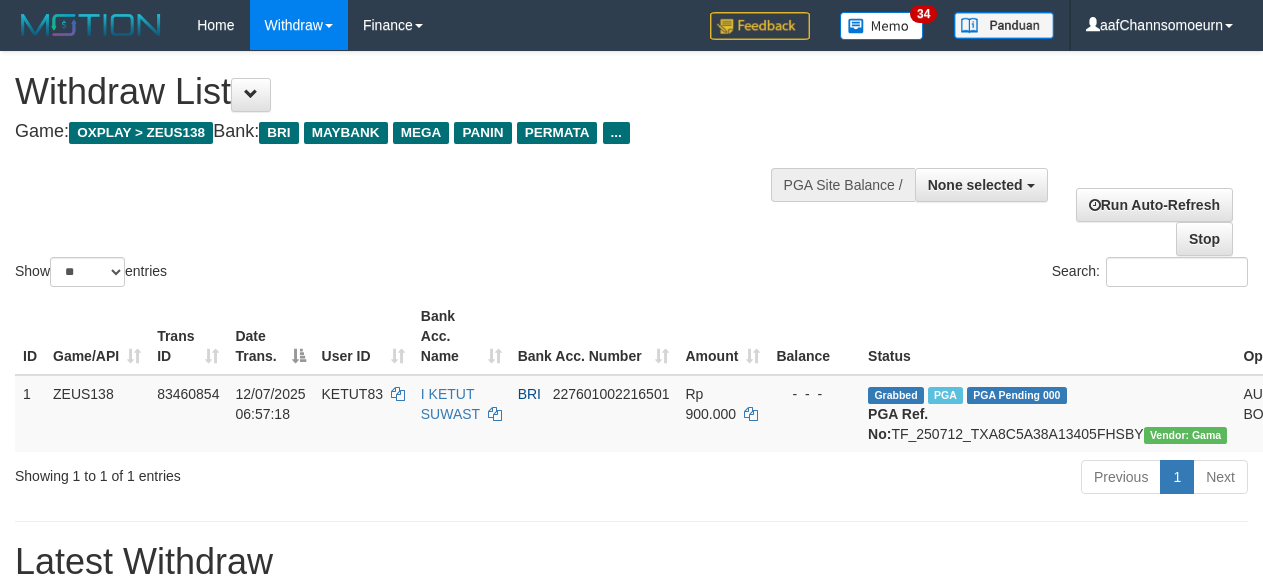 select 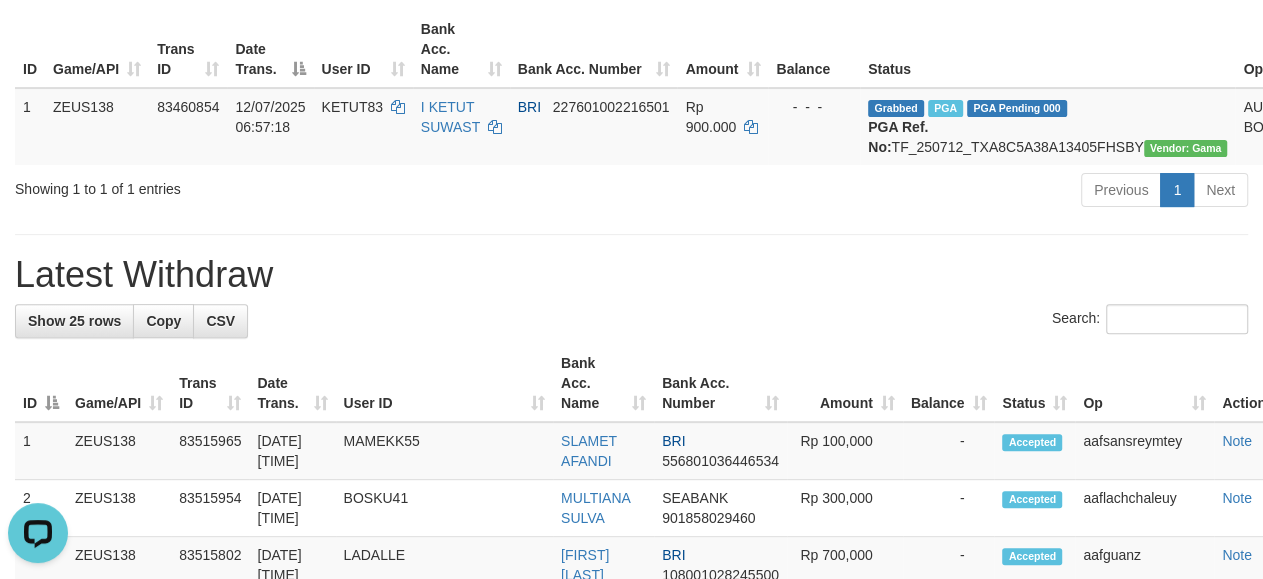 scroll, scrollTop: 0, scrollLeft: 0, axis: both 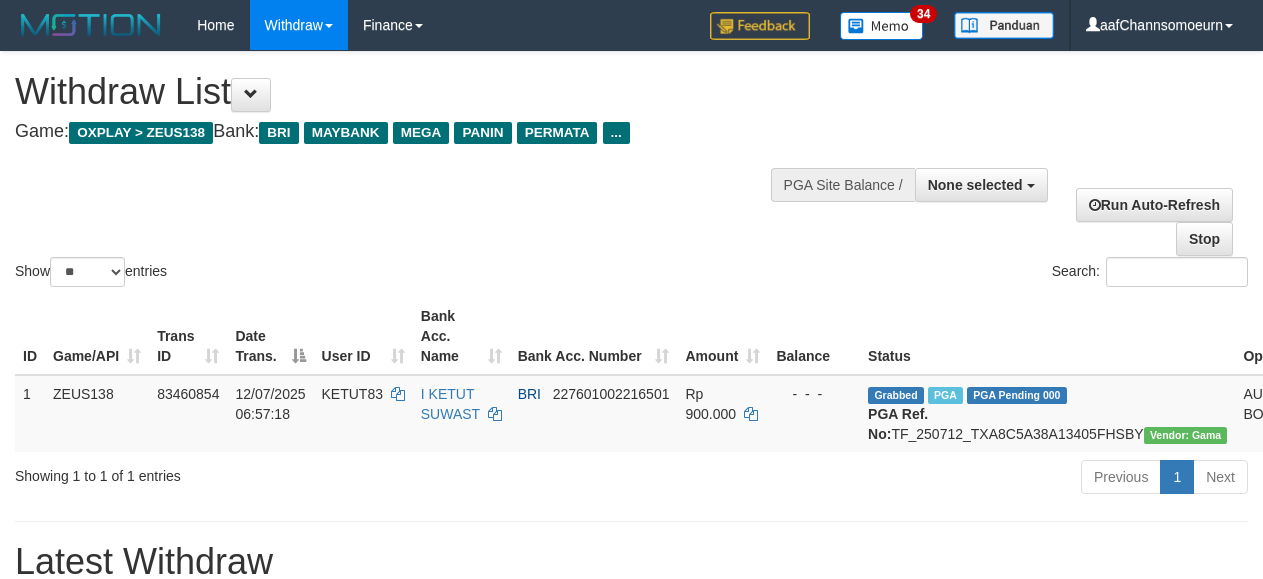 select 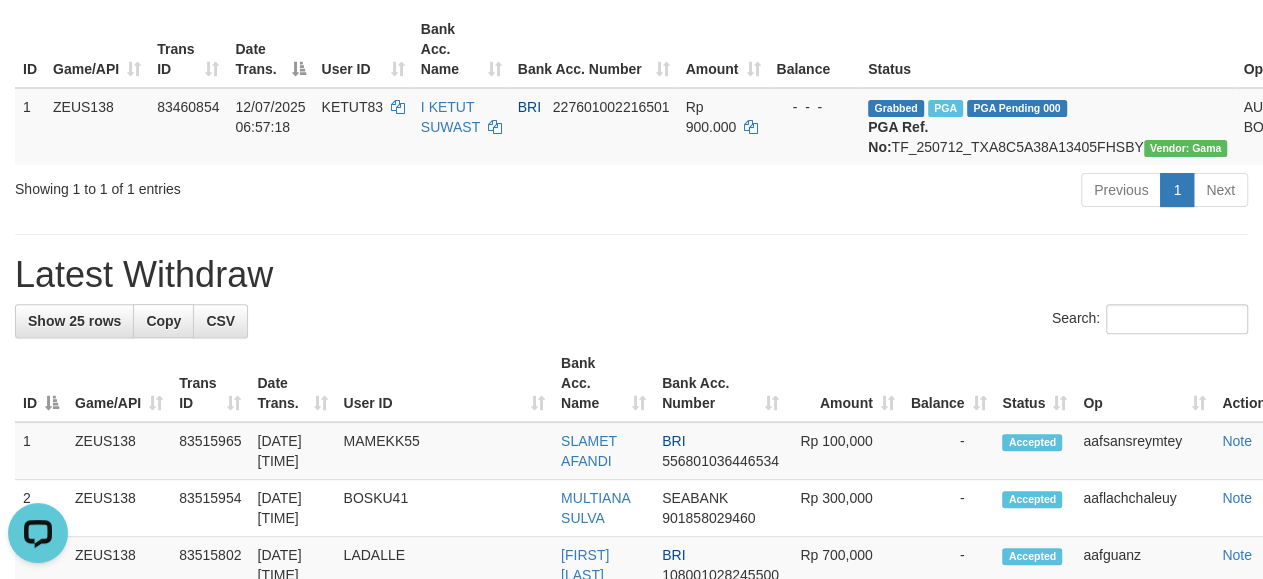 scroll, scrollTop: 0, scrollLeft: 0, axis: both 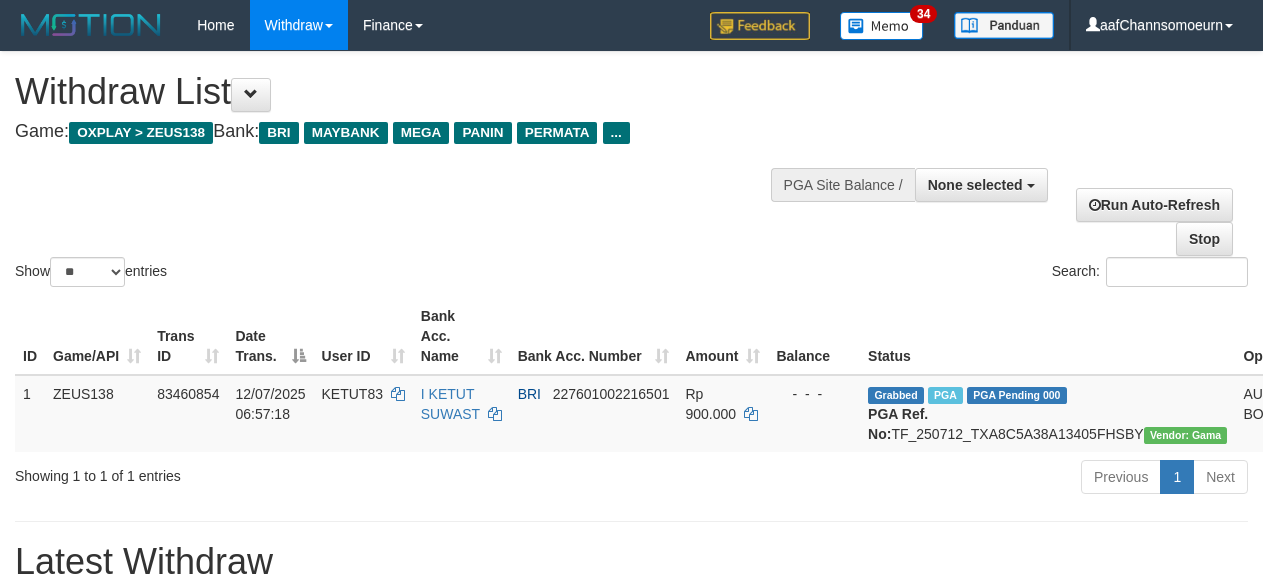 select 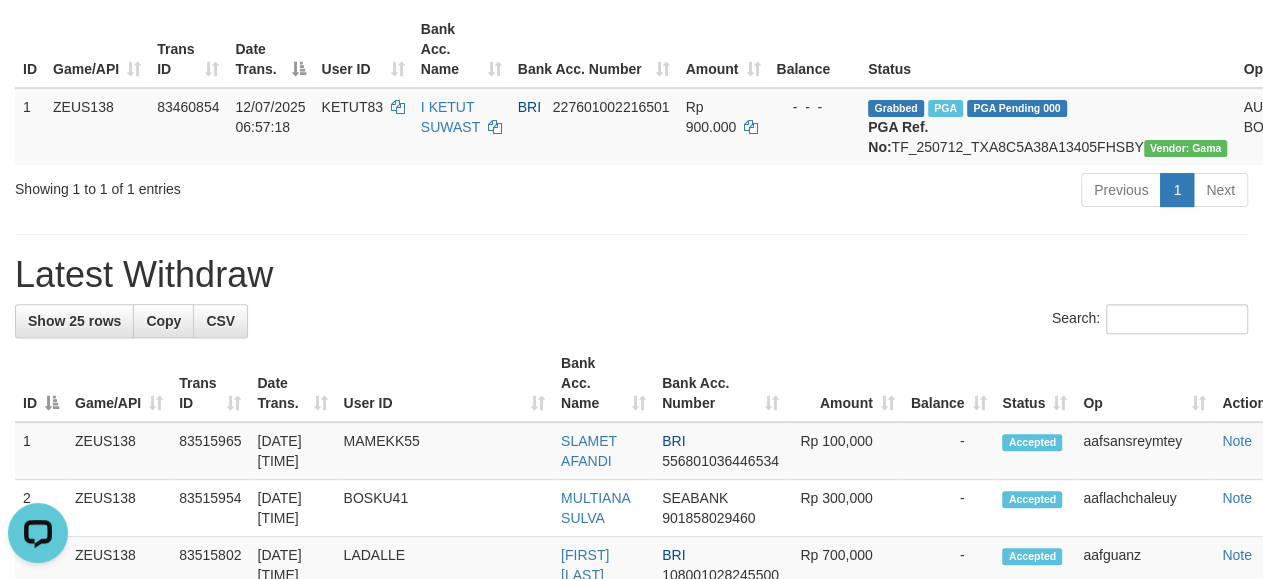 scroll, scrollTop: 0, scrollLeft: 0, axis: both 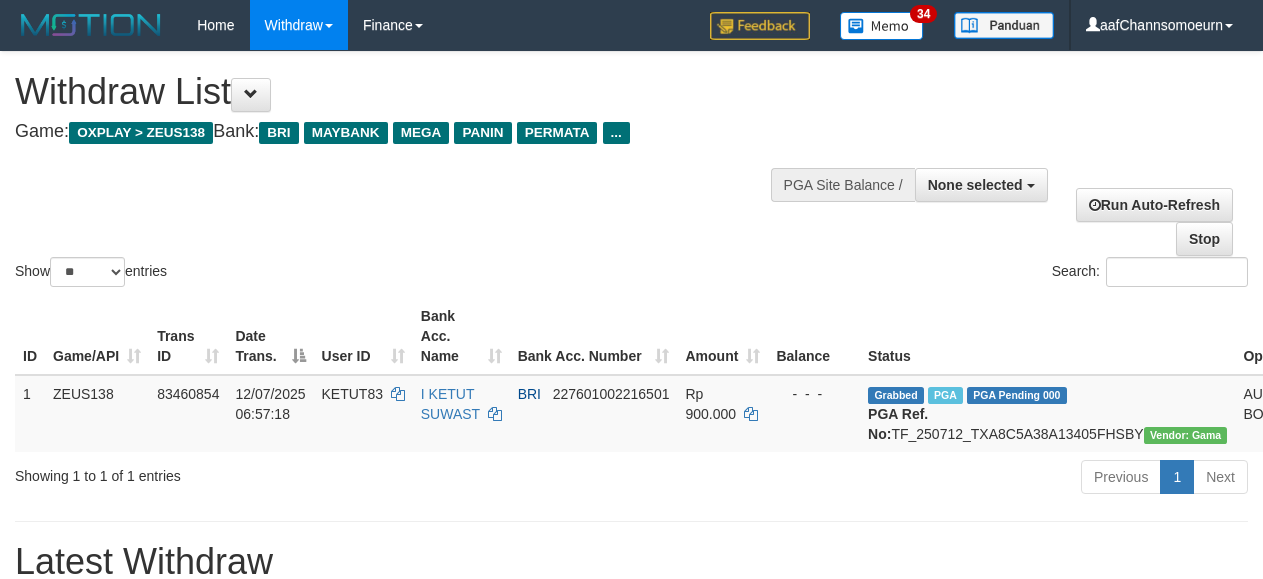 select 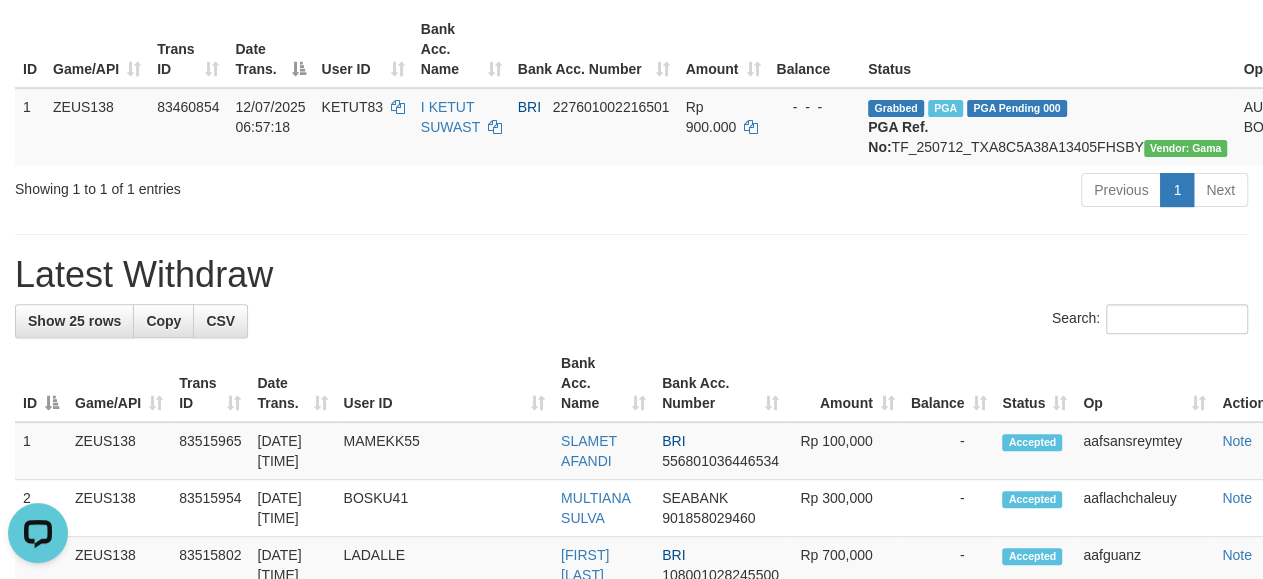 scroll, scrollTop: 0, scrollLeft: 0, axis: both 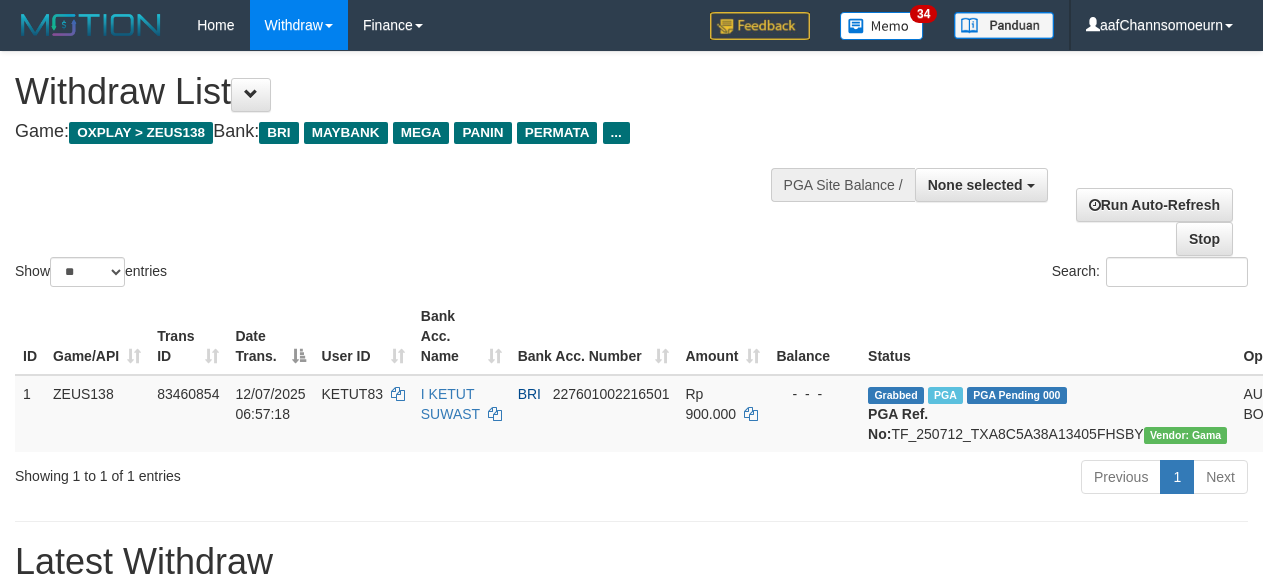 select 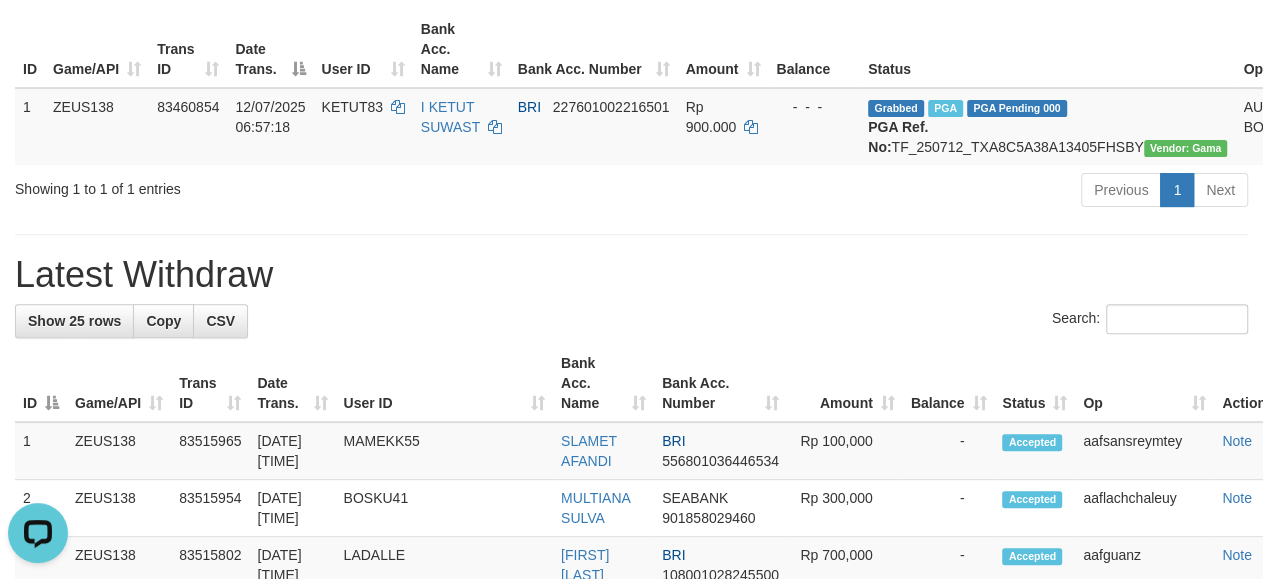 scroll, scrollTop: 0, scrollLeft: 0, axis: both 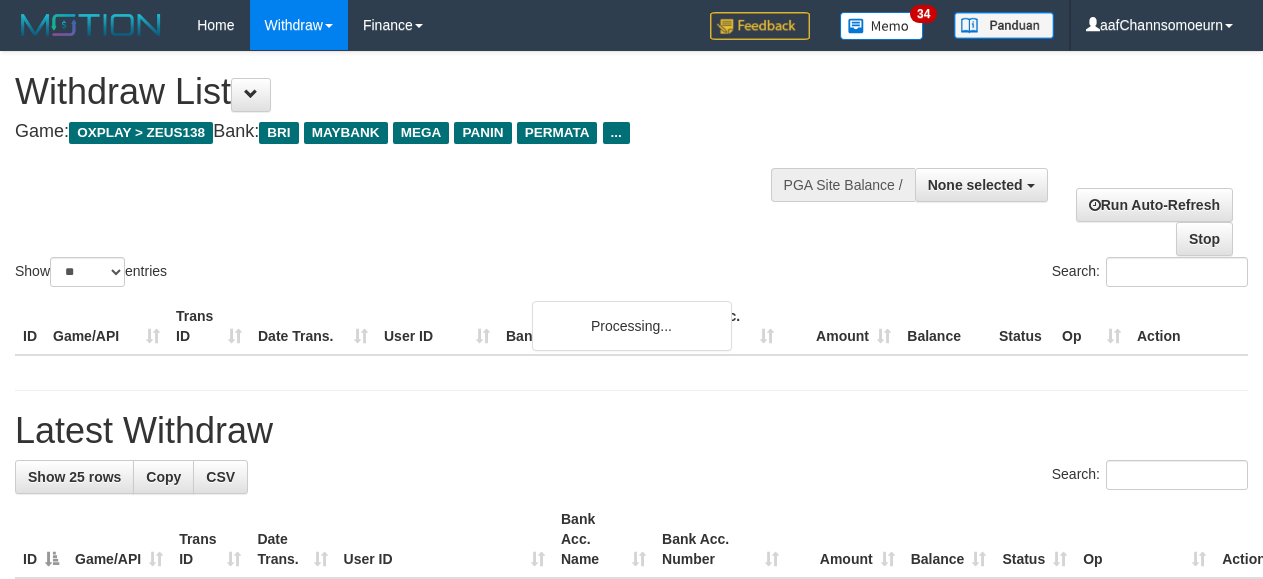 select 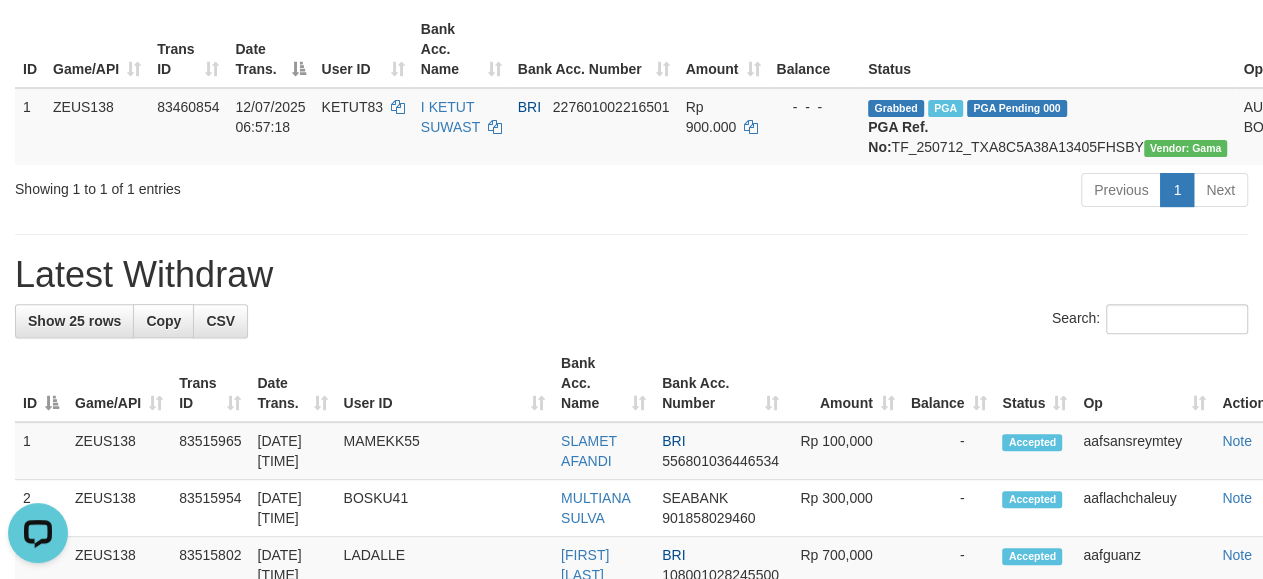 scroll, scrollTop: 0, scrollLeft: 0, axis: both 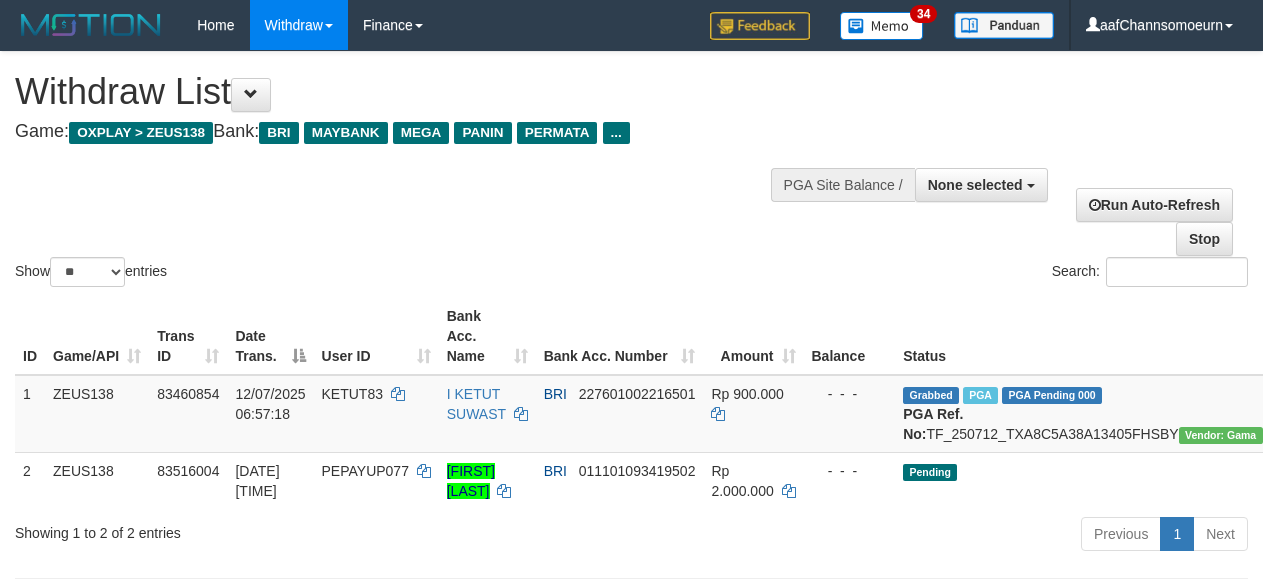 select 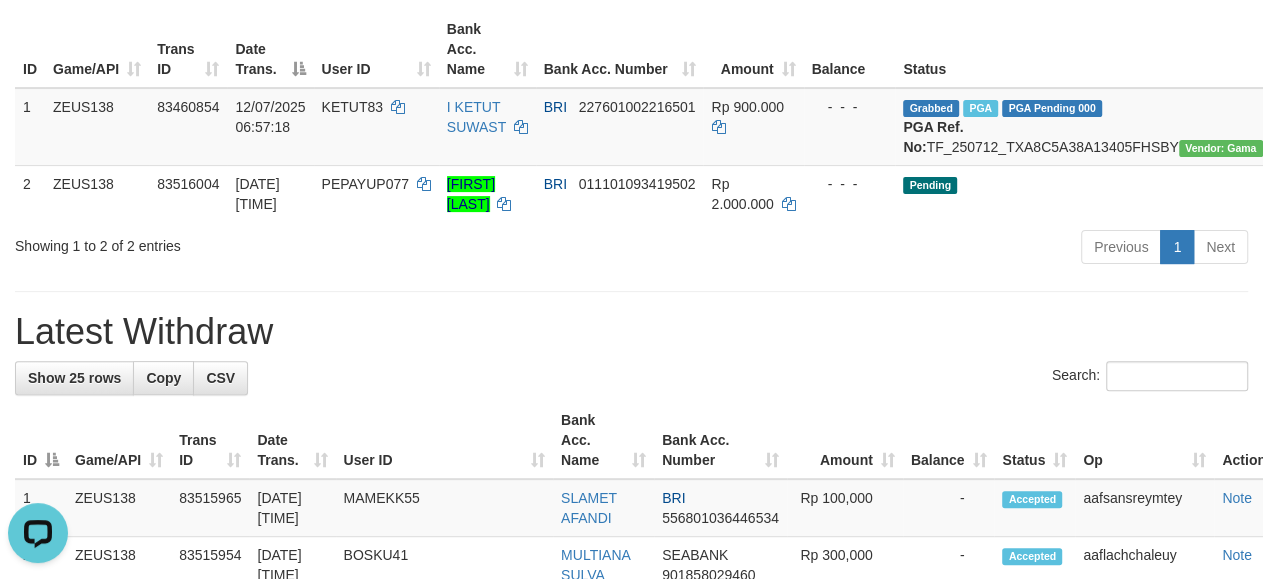 scroll, scrollTop: 0, scrollLeft: 0, axis: both 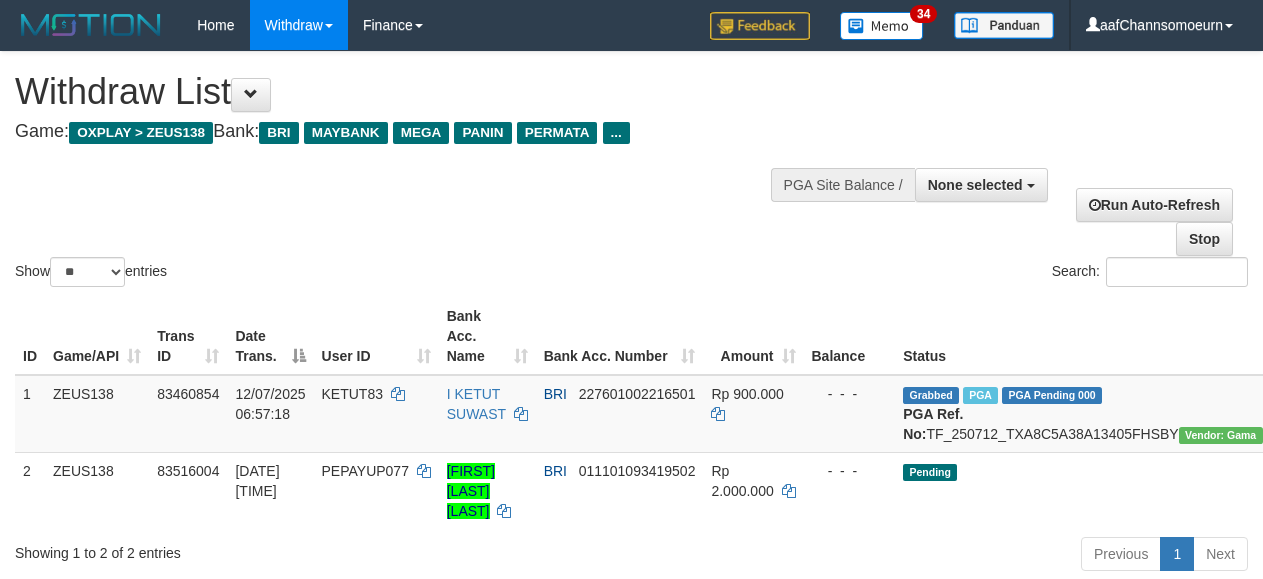 select 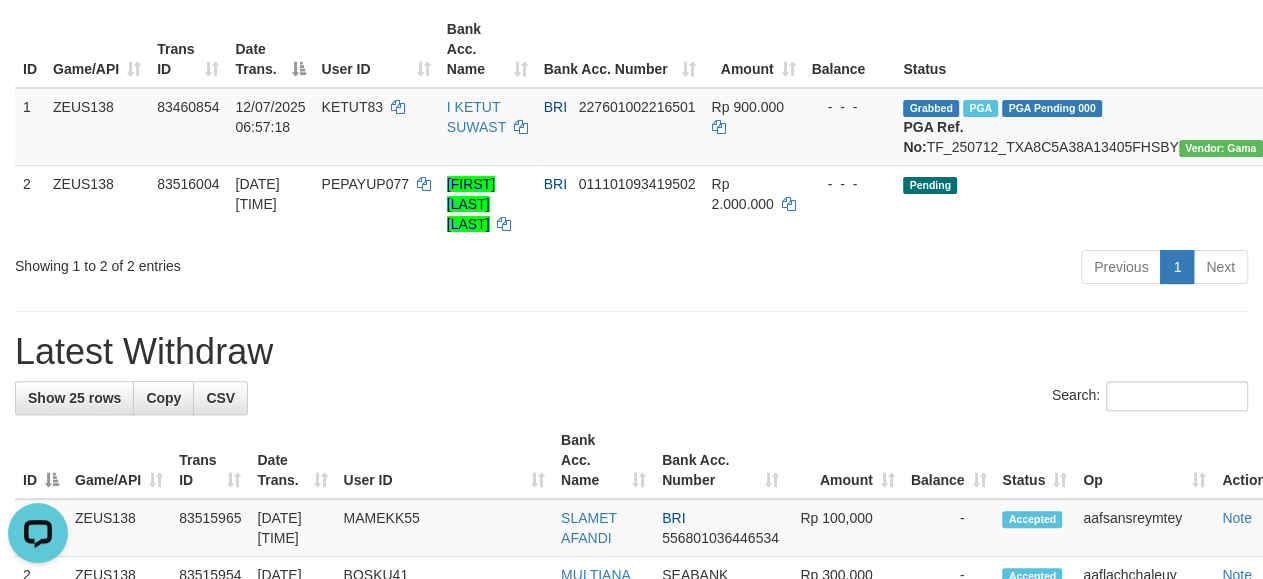 scroll, scrollTop: 0, scrollLeft: 0, axis: both 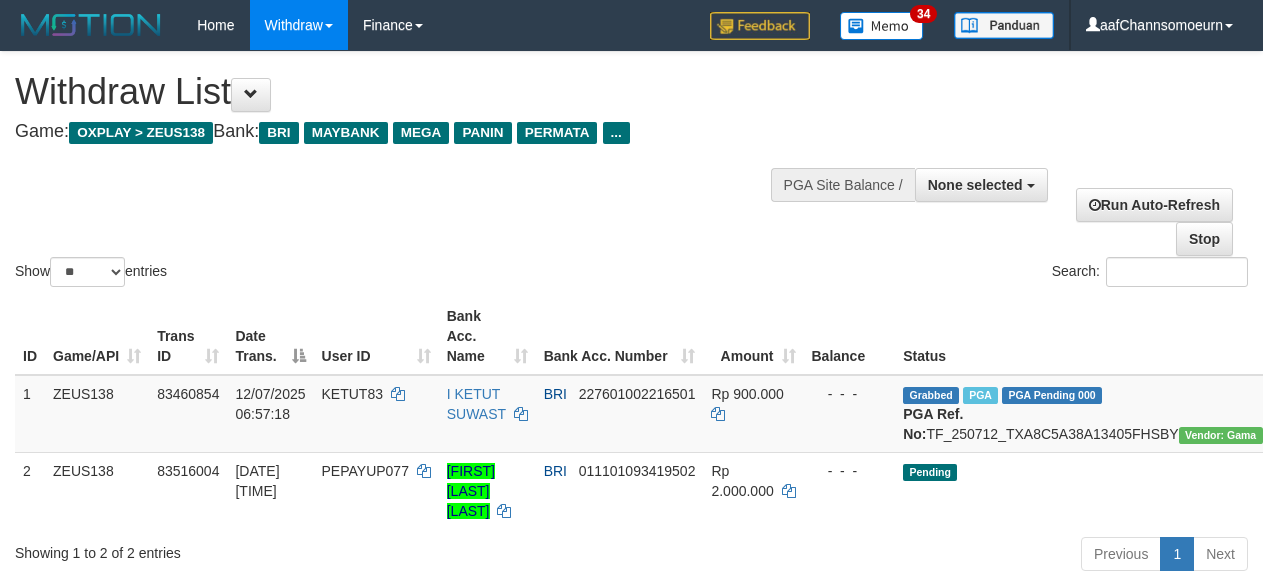 select 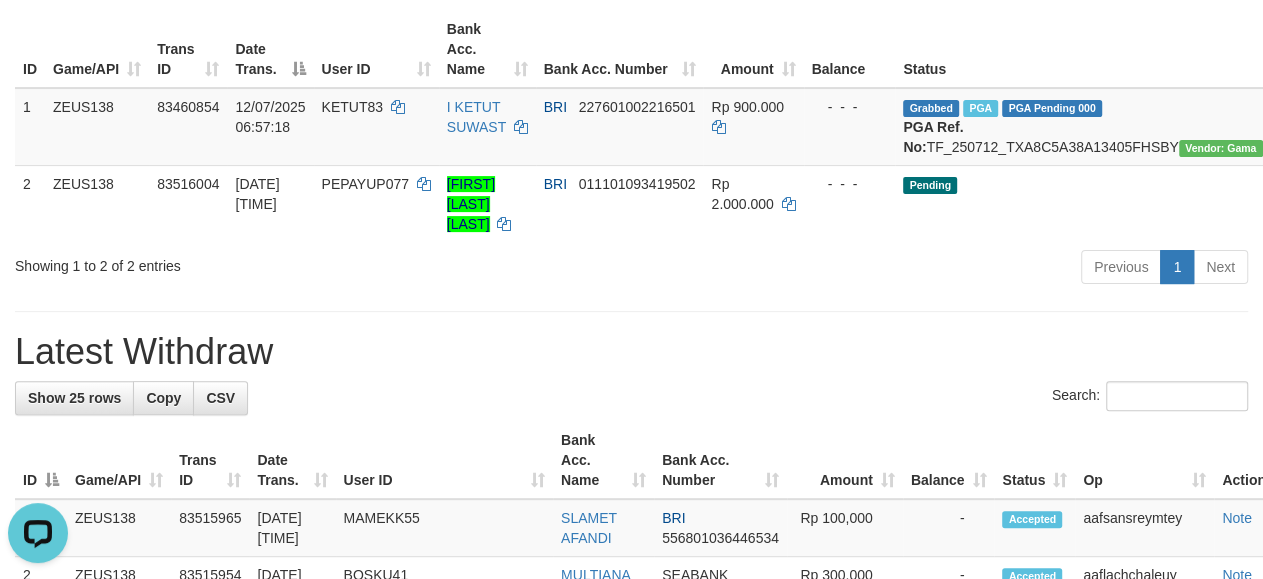 scroll, scrollTop: 0, scrollLeft: 0, axis: both 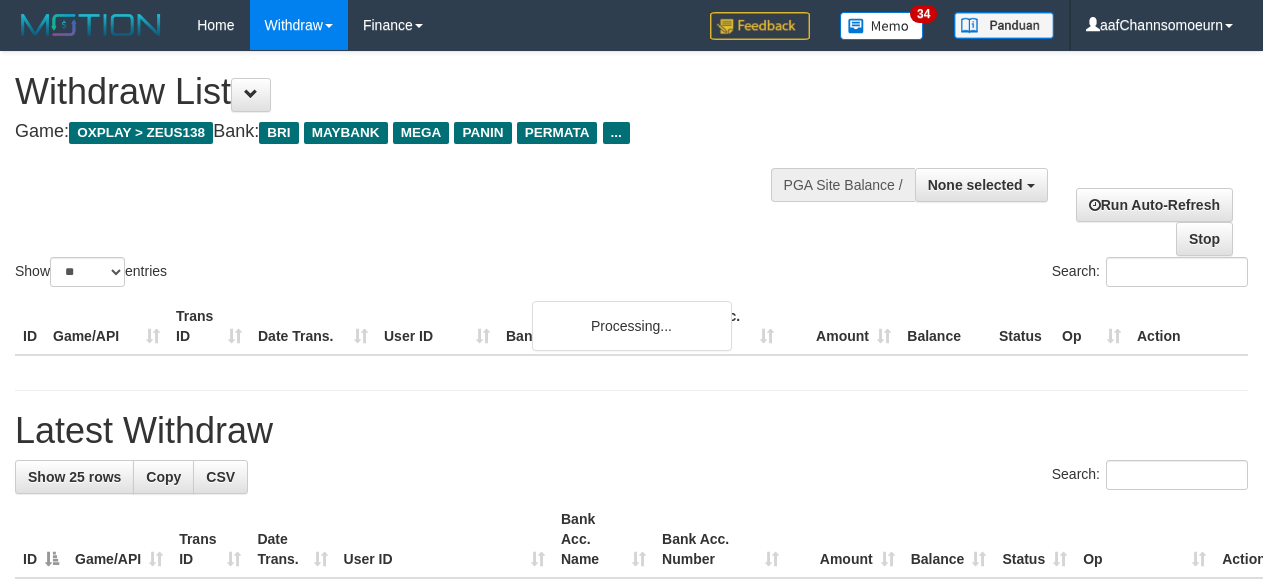 select 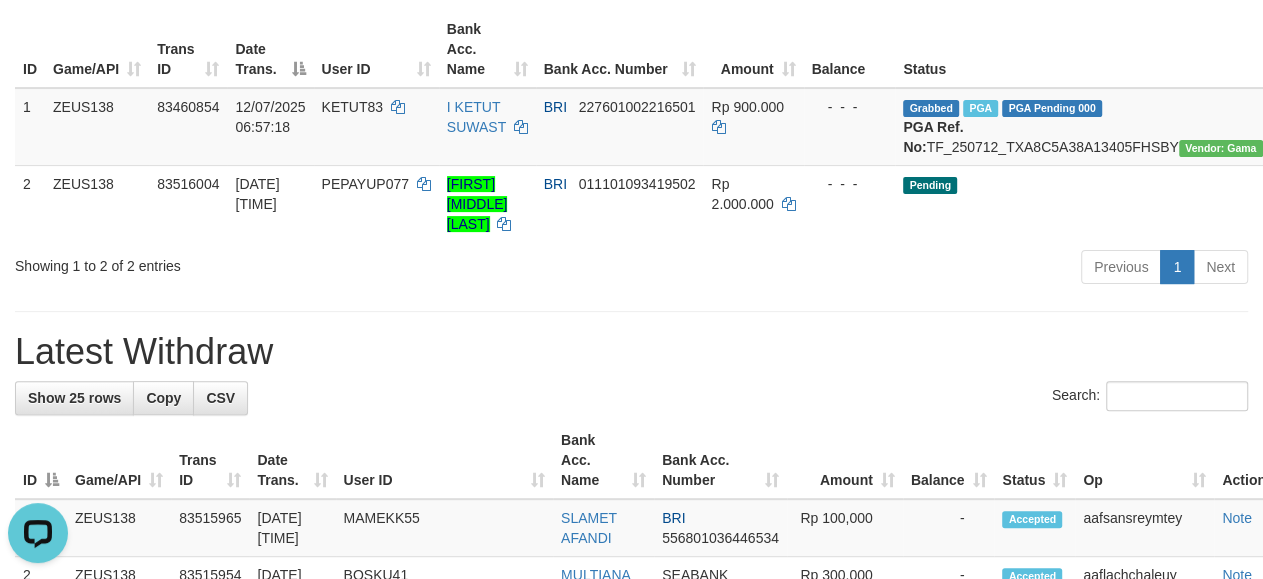 scroll, scrollTop: 0, scrollLeft: 0, axis: both 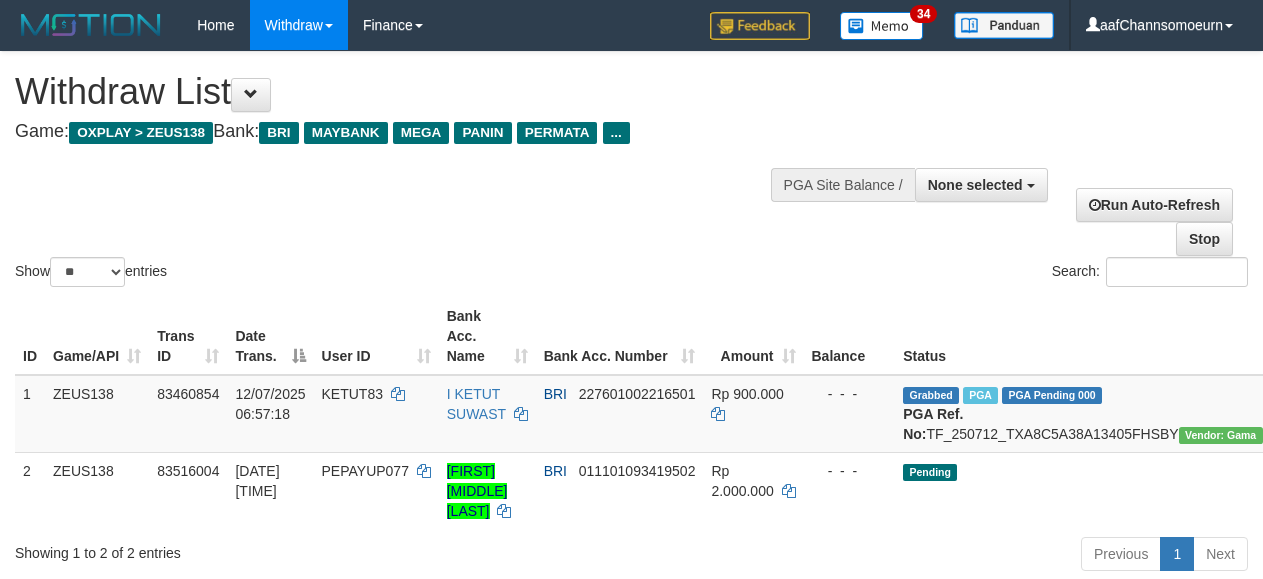 select 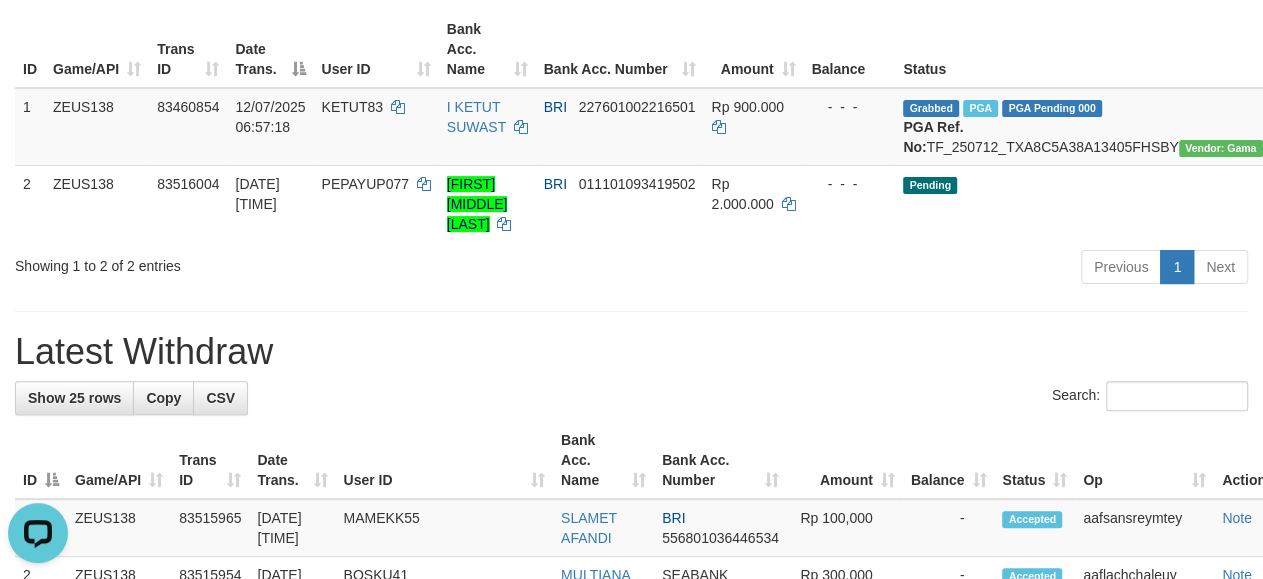 scroll, scrollTop: 0, scrollLeft: 0, axis: both 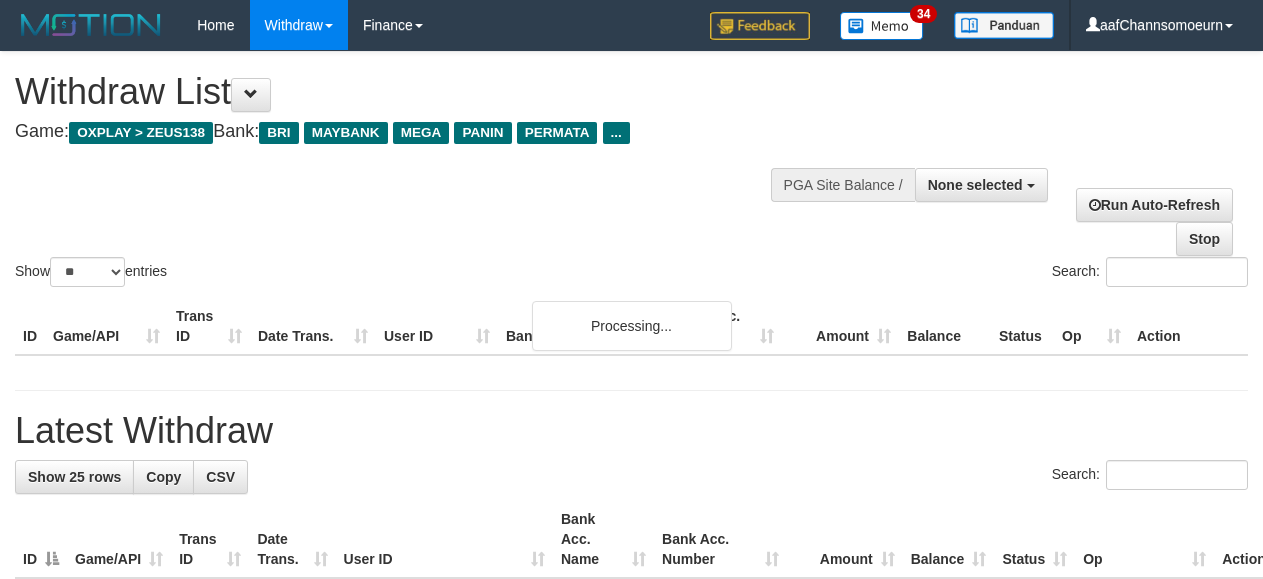 select 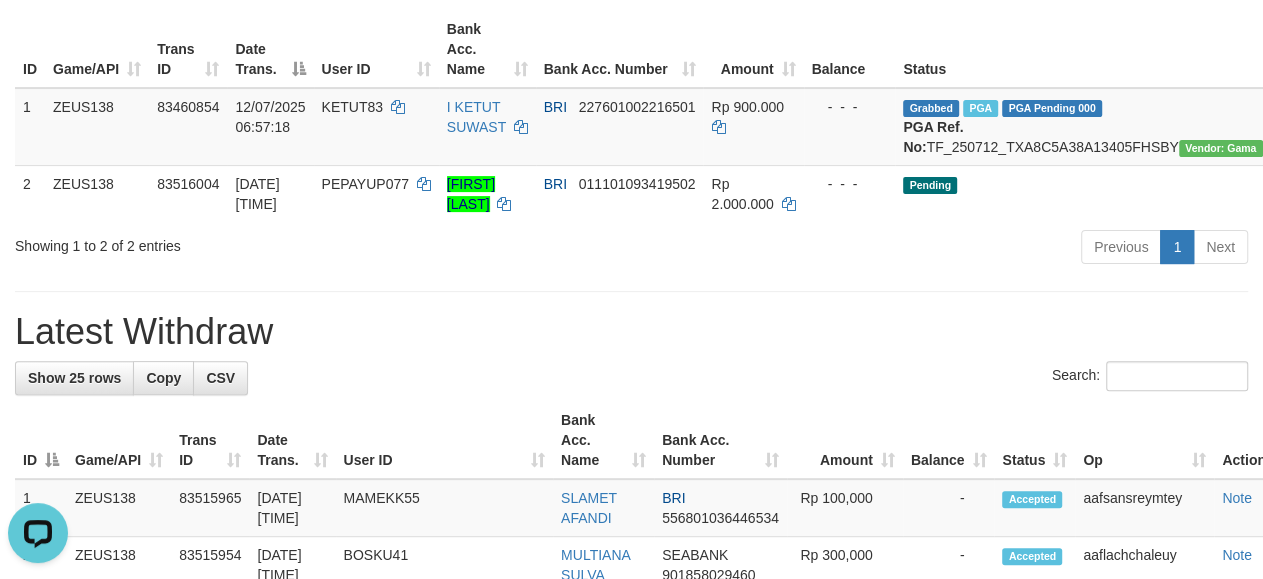 scroll, scrollTop: 0, scrollLeft: 0, axis: both 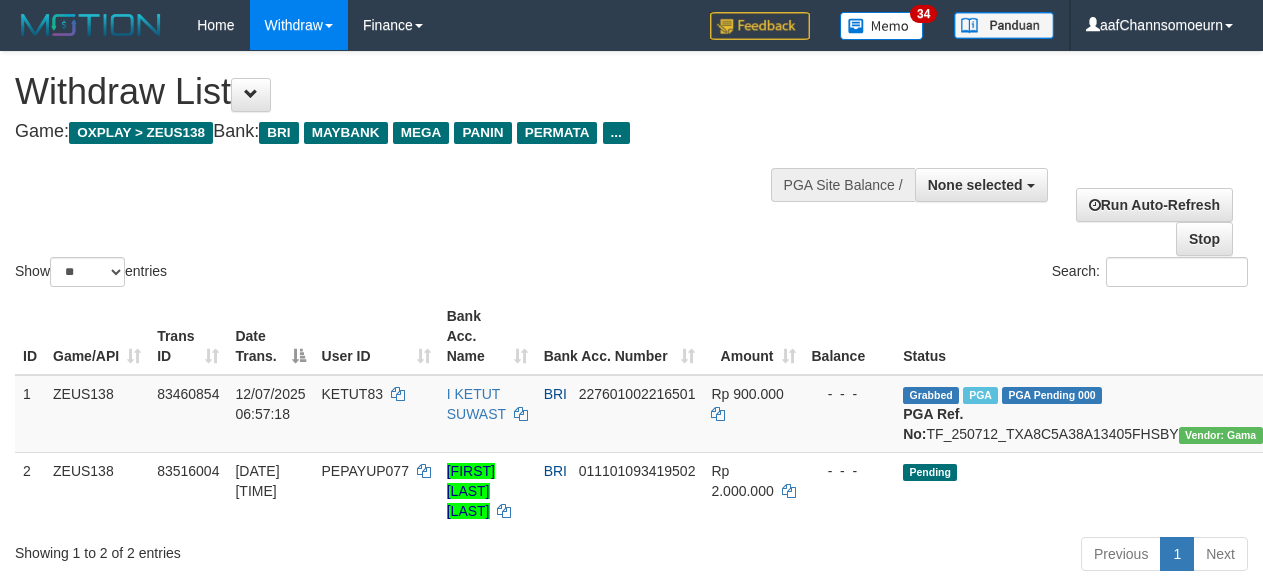 select 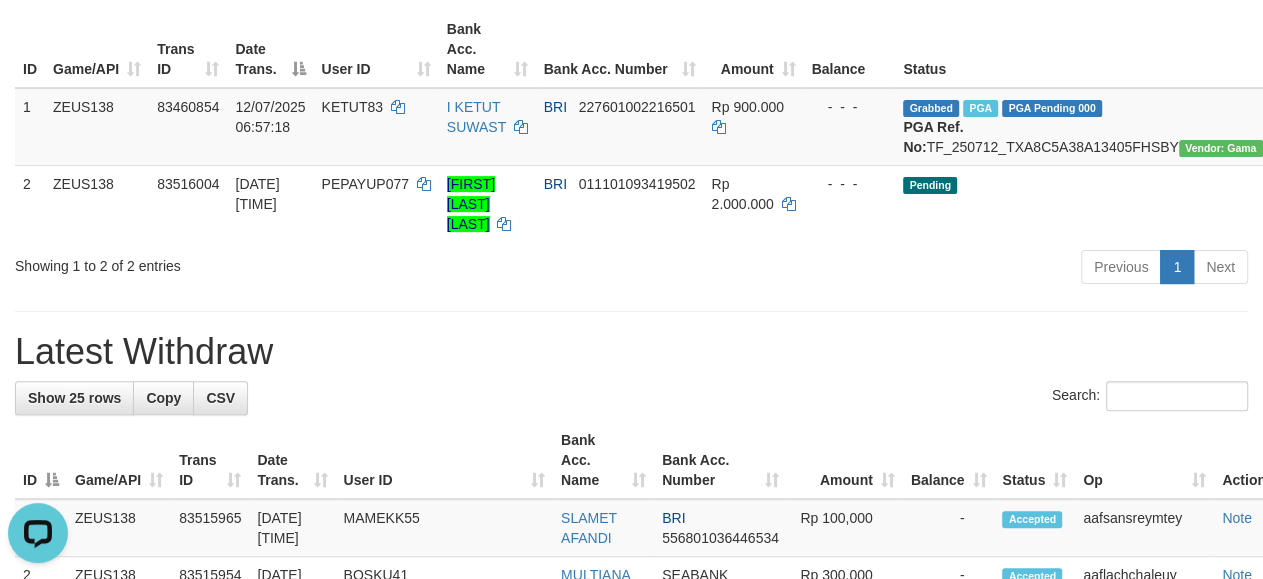 scroll, scrollTop: 0, scrollLeft: 0, axis: both 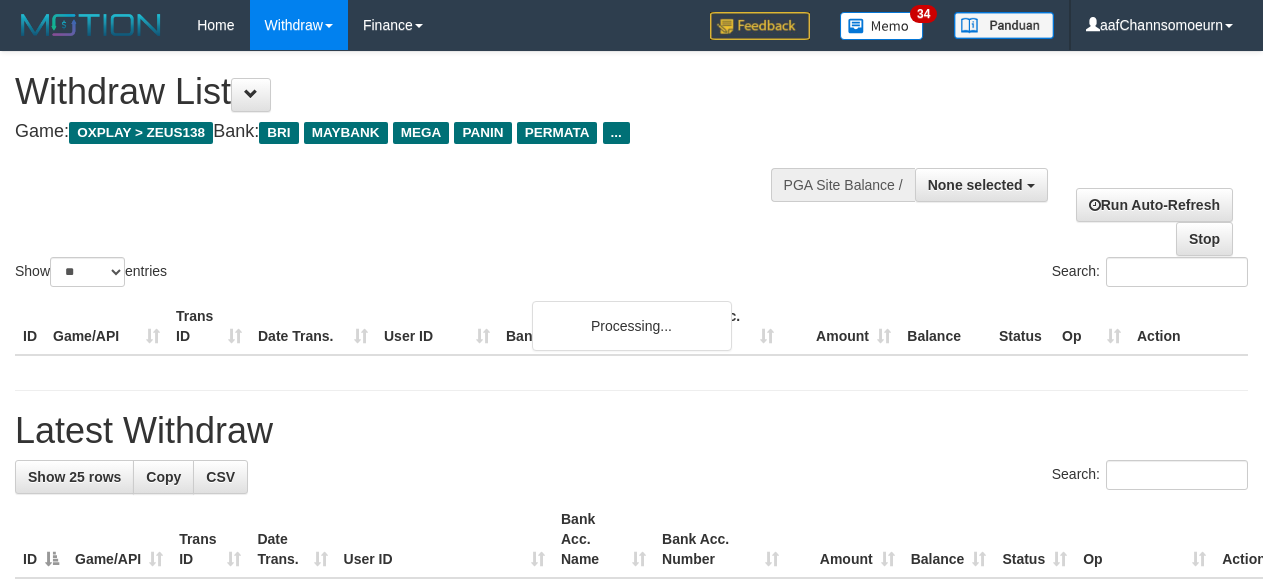select 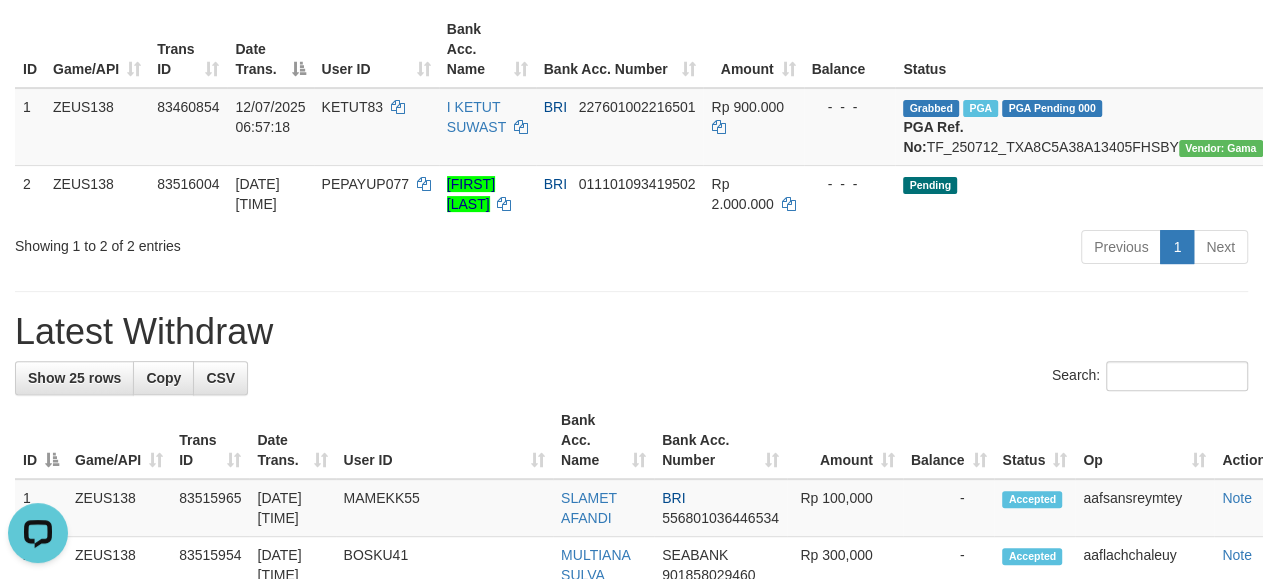 scroll, scrollTop: 0, scrollLeft: 0, axis: both 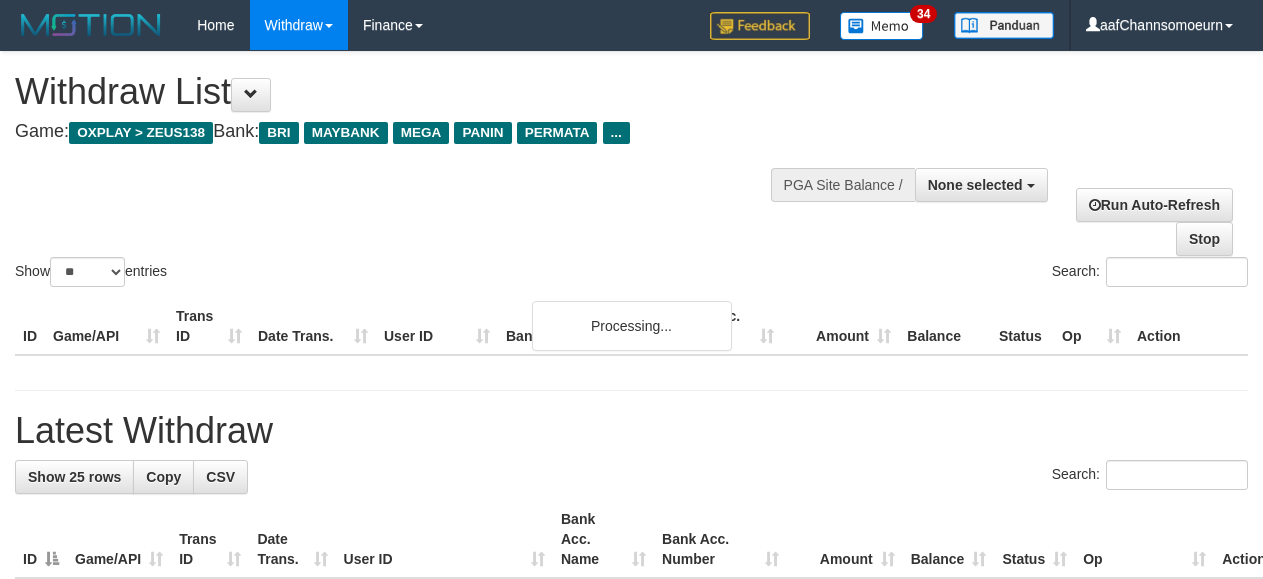 select 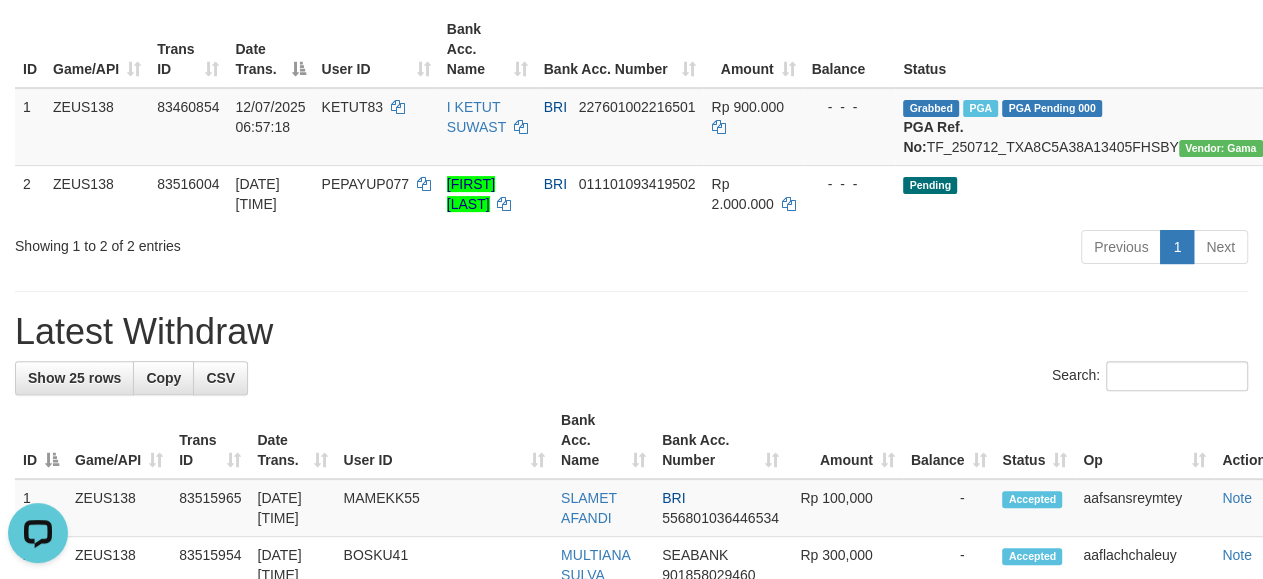 scroll, scrollTop: 0, scrollLeft: 0, axis: both 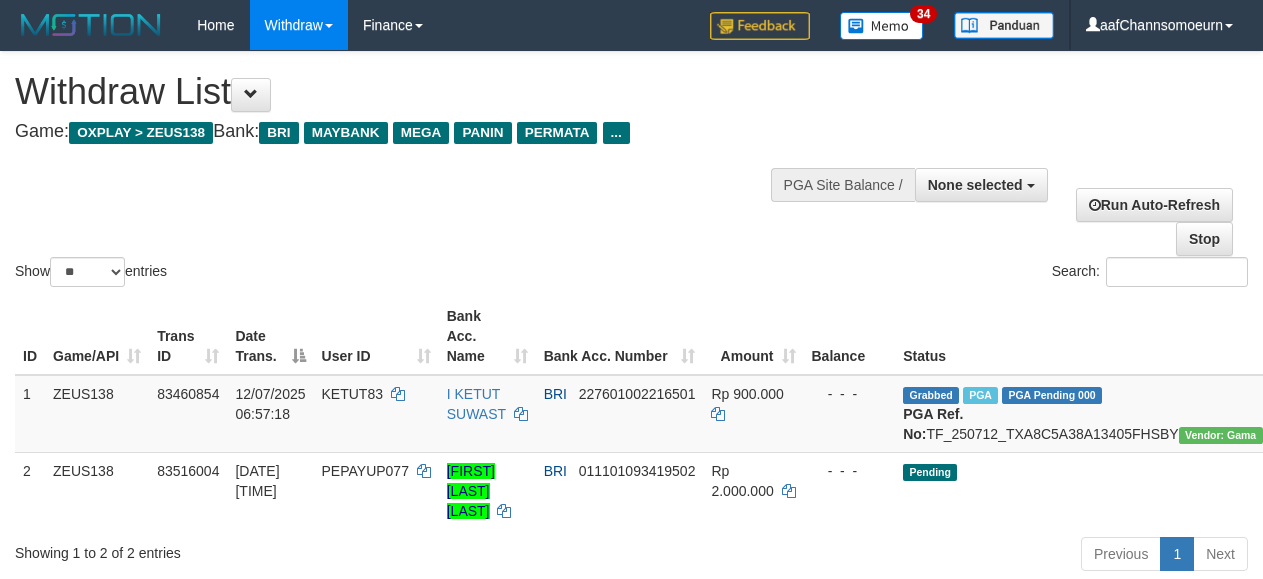 select 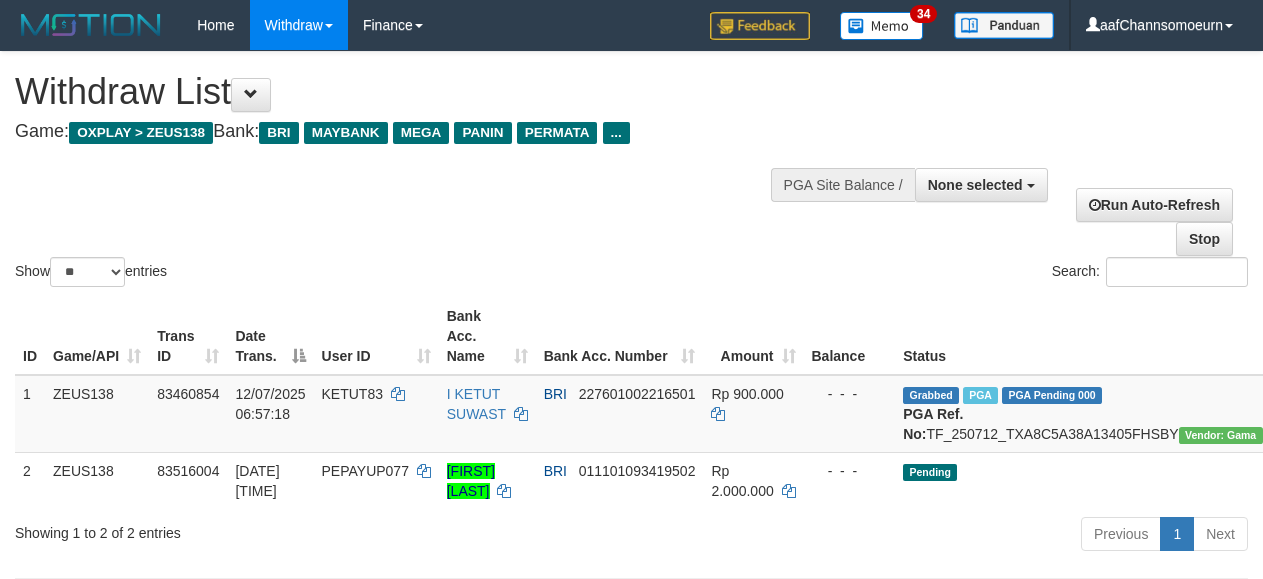 select 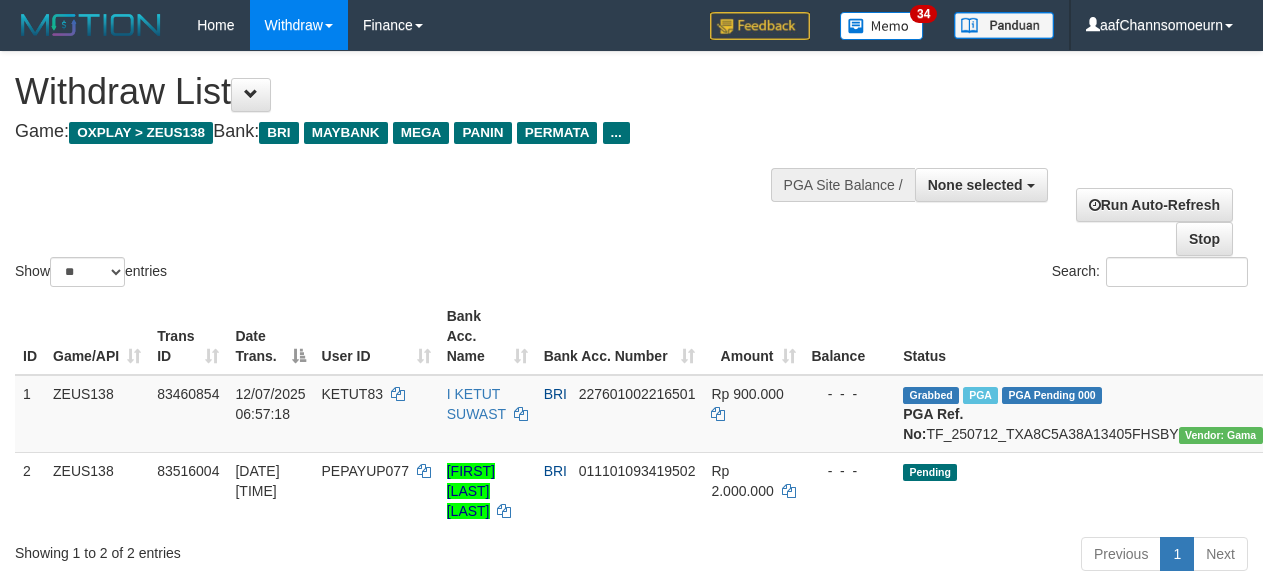 select 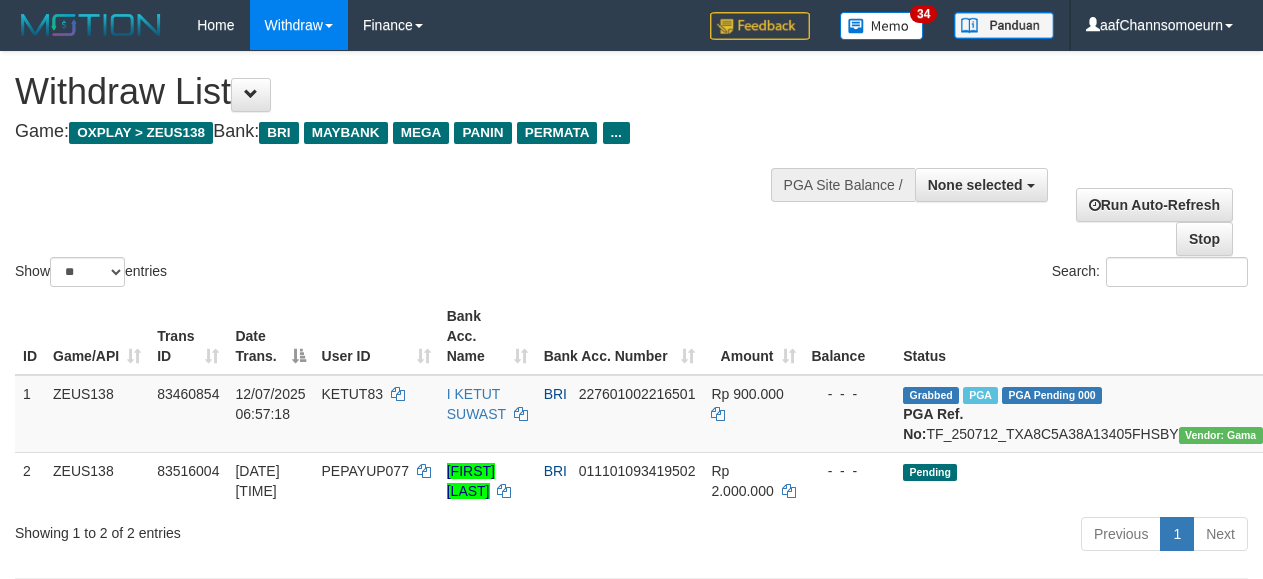 select 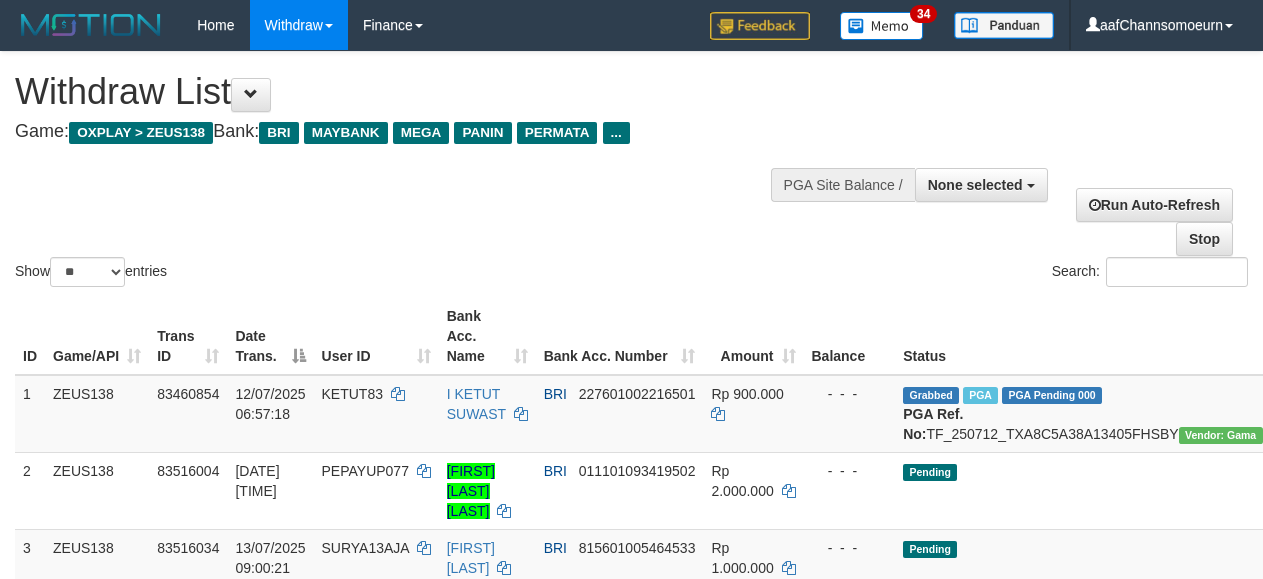 select 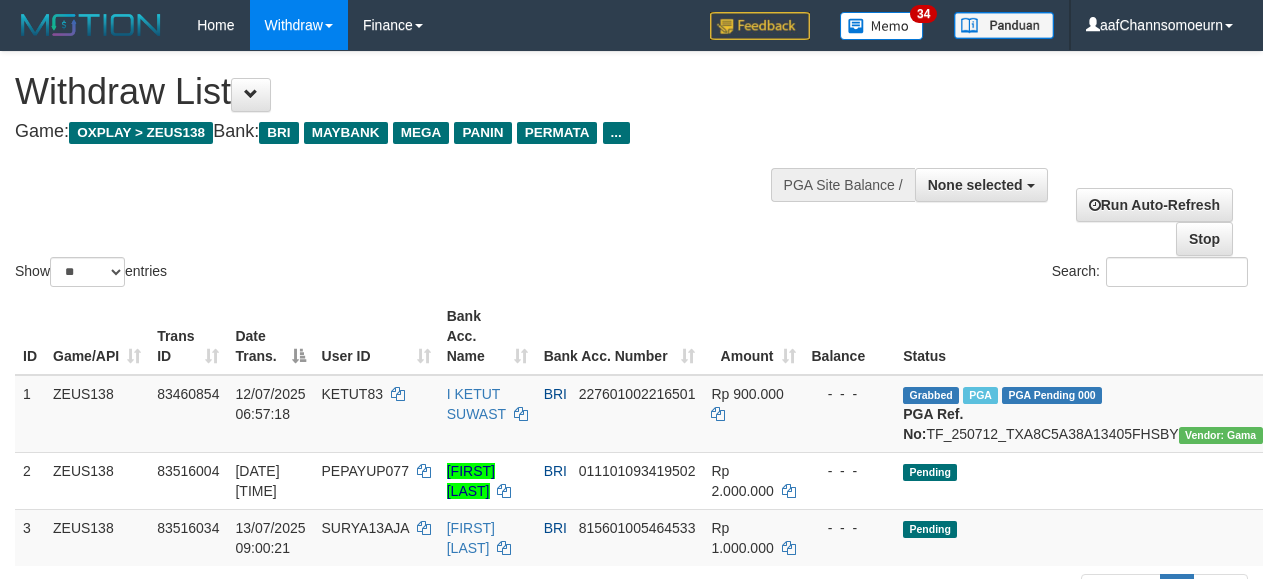 select 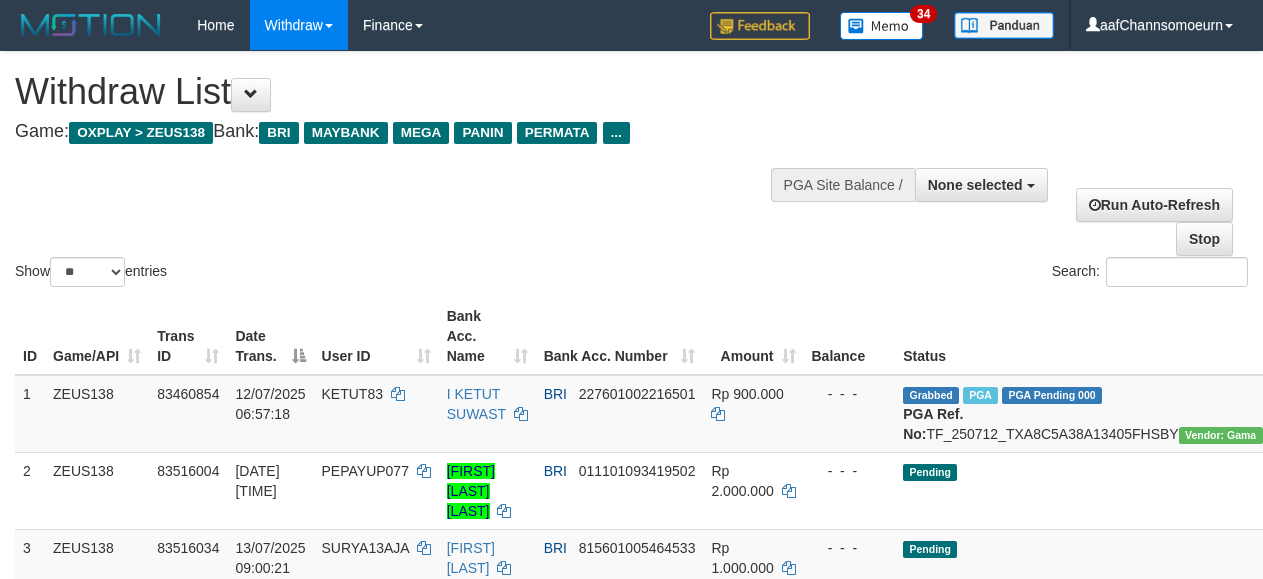 select 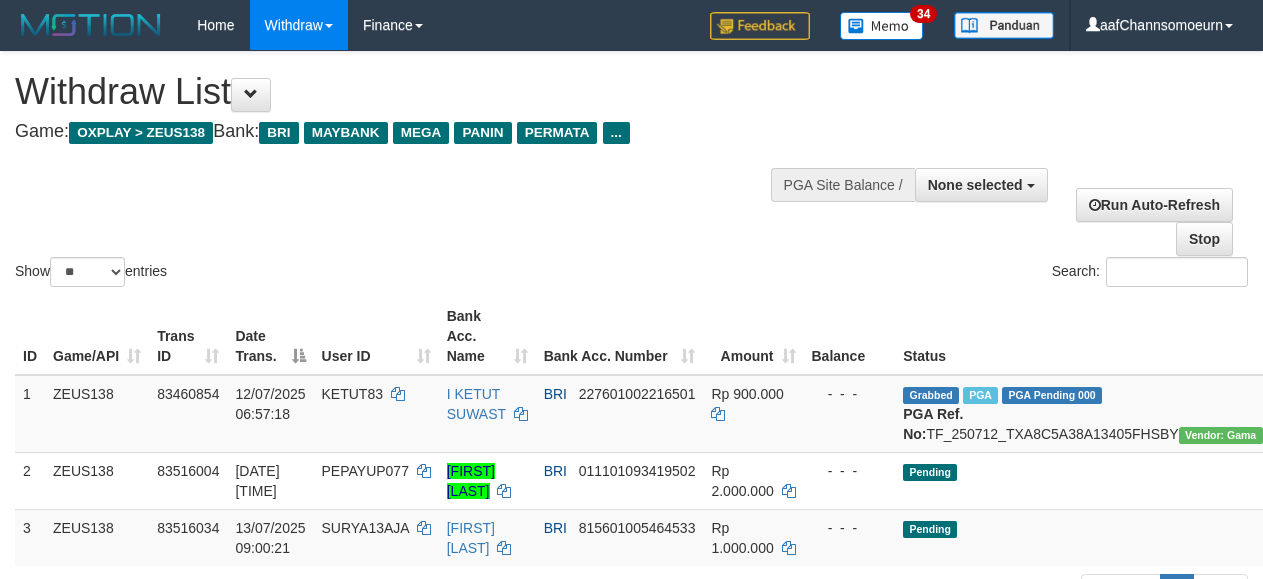 select 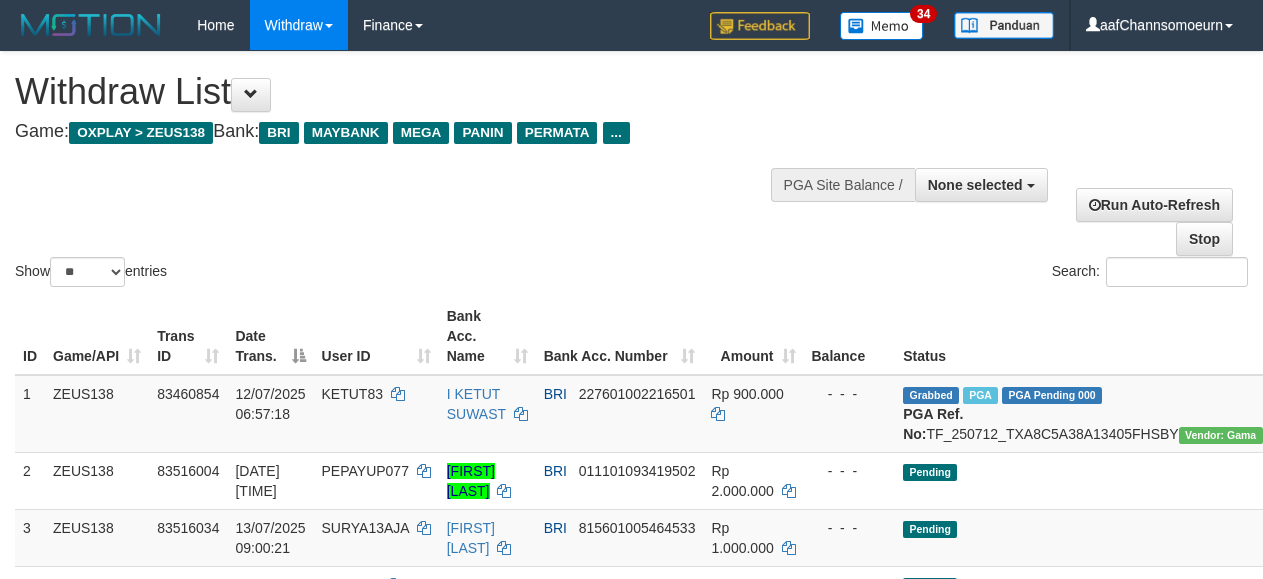 select 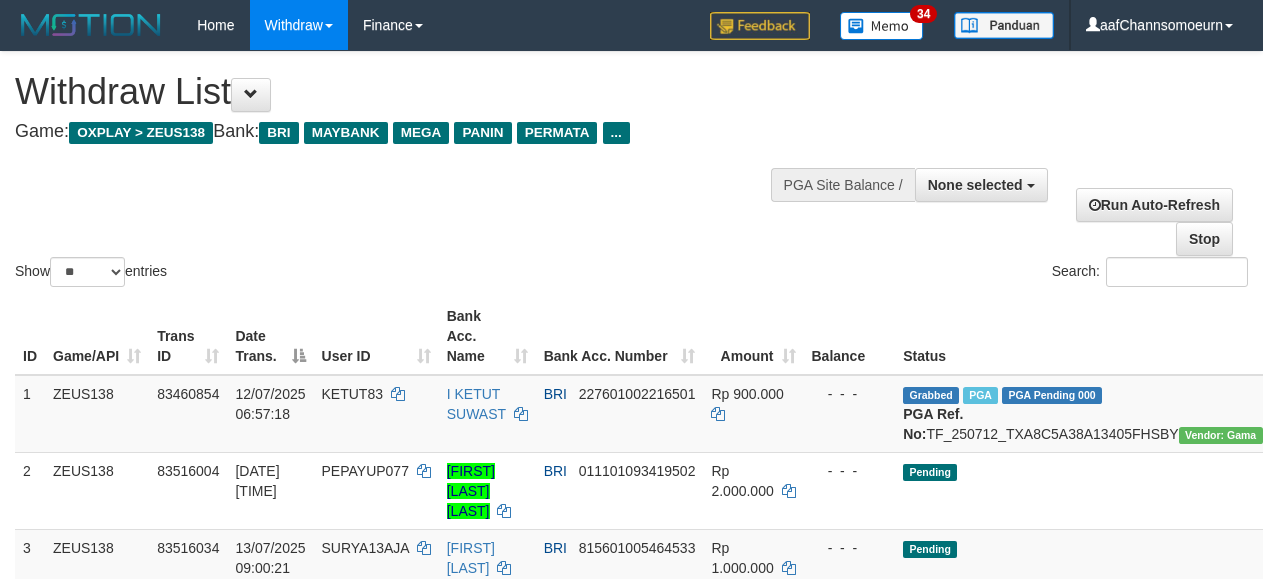 select 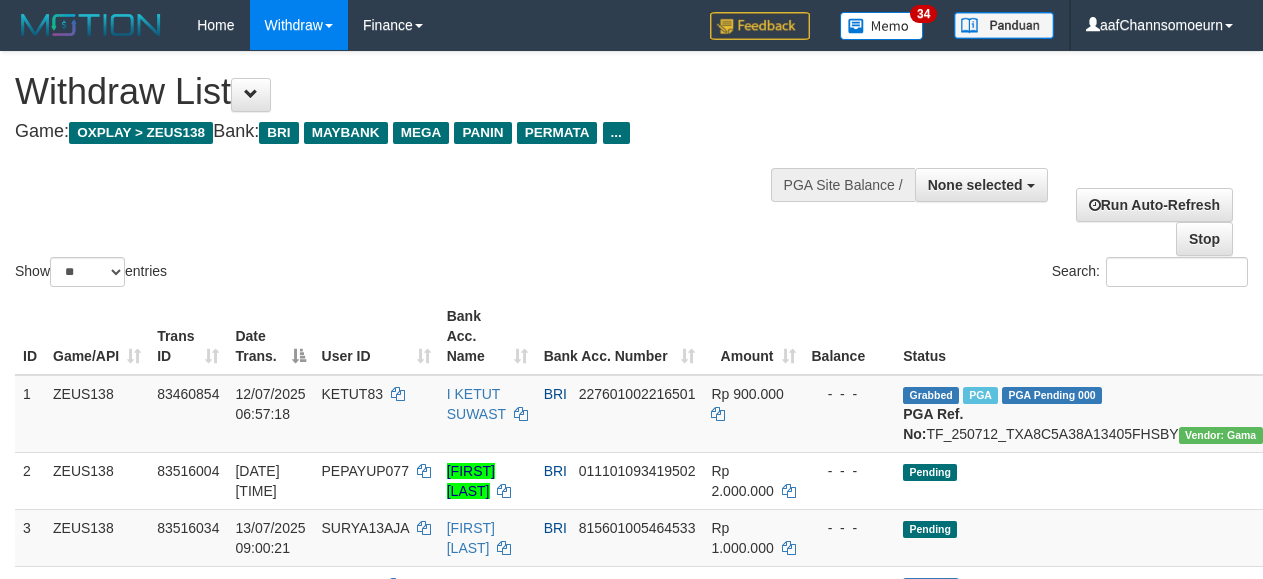 select 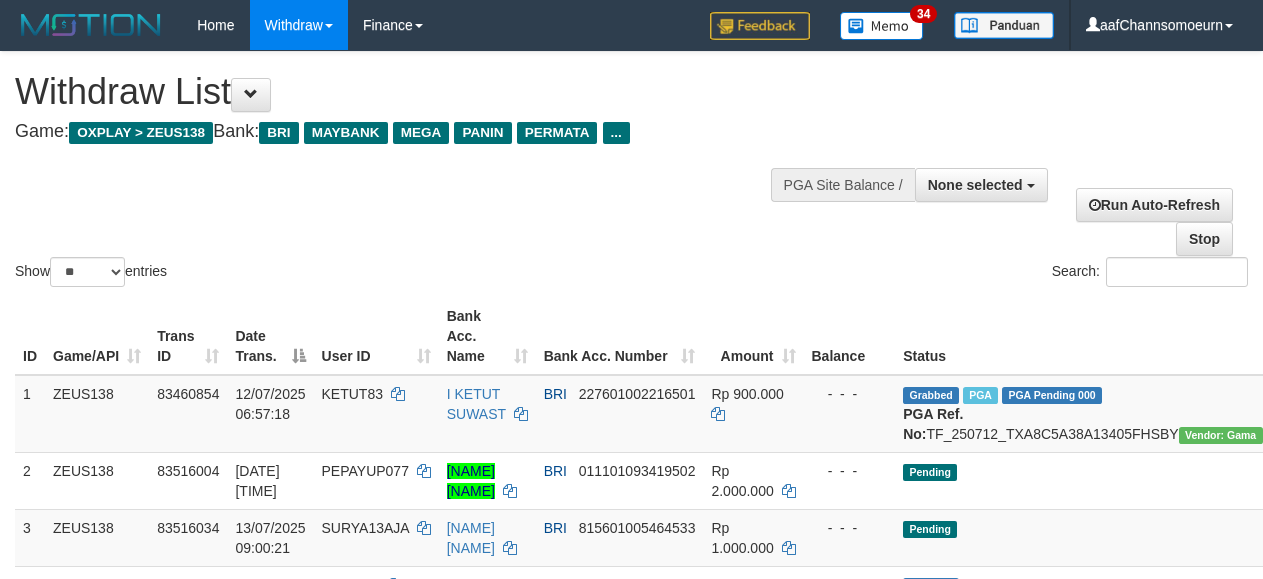 select 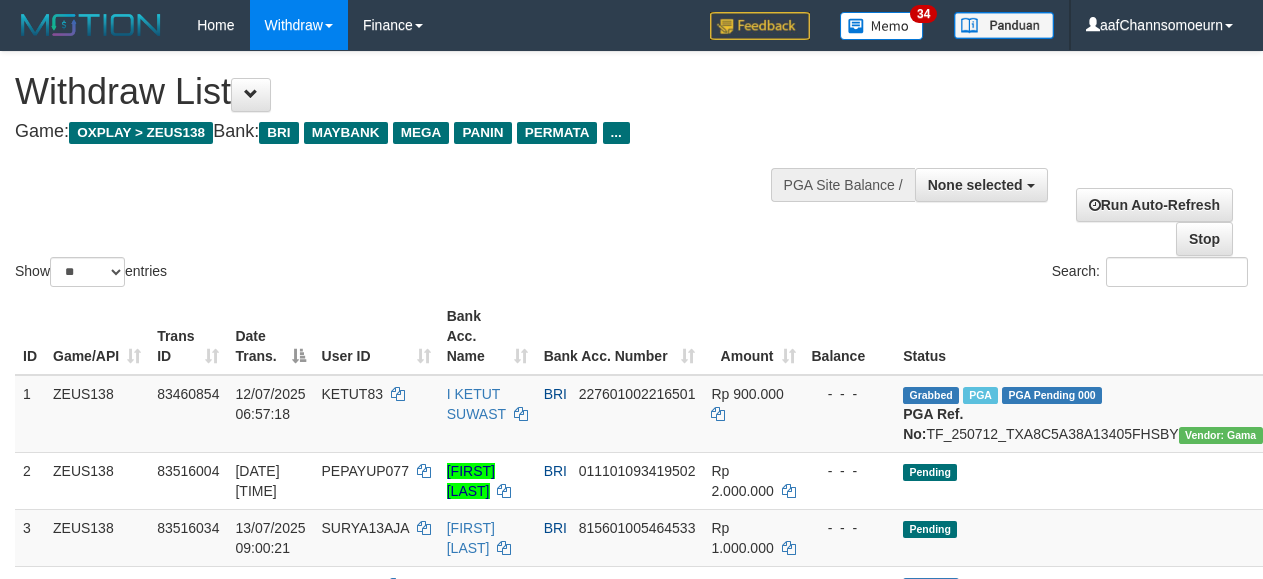 select 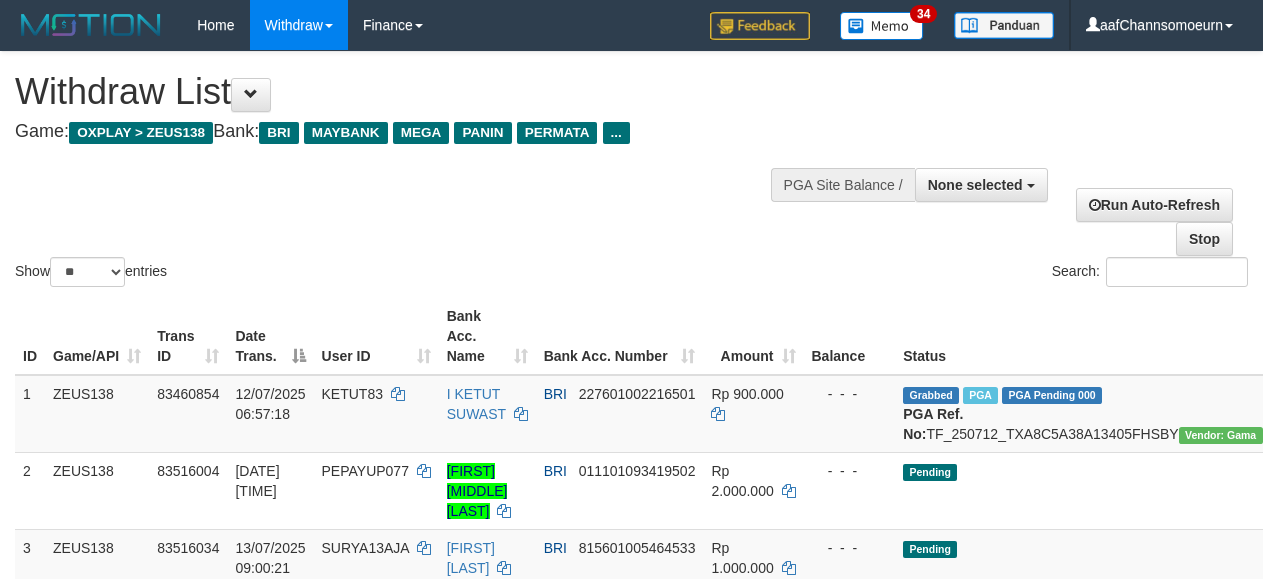 select 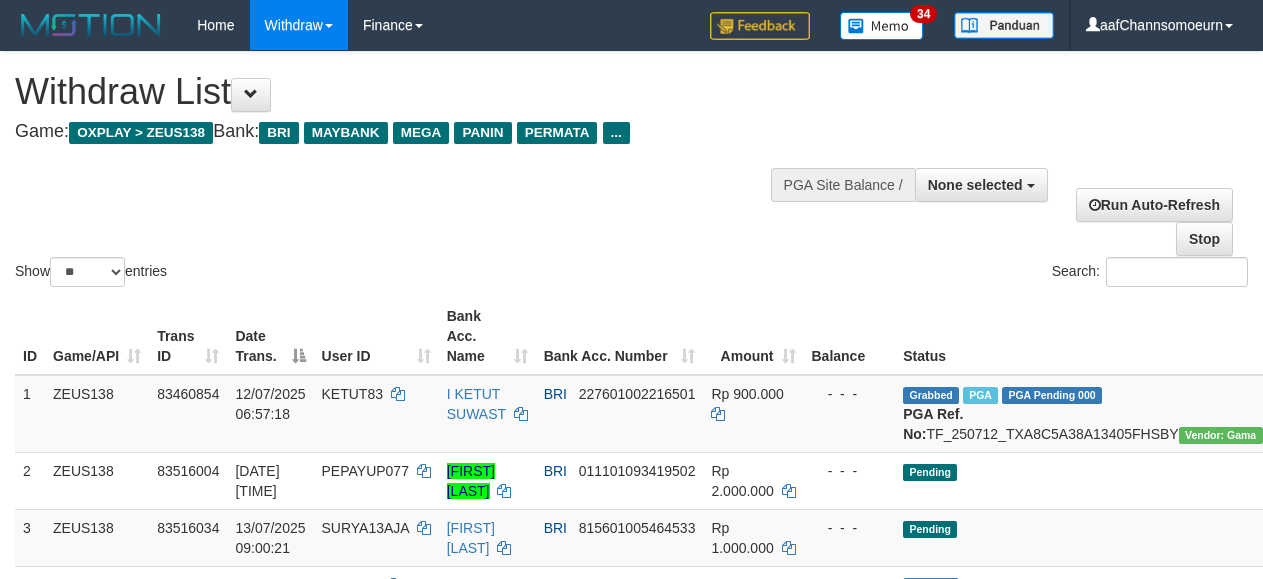 select 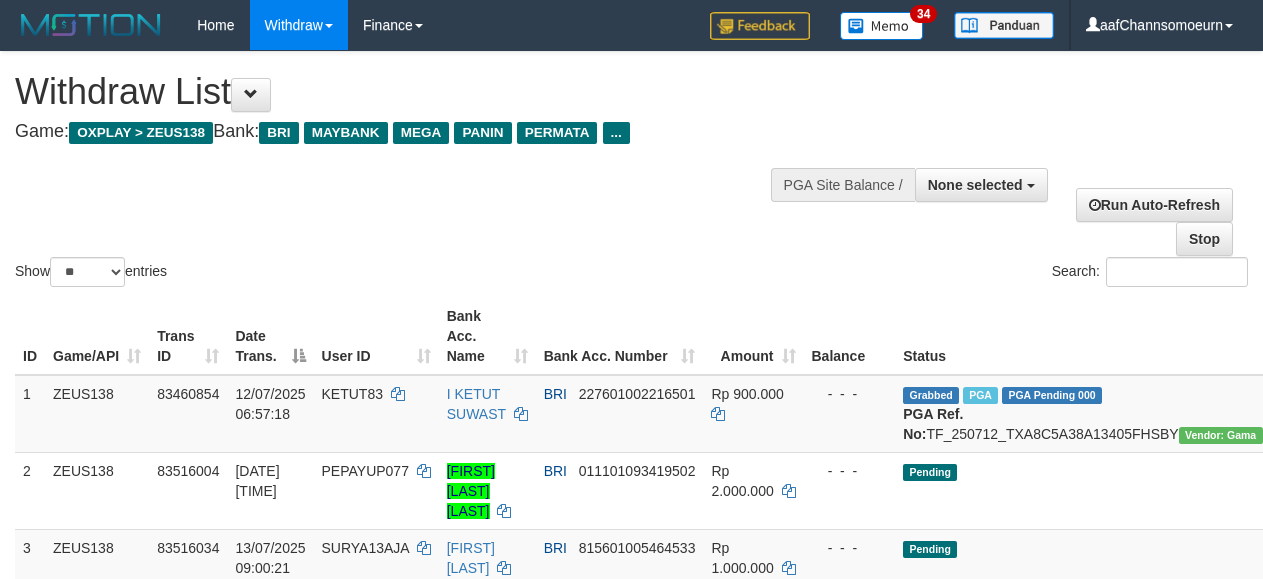 select 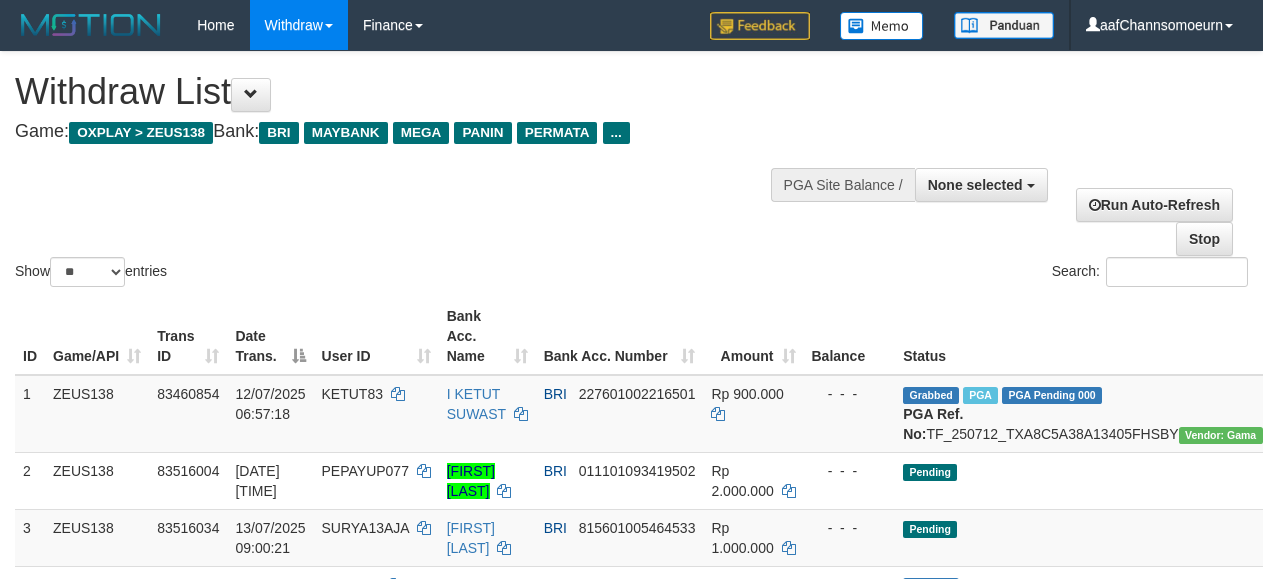 select 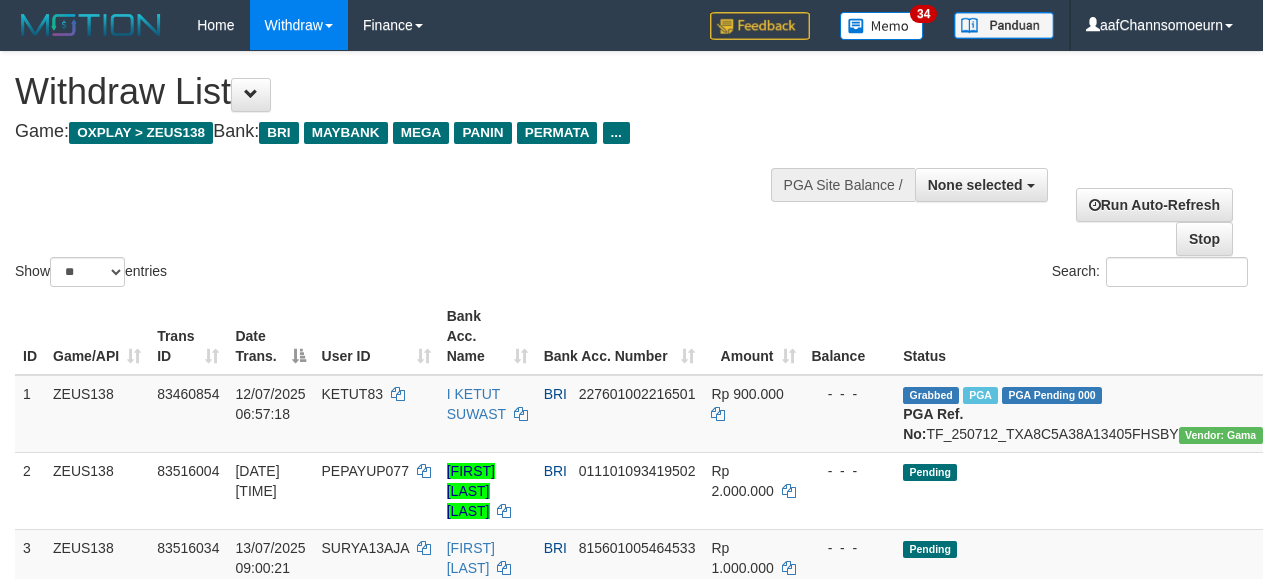 select 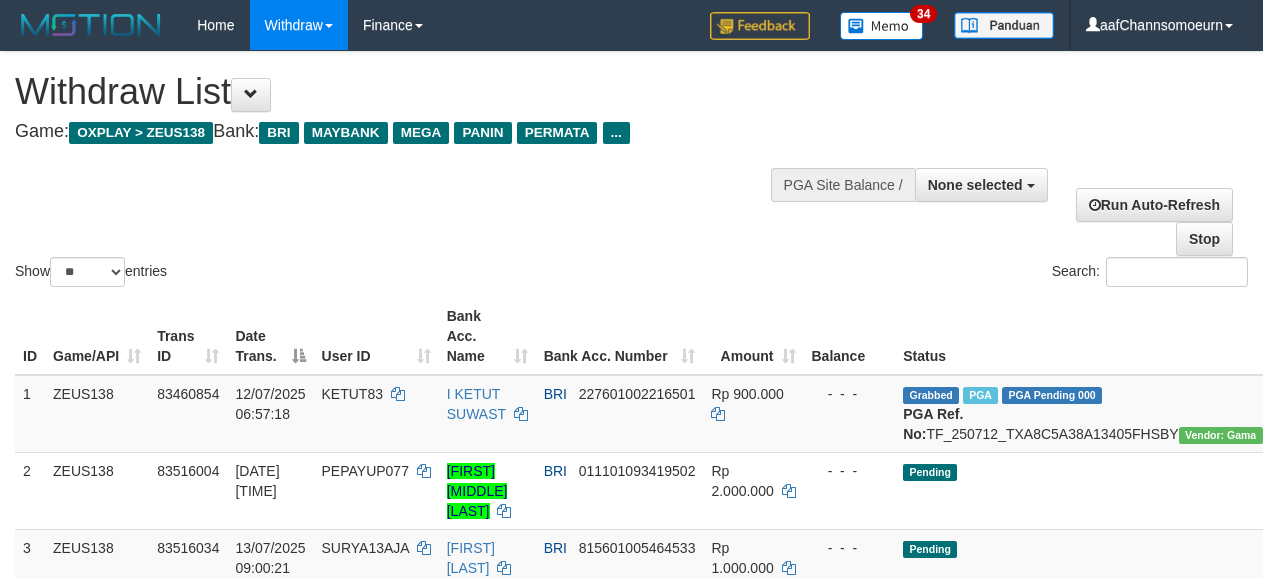 select 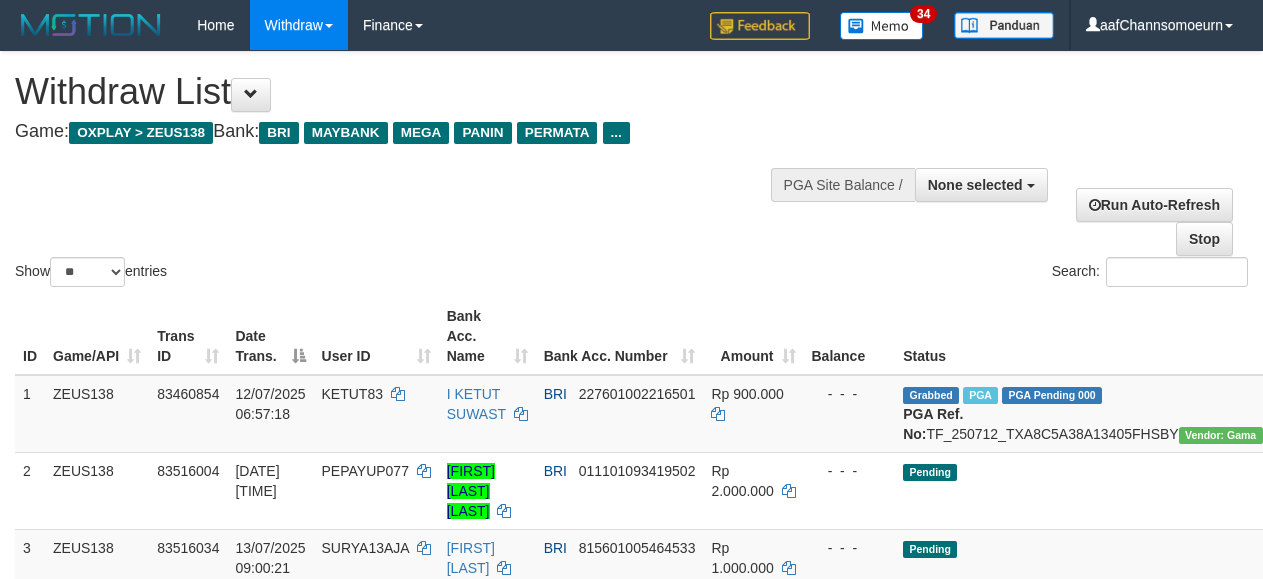 select 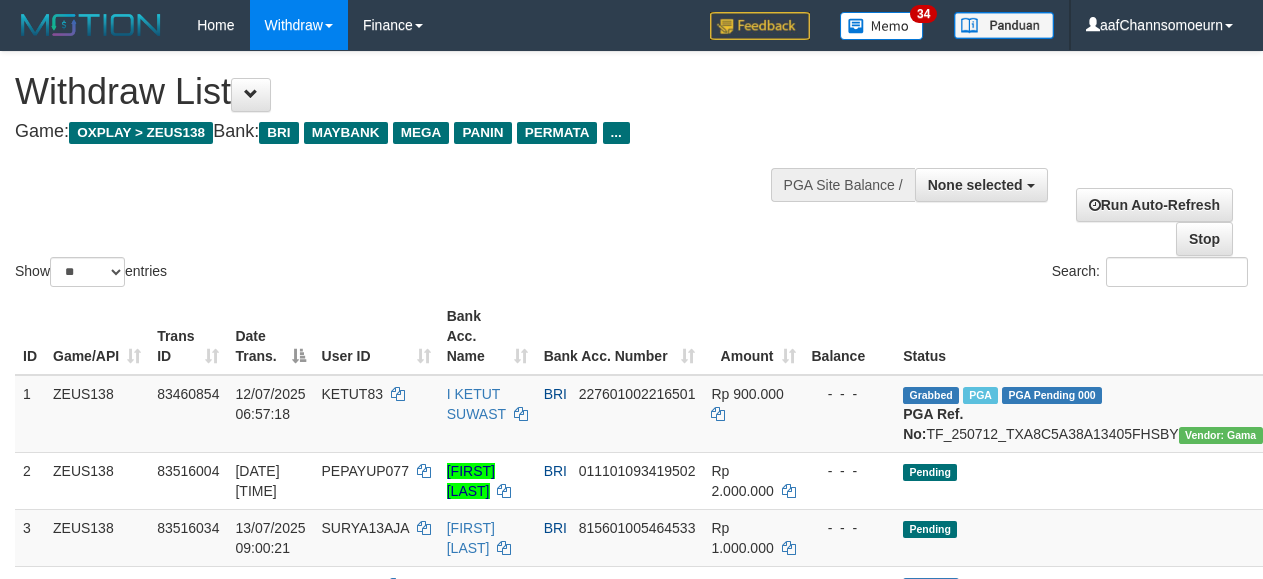 select 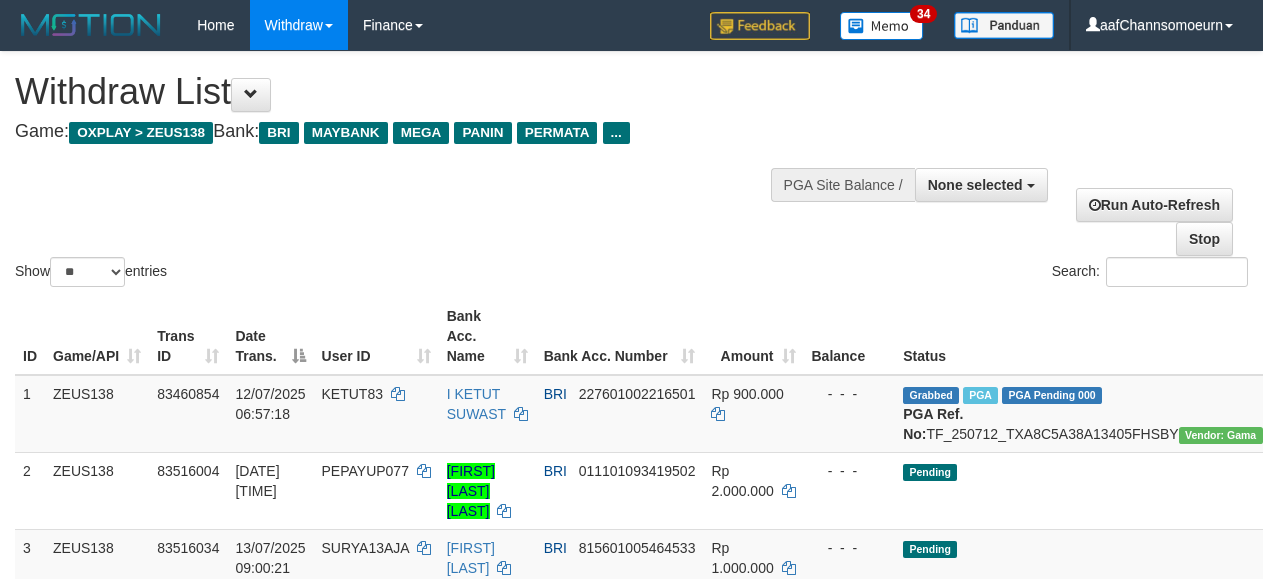select 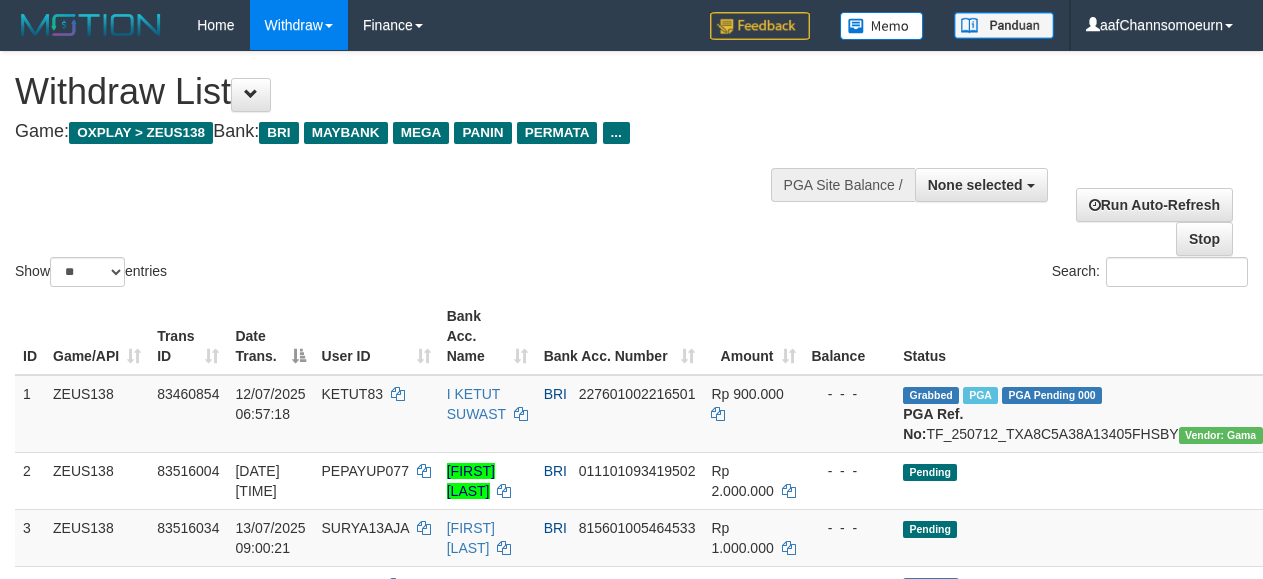 select 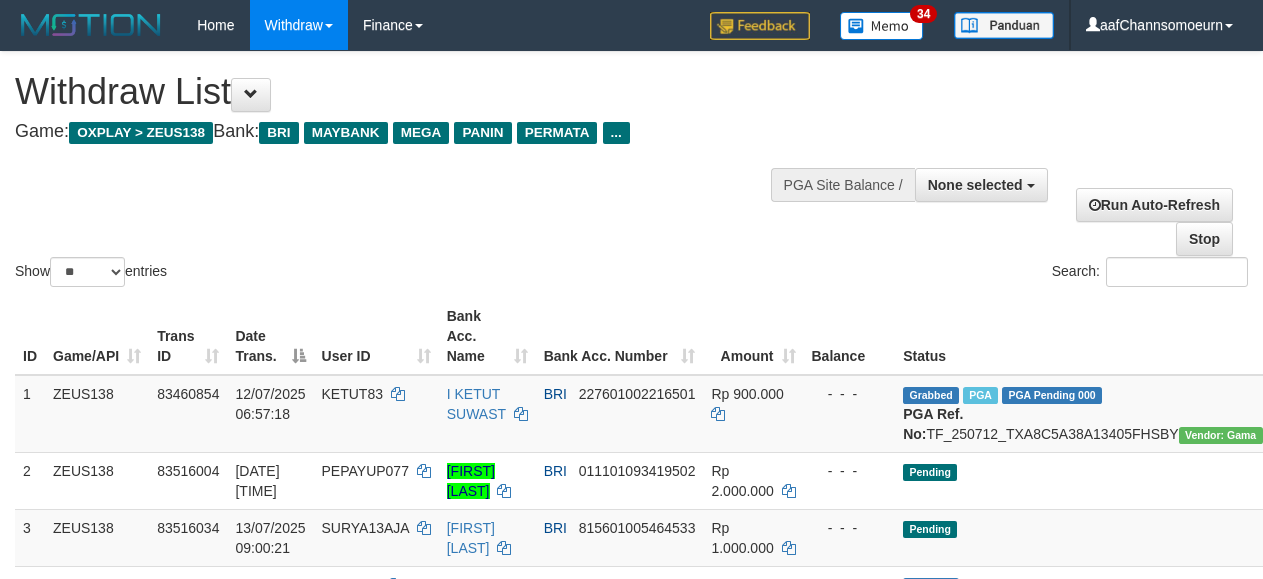 select 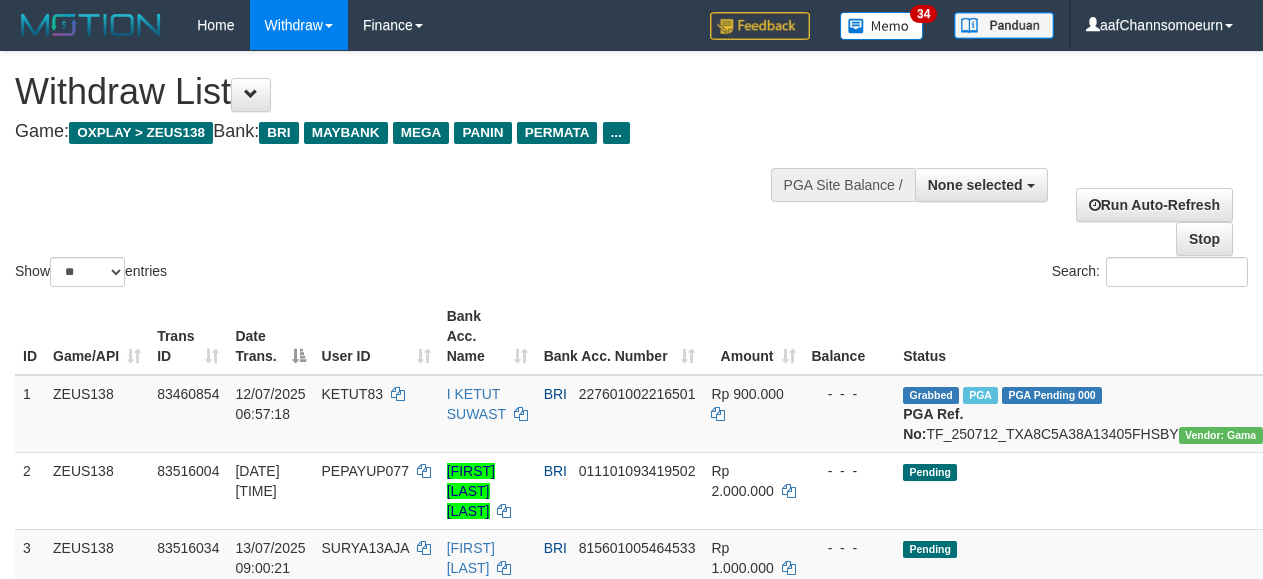 select 